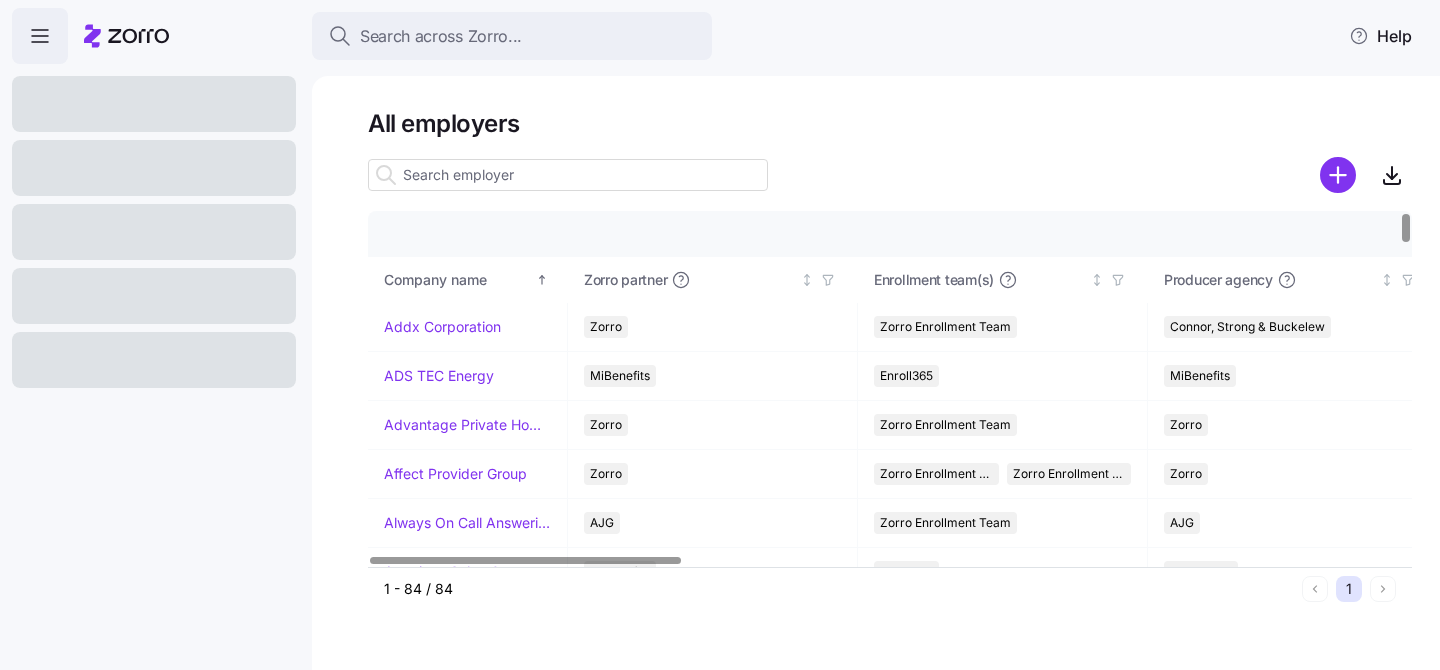 scroll, scrollTop: 0, scrollLeft: 0, axis: both 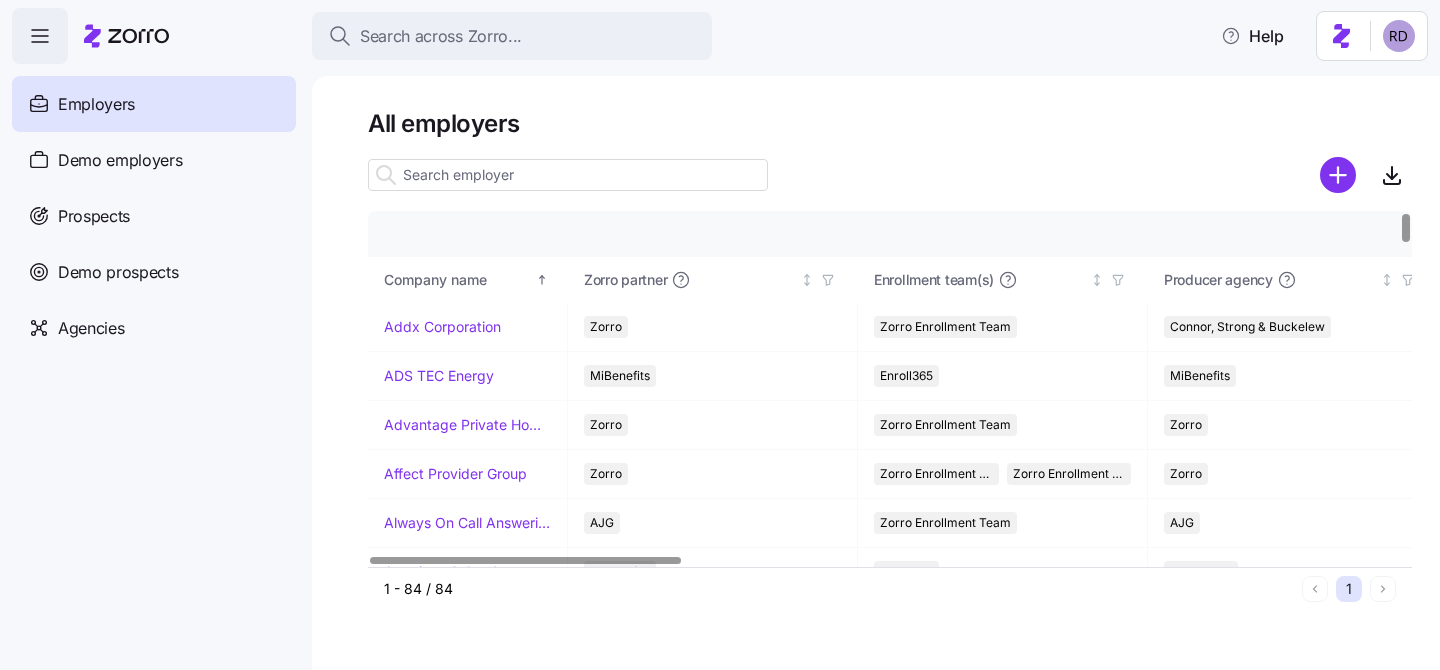 click at bounding box center [568, 175] 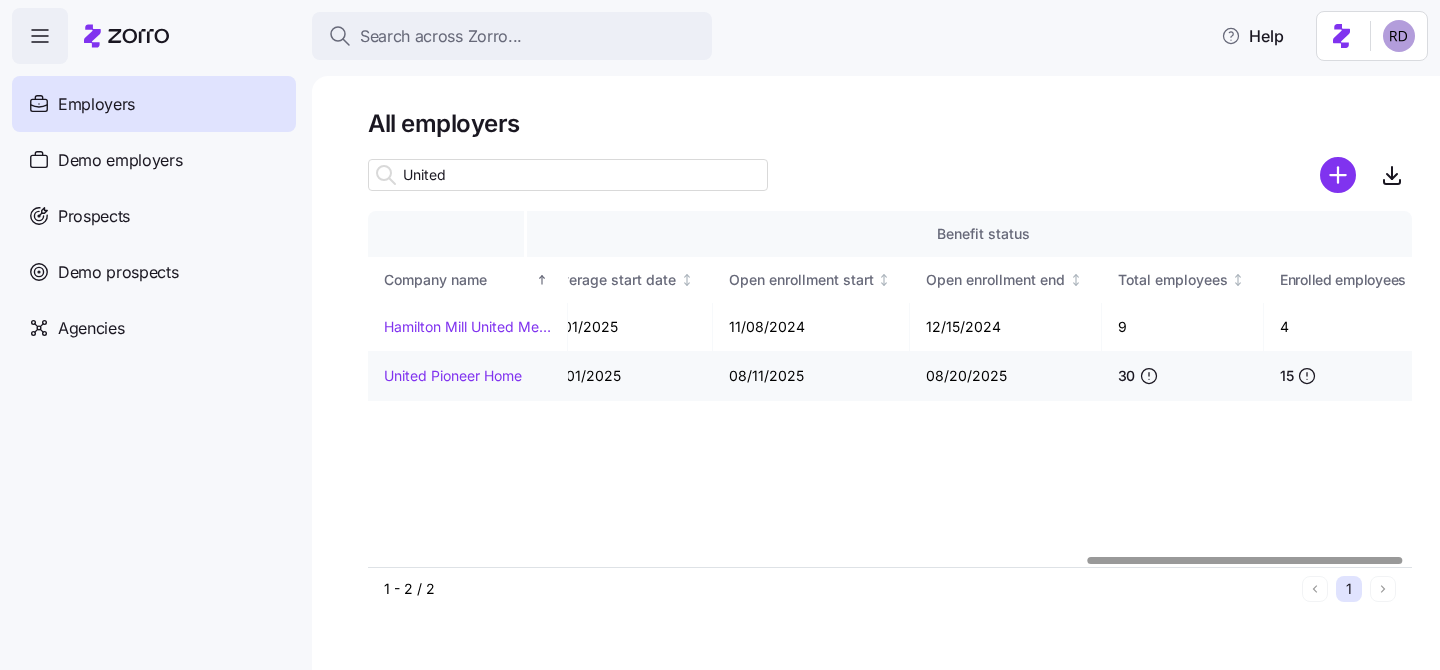 scroll, scrollTop: 0, scrollLeft: 2408, axis: horizontal 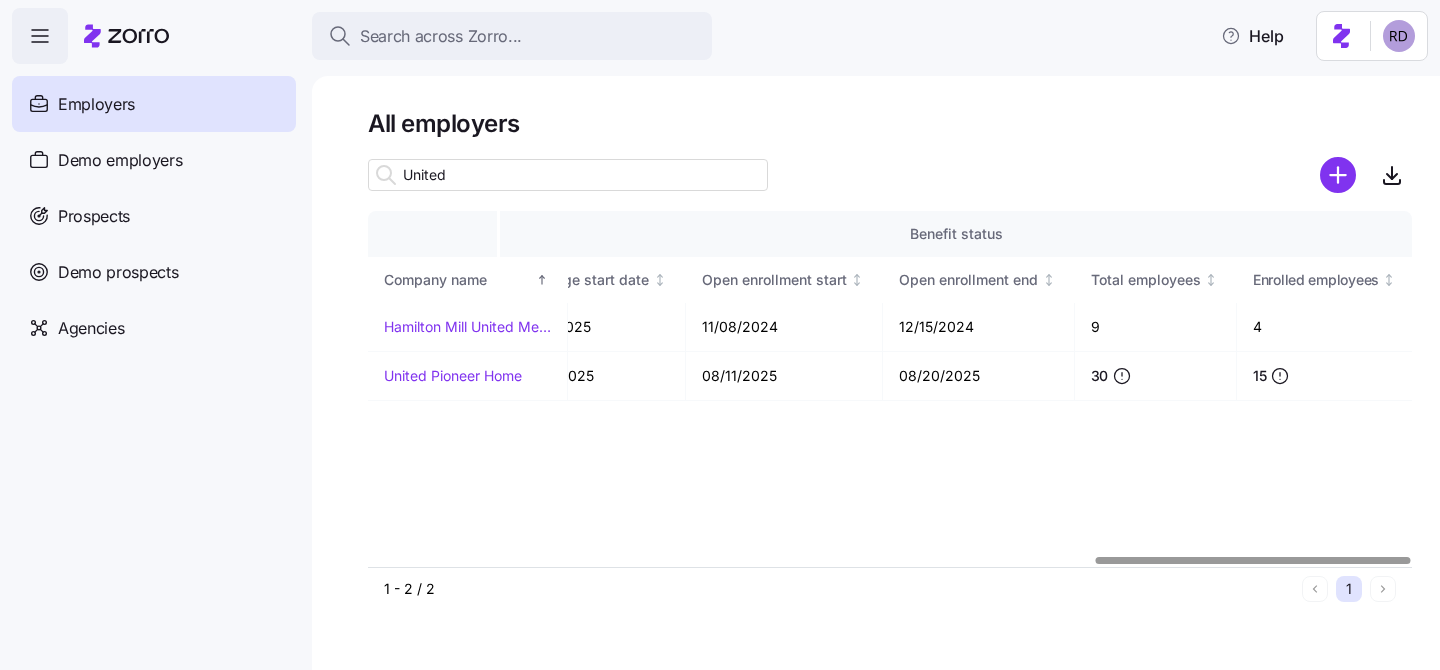 click on "Company details Benefit status Company name Zorro partner Enrollment team(s) Producer agency Producer agent HQ state Employer status Payroll Cycle Waiting Period Coverage start date Open enrollment start Open enrollment end Total employees Enrolled employees Hamilton Mill United Methodist Church MiBenefits Enroll365 MiBenefits Matt Noe Georgia Active Semi monthly (24 cycles) 60 days 01/01/2025 11/08/2024 12/15/2024 9 4 United Pioneer Home Zorro Alera Group Alera Group Amy Pals Wisconsin Active Bi weekly (26 cycles) 60 days 09/01/2025 08/11/2025 08/20/2025 30 15" at bounding box center (890, 388) 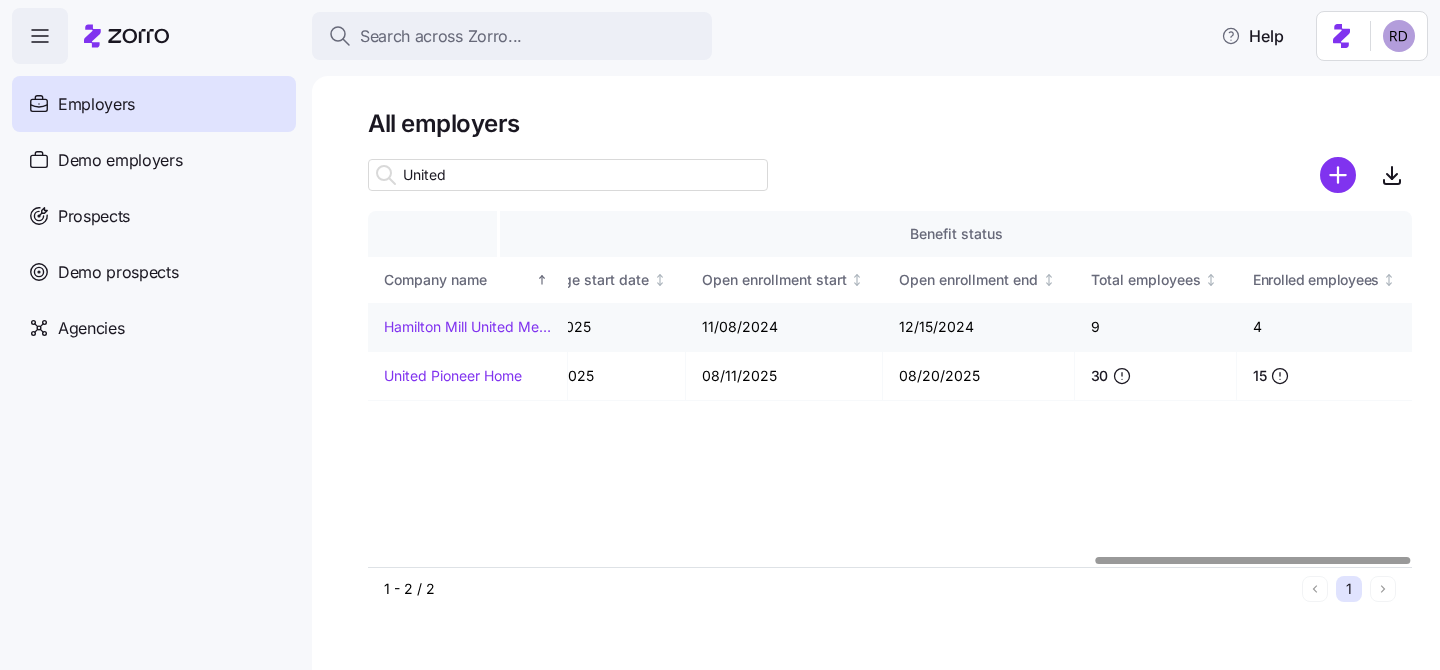 scroll, scrollTop: 0, scrollLeft: 2190, axis: horizontal 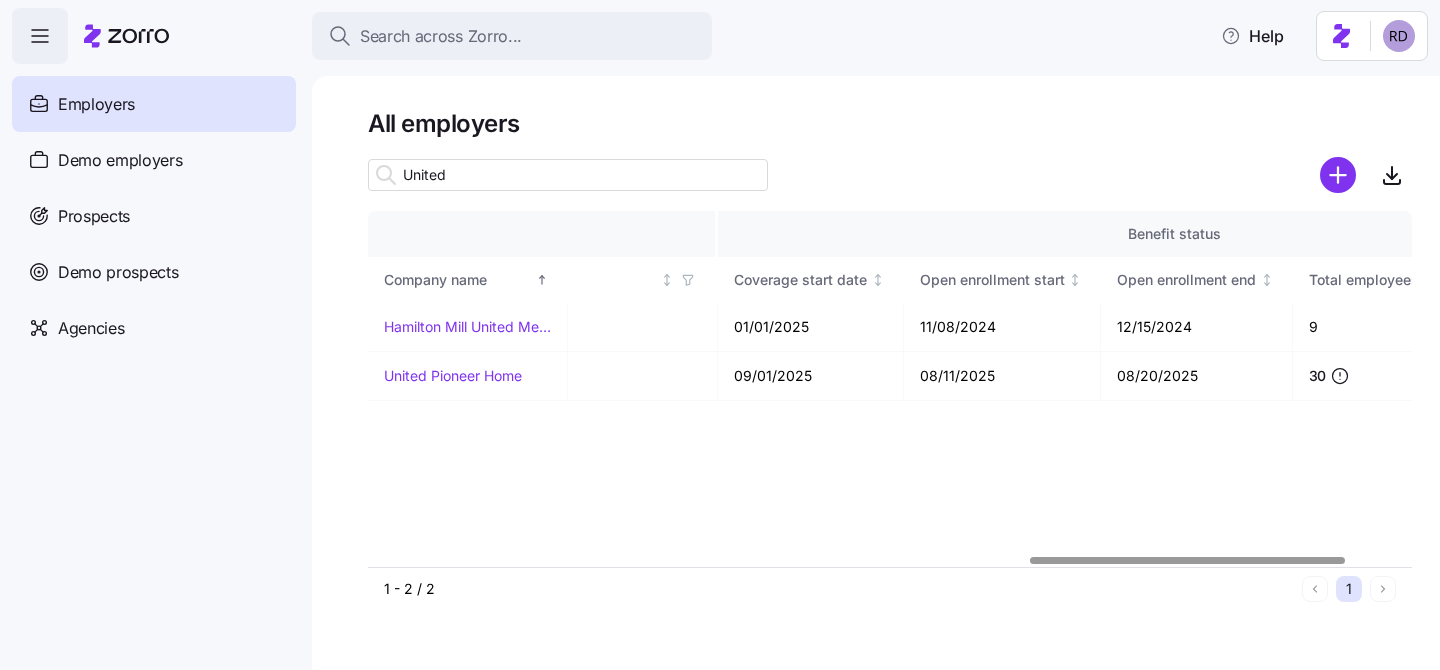 click on "United" at bounding box center [568, 175] 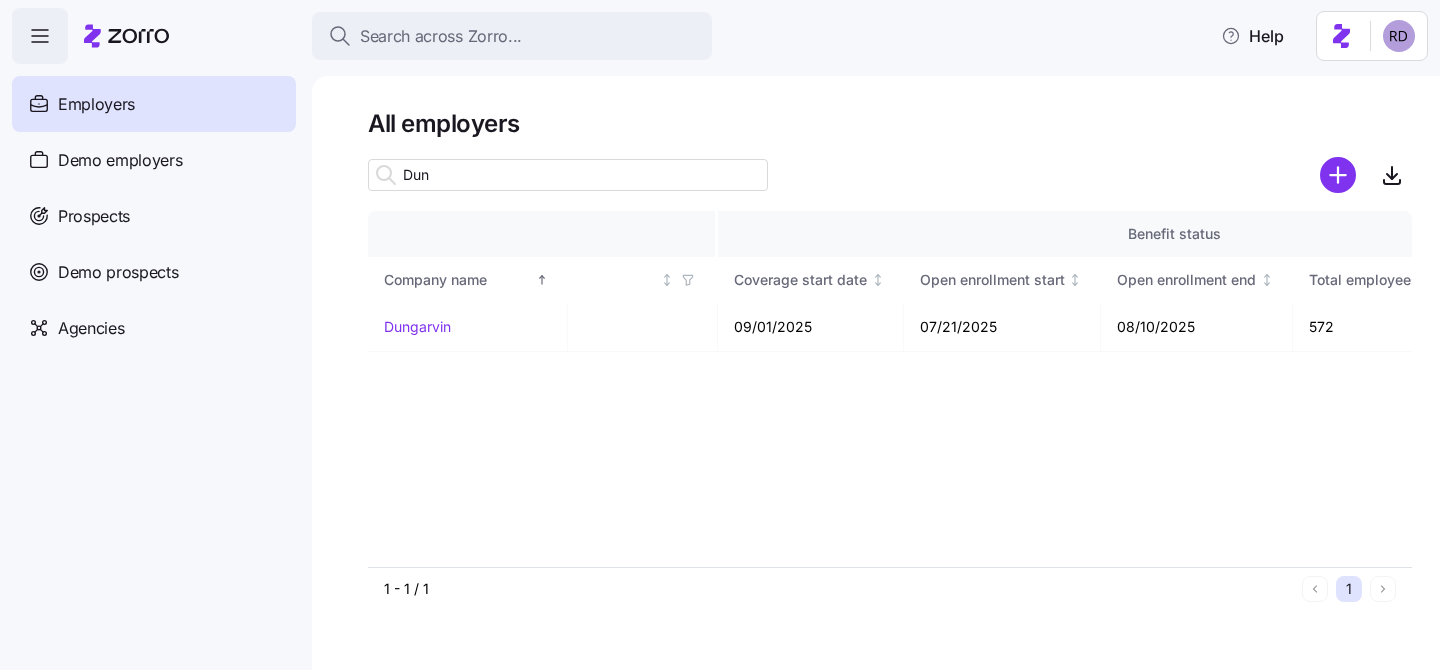 click on "Dun" at bounding box center (568, 175) 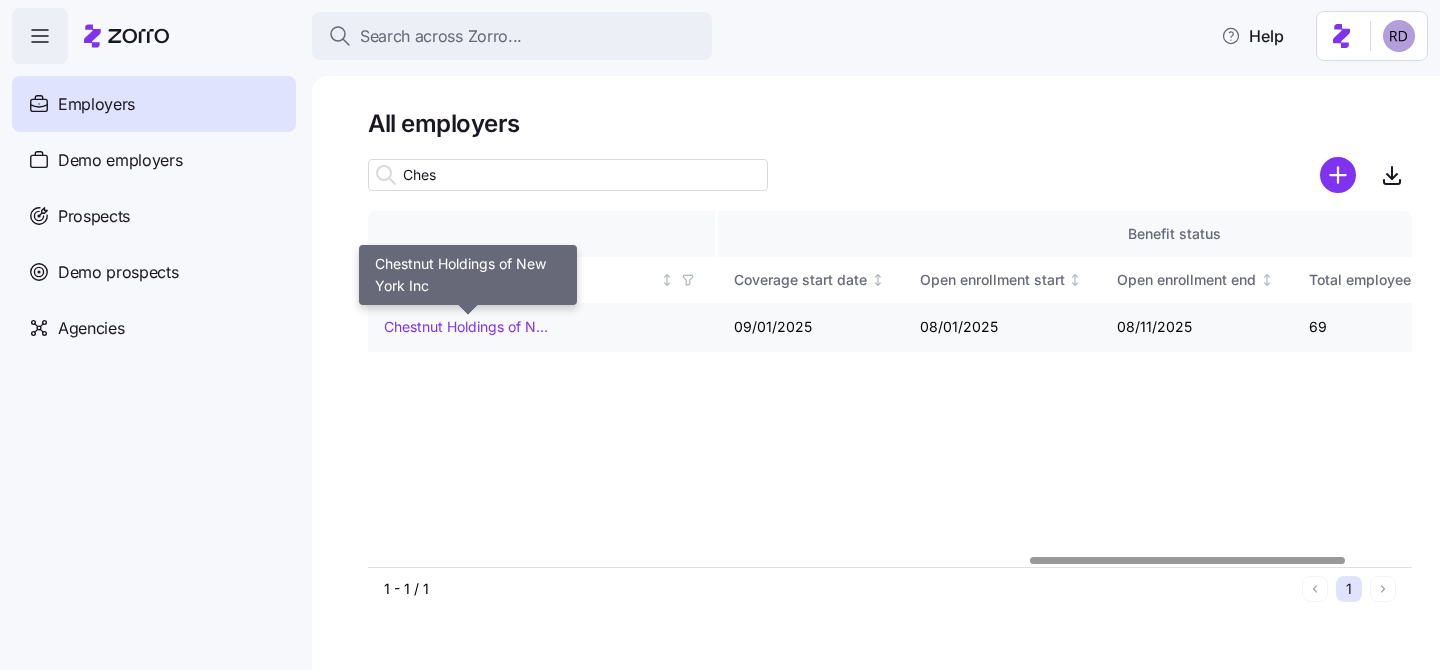 type on "Ches" 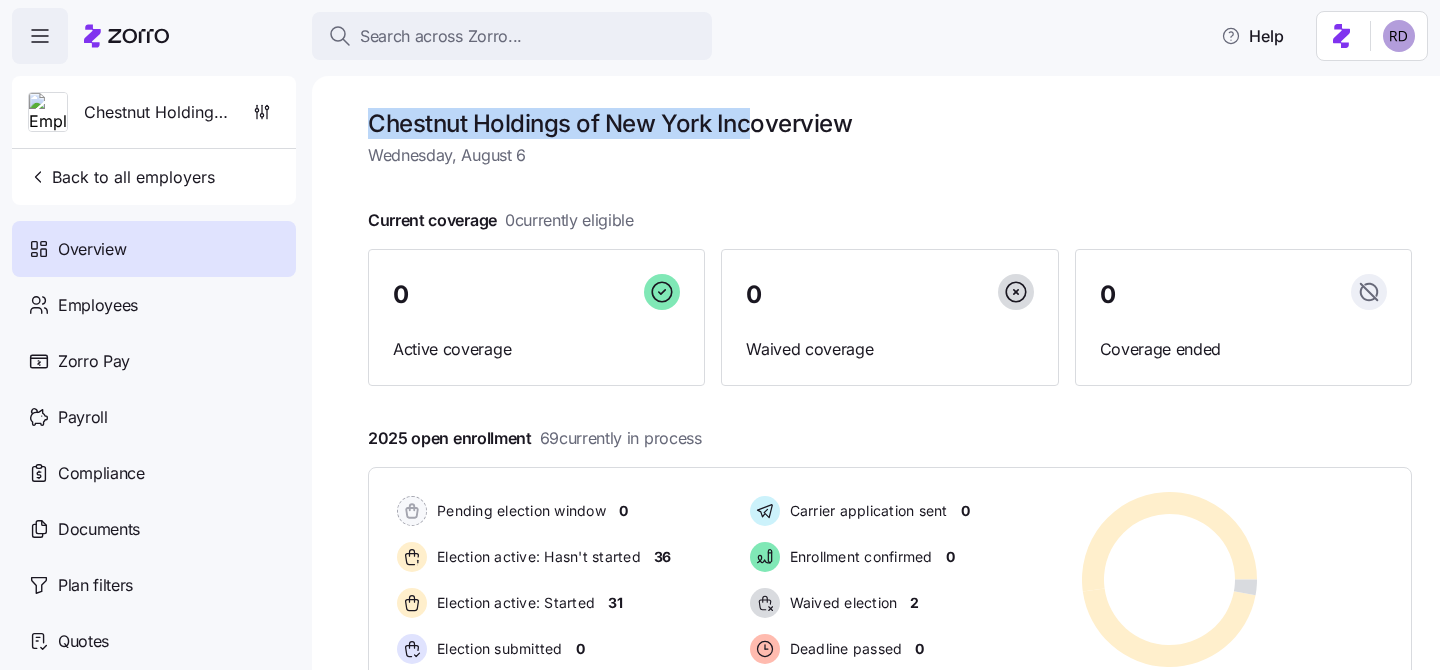 drag, startPoint x: 371, startPoint y: 121, endPoint x: 752, endPoint y: 130, distance: 381.1063 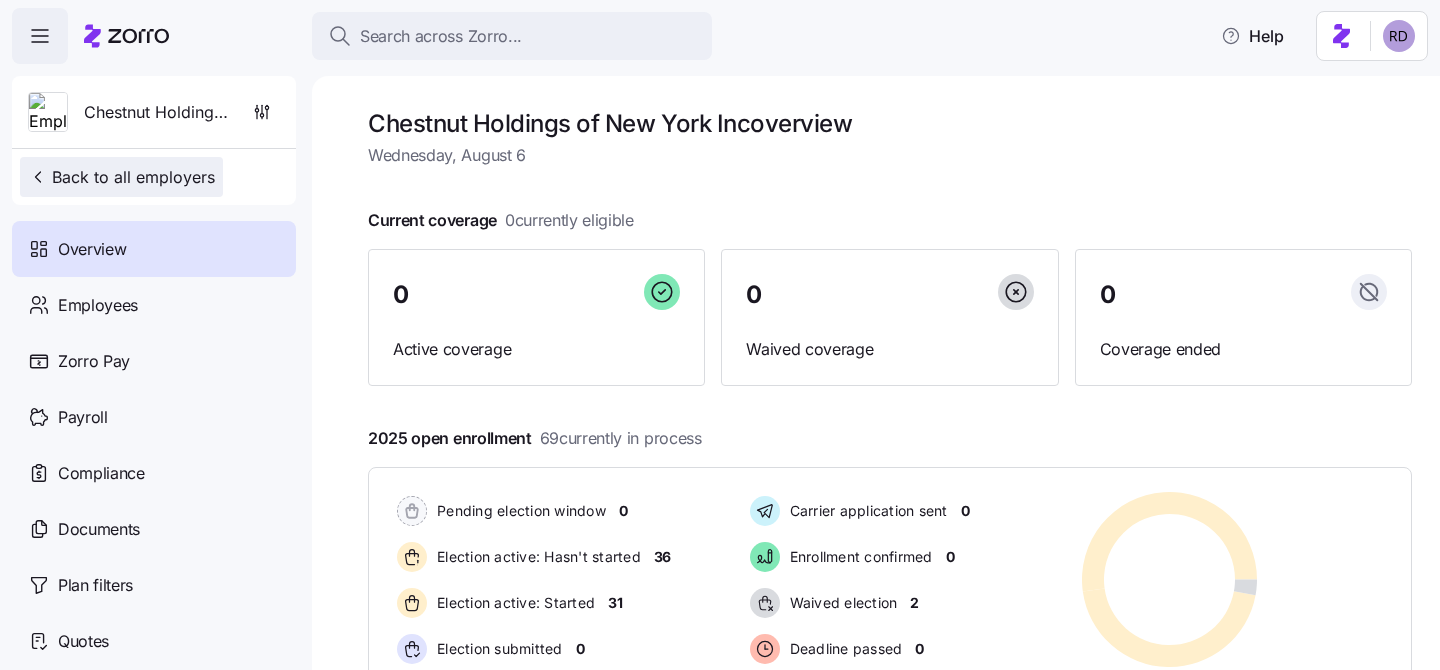 click 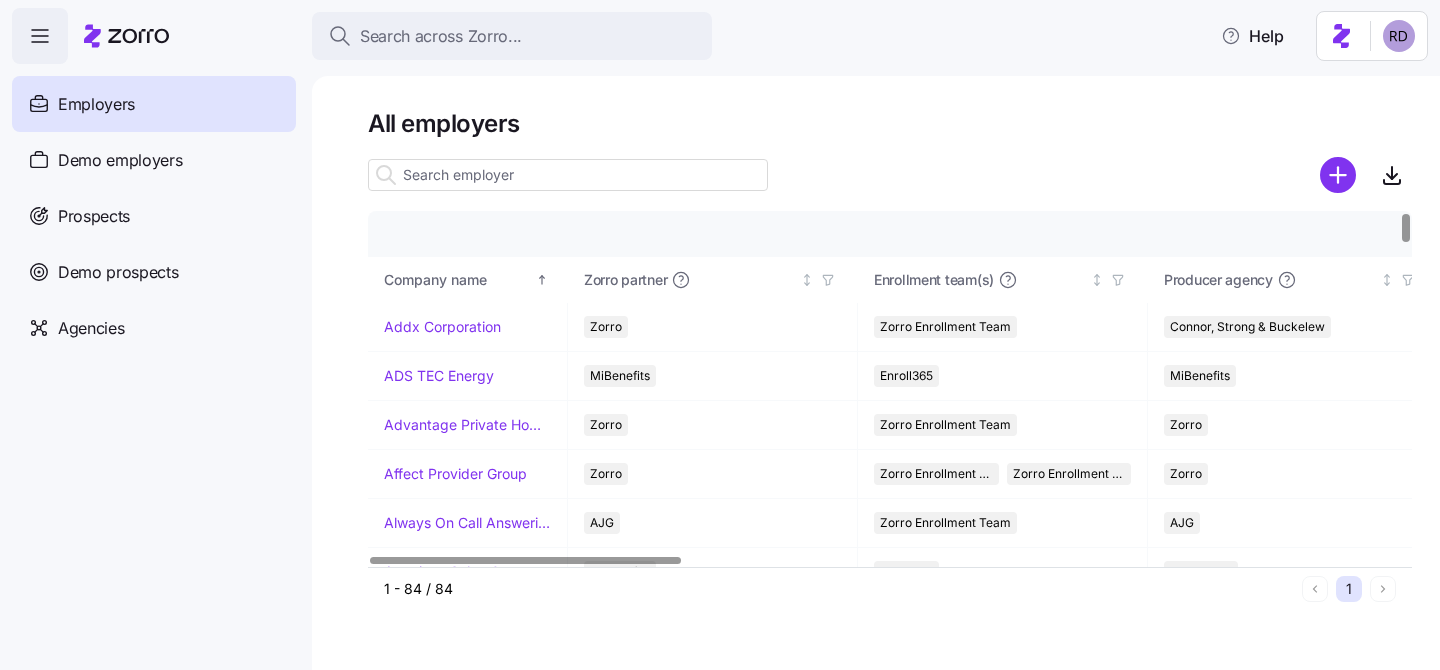 click at bounding box center (568, 175) 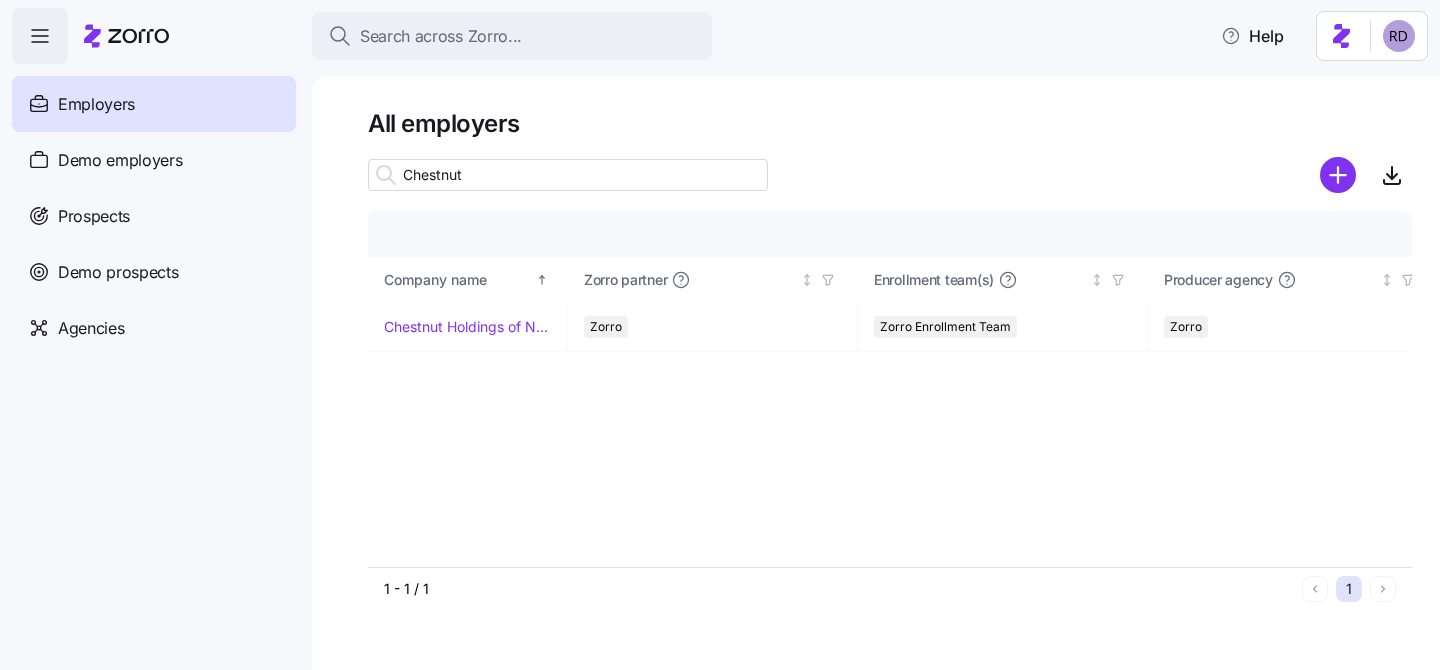 click on "Chestnut" at bounding box center [568, 175] 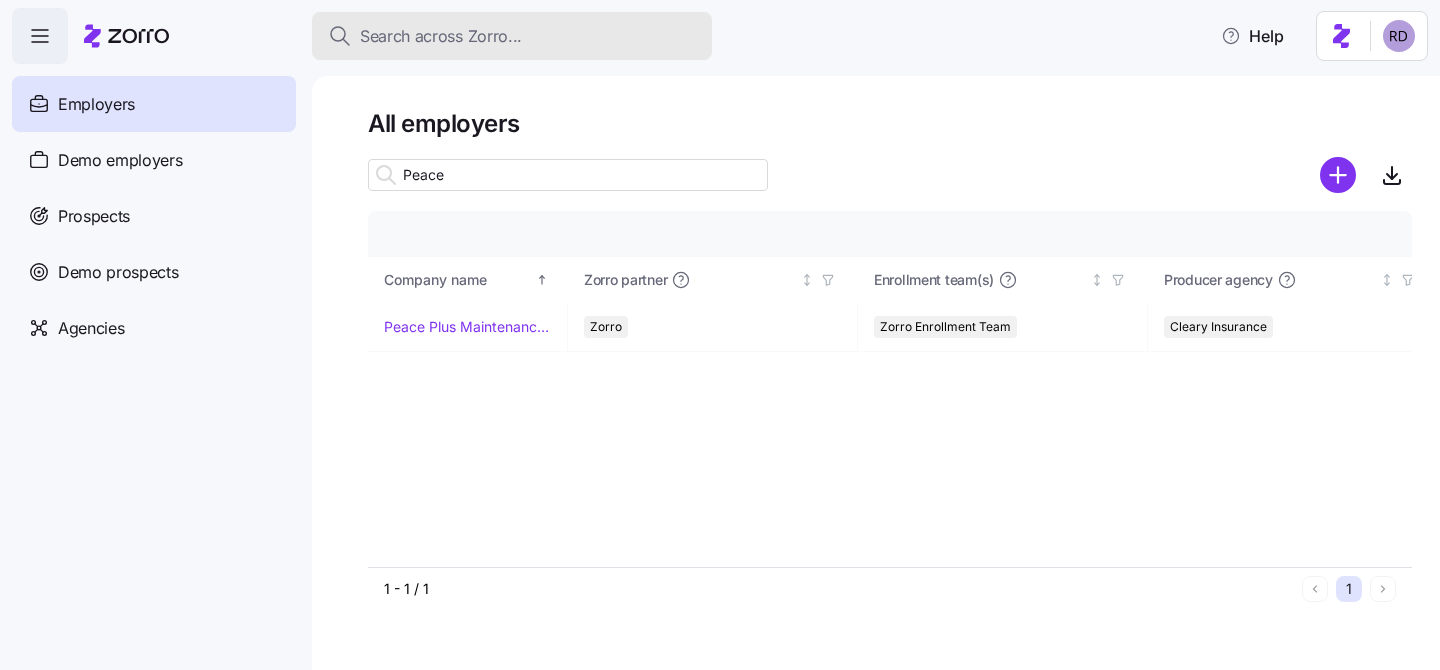 type on "Peace" 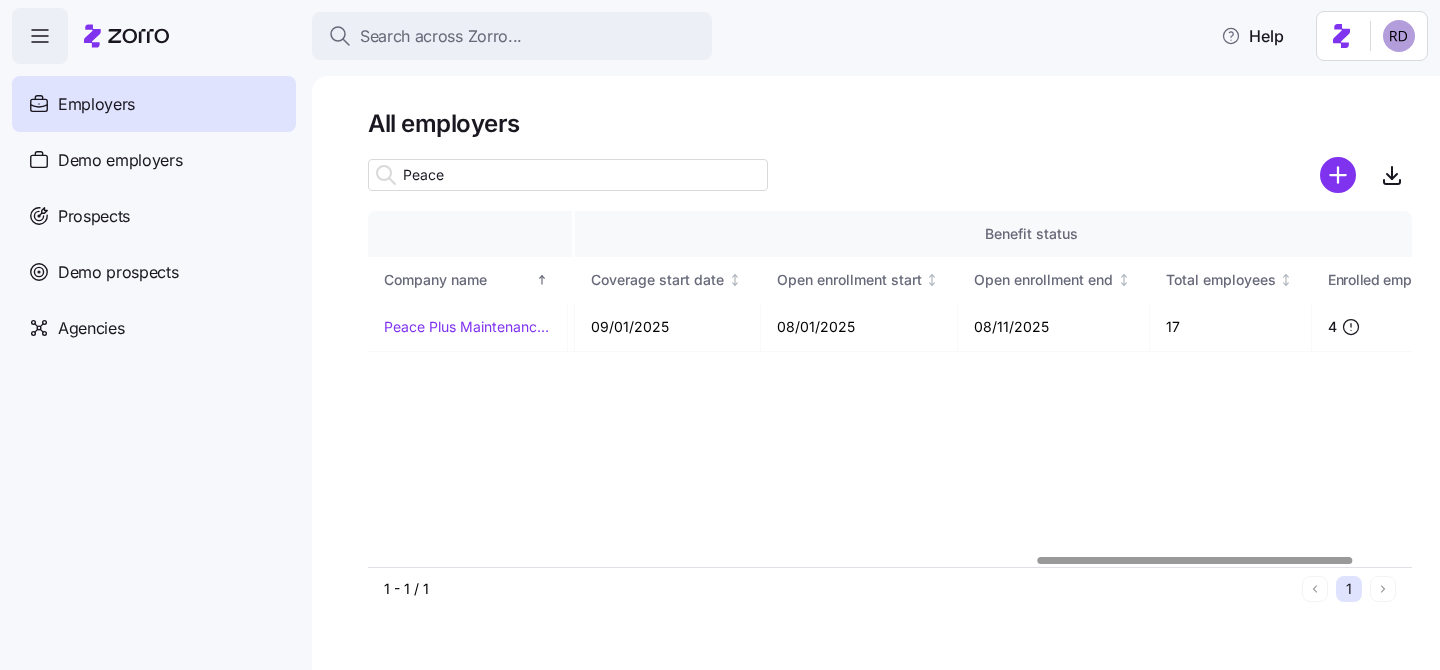scroll, scrollTop: 0, scrollLeft: 2408, axis: horizontal 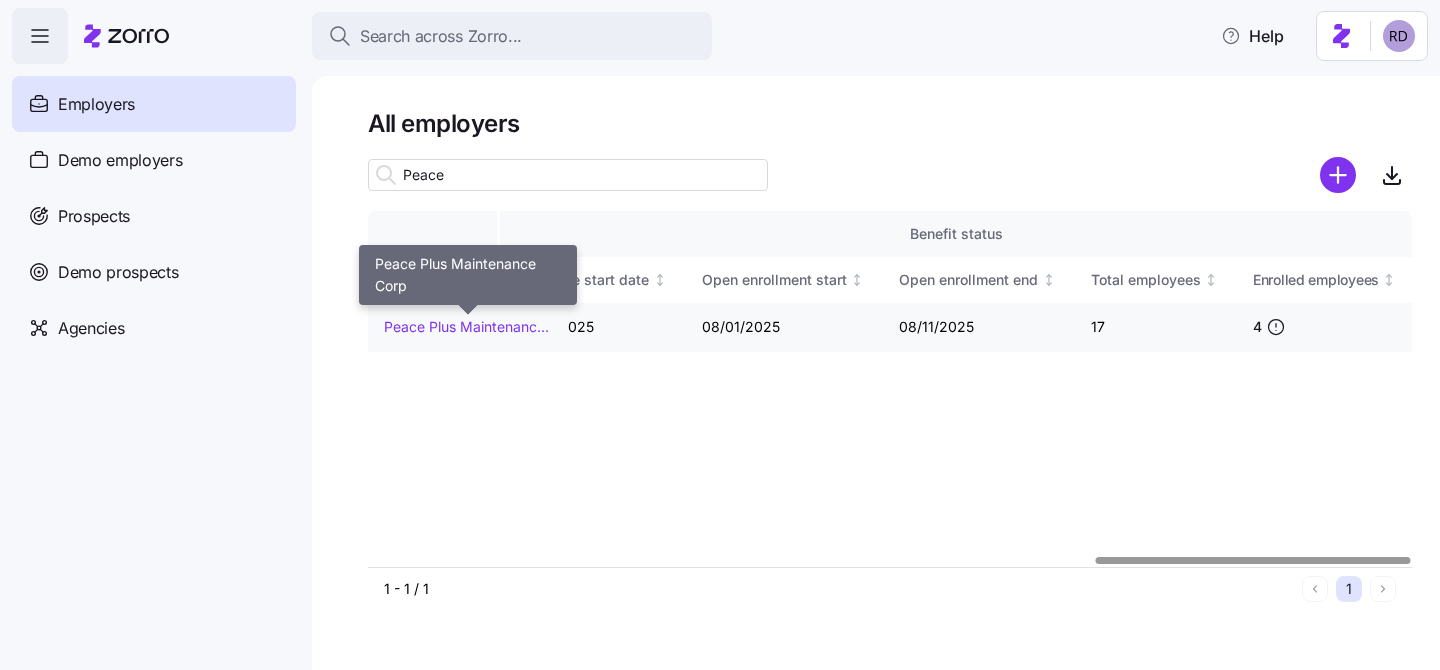click on "Peace Plus Maintenance Corp" at bounding box center [467, 327] 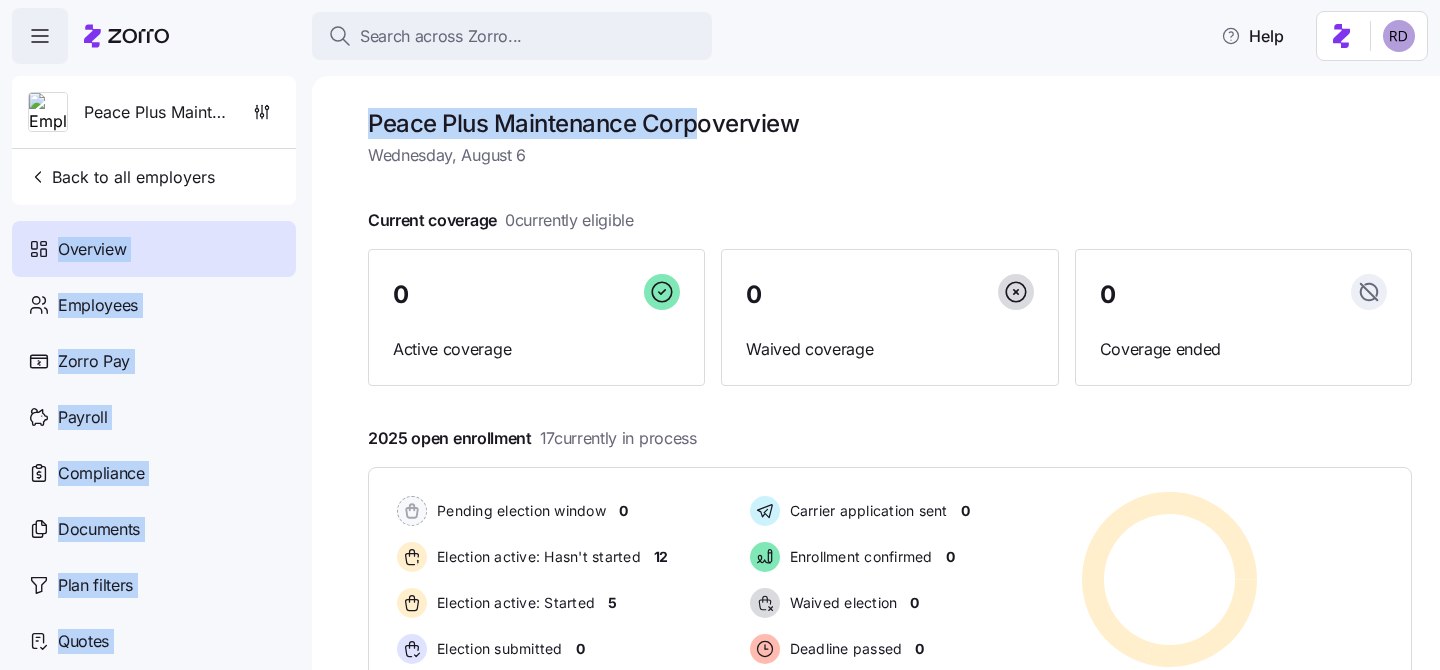 drag, startPoint x: 698, startPoint y: 124, endPoint x: 297, endPoint y: 133, distance: 401.10098 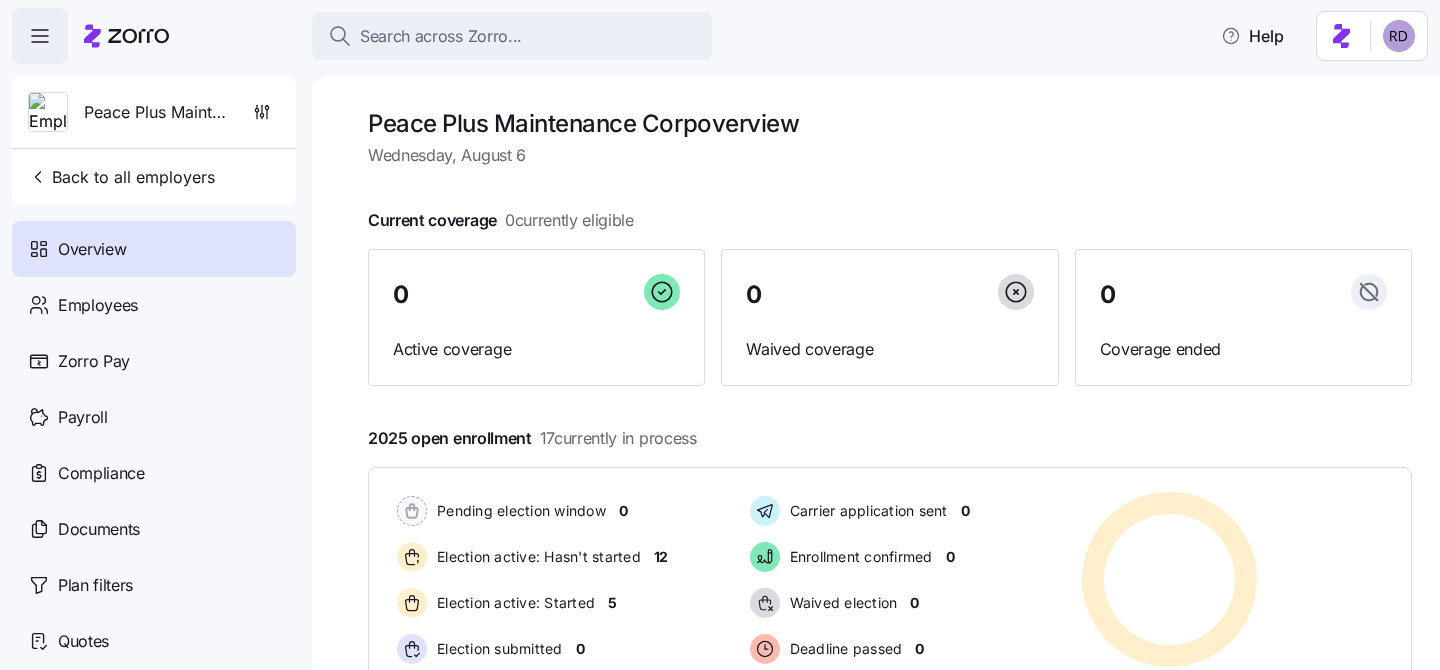 click on "Peace Plus Maintenance Corp  overview Wednesday, August 6 Current coverage 0  currently eligible 0 Active coverage 0 Waived coverage 0 Coverage ended 2025   open enrollment 17  currently in process Pending election window 0 Election active: Hasn't started 12 Election active: Started 5 Election submitted 0 Carrier application sent 0 Enrollment confirmed 0 Waived election 0 Deadline passed 0 Pending election window 0 Election active: Hasn't started 12 Election active: Started 5 Election submitted 0 Carrier application sent 0 Enrollment confirmed 0 Waived election 0 Deadline passed 0 Quick actions Add employee View invoices Run payroll" at bounding box center (876, 373) 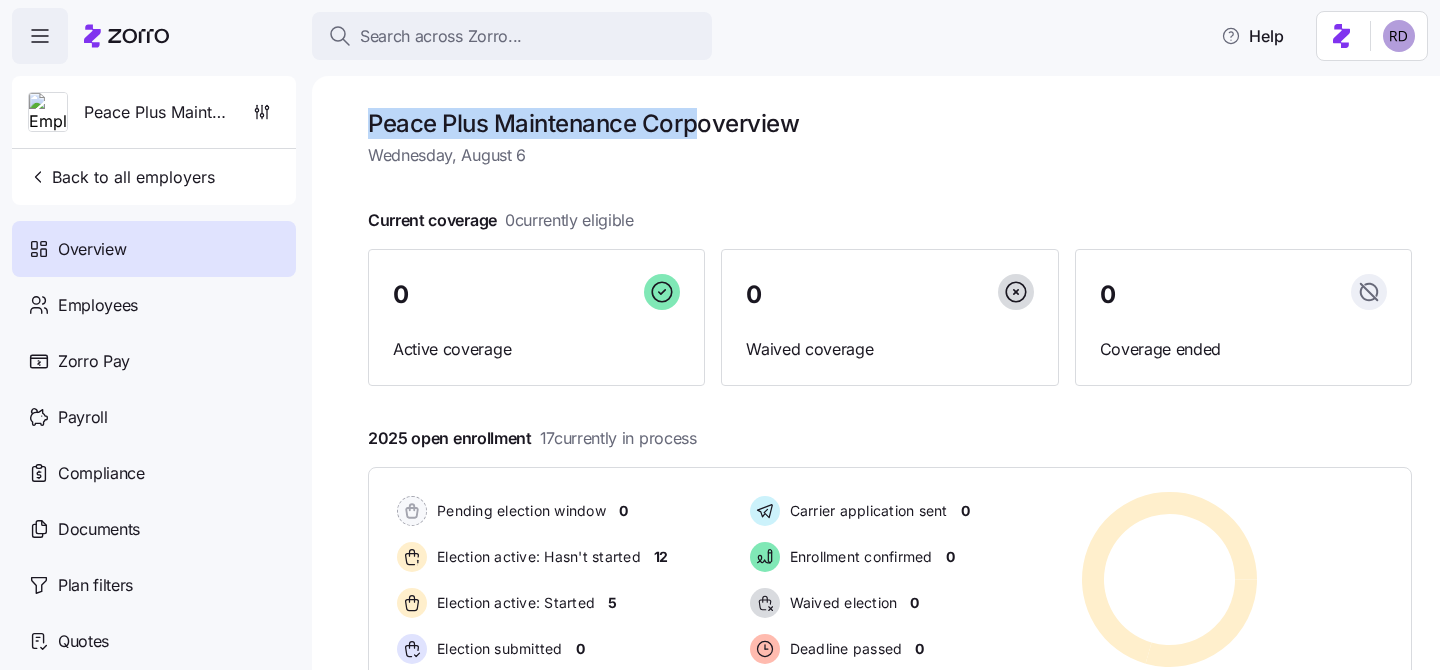 drag, startPoint x: 367, startPoint y: 122, endPoint x: 696, endPoint y: 119, distance: 329.01367 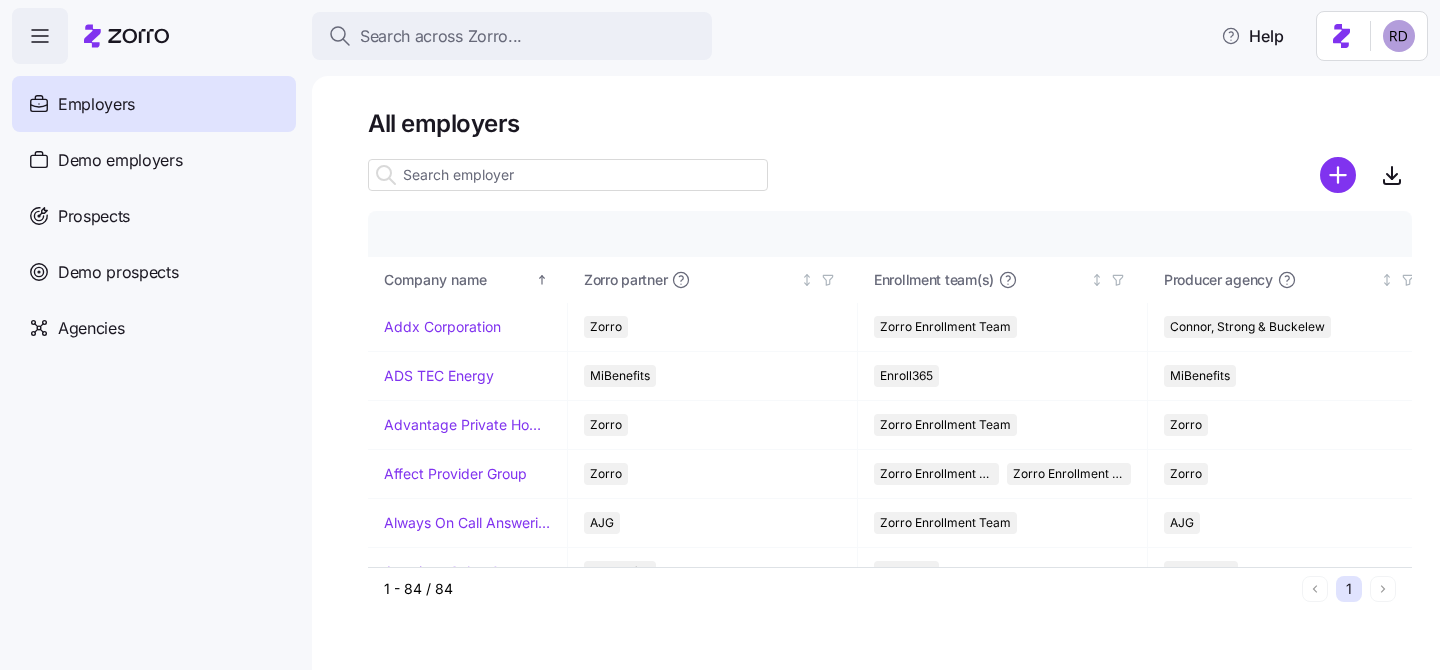 click at bounding box center [568, 175] 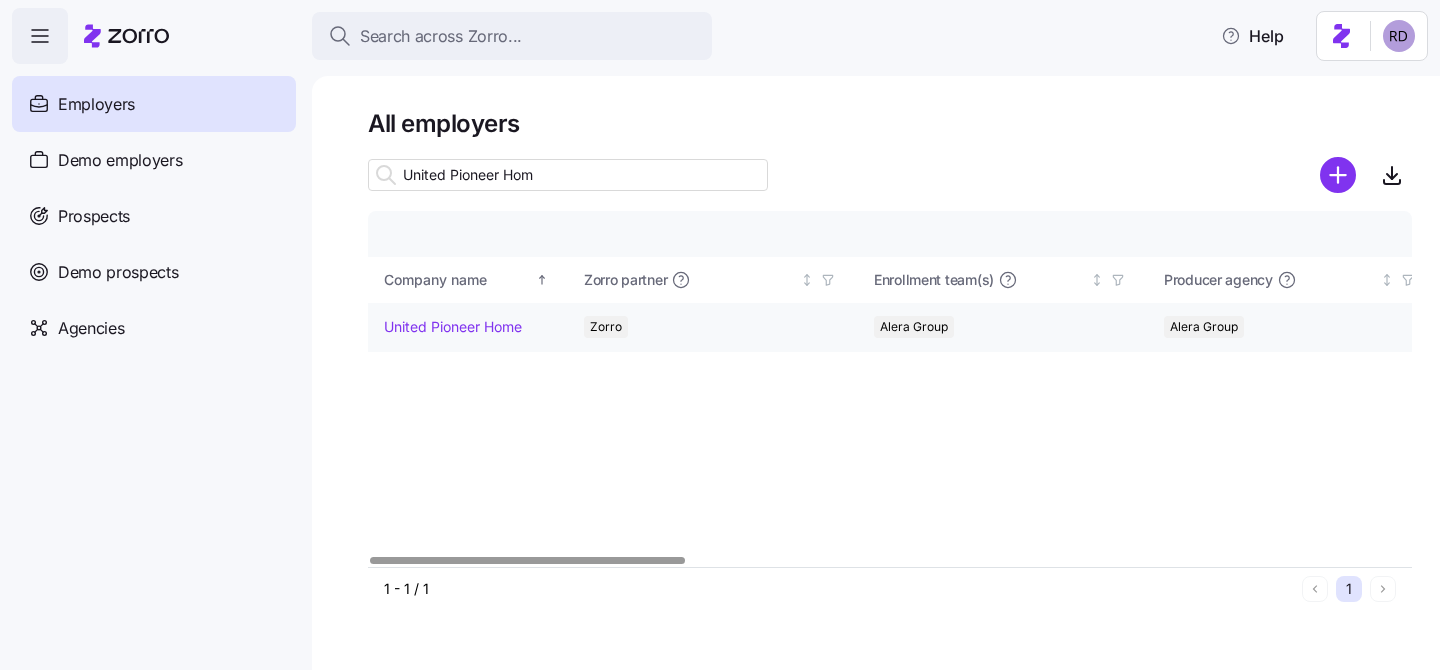 type on "United Pioneer Hom" 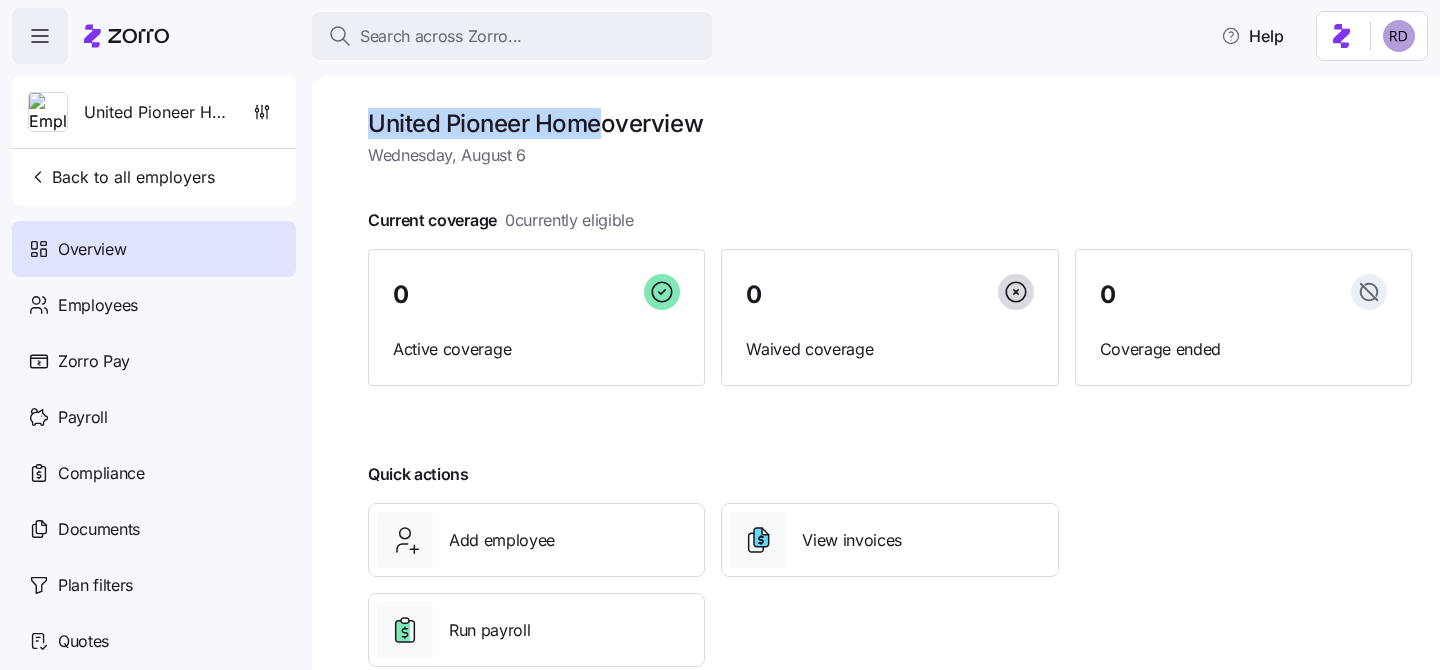 drag, startPoint x: 600, startPoint y: 124, endPoint x: 340, endPoint y: 122, distance: 260.0077 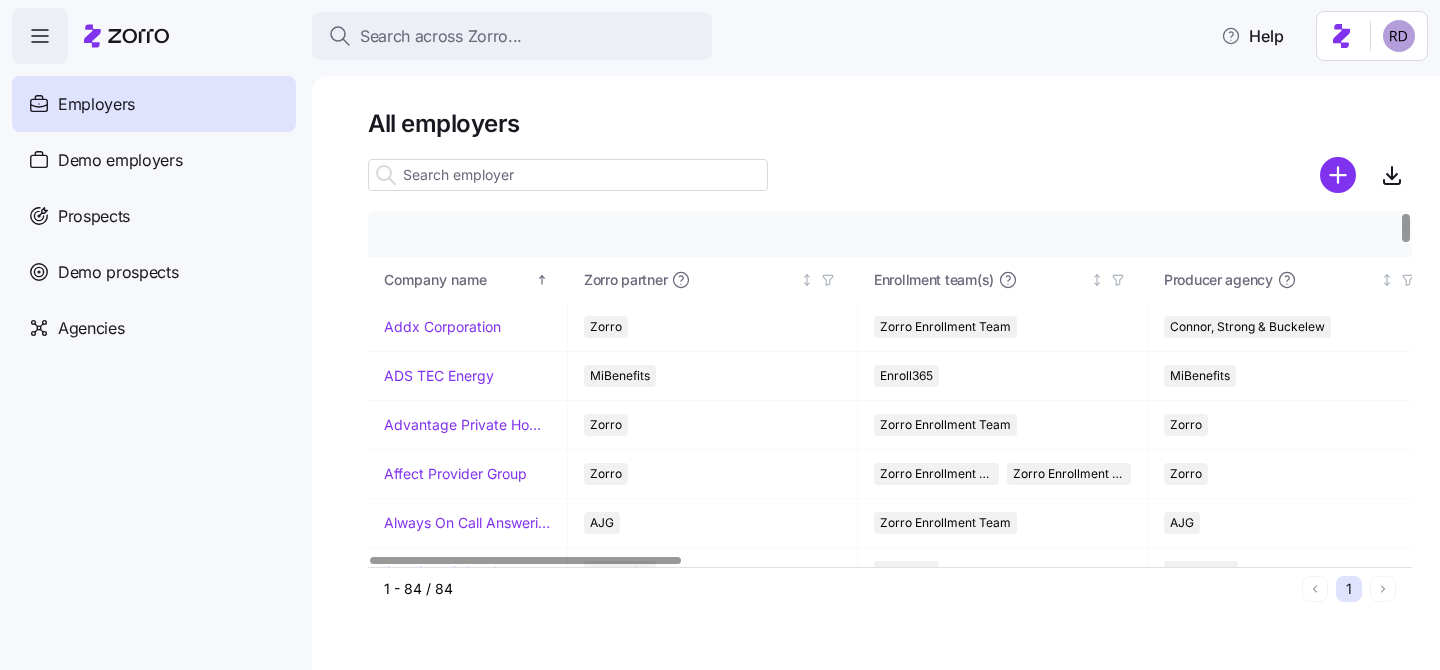 click at bounding box center (568, 175) 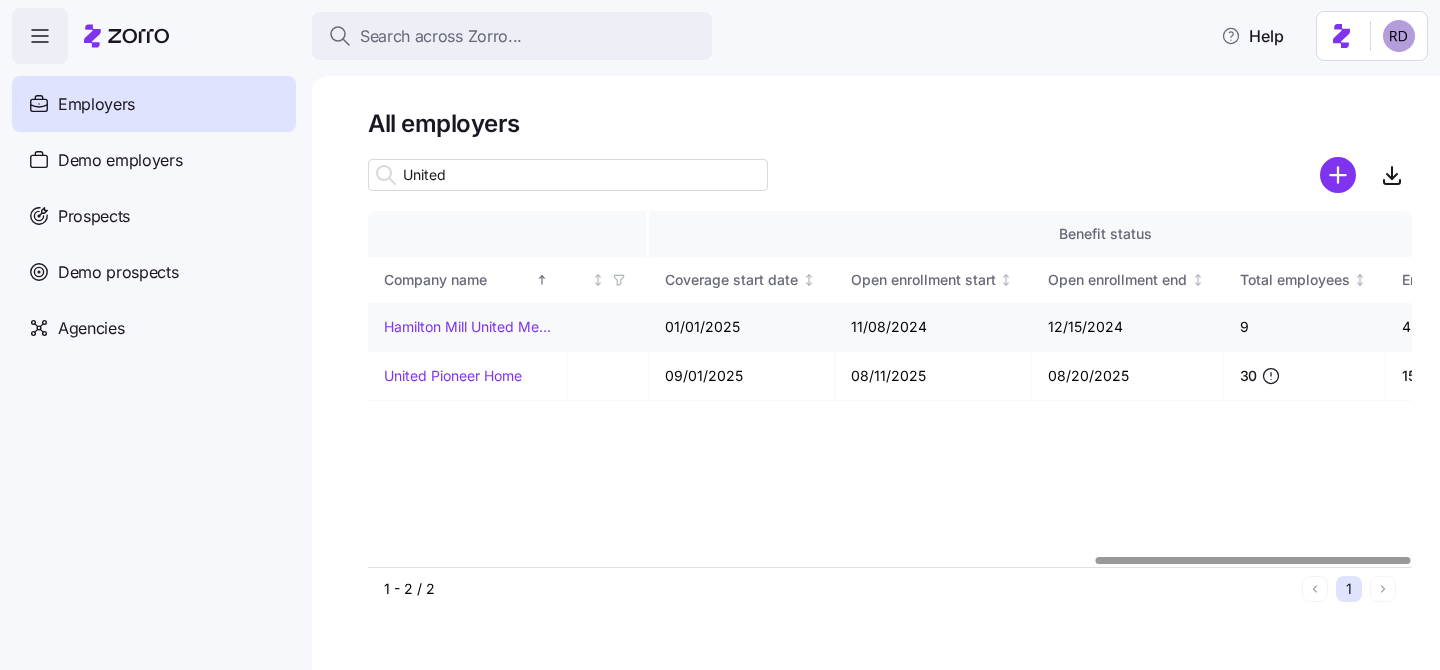 scroll, scrollTop: 0, scrollLeft: 2408, axis: horizontal 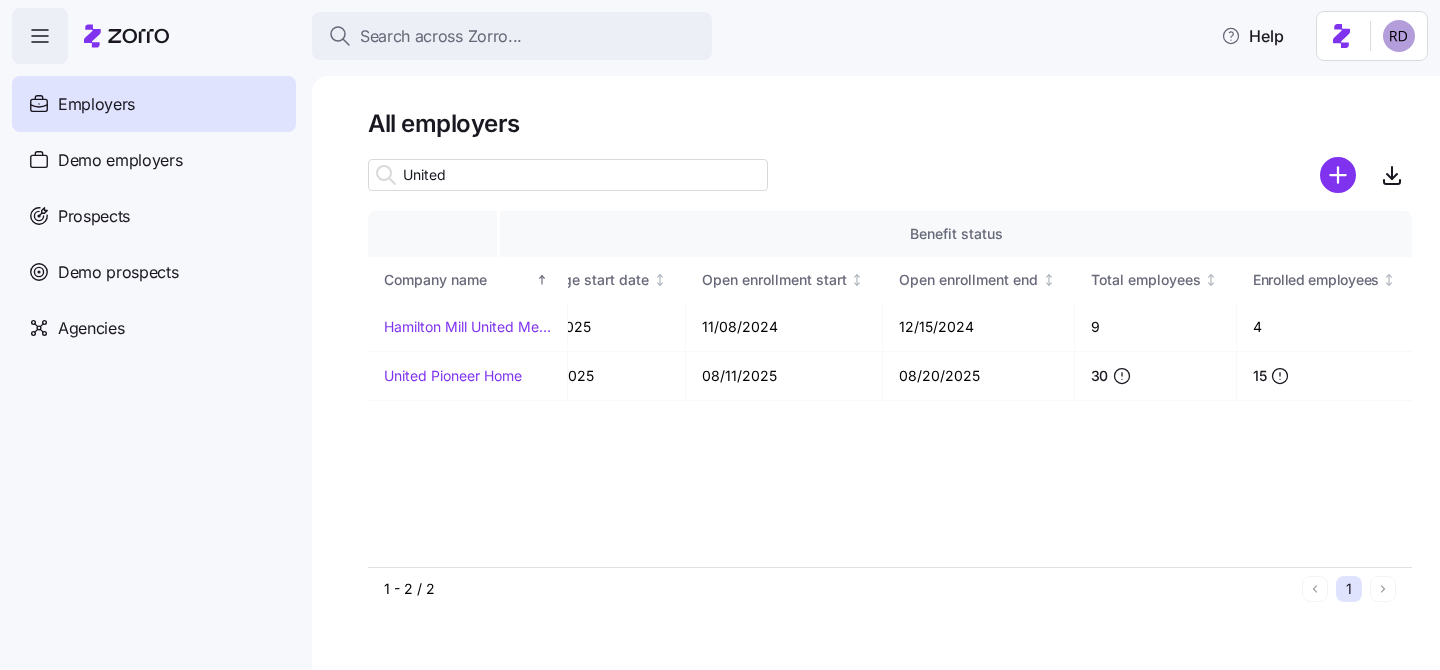 click on "United" at bounding box center (568, 175) 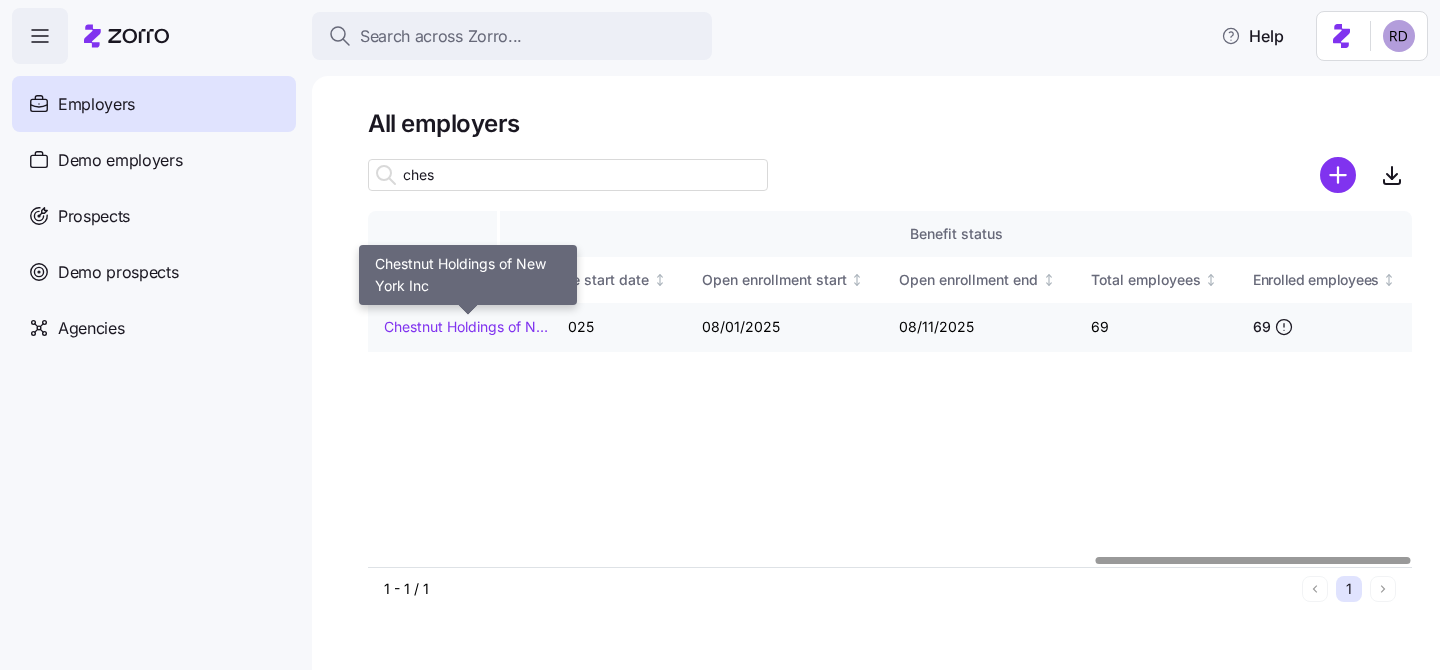 type on "ches" 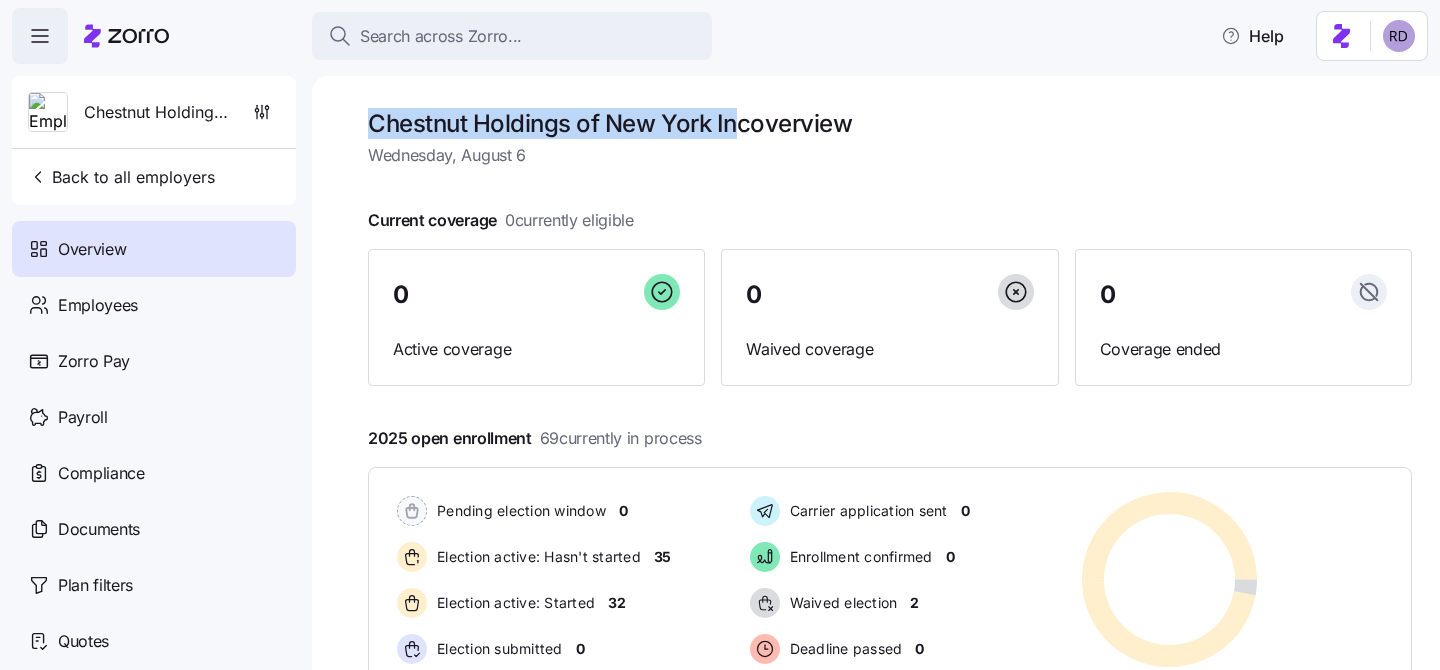 drag, startPoint x: 368, startPoint y: 119, endPoint x: 746, endPoint y: 123, distance: 378.02115 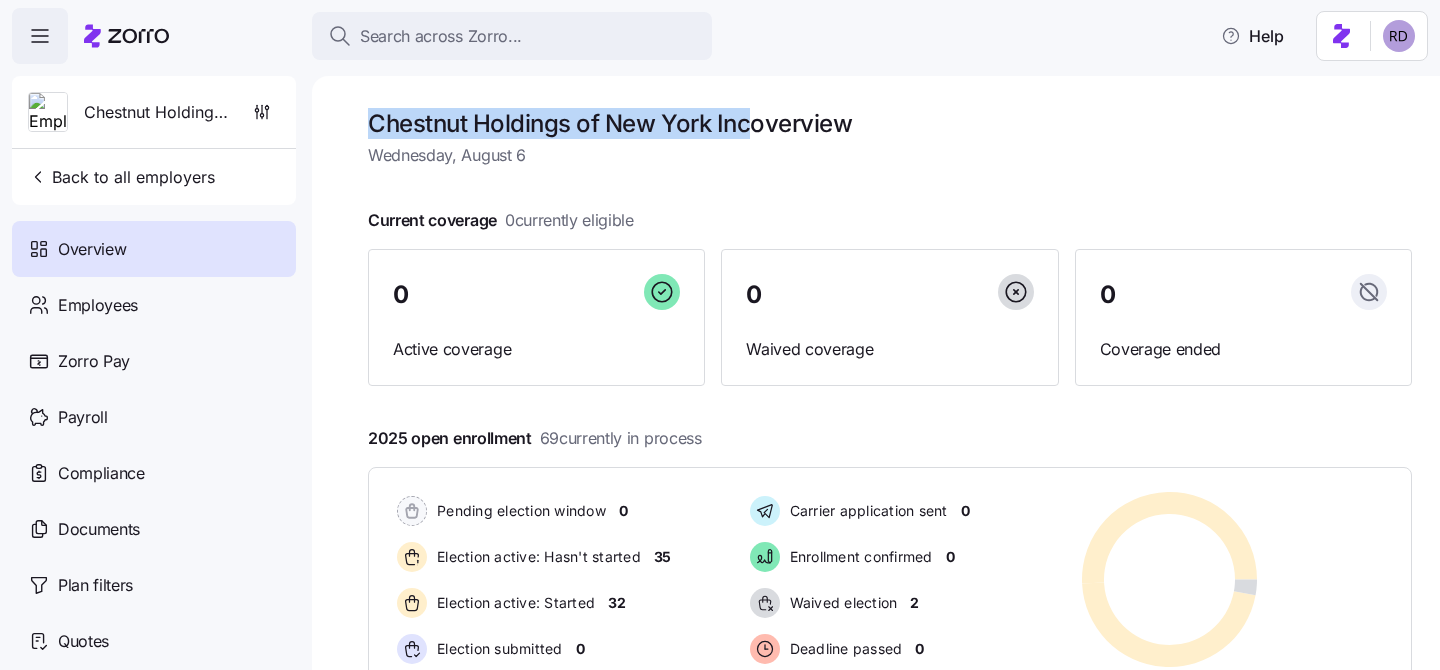copy on "Chestnut Holdings of New York Inc" 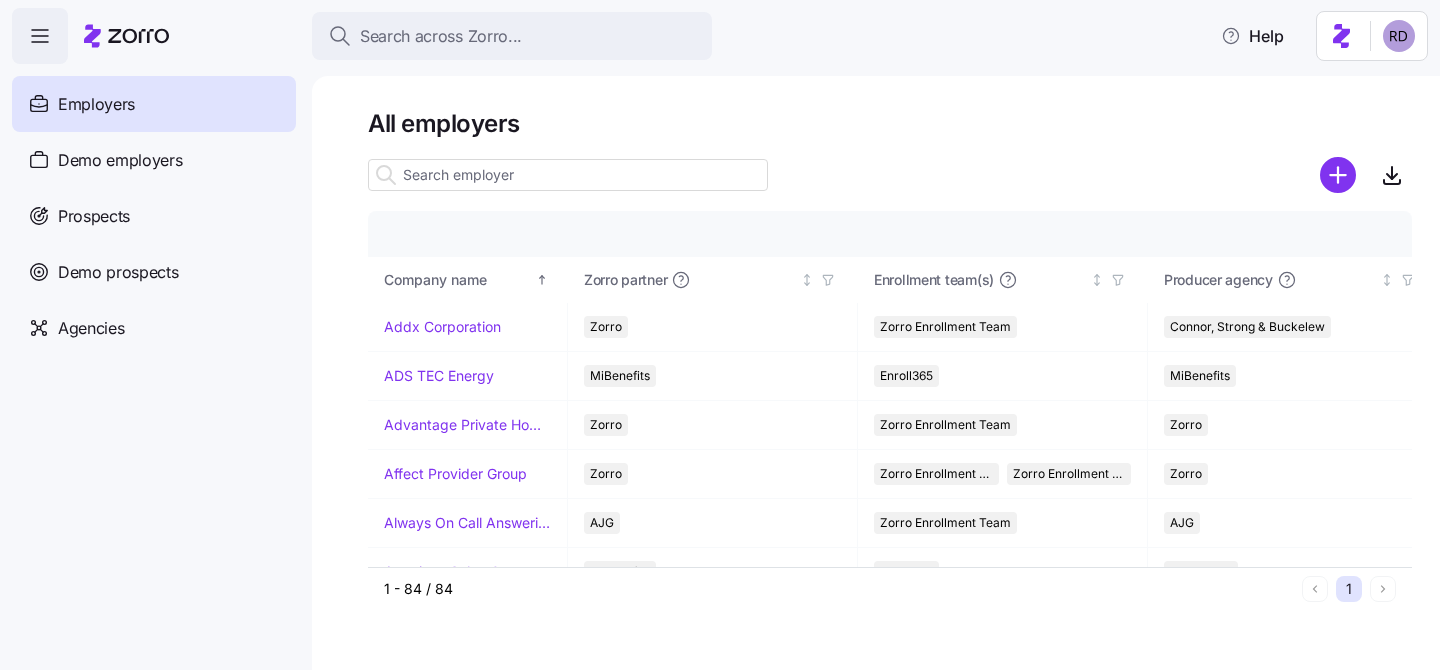click at bounding box center [568, 175] 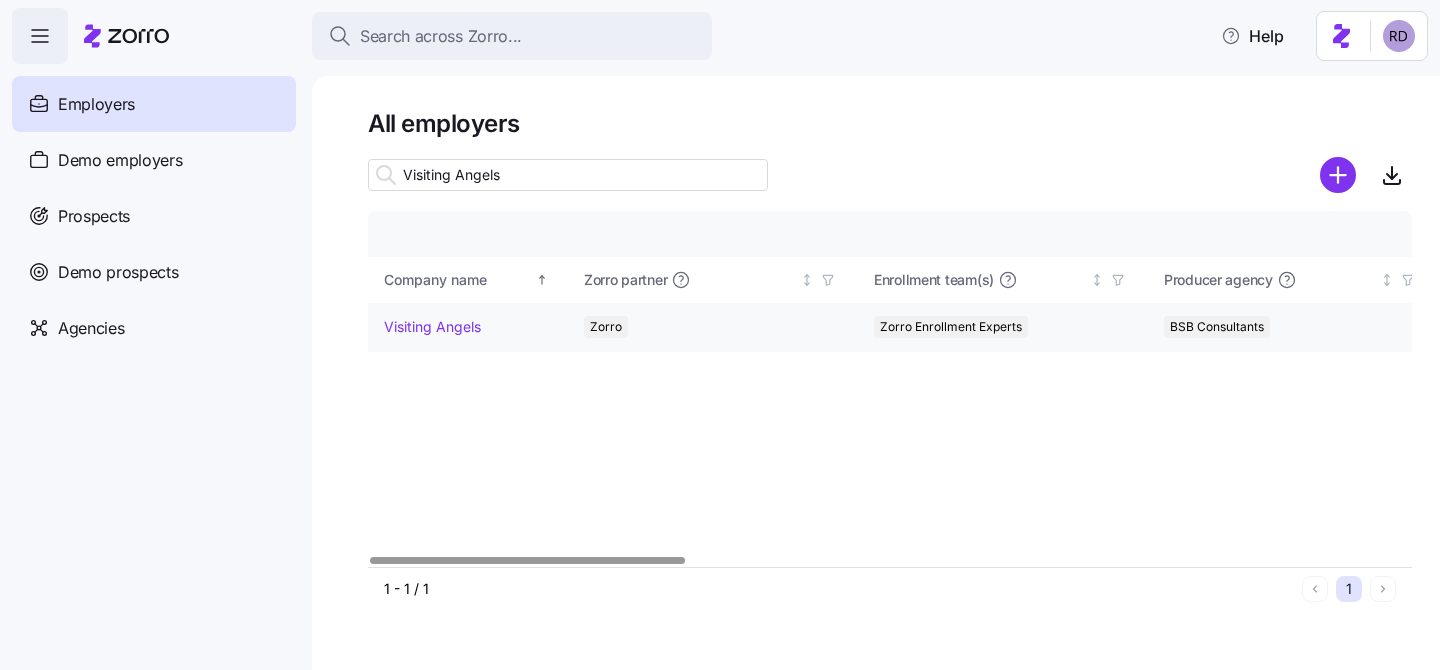 type on "Visiting Angels" 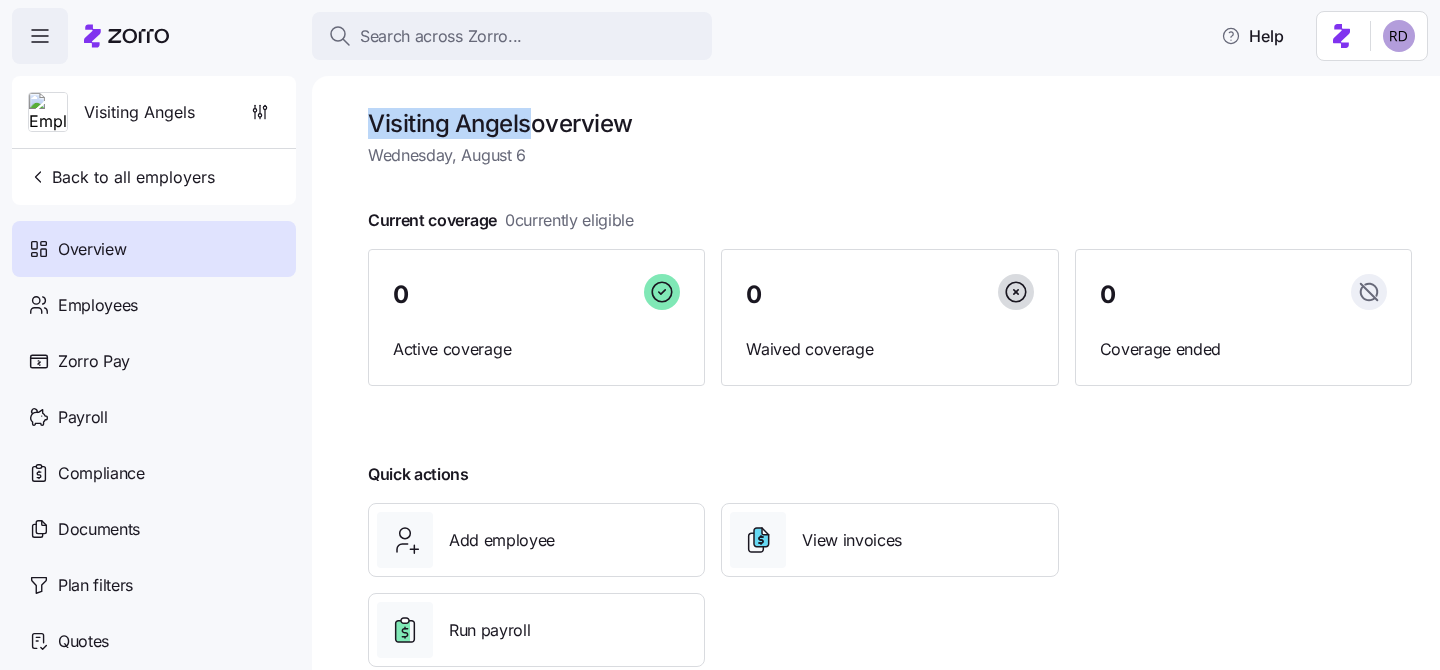 drag, startPoint x: 372, startPoint y: 116, endPoint x: 527, endPoint y: 116, distance: 155 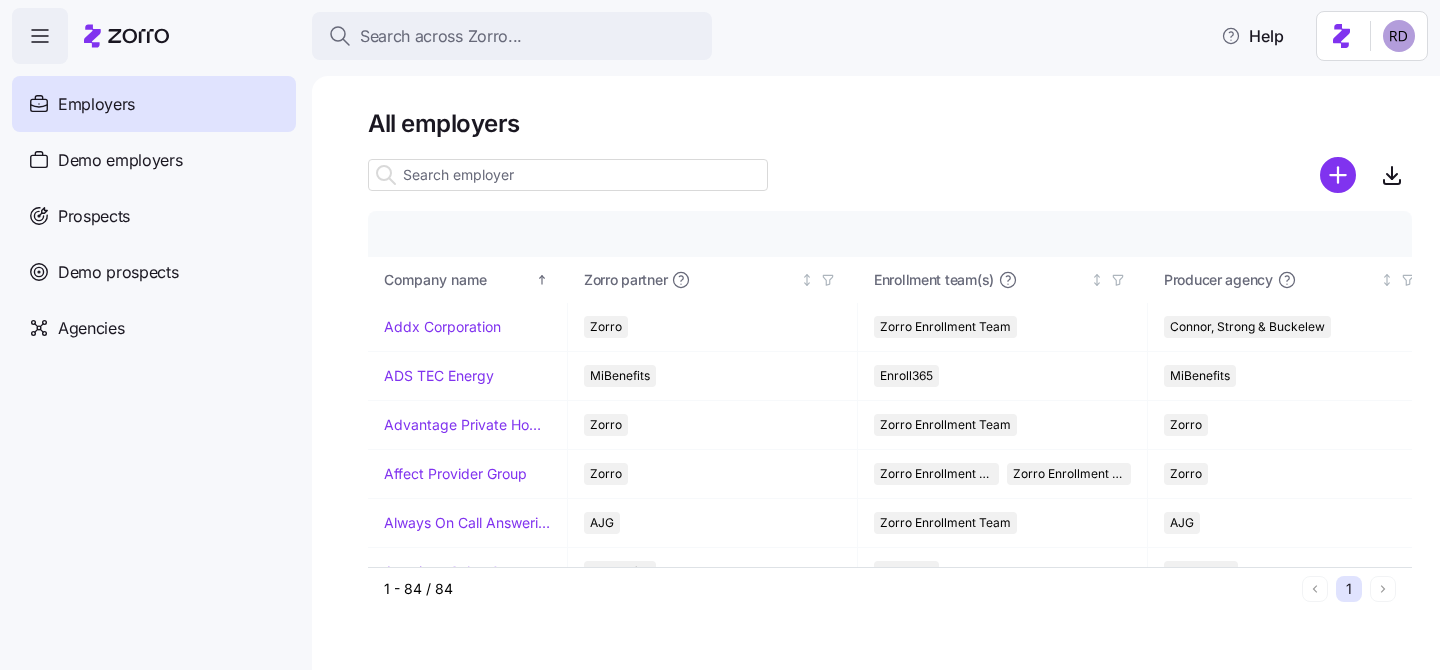 click at bounding box center (568, 175) 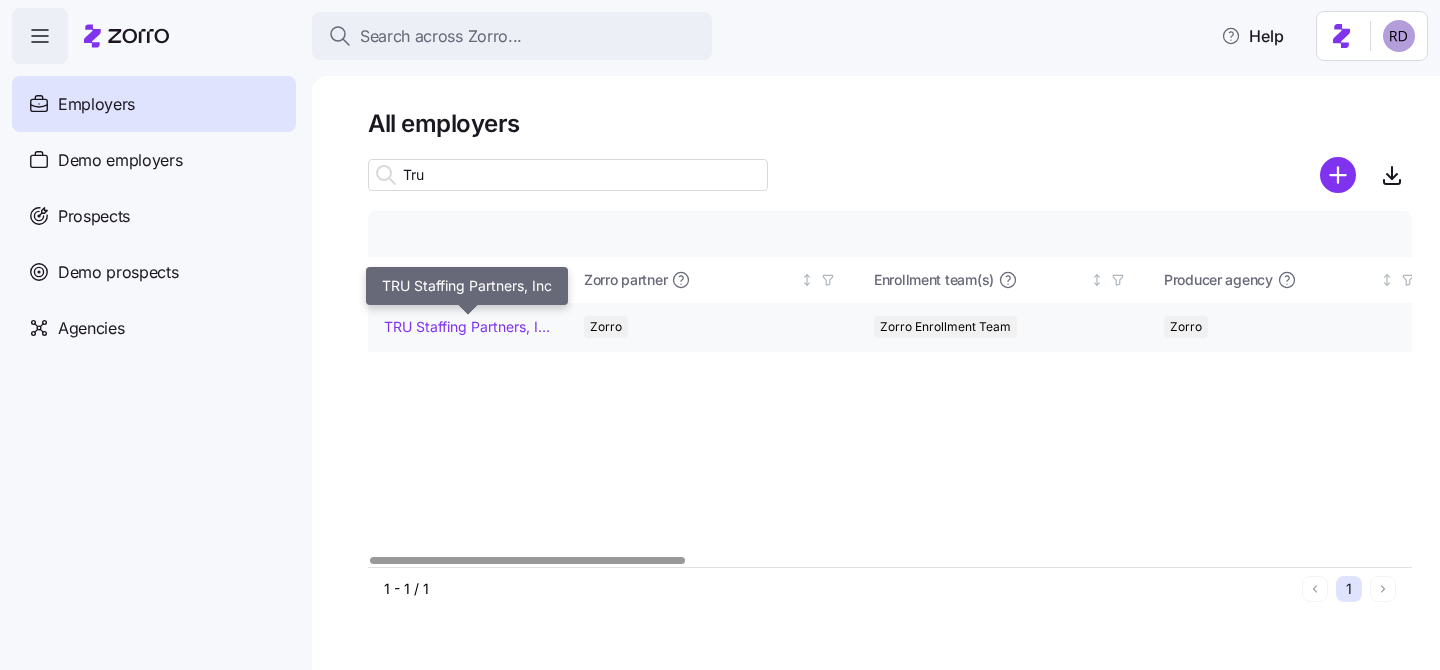 type on "Tru" 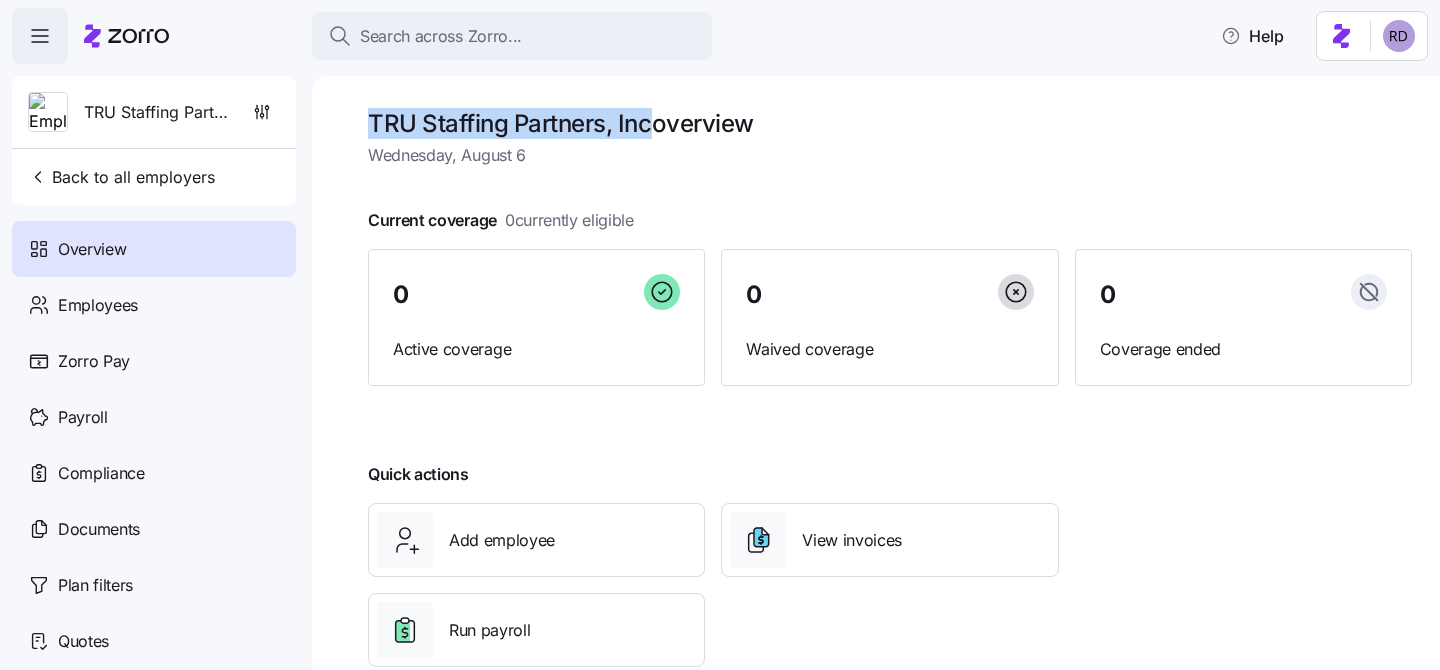 drag, startPoint x: 654, startPoint y: 129, endPoint x: 375, endPoint y: 128, distance: 279.0018 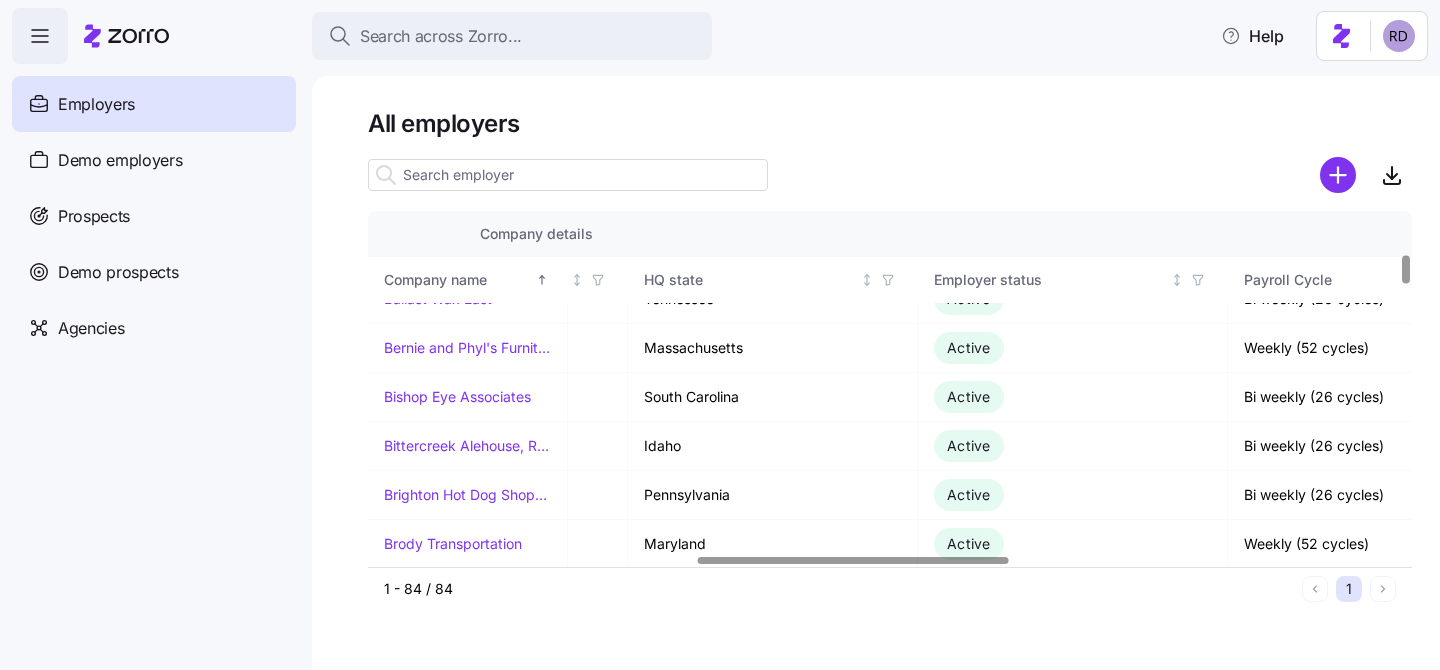 scroll, scrollTop: 516, scrollLeft: 1100, axis: both 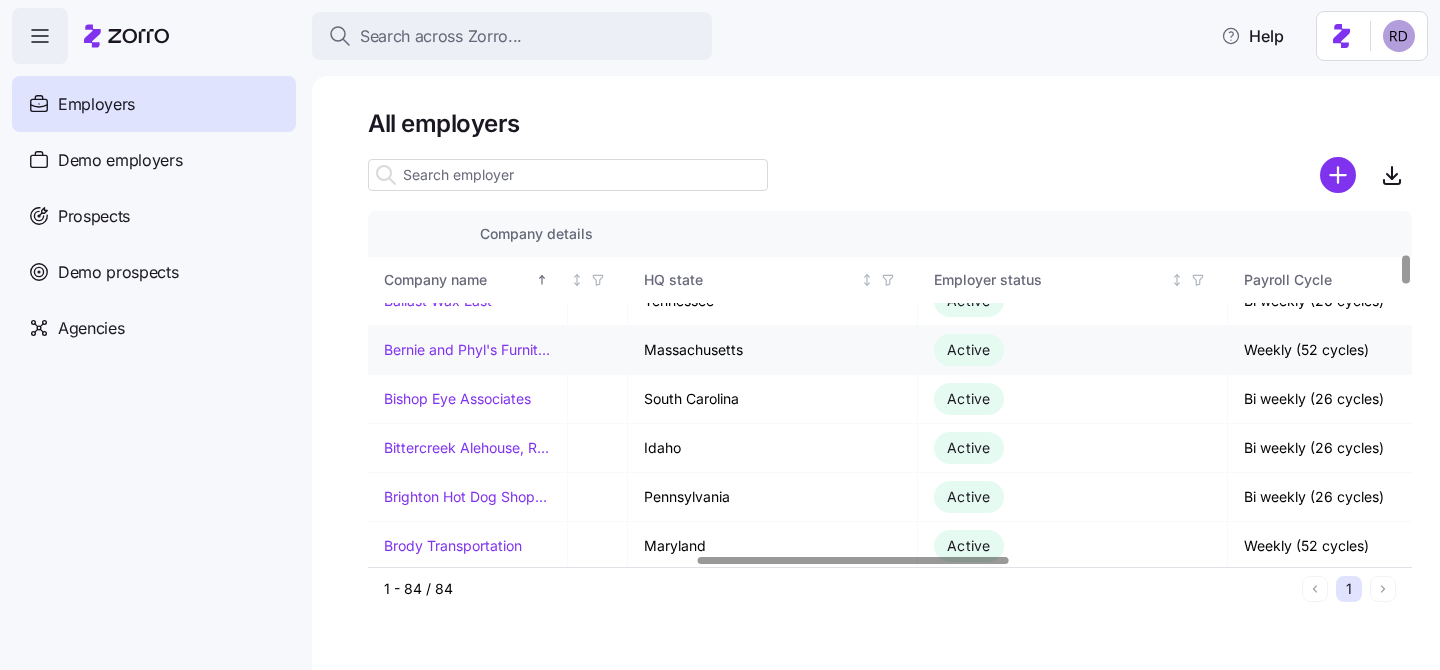 click on "Massachusetts" at bounding box center (773, 350) 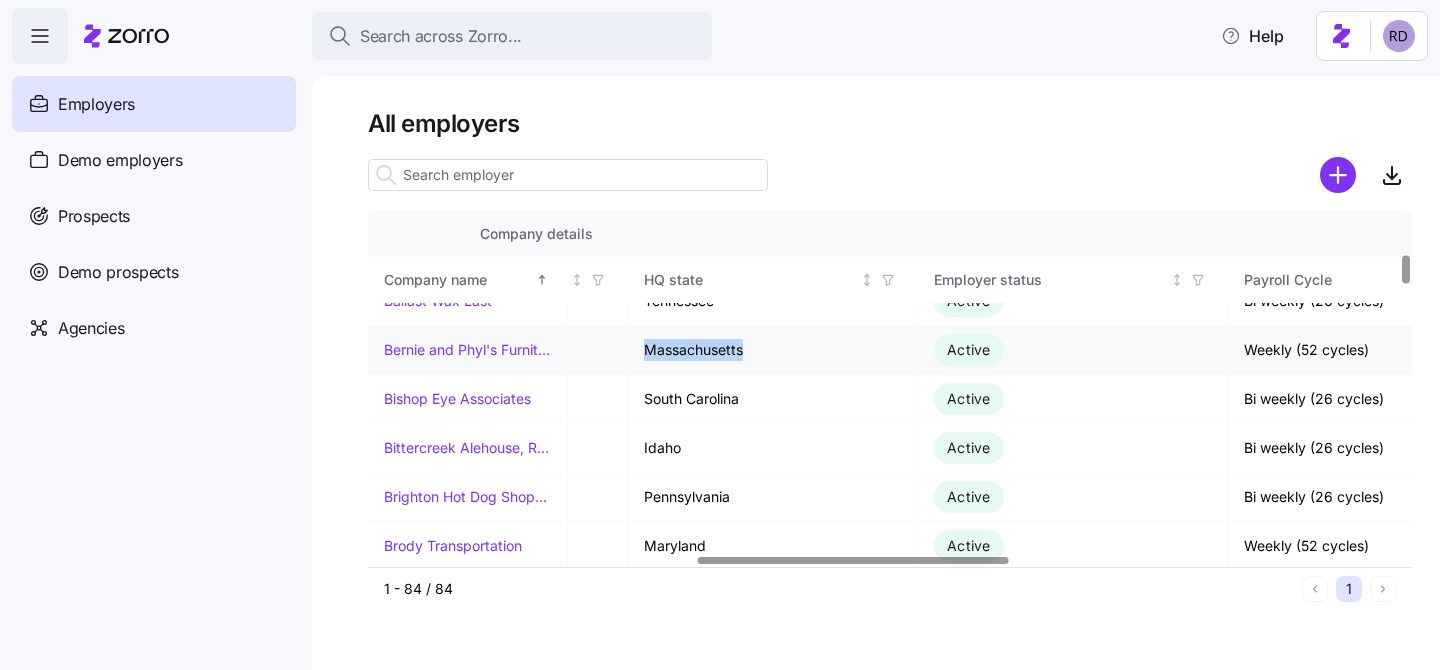 click on "Massachusetts" at bounding box center (773, 350) 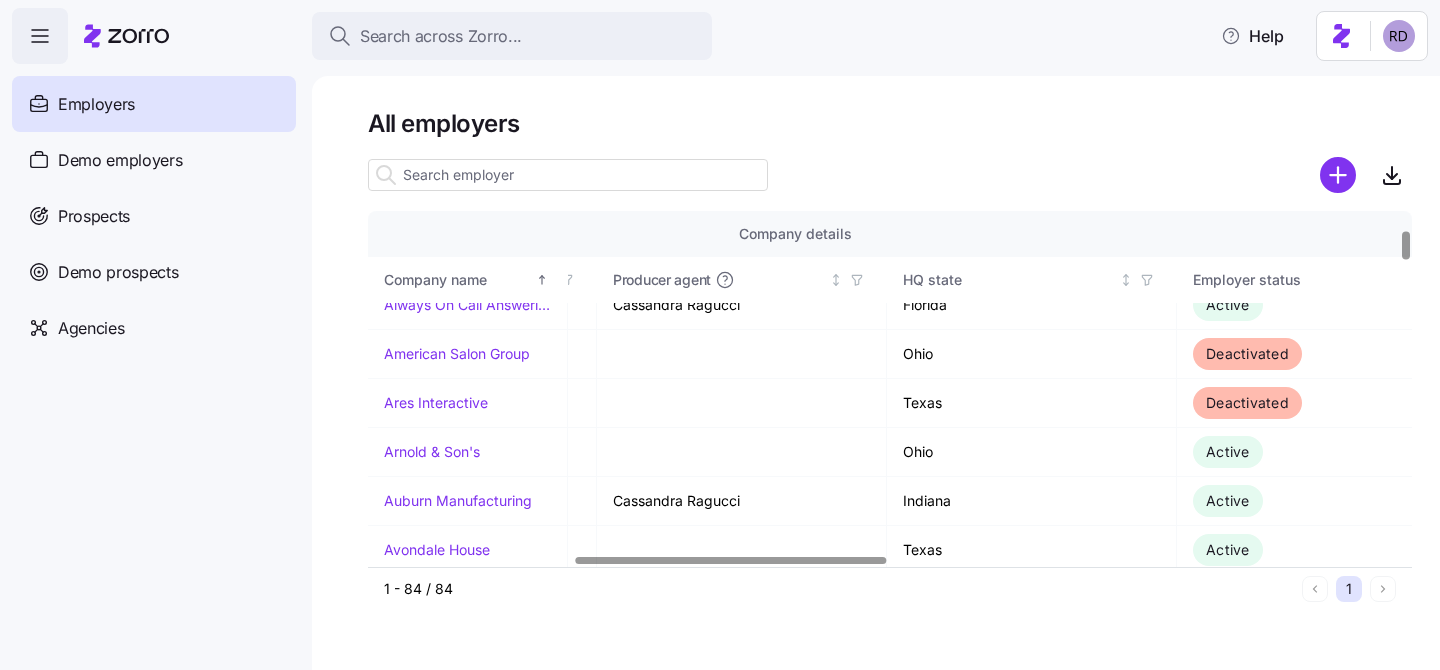 scroll, scrollTop: 218, scrollLeft: 689, axis: both 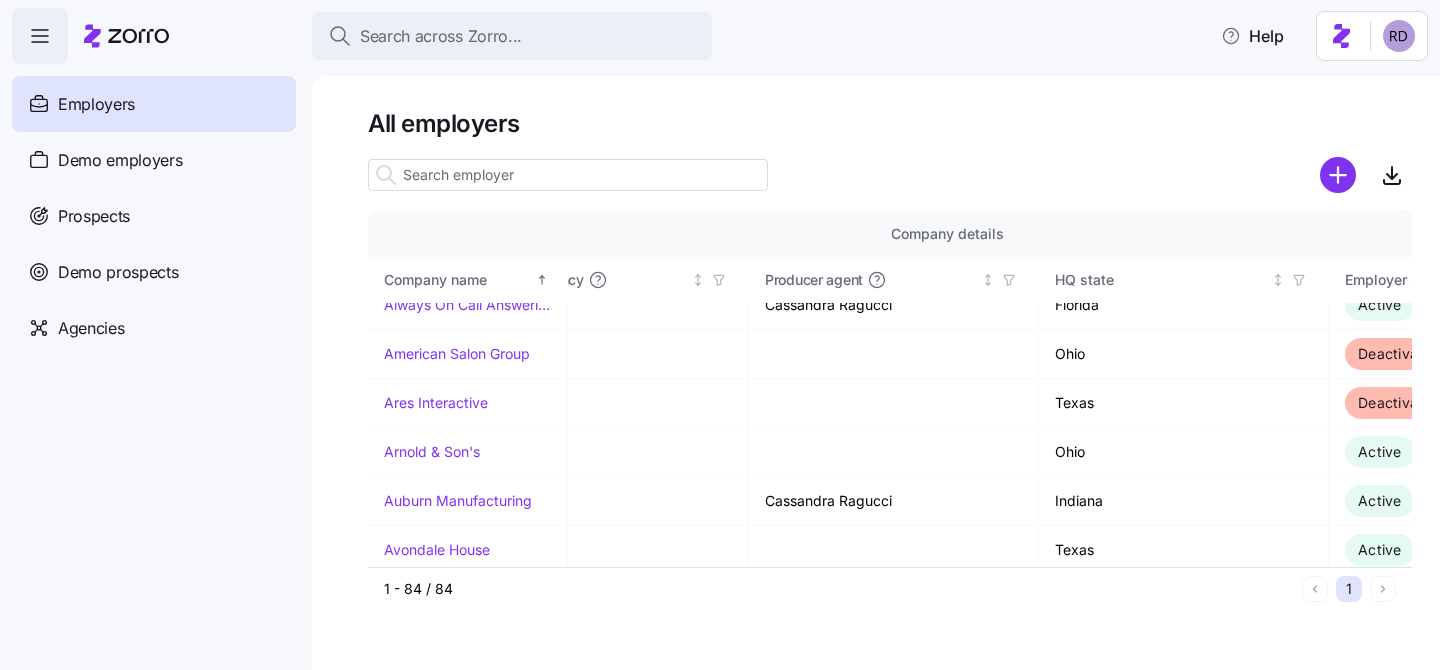 click at bounding box center [568, 175] 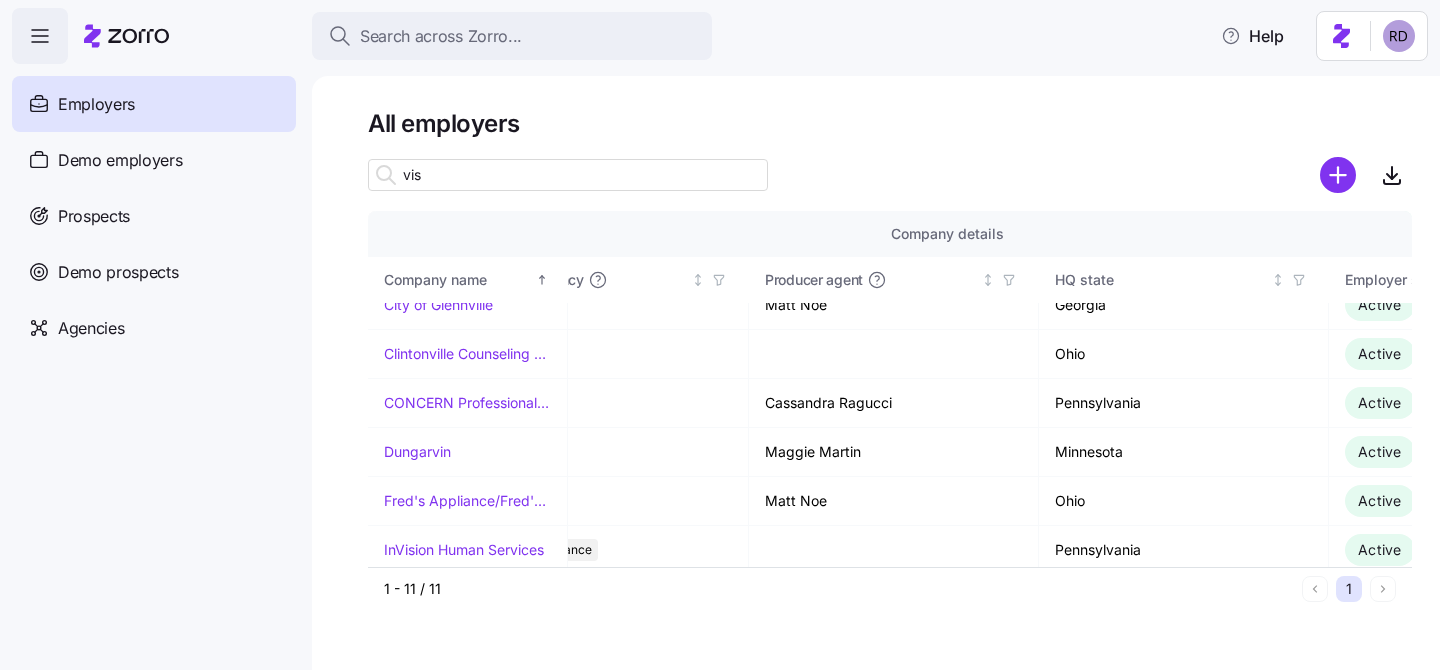 scroll, scrollTop: 0, scrollLeft: 689, axis: horizontal 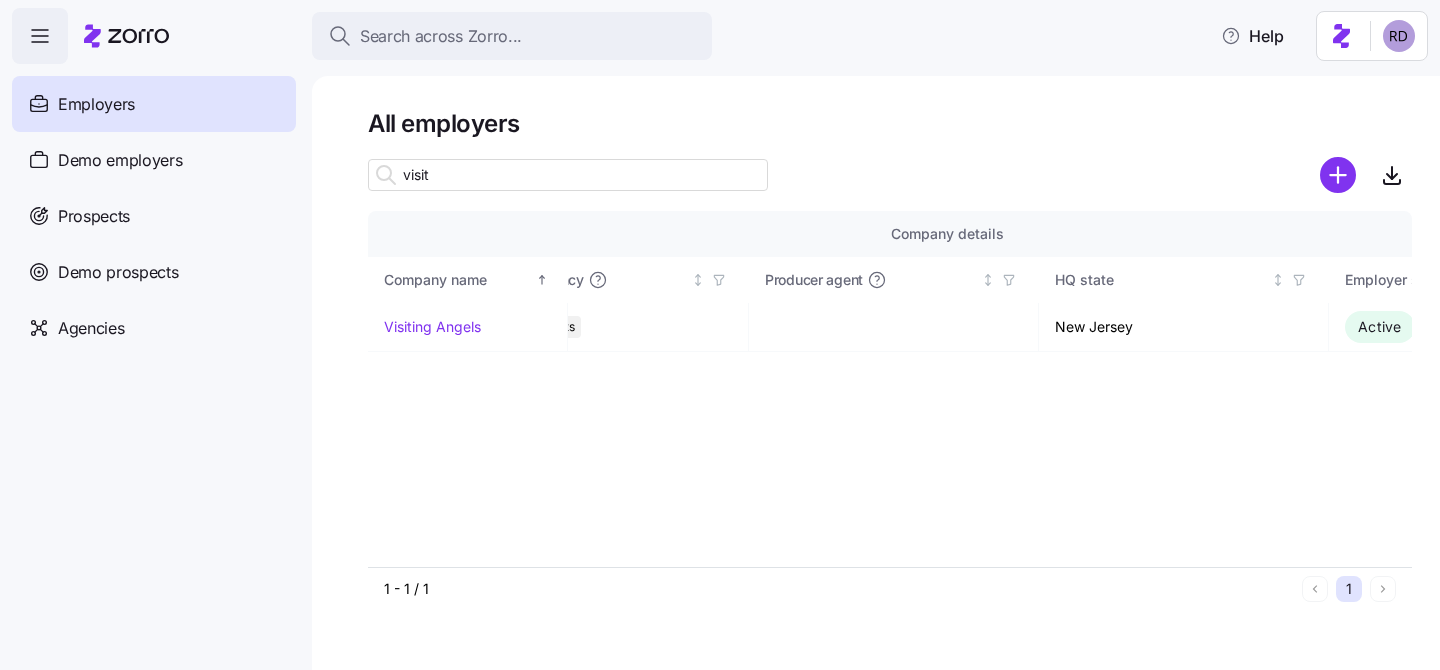 click on "visit" at bounding box center (568, 175) 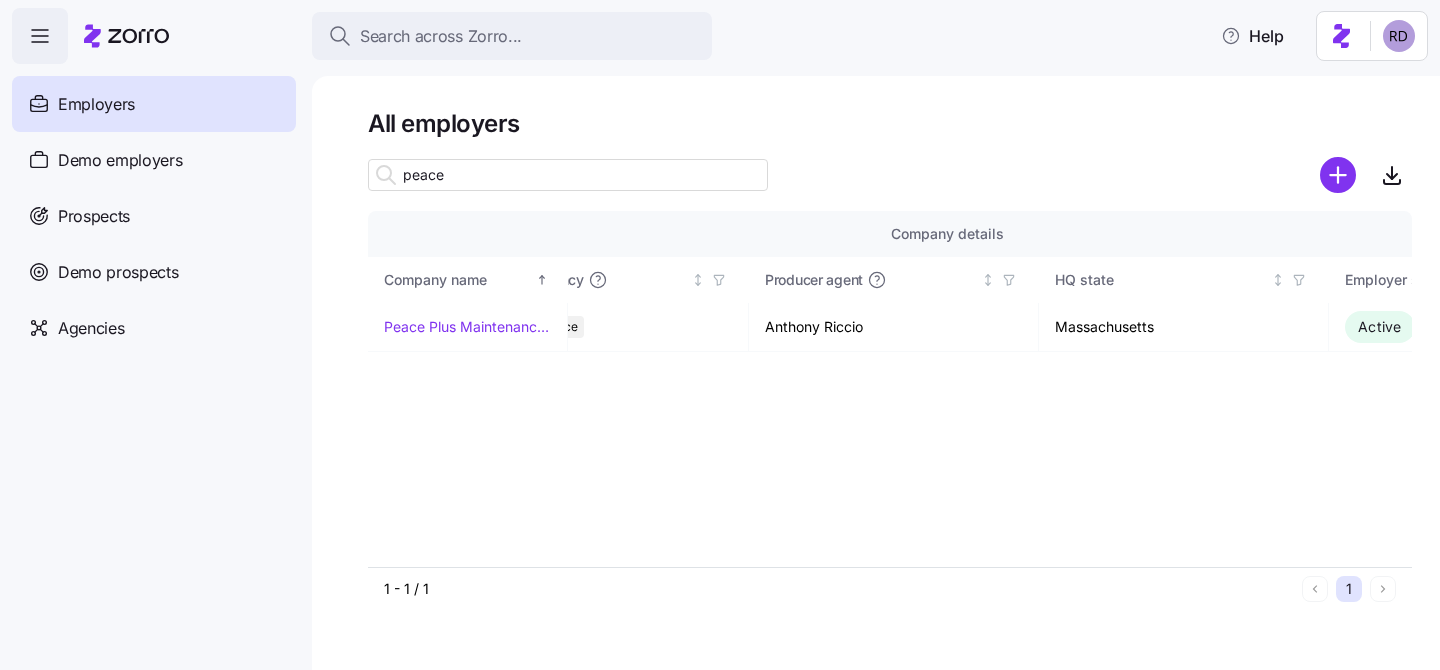 click on "peace" at bounding box center (568, 175) 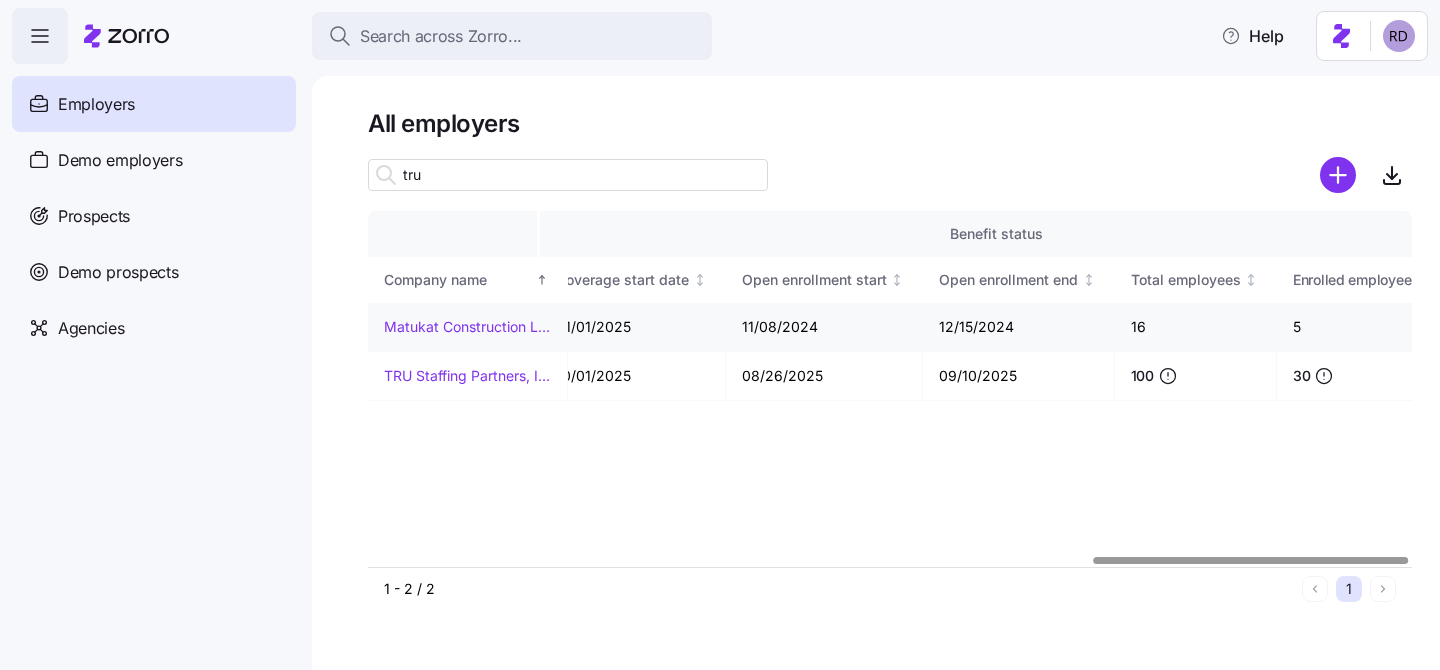 scroll, scrollTop: 0, scrollLeft: 2408, axis: horizontal 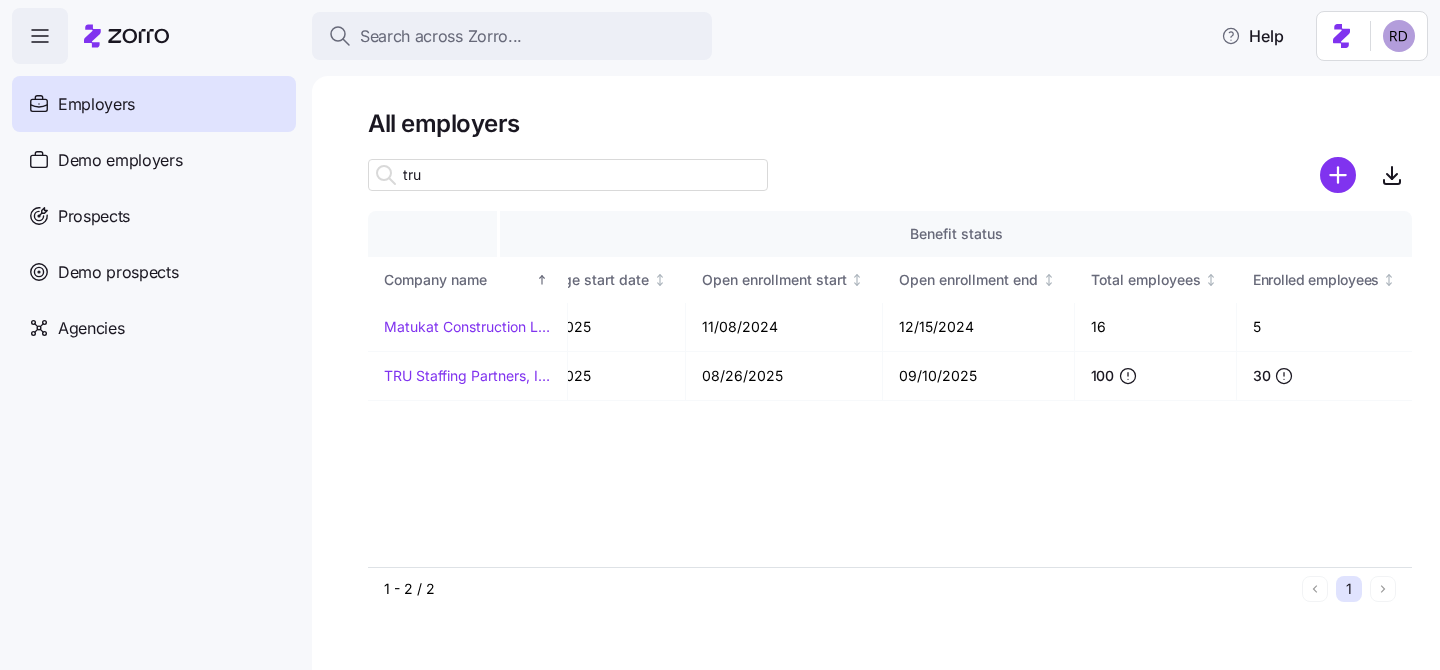 type on "tru" 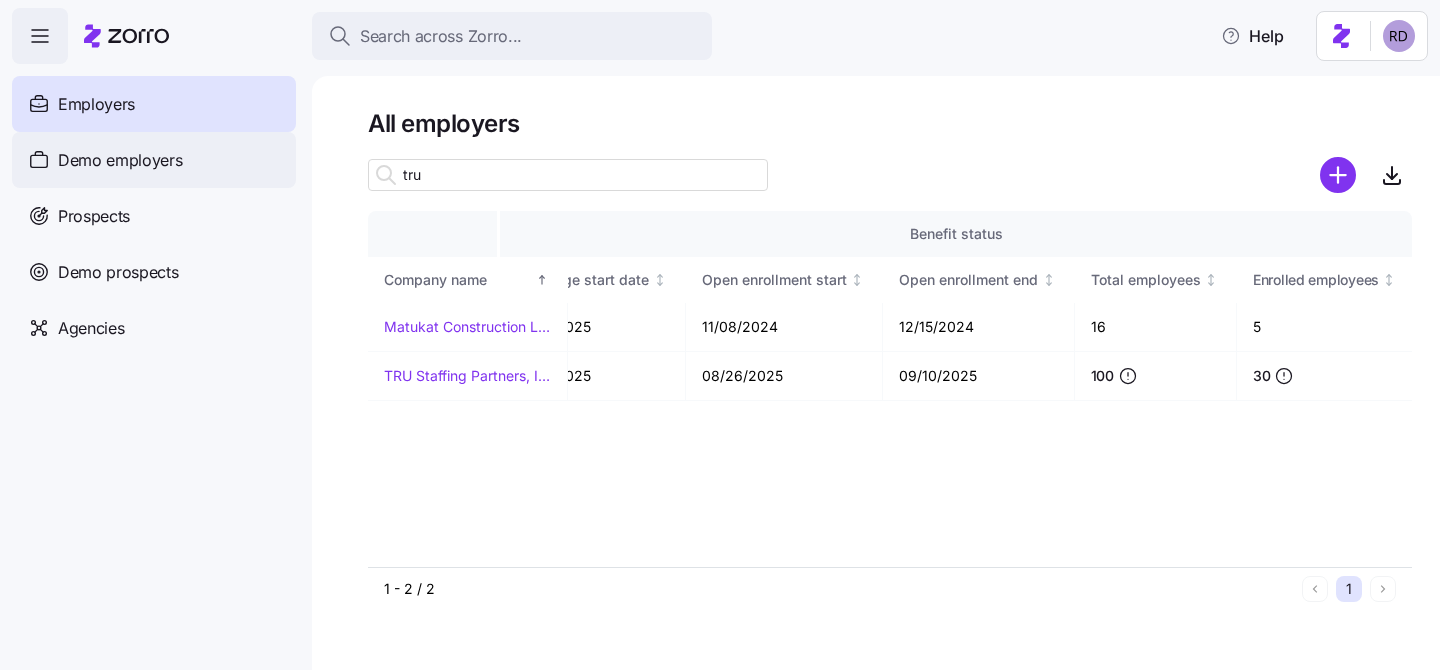 click on "Demo employers" at bounding box center (154, 160) 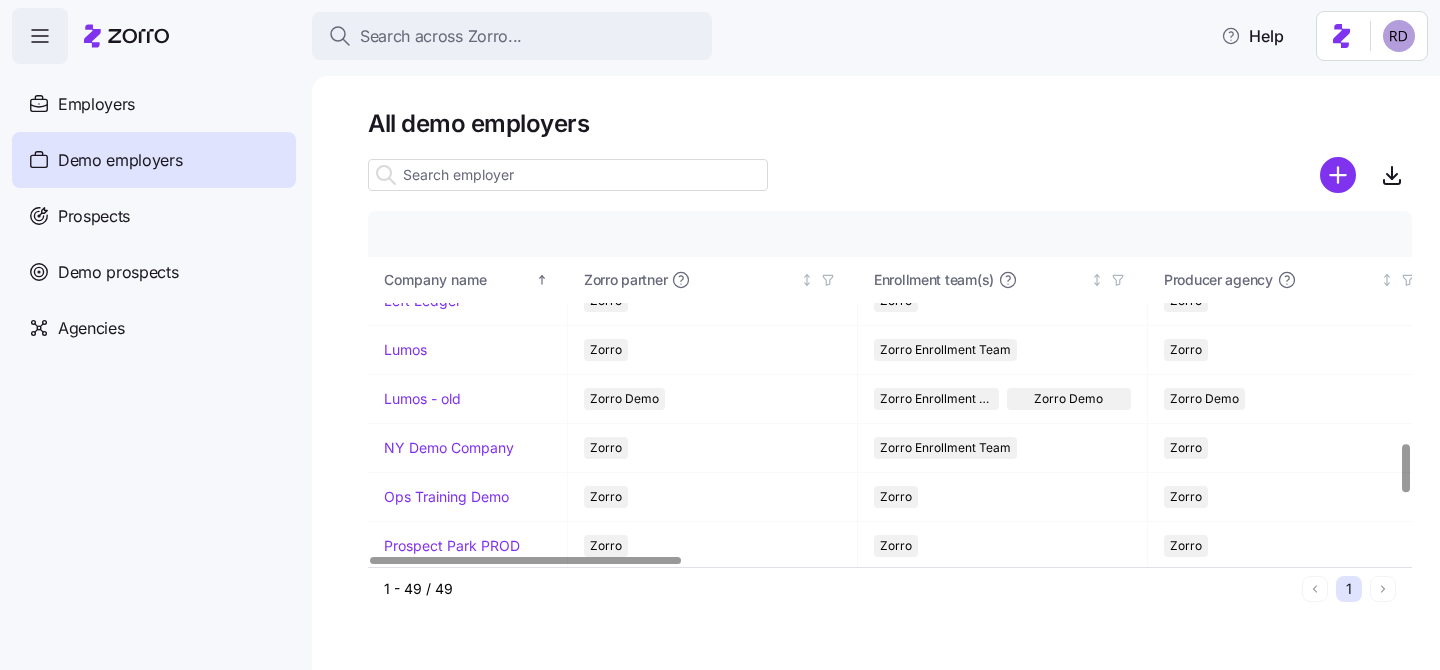 scroll, scrollTop: 1682, scrollLeft: 0, axis: vertical 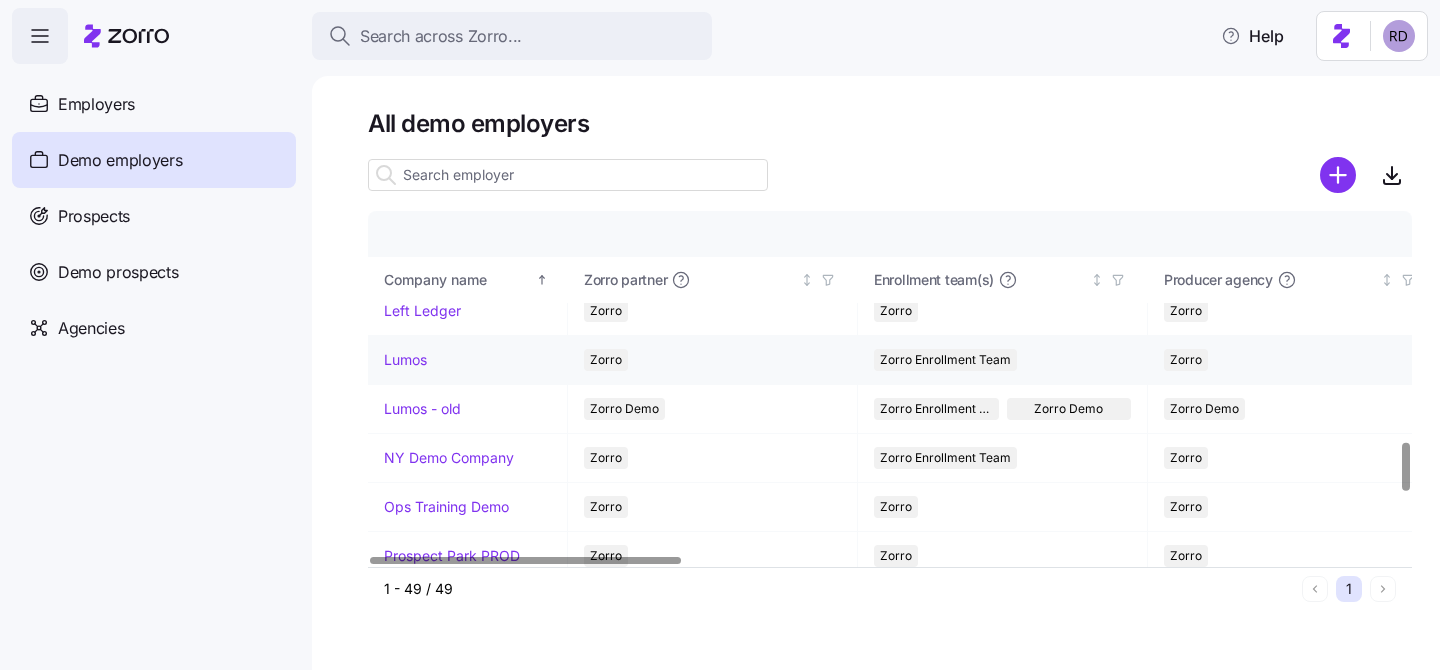 click on "Lumos" at bounding box center (405, 360) 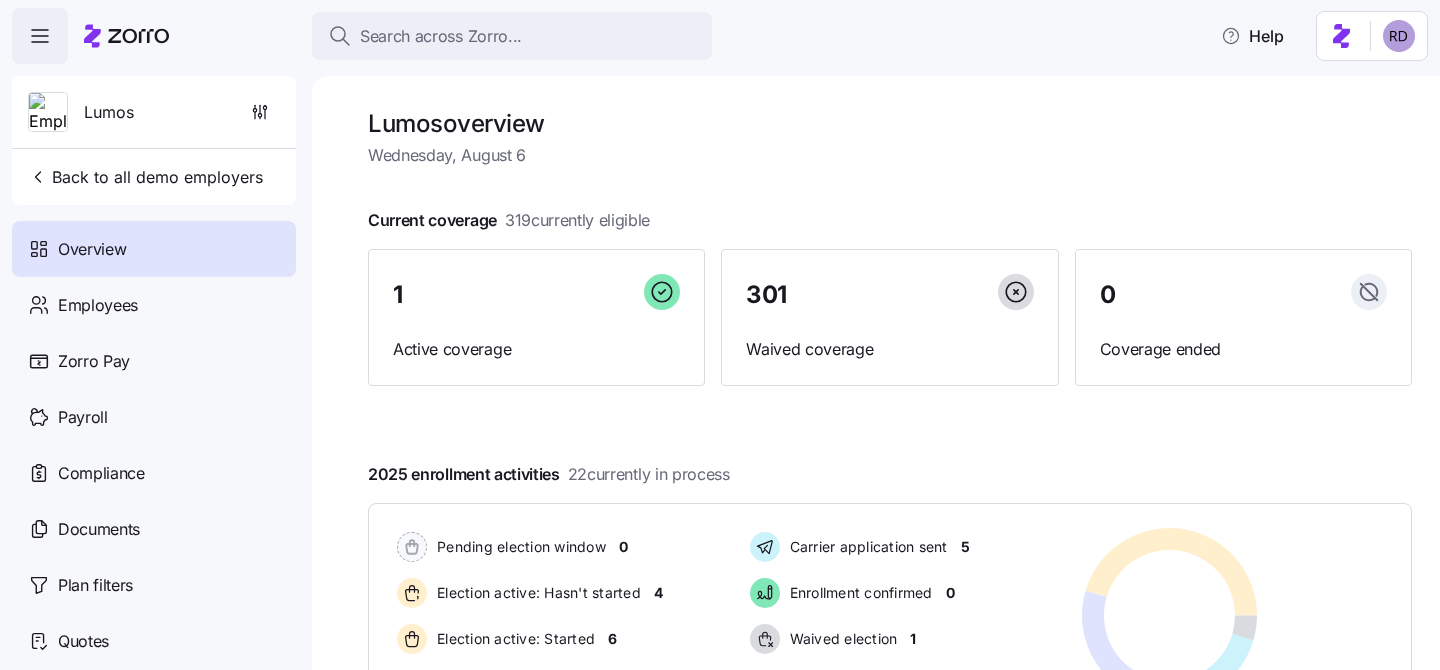 scroll, scrollTop: 88, scrollLeft: 0, axis: vertical 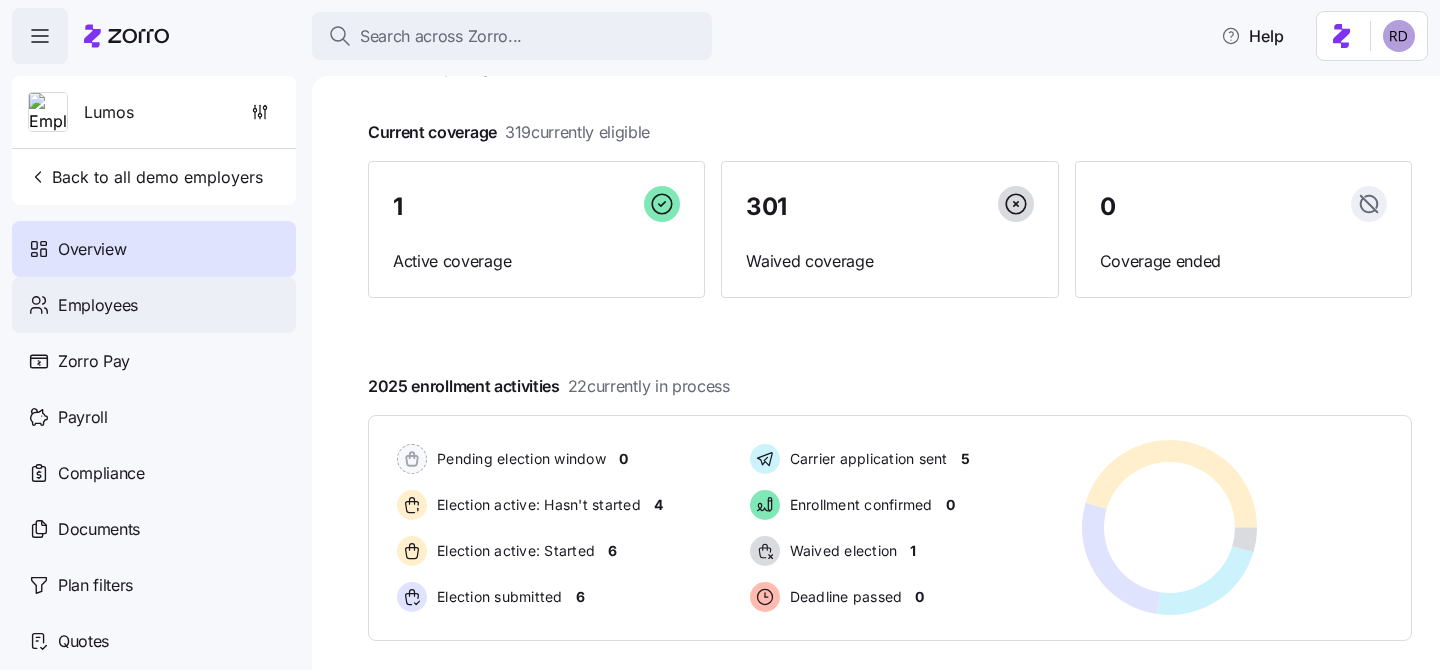click on "Employees" at bounding box center [154, 305] 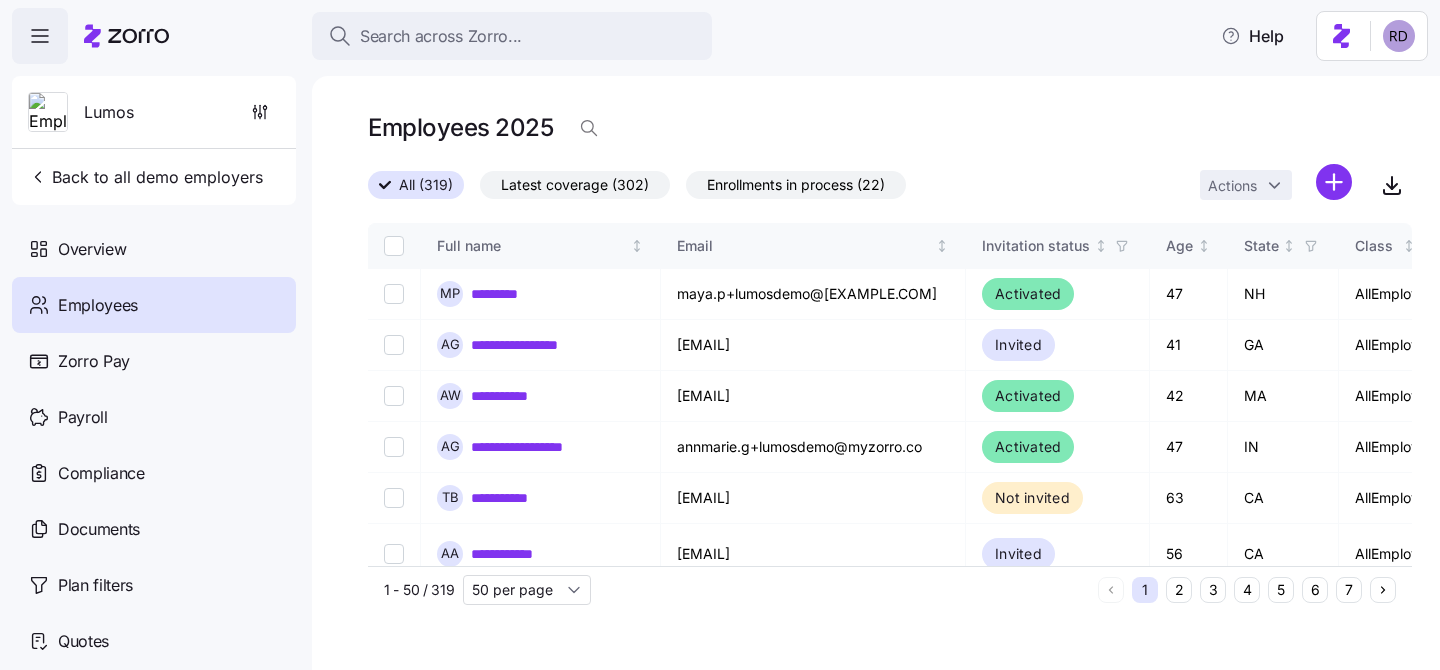 scroll, scrollTop: 0, scrollLeft: 0, axis: both 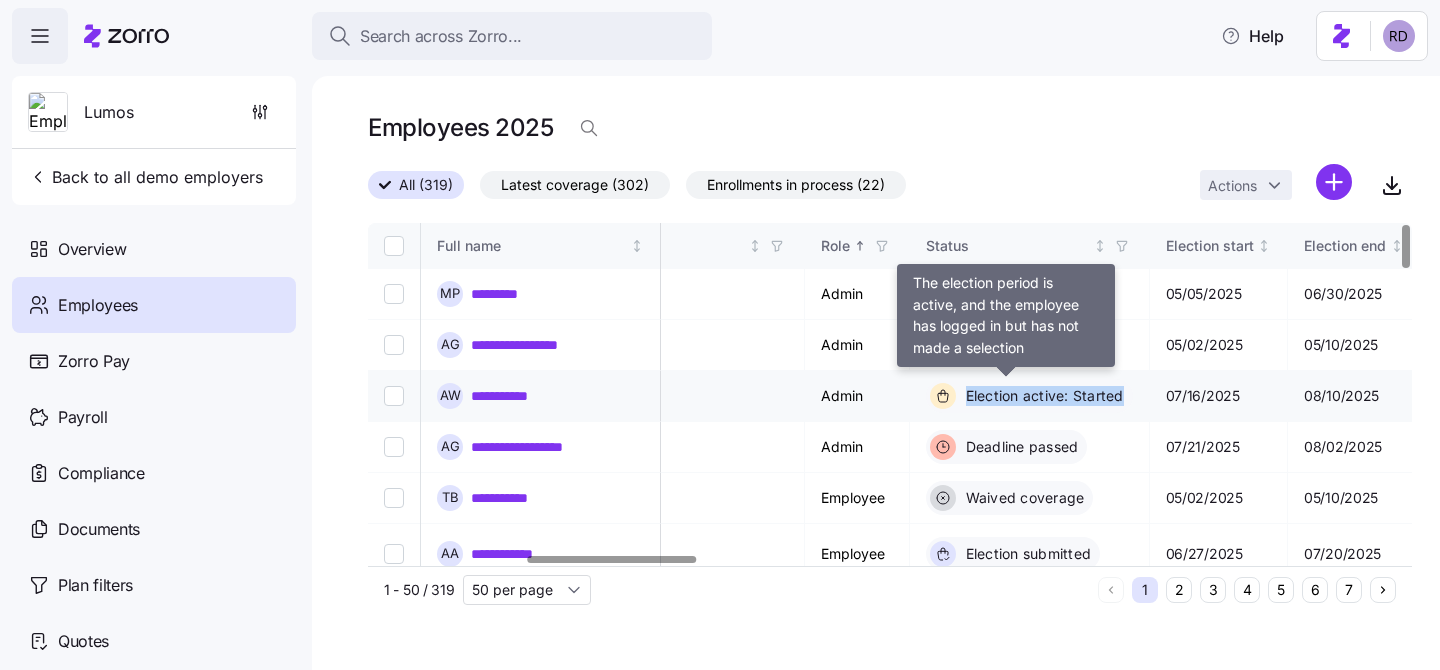 drag, startPoint x: 941, startPoint y: 394, endPoint x: 1107, endPoint y: 399, distance: 166.07529 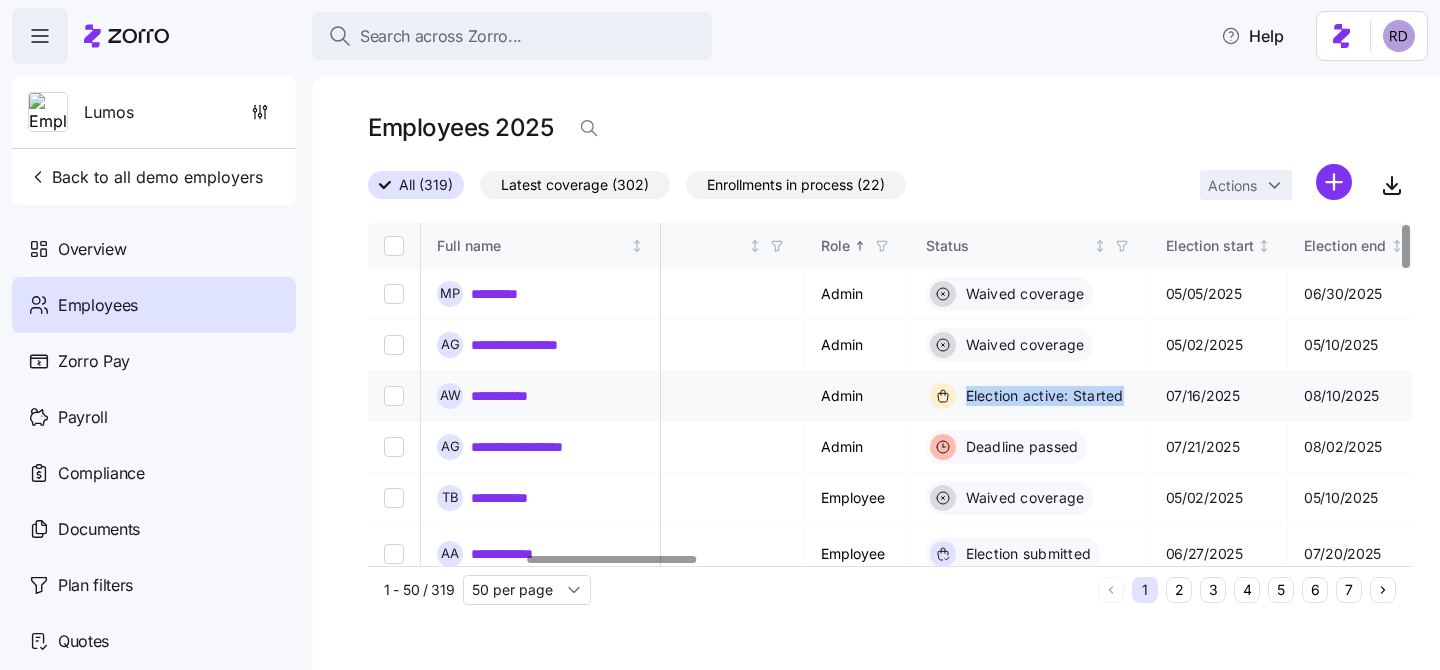 copy on "Election active: Started" 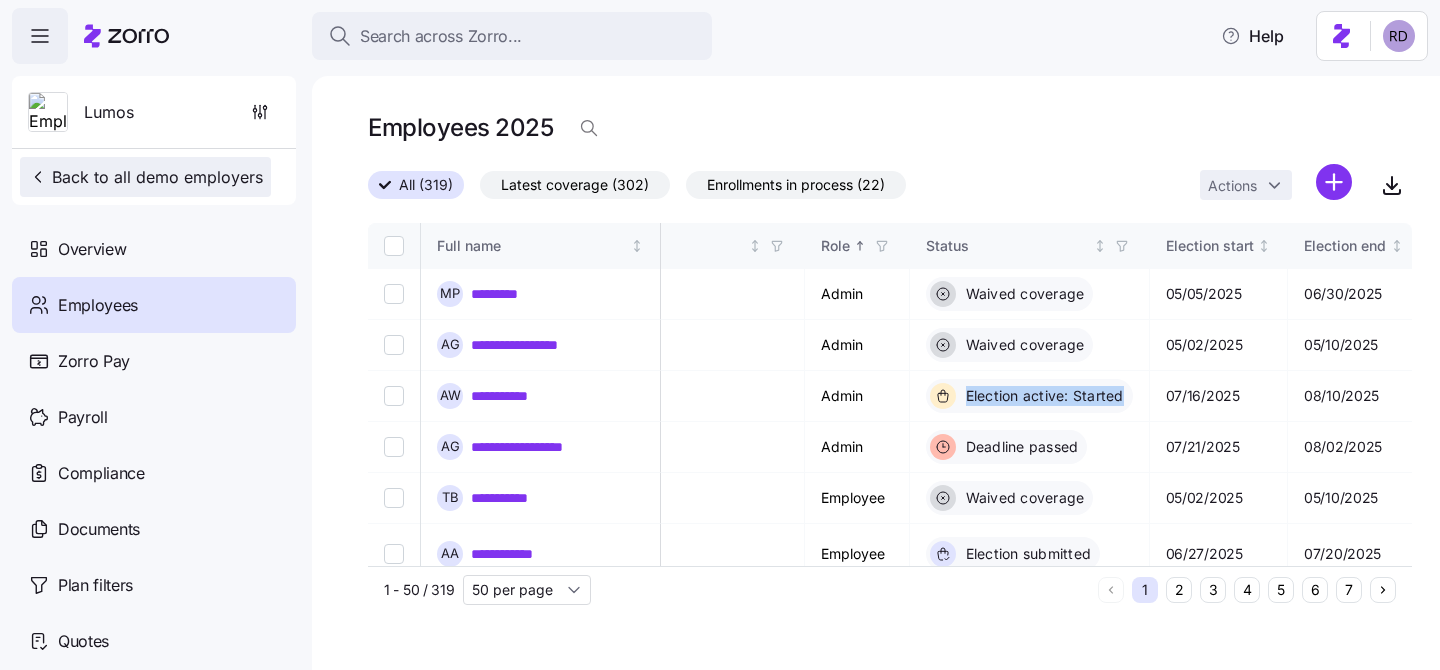 click on "Back to all demo employers" at bounding box center [145, 177] 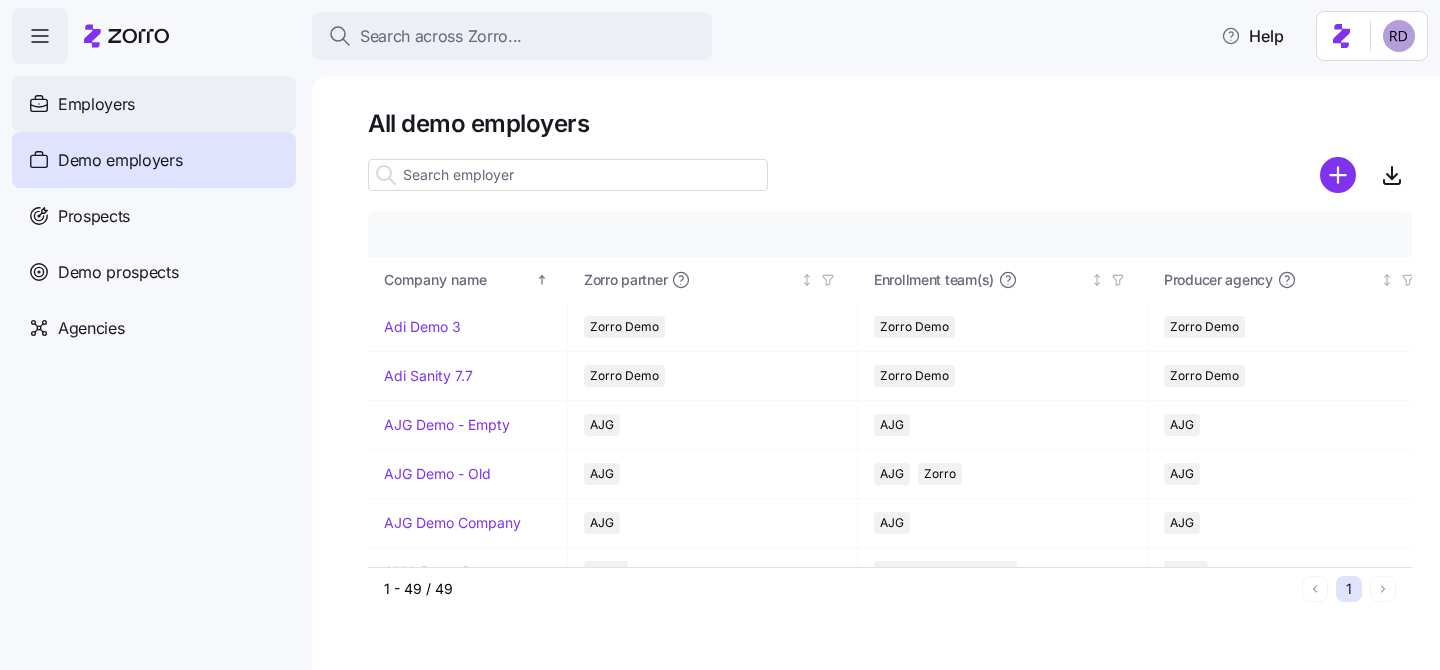 click on "Employers" at bounding box center [154, 104] 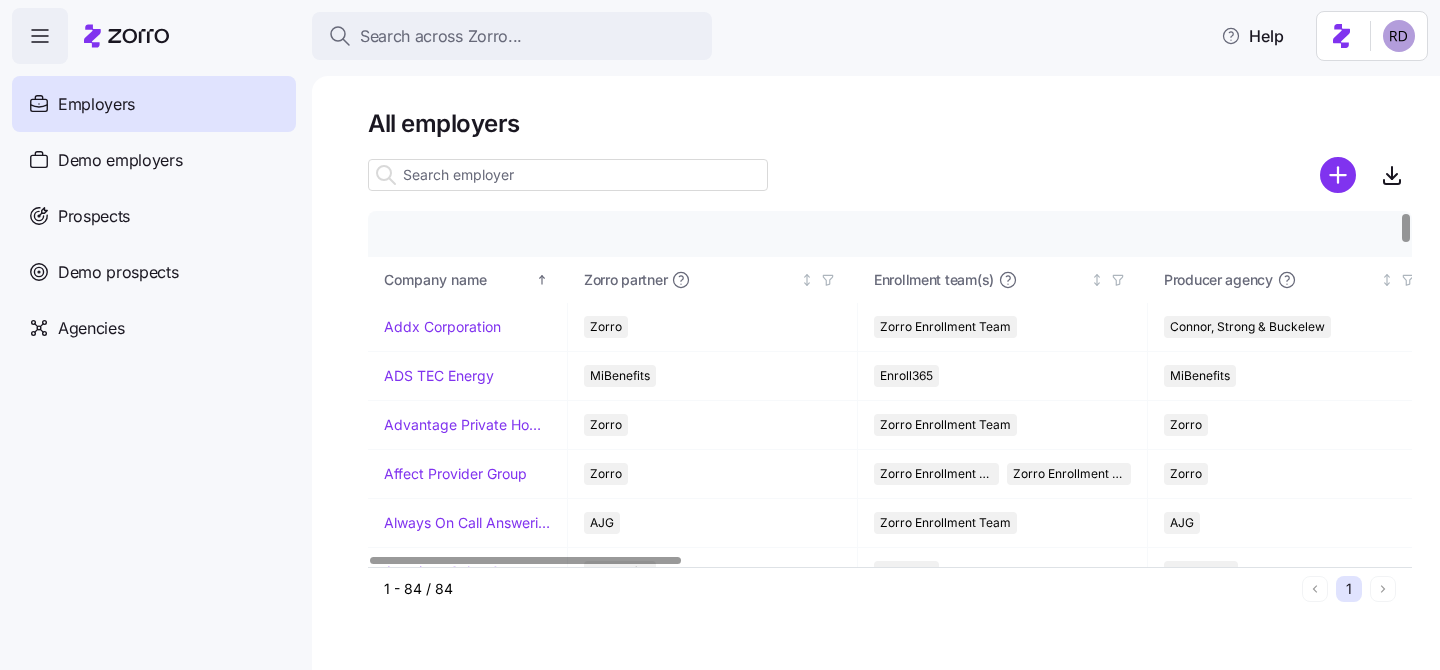 click at bounding box center (568, 175) 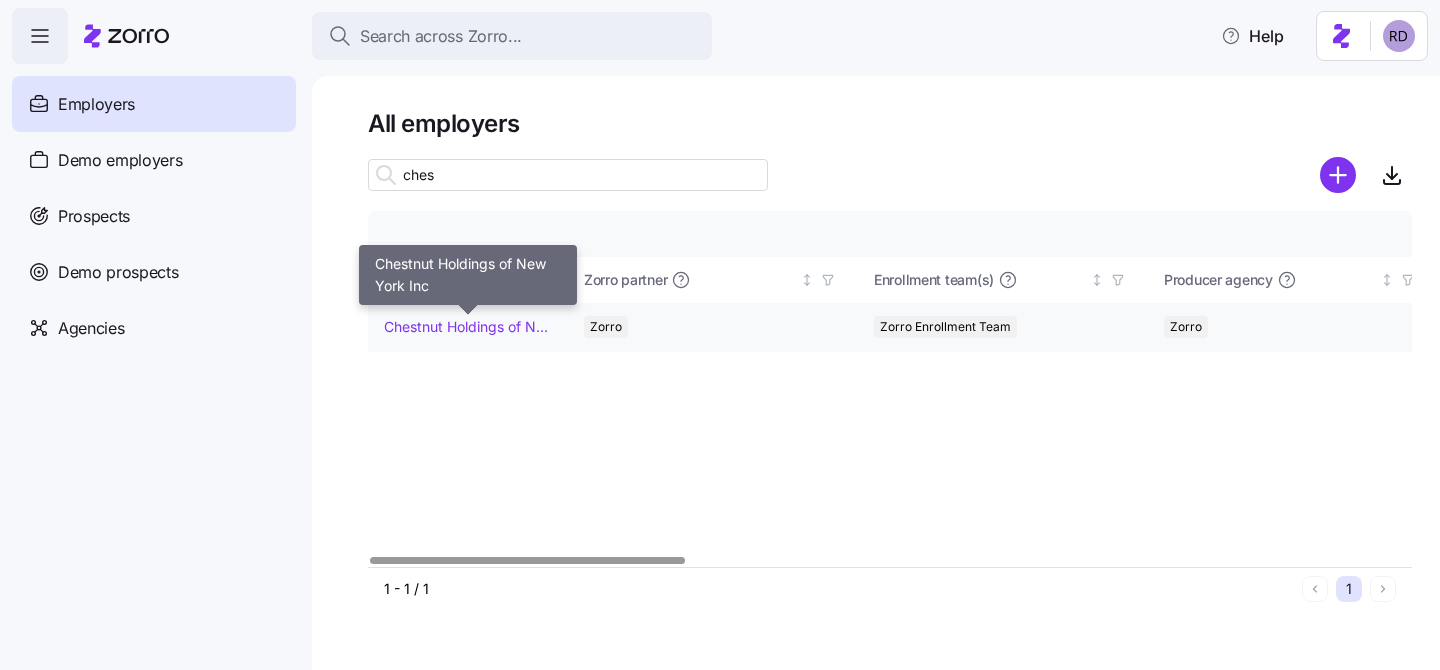 type on "ches" 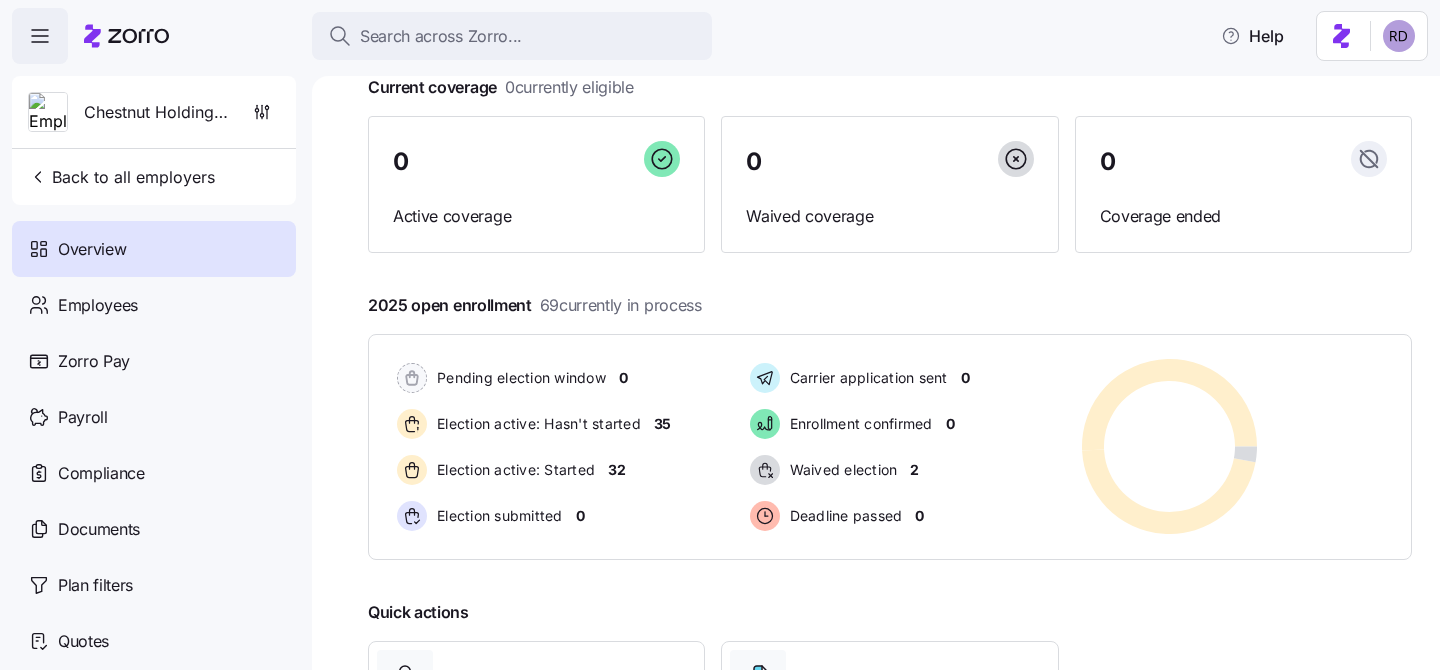 scroll, scrollTop: 156, scrollLeft: 0, axis: vertical 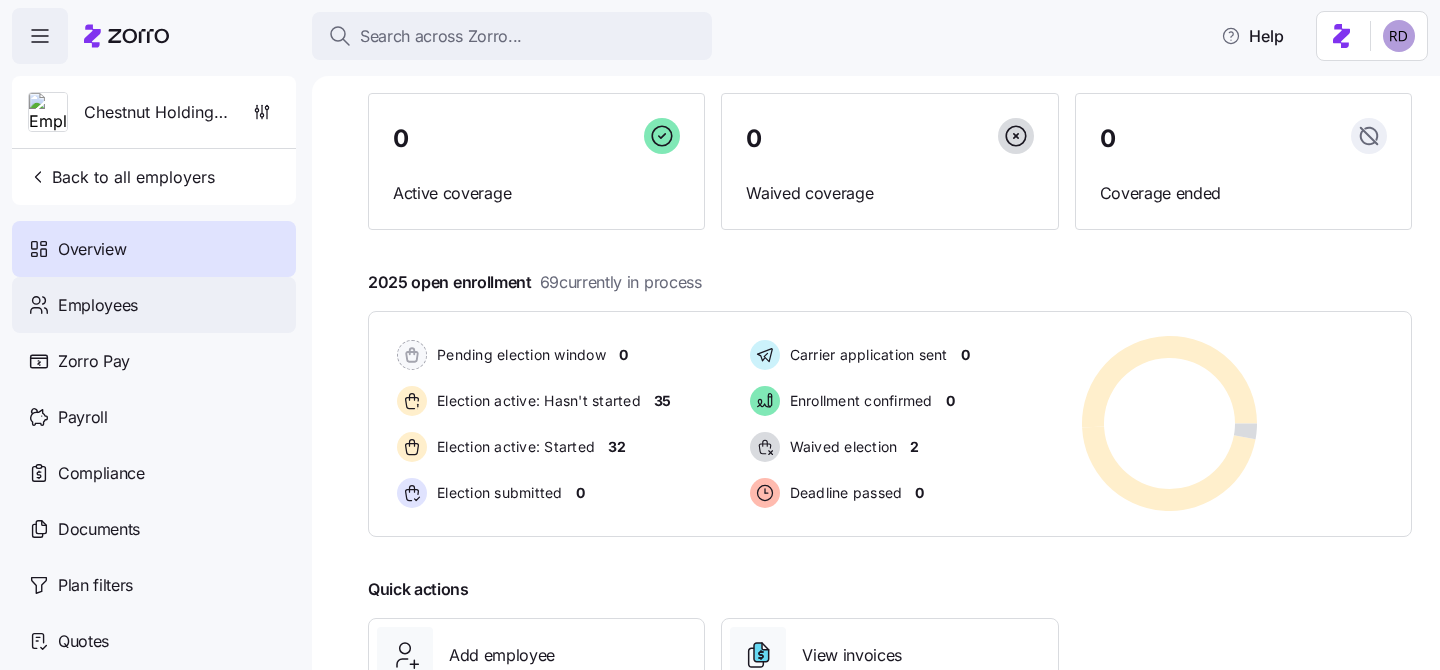 click on "Employees" at bounding box center (154, 305) 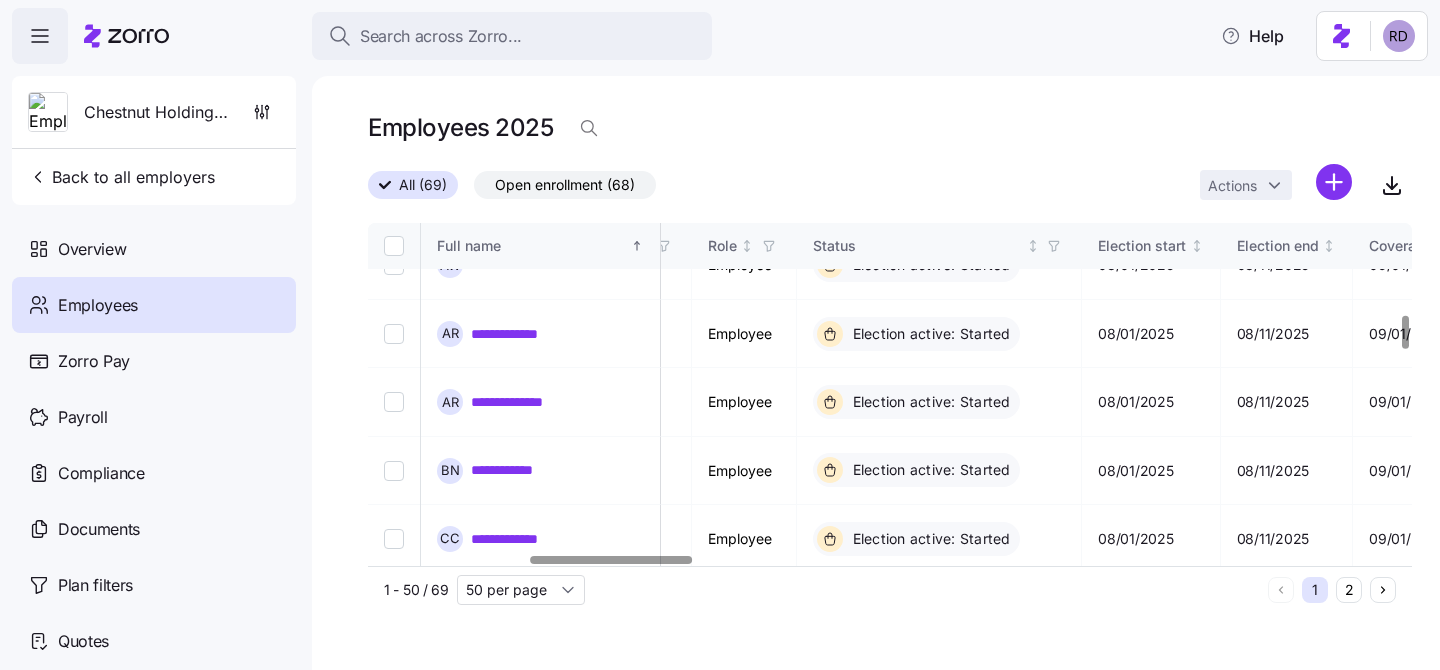 scroll, scrollTop: 0, scrollLeft: 1027, axis: horizontal 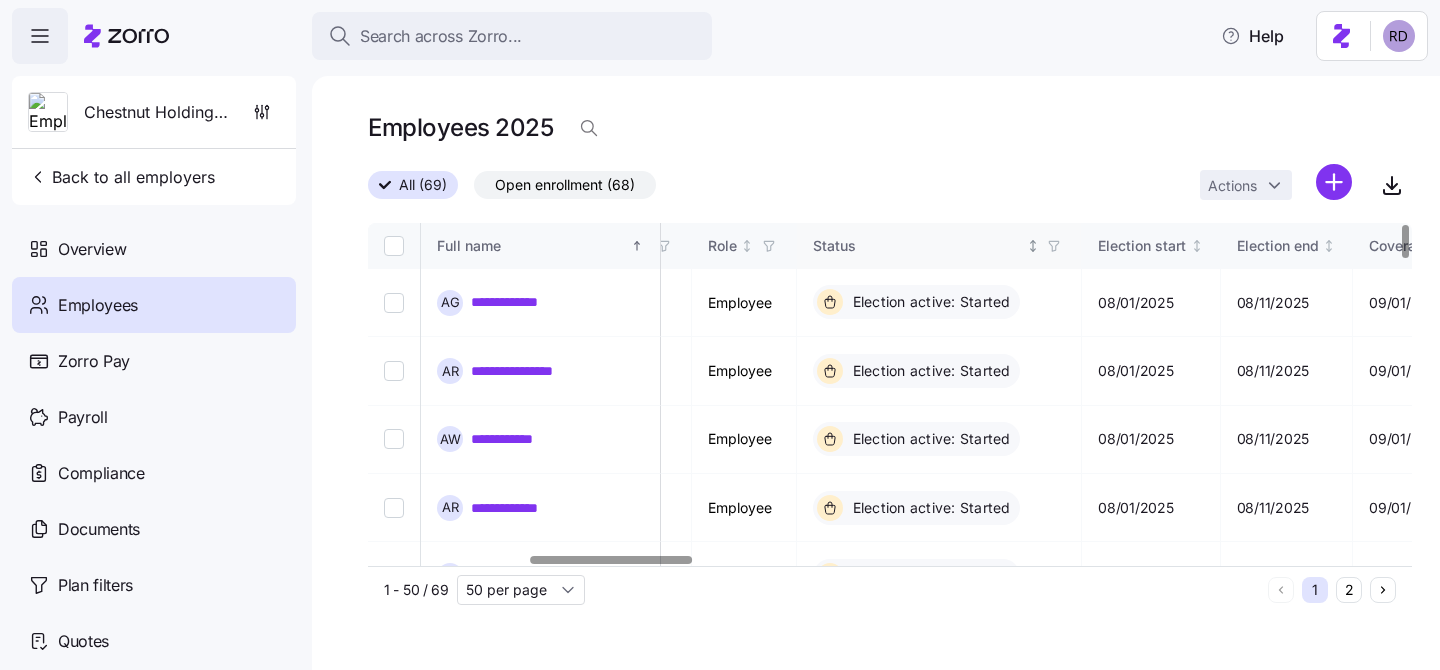 click on "Status" at bounding box center (918, 246) 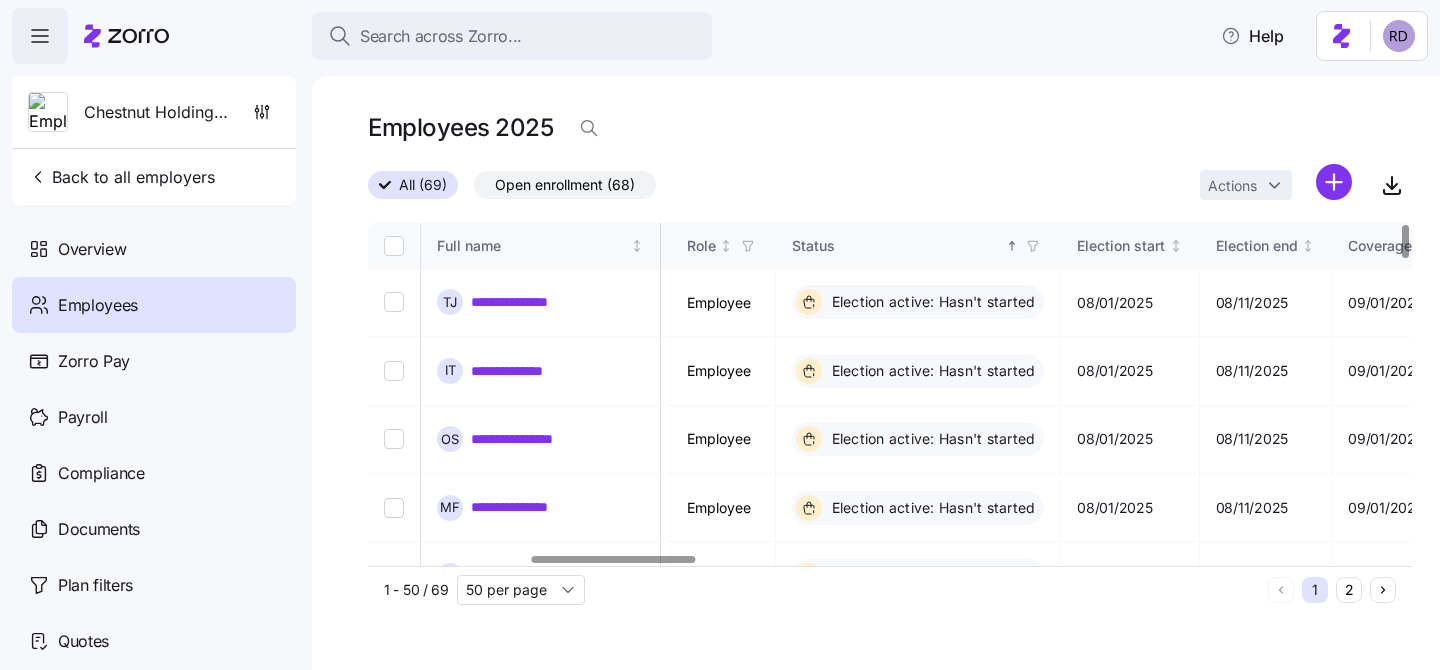 click 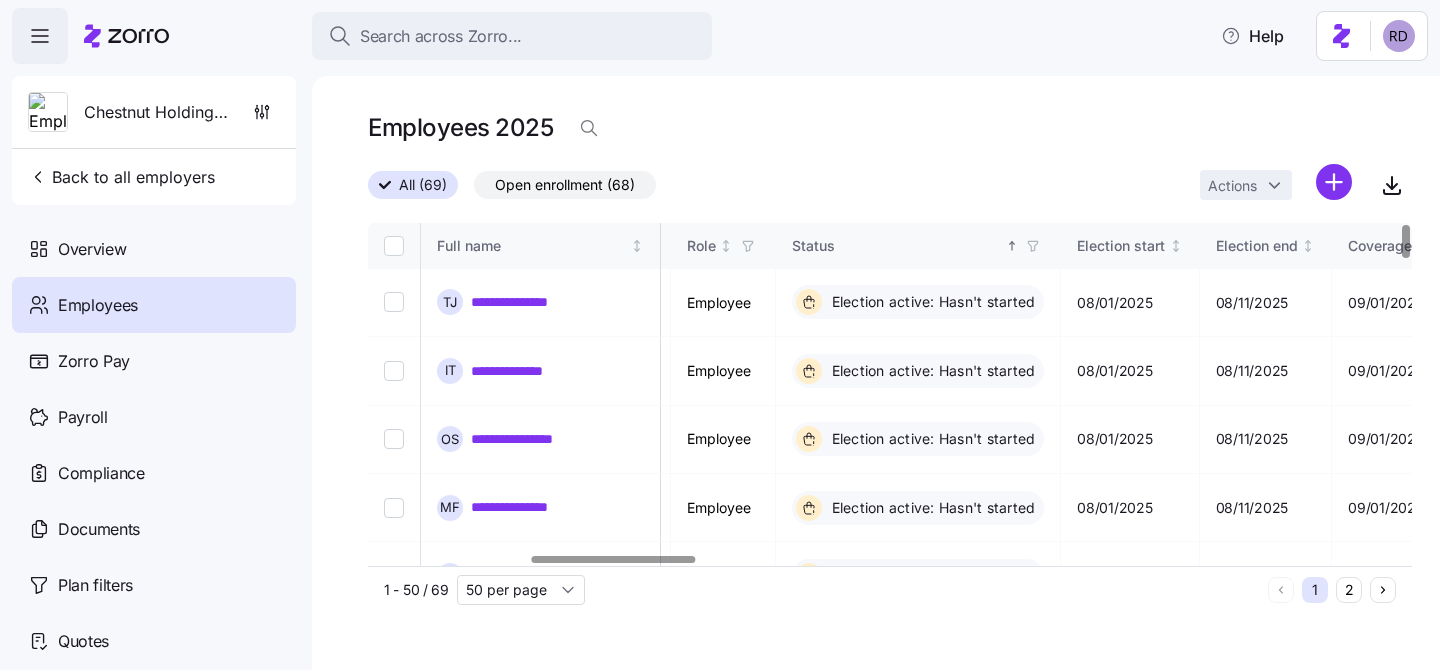 click on "All (69) Open enrollment (68) Actions" at bounding box center [890, 185] 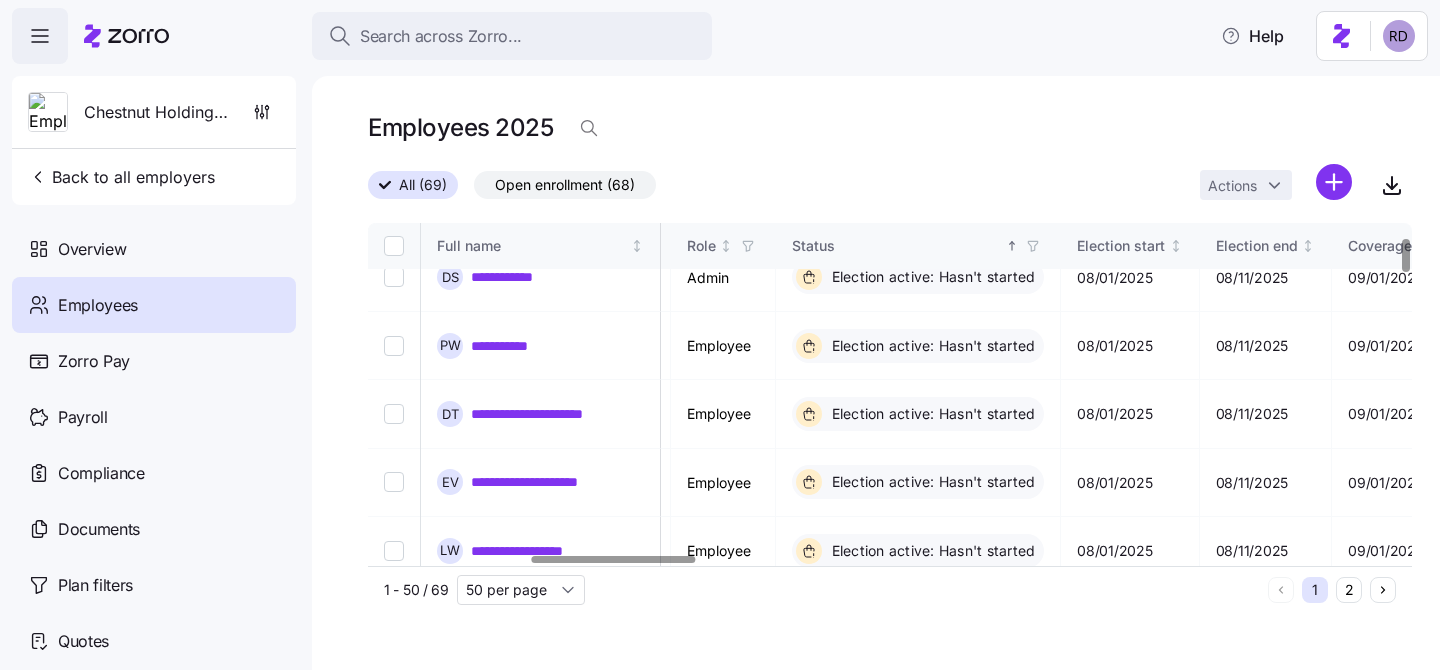 scroll, scrollTop: 0, scrollLeft: 1027, axis: horizontal 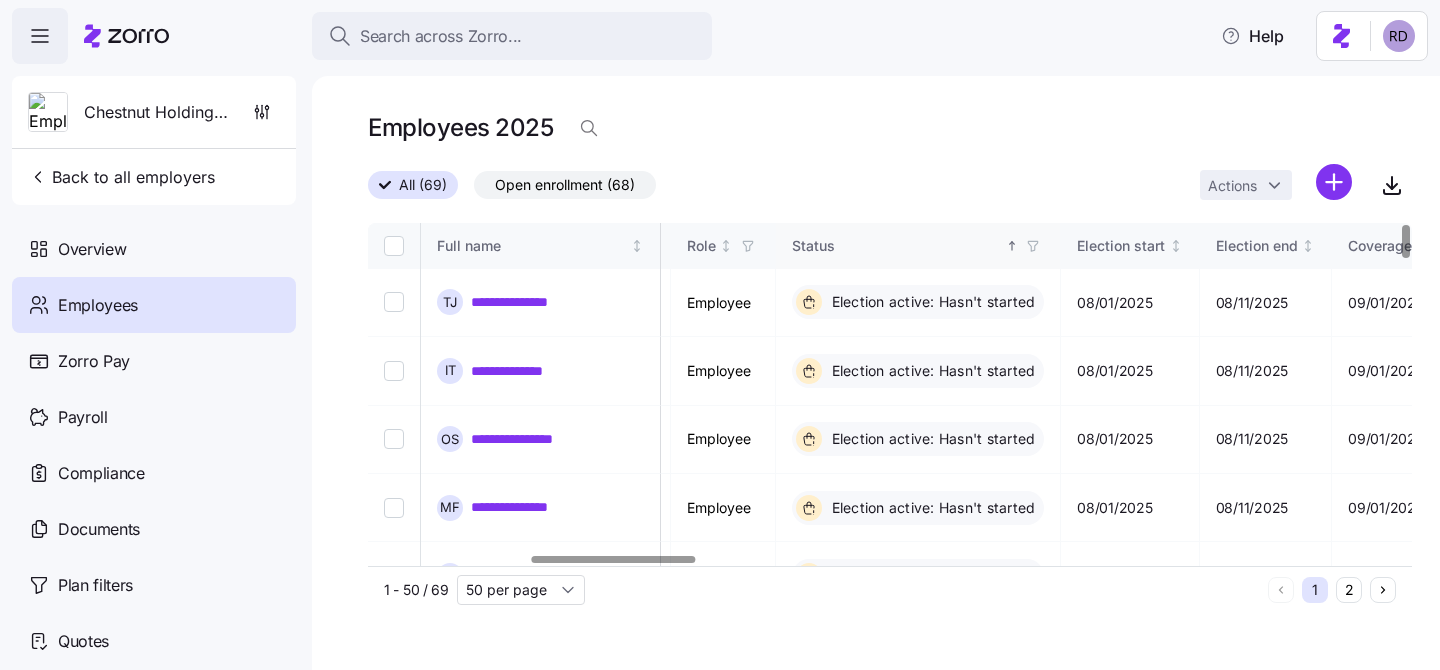 click 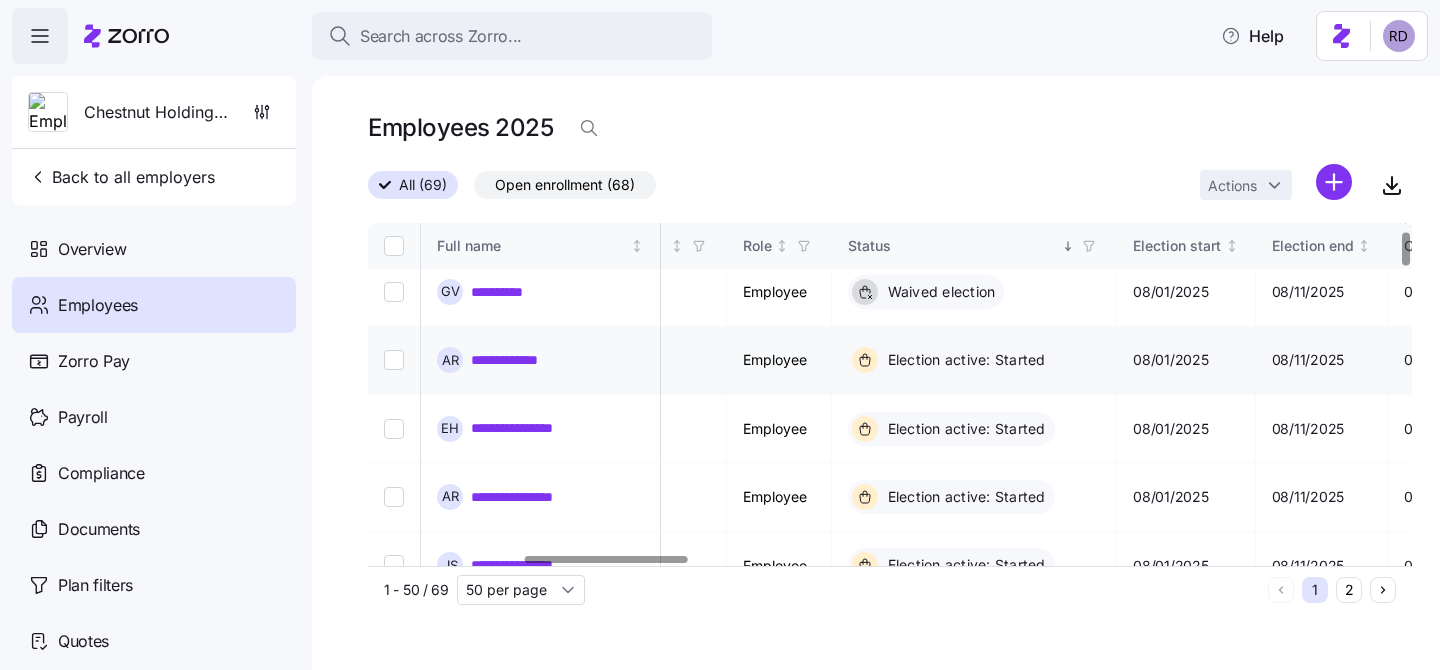 scroll, scrollTop: 79, scrollLeft: 1002, axis: both 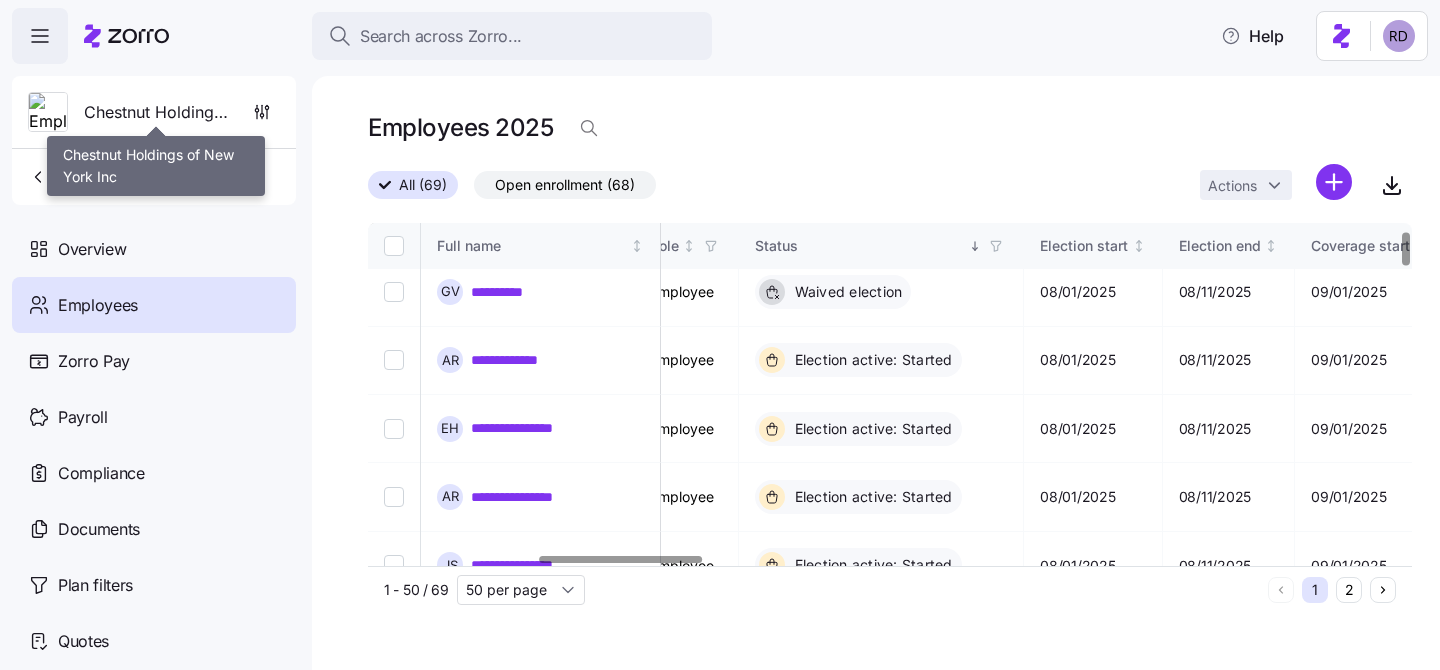 click on "Chestnut Holdings of New York Inc" at bounding box center (156, 112) 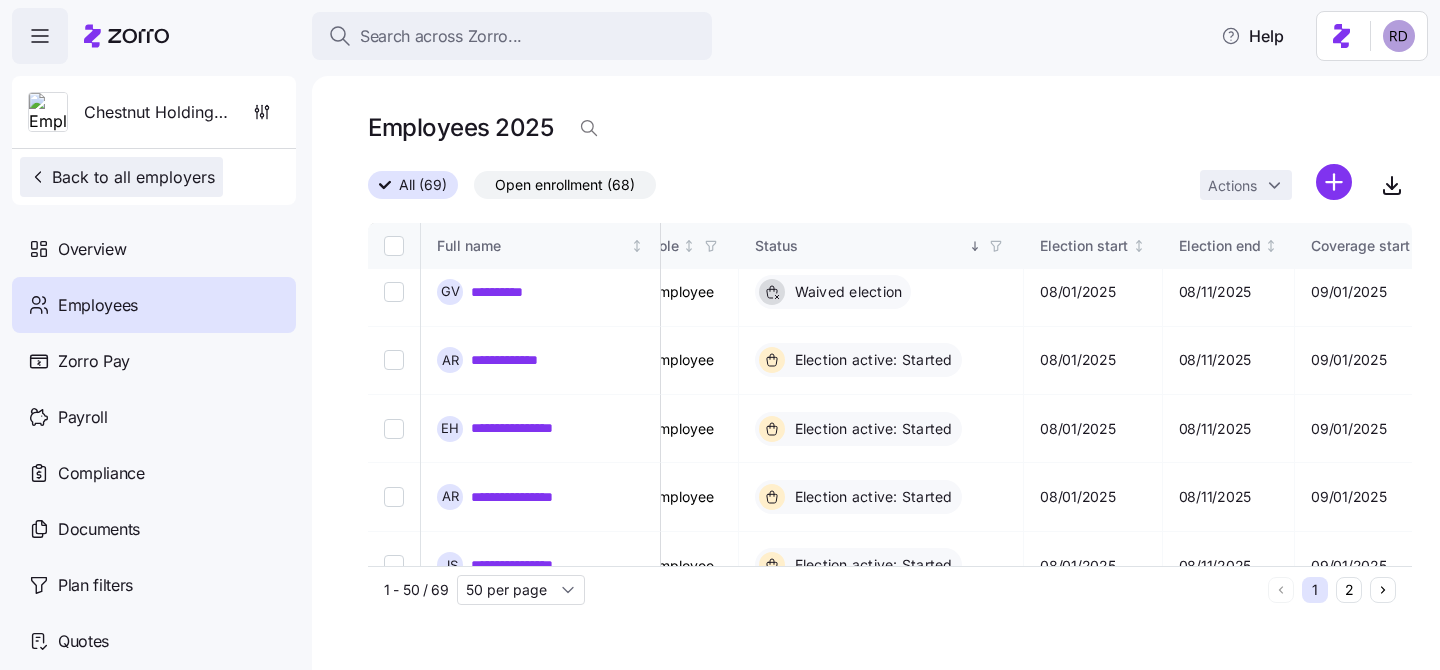 click on "Back to all employers" at bounding box center [121, 177] 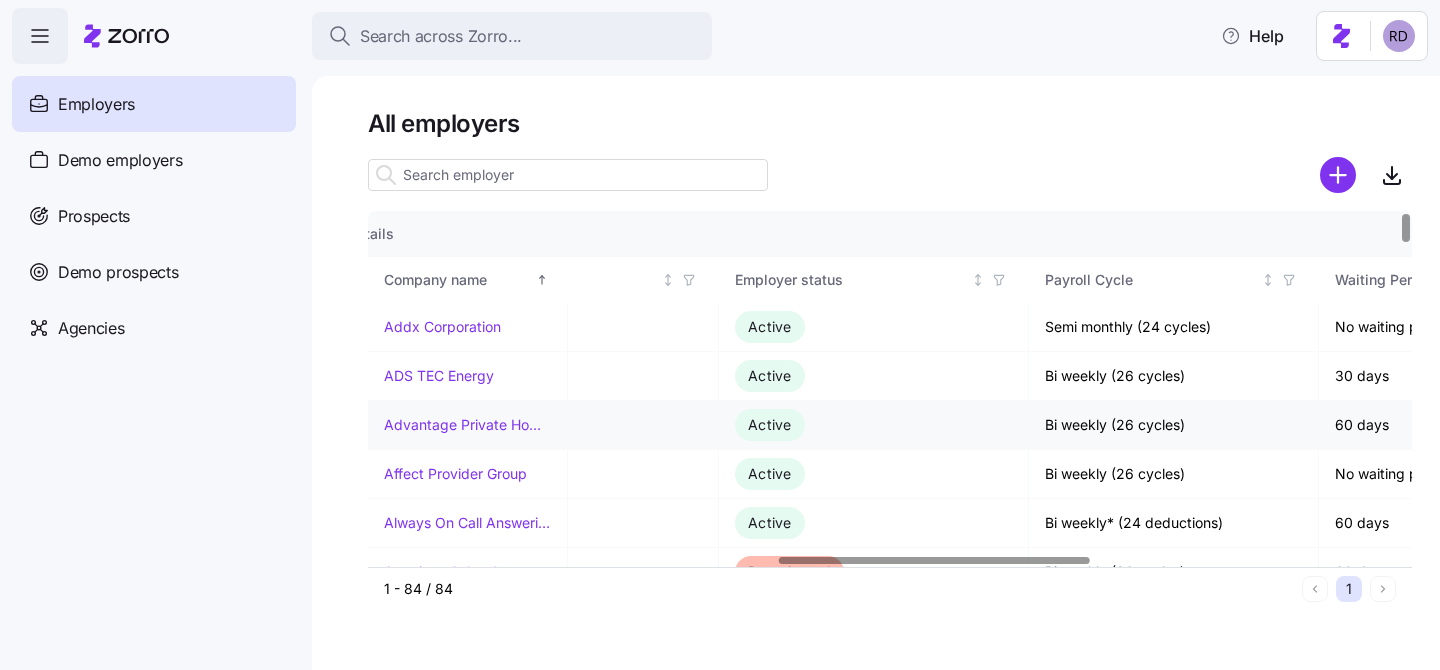 scroll, scrollTop: 0, scrollLeft: 876, axis: horizontal 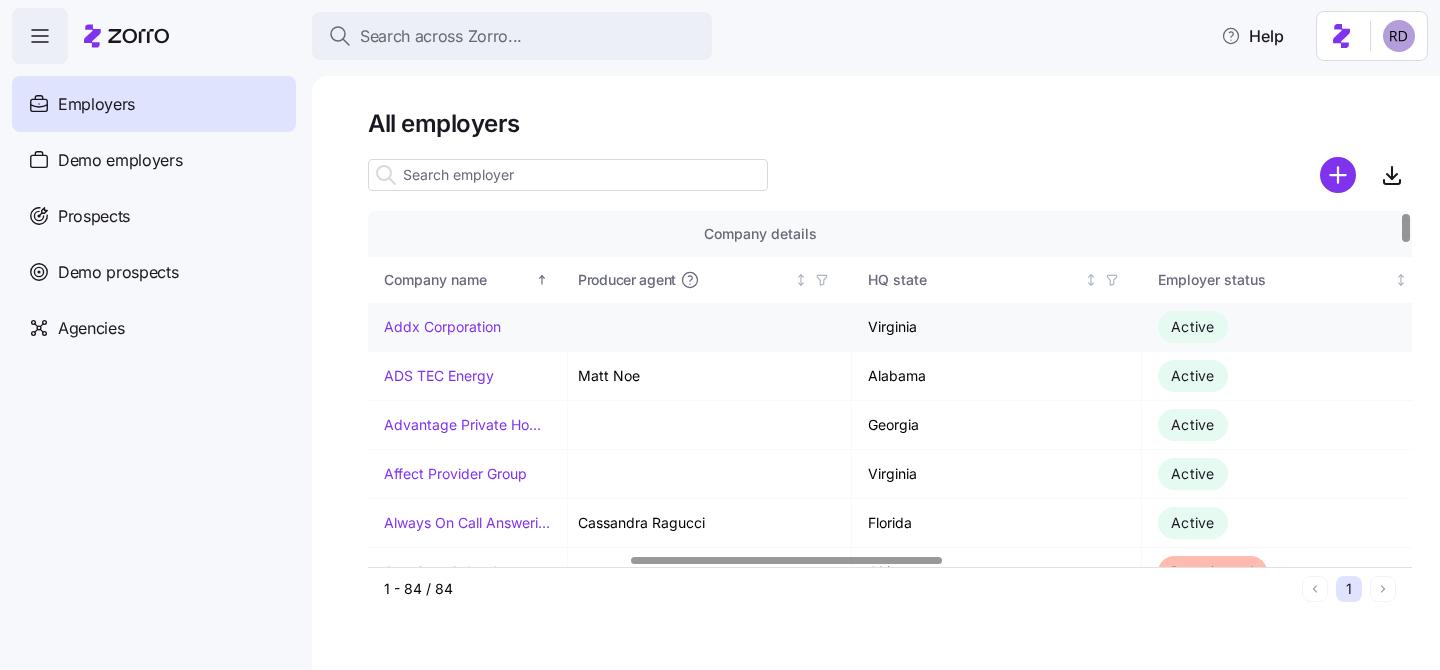 click on "Addx Corporation" at bounding box center [442, 327] 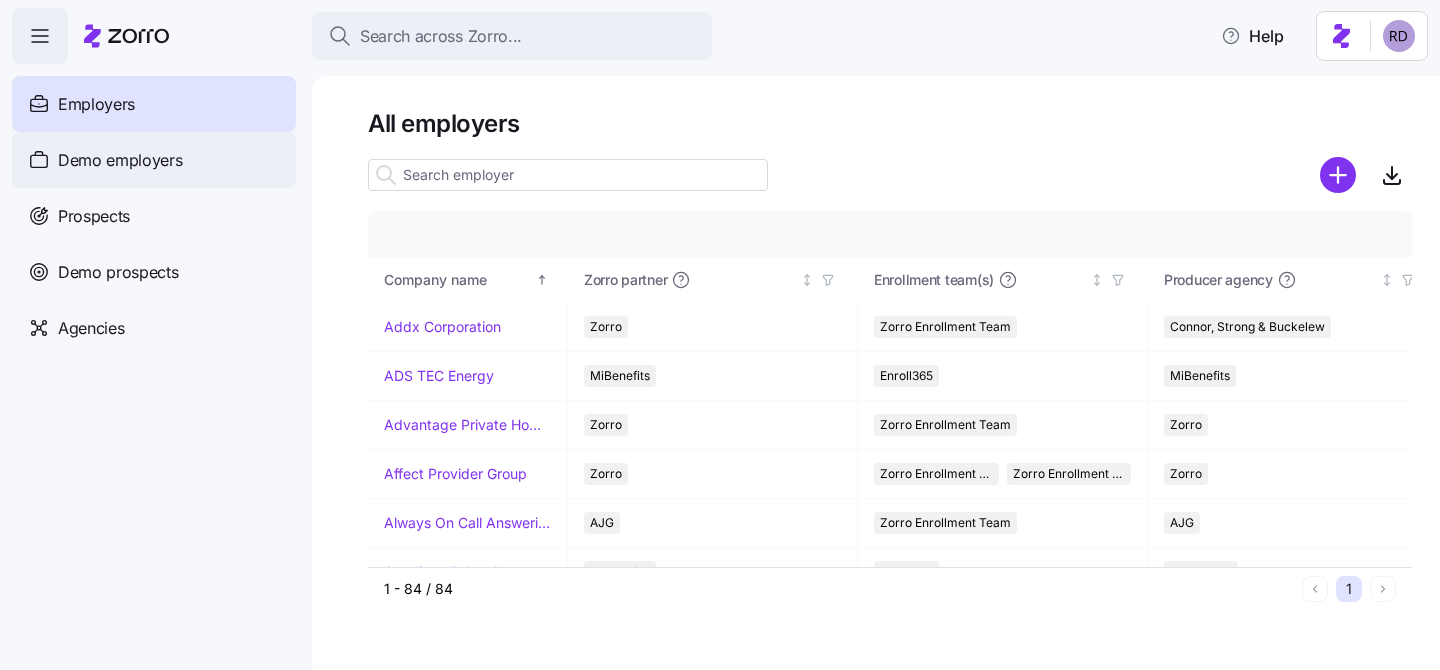 click on "Demo employers" at bounding box center [154, 160] 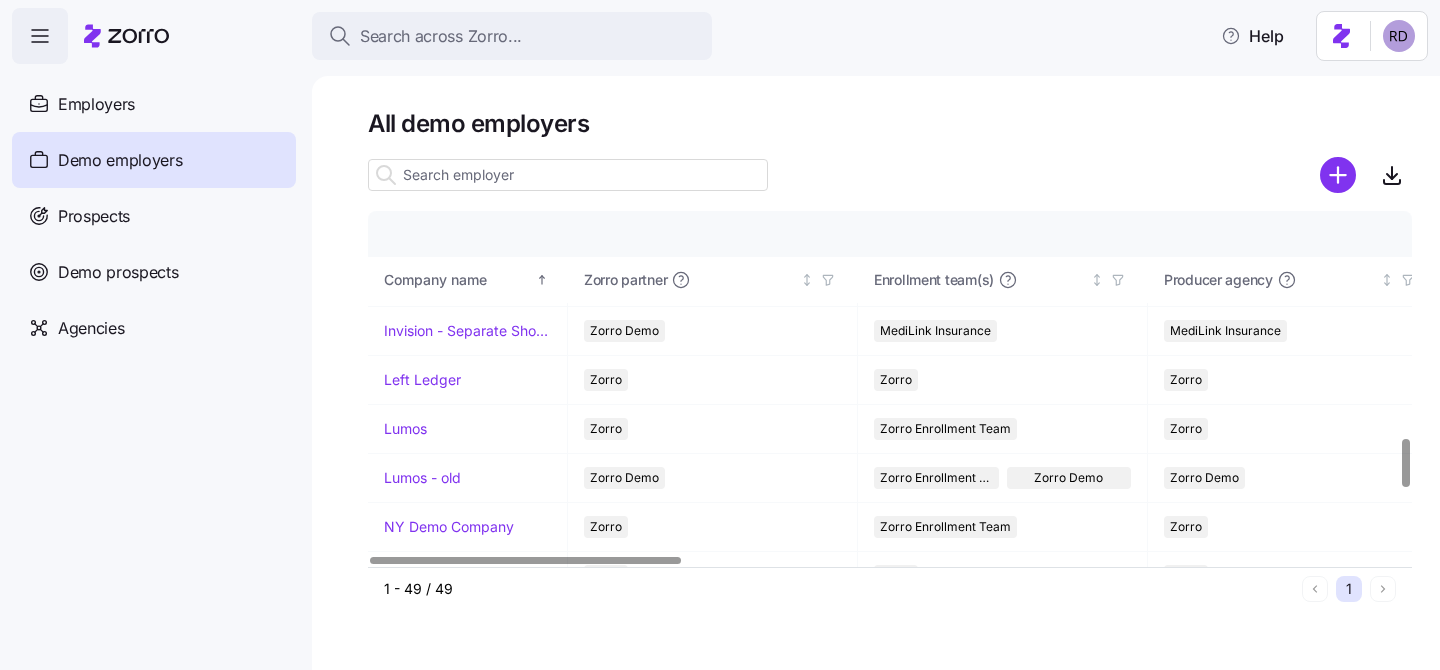 scroll, scrollTop: 1667, scrollLeft: 0, axis: vertical 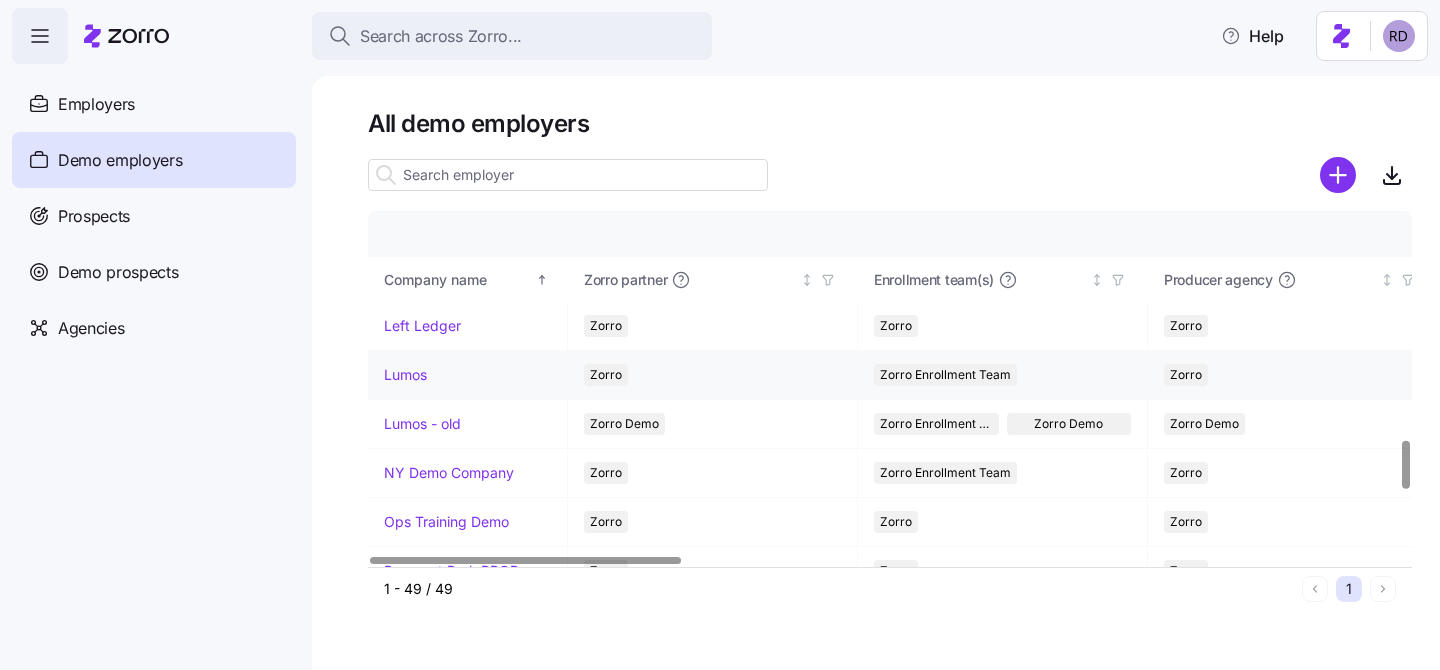 click on "Lumos" at bounding box center (405, 375) 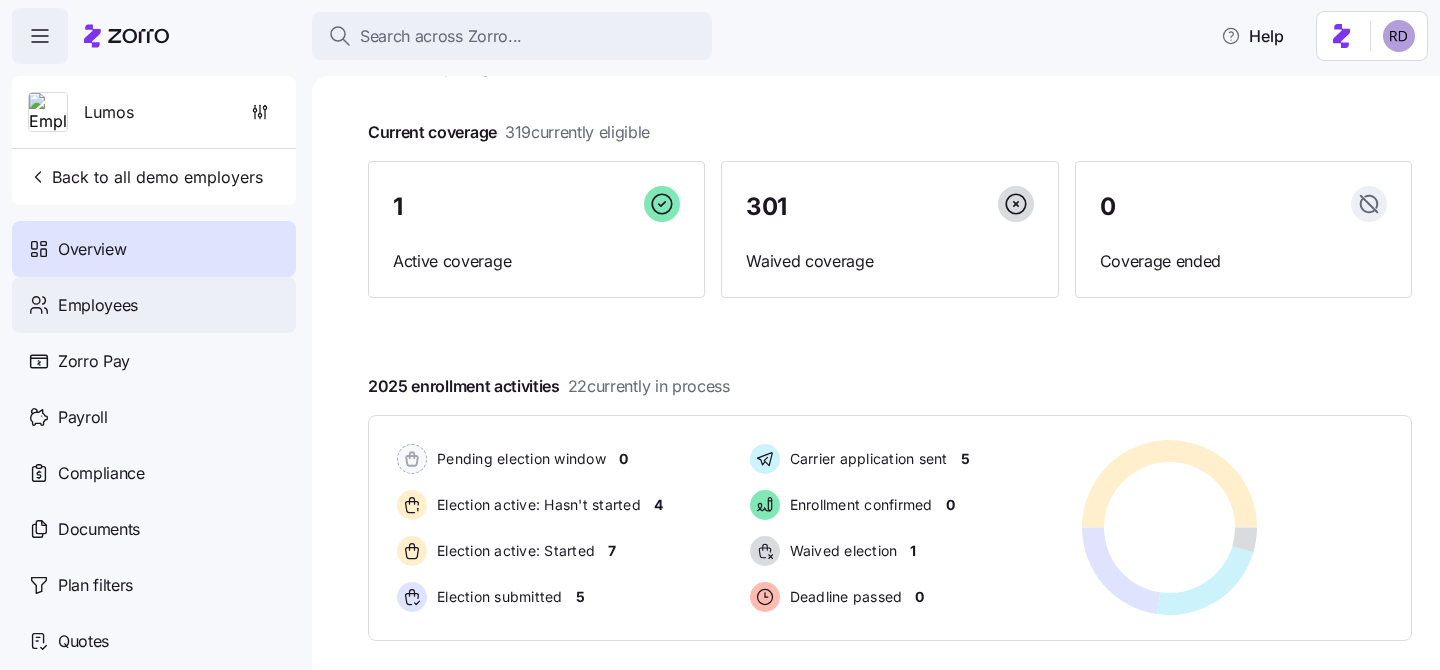scroll, scrollTop: 116, scrollLeft: 0, axis: vertical 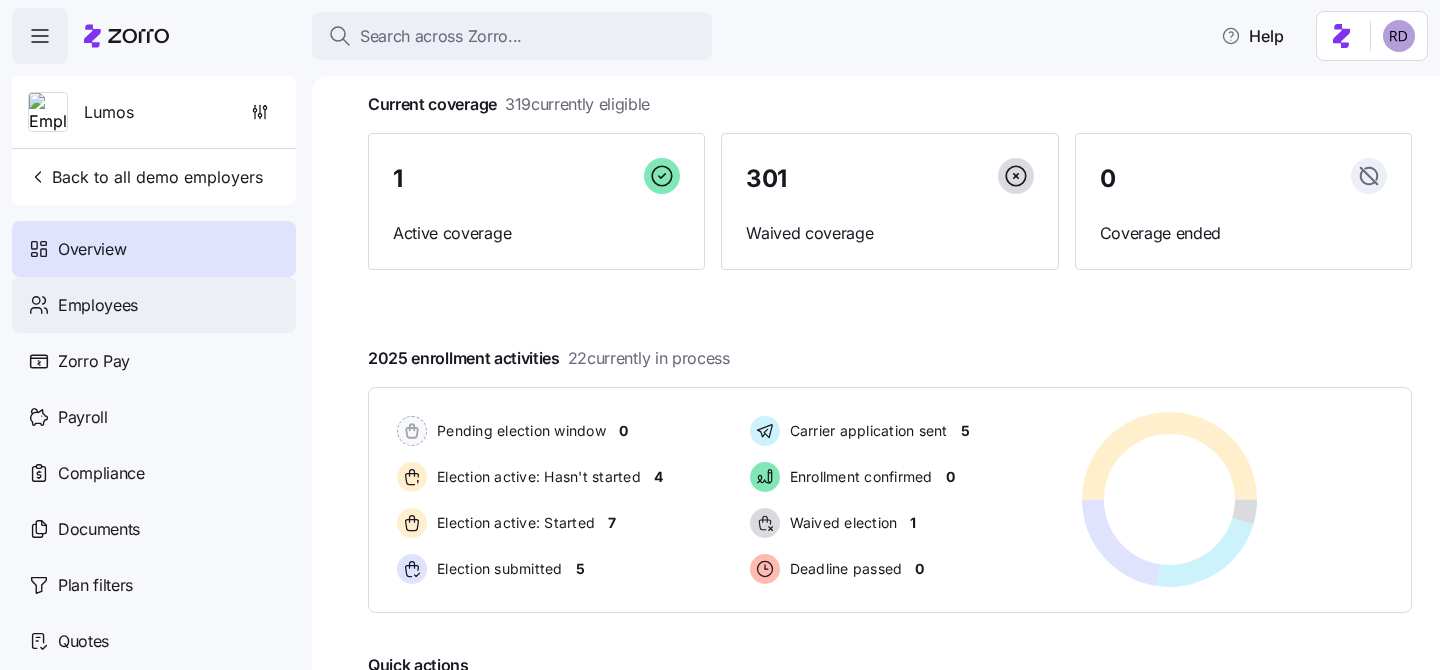 click on "Employees" at bounding box center (154, 305) 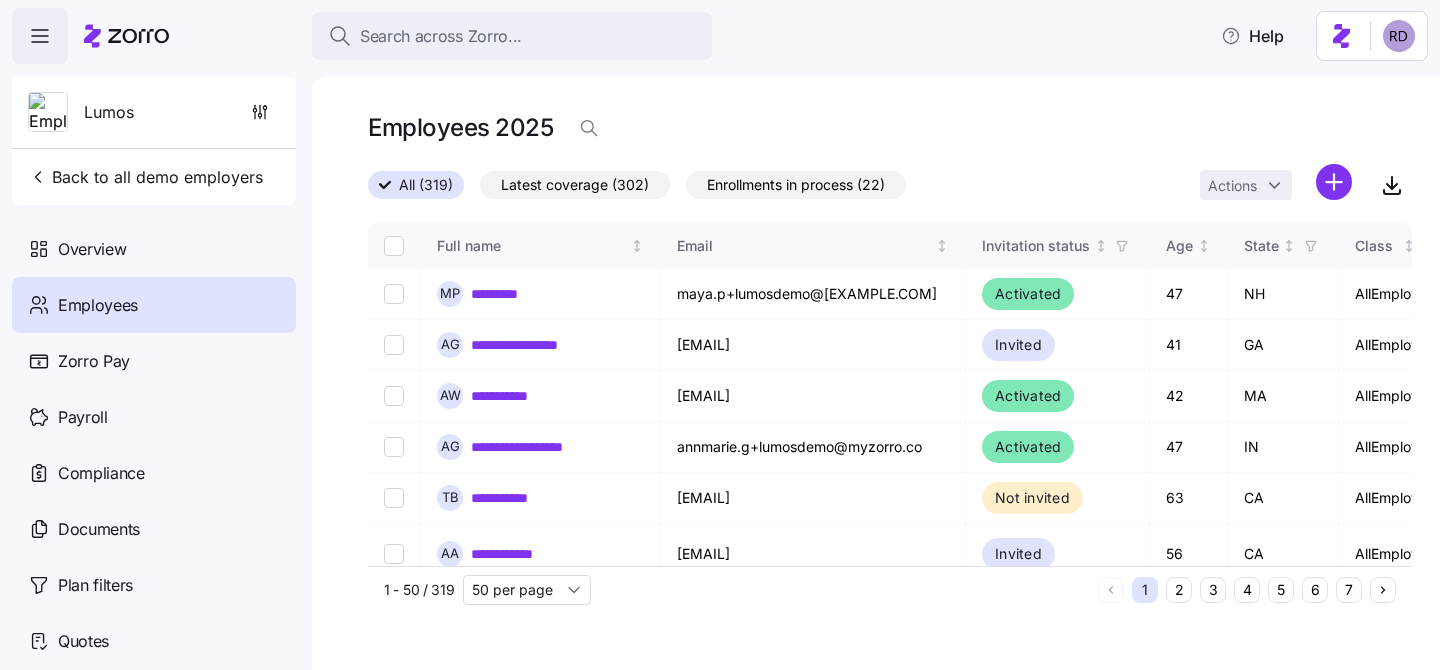 scroll, scrollTop: 0, scrollLeft: 0, axis: both 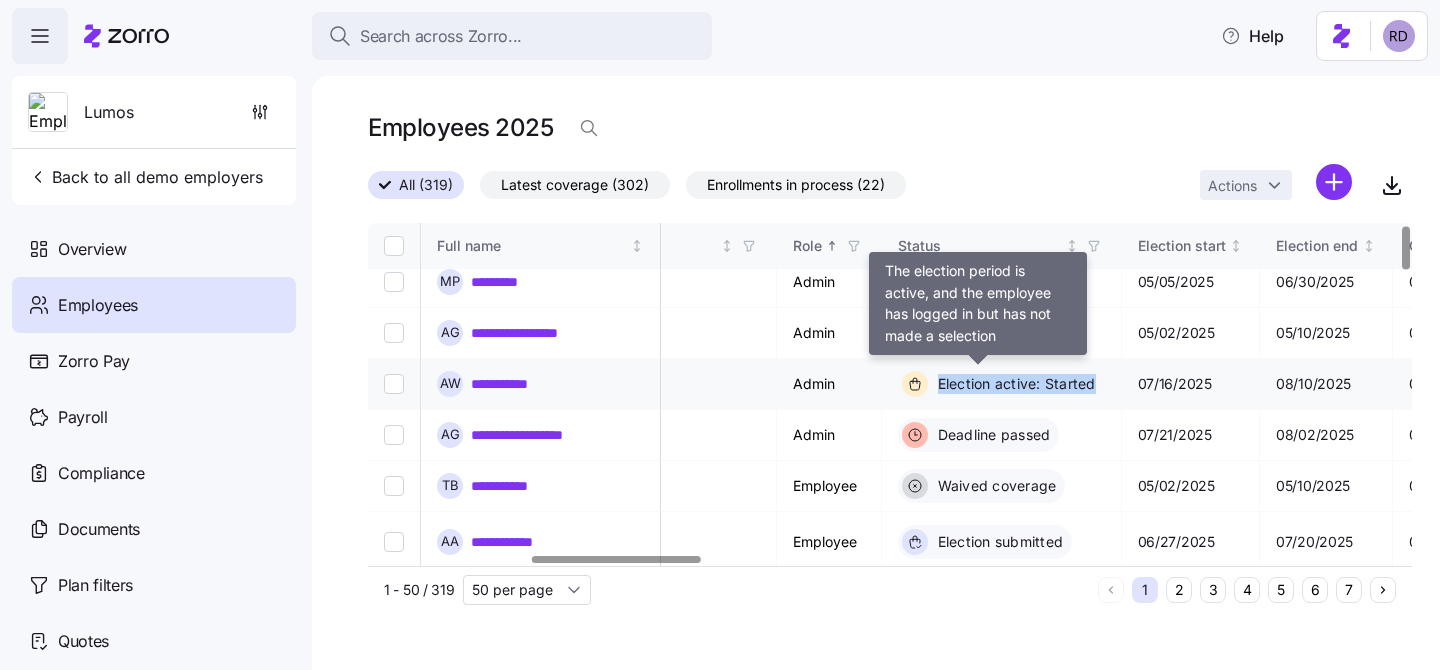 drag, startPoint x: 910, startPoint y: 383, endPoint x: 1072, endPoint y: 382, distance: 162.00308 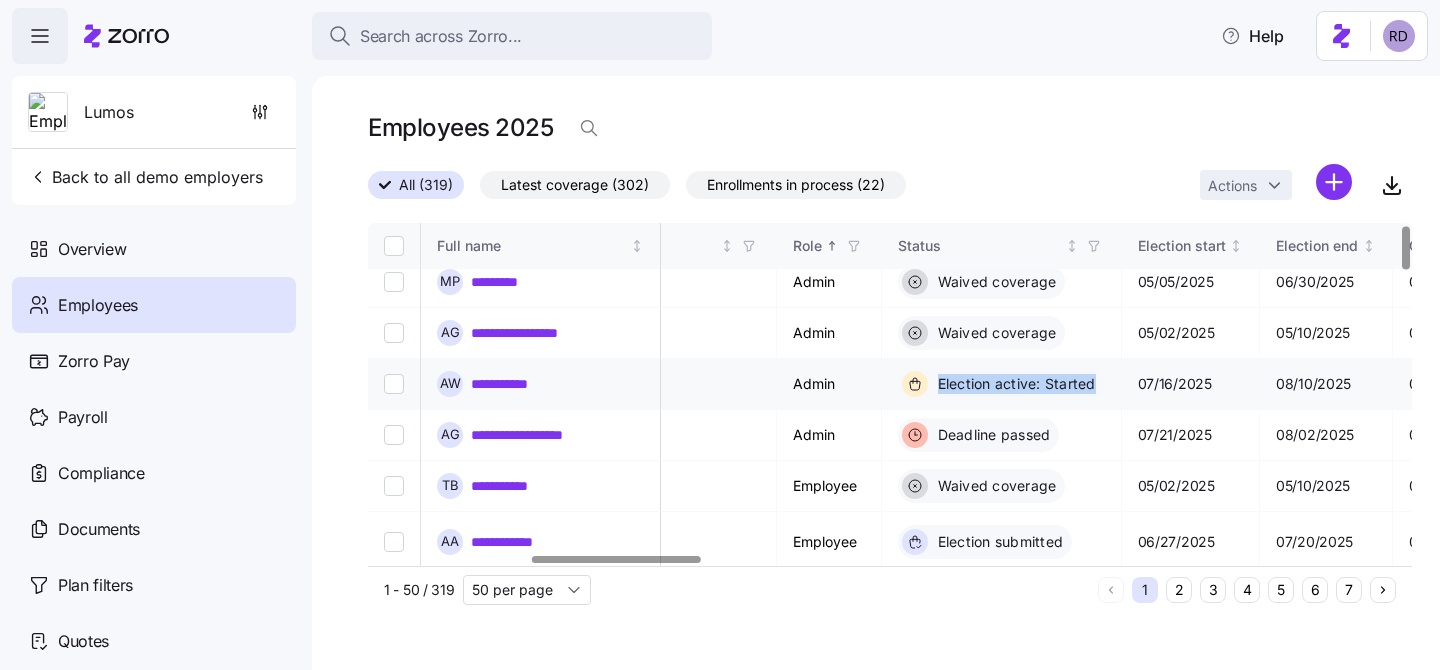 copy on "Election active: Started" 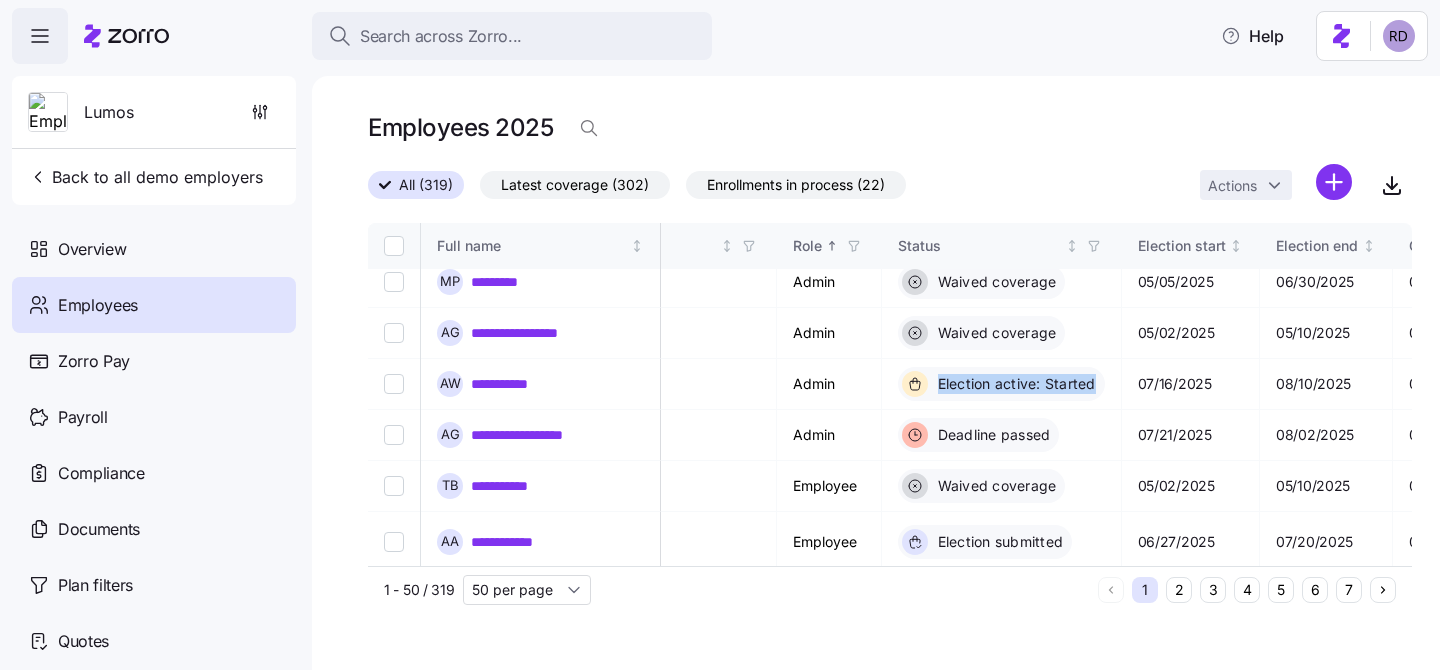 click on "**********" at bounding box center [720, 329] 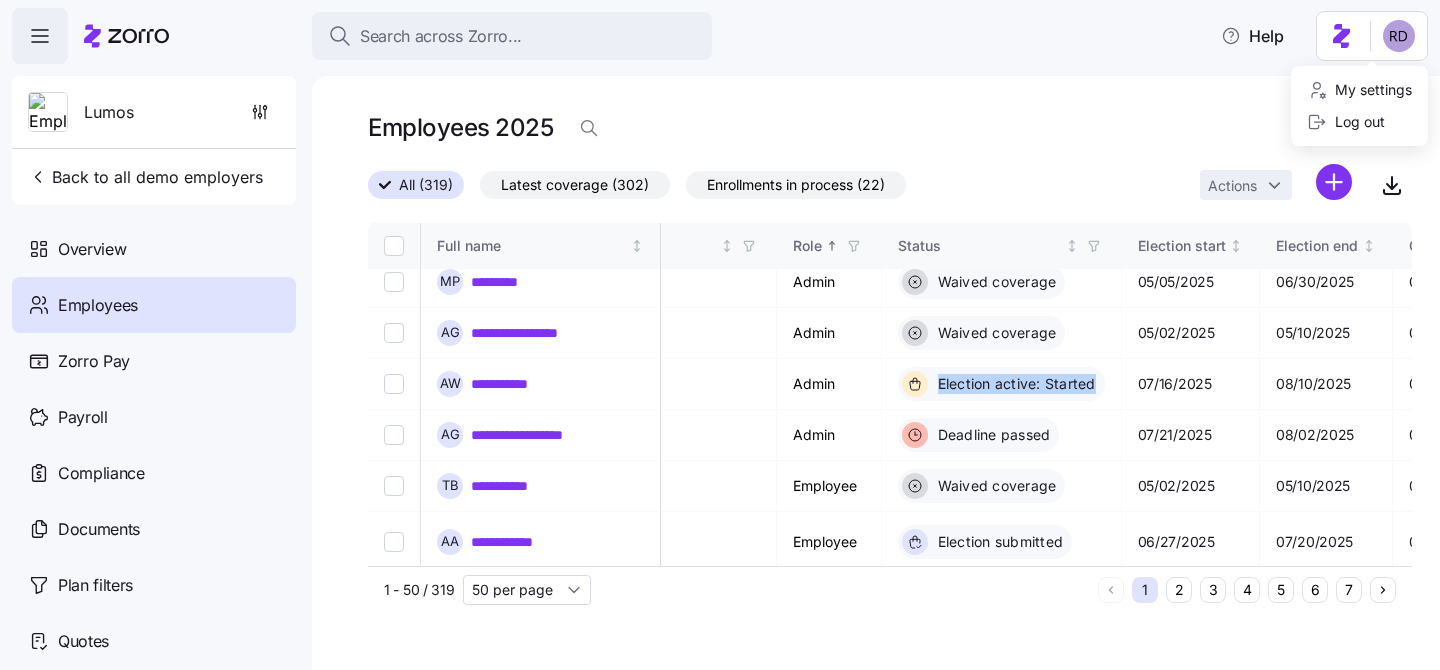 click on "**********" at bounding box center [720, 329] 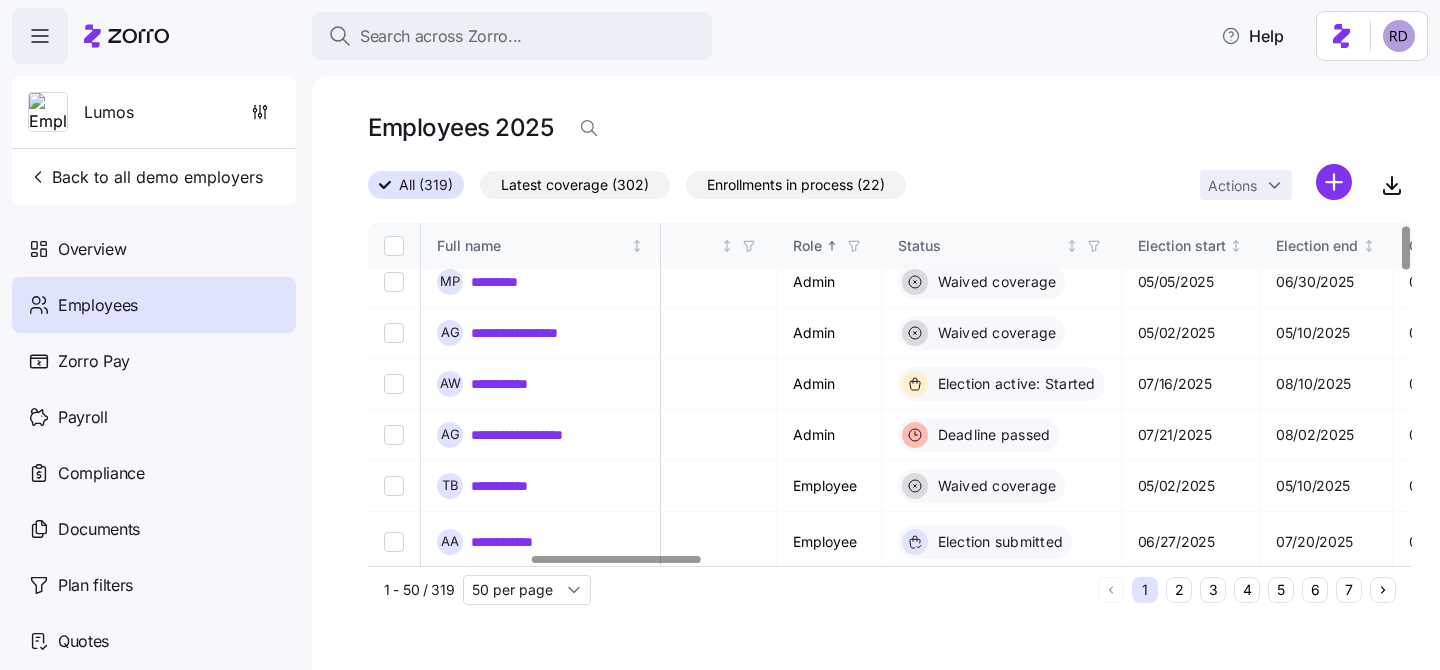 click 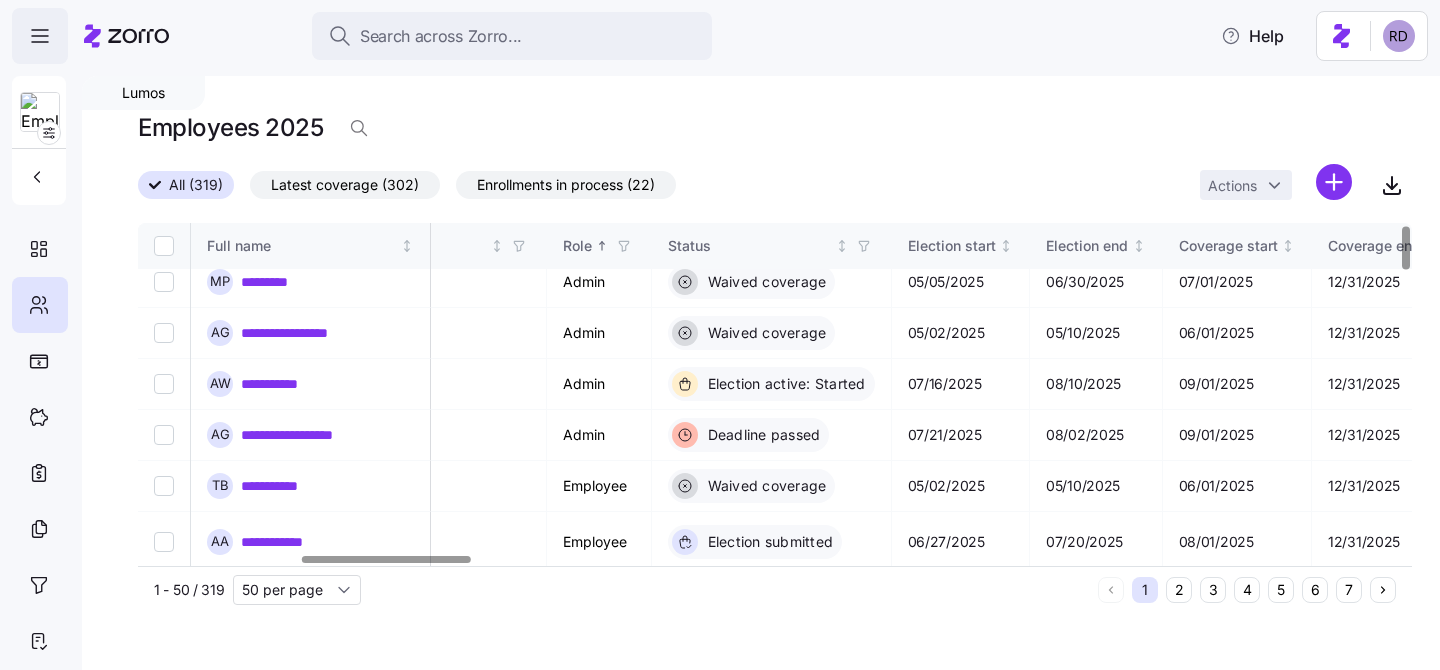 click 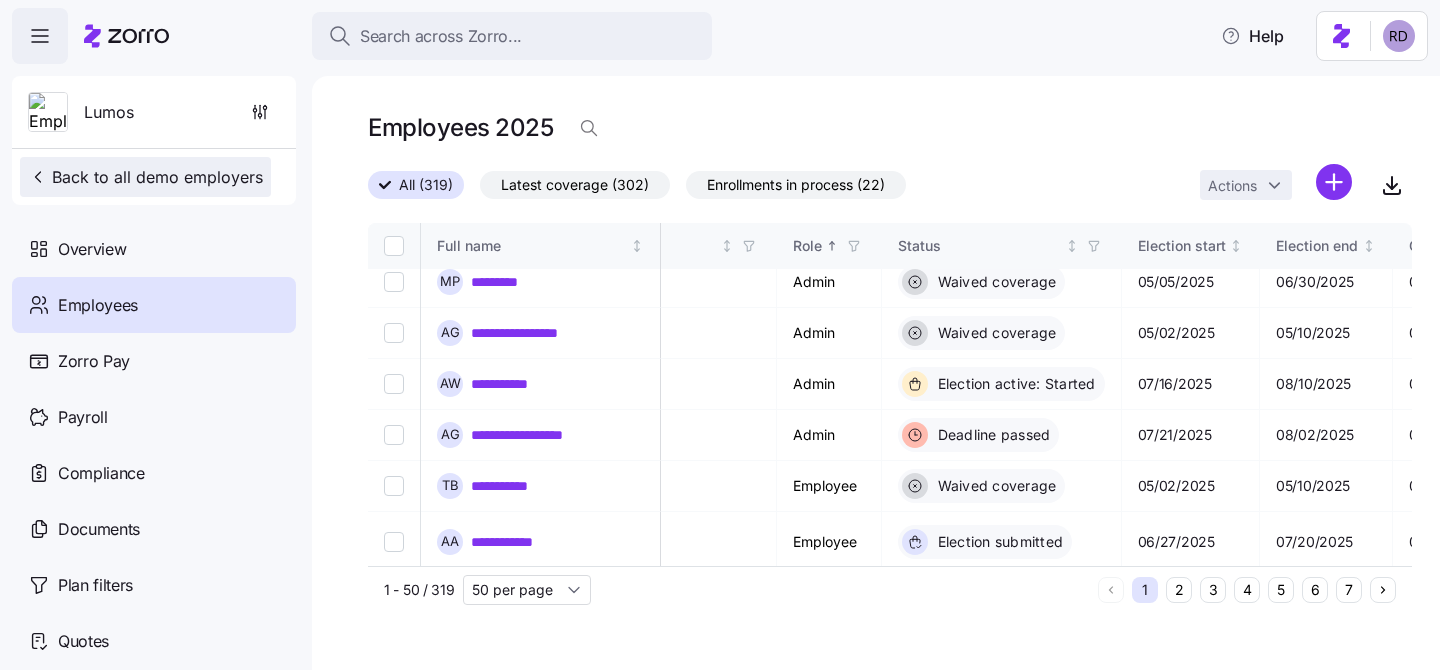 click on "Back to all demo employers" at bounding box center (145, 177) 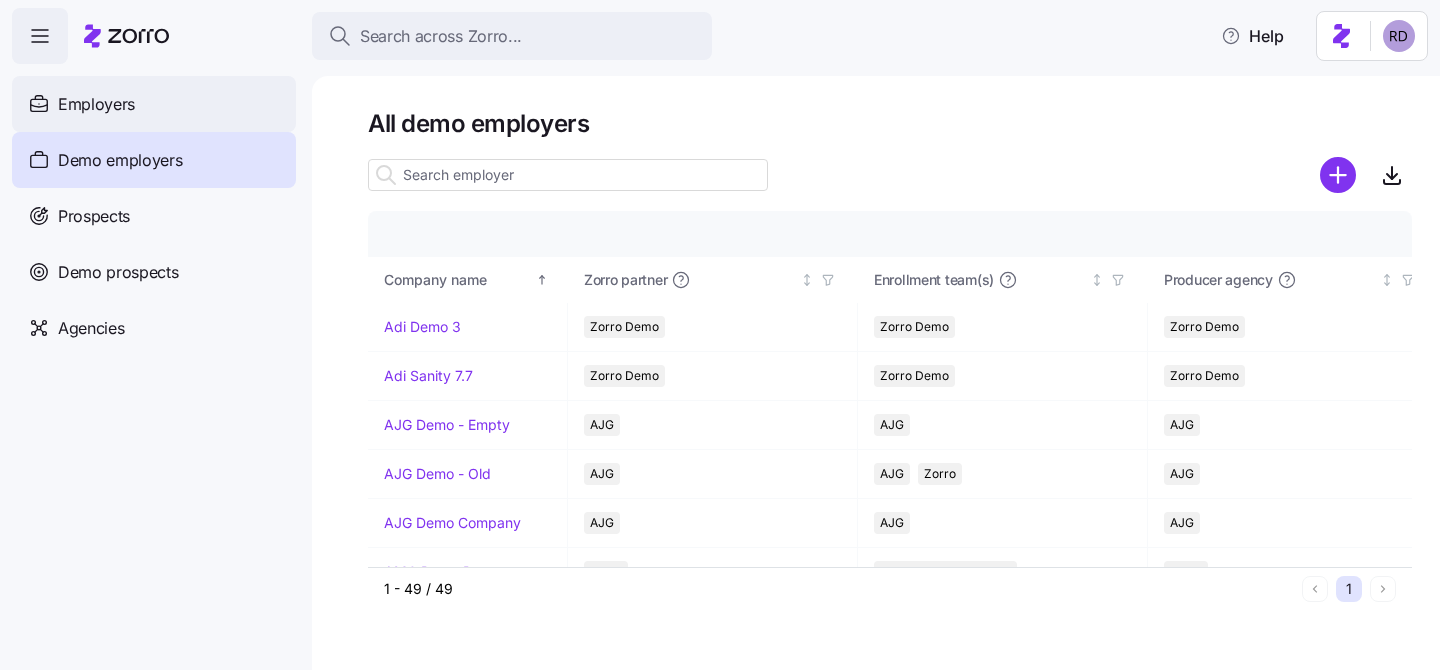 click on "Employers" at bounding box center [154, 104] 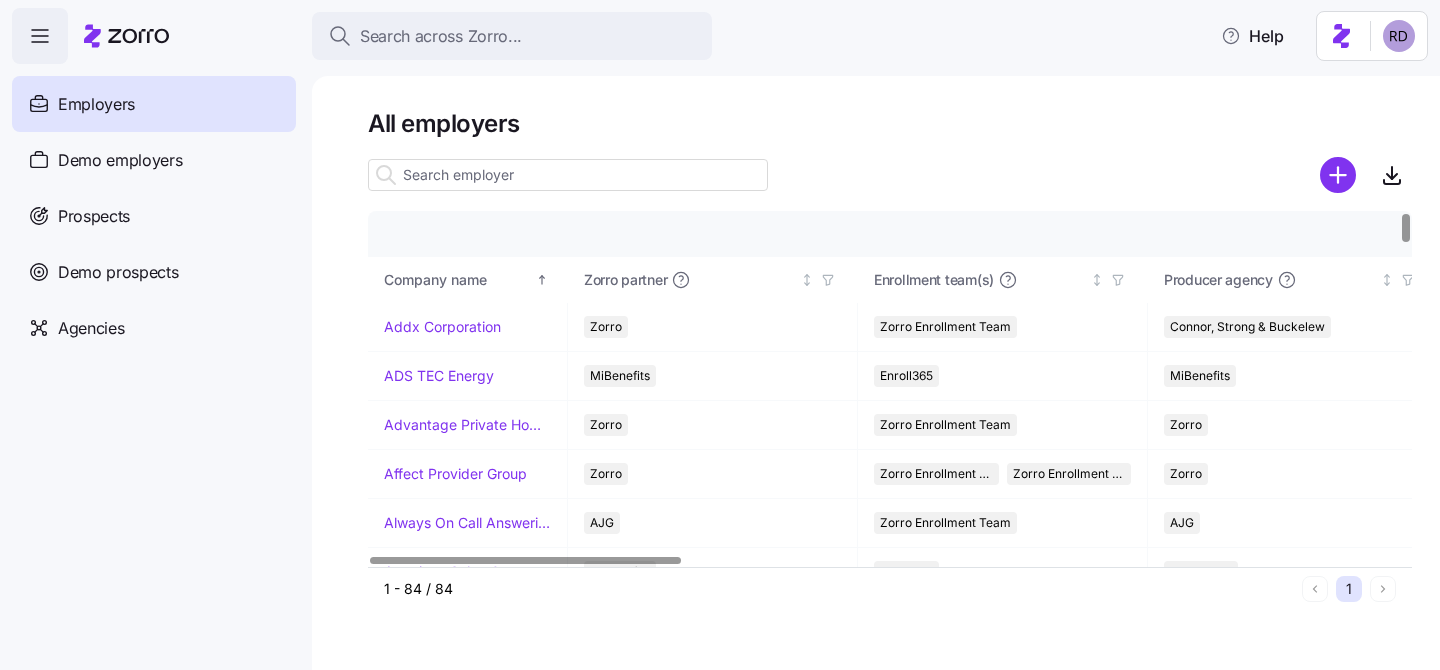 click at bounding box center (568, 175) 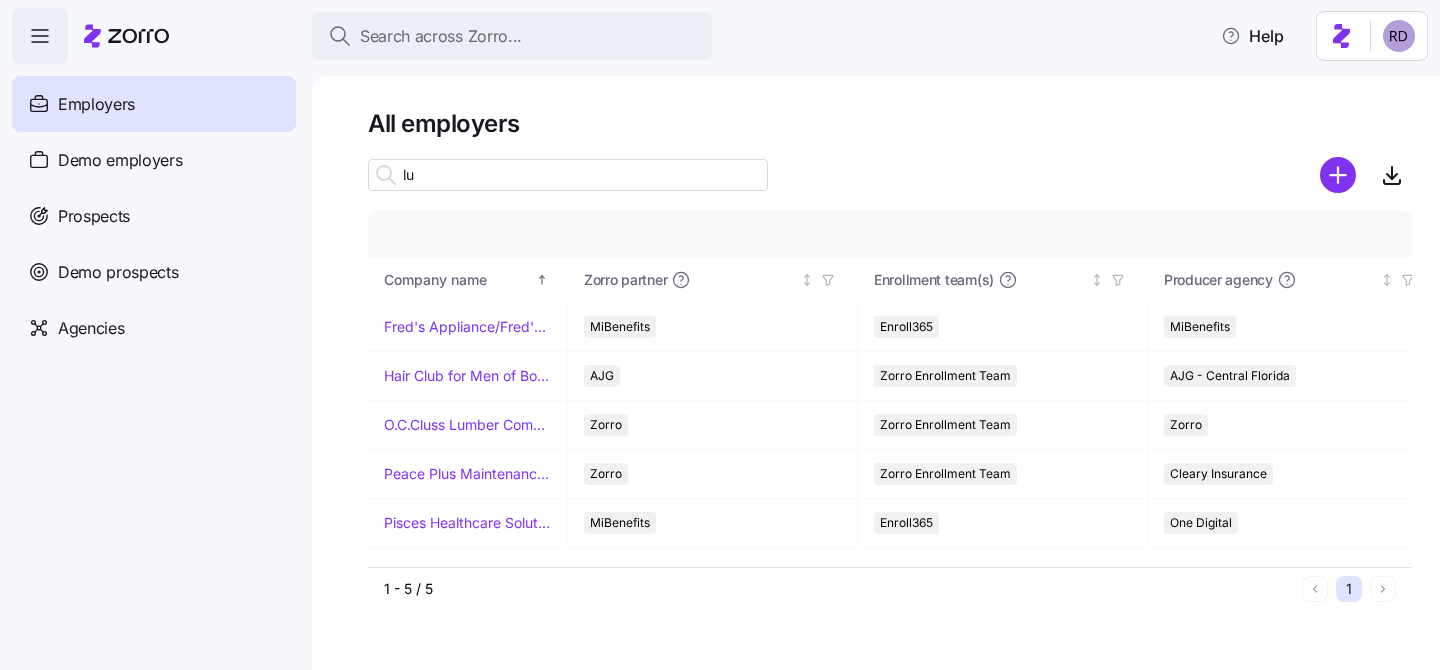 type on "l" 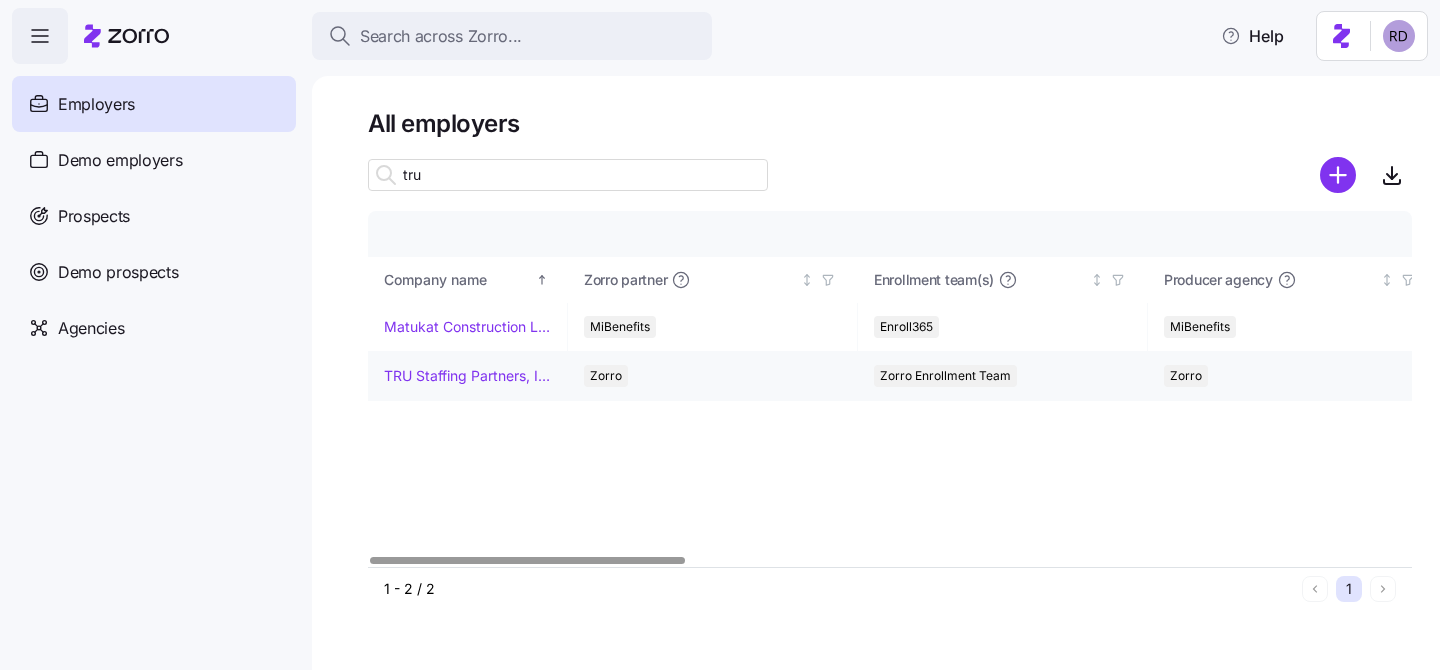 type on "tru" 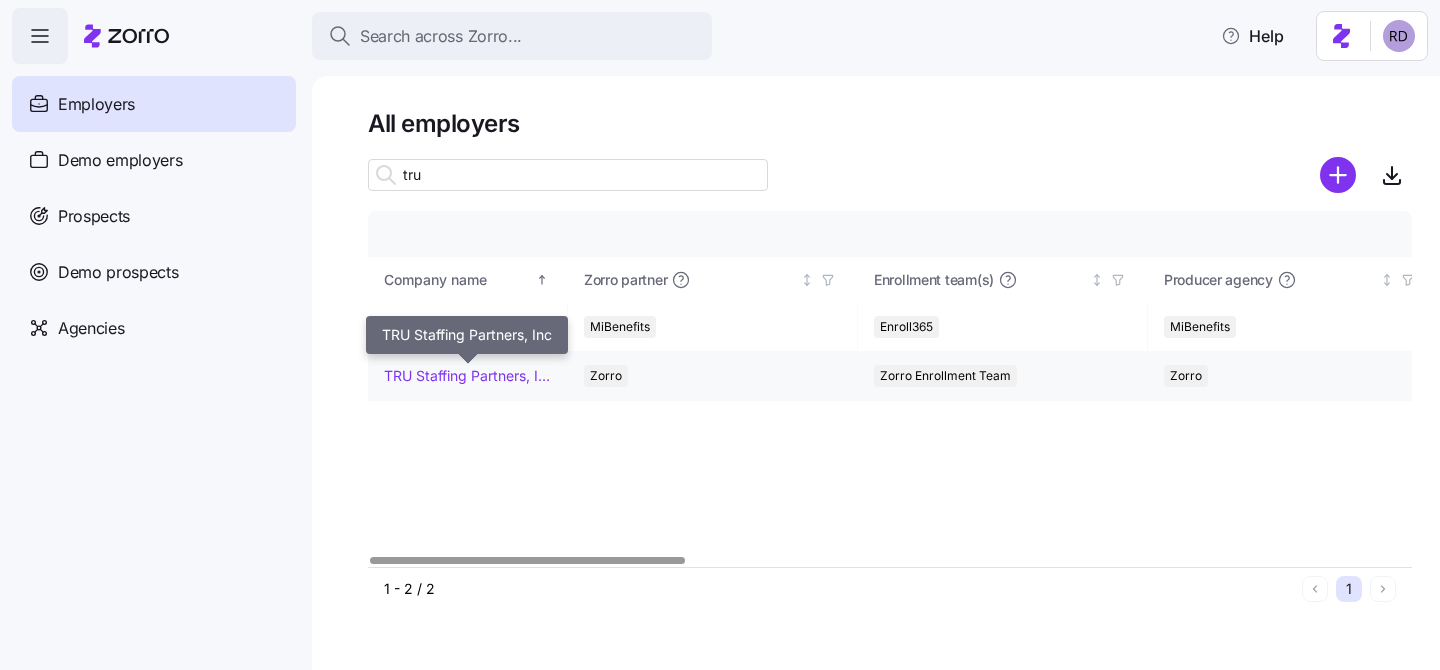 click on "TRU Staffing Partners, Inc" at bounding box center [467, 376] 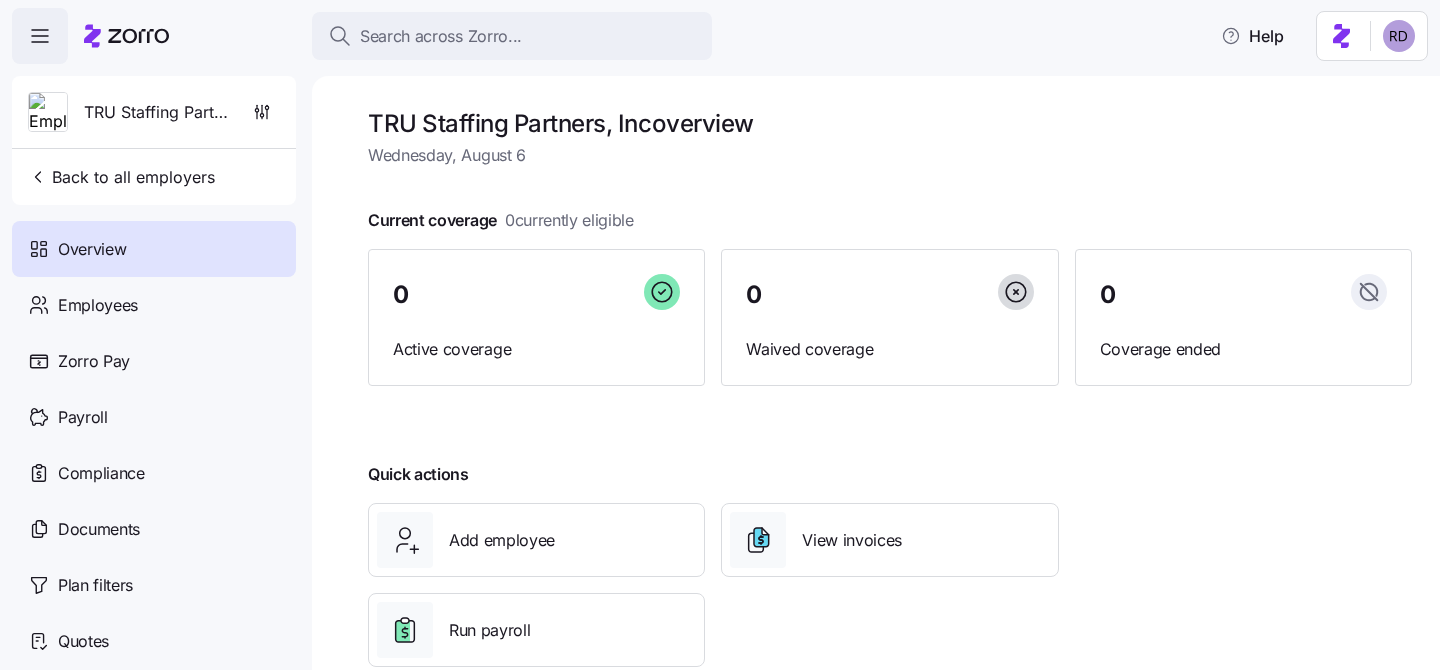scroll, scrollTop: 45, scrollLeft: 0, axis: vertical 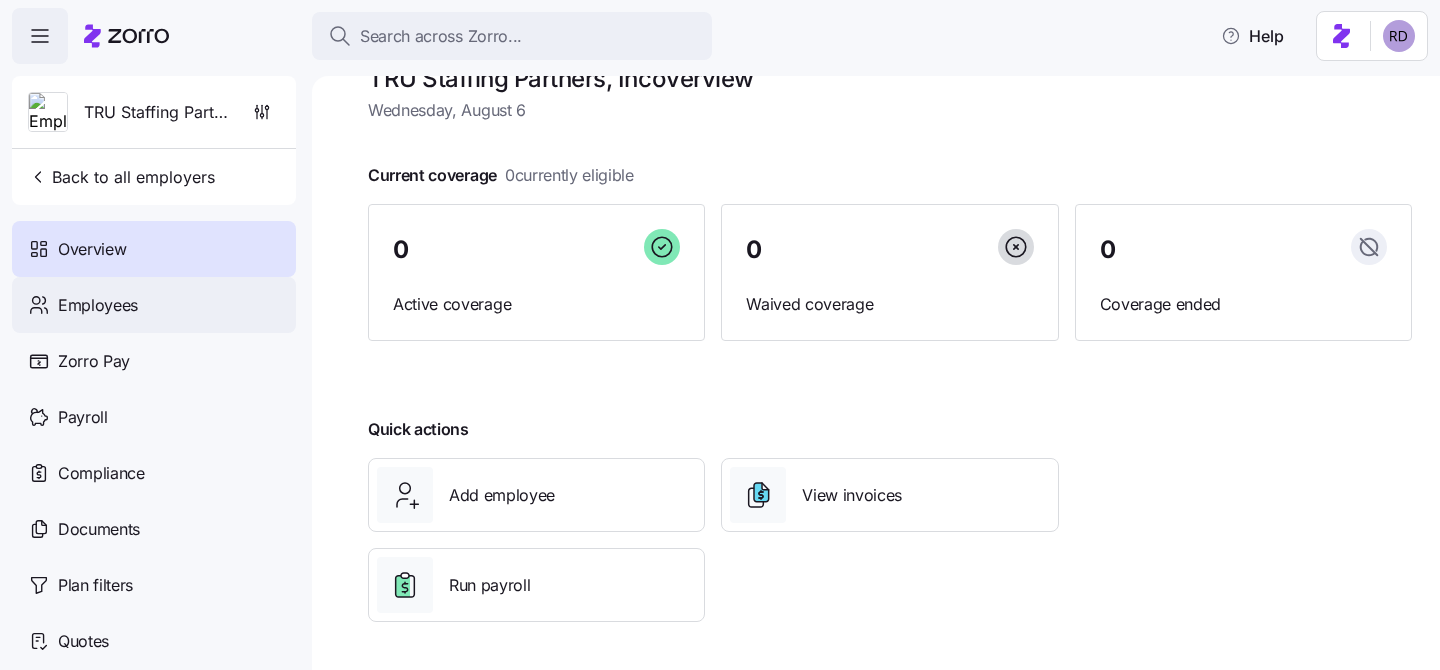 click on "Employees" at bounding box center [154, 305] 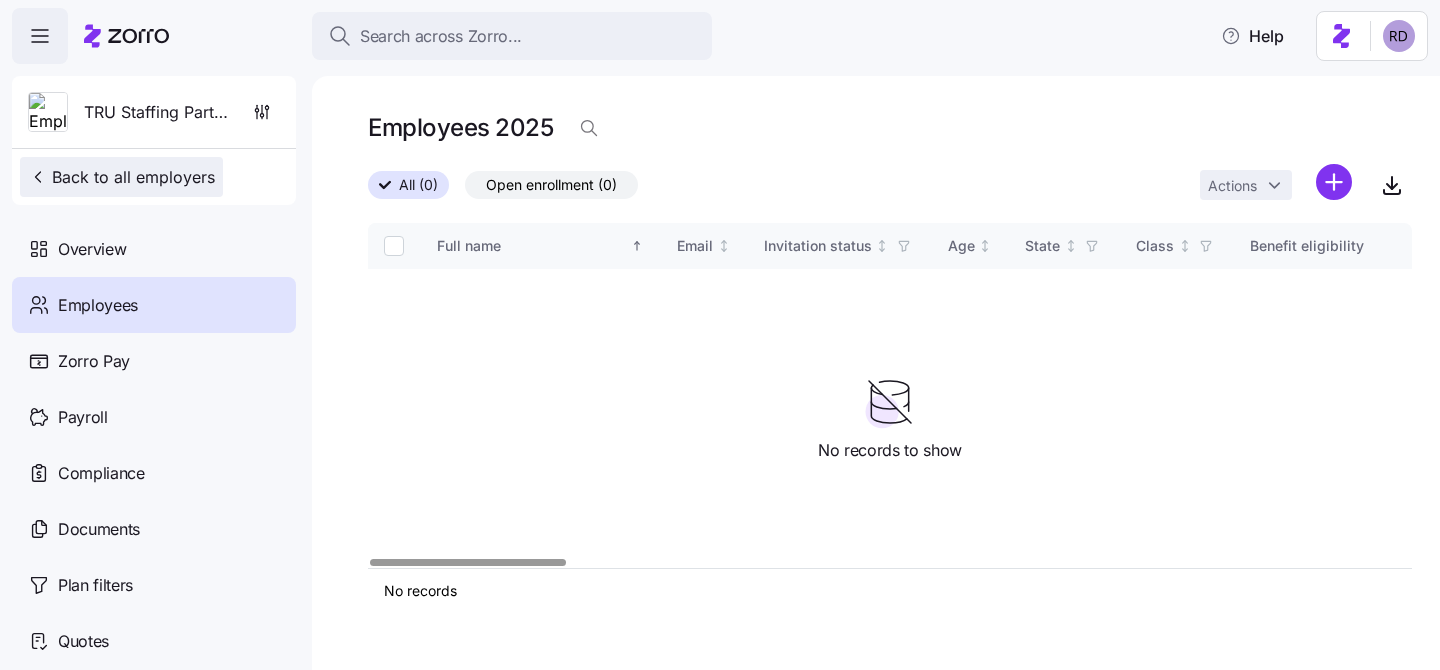 click on "Back to all employers" at bounding box center (121, 177) 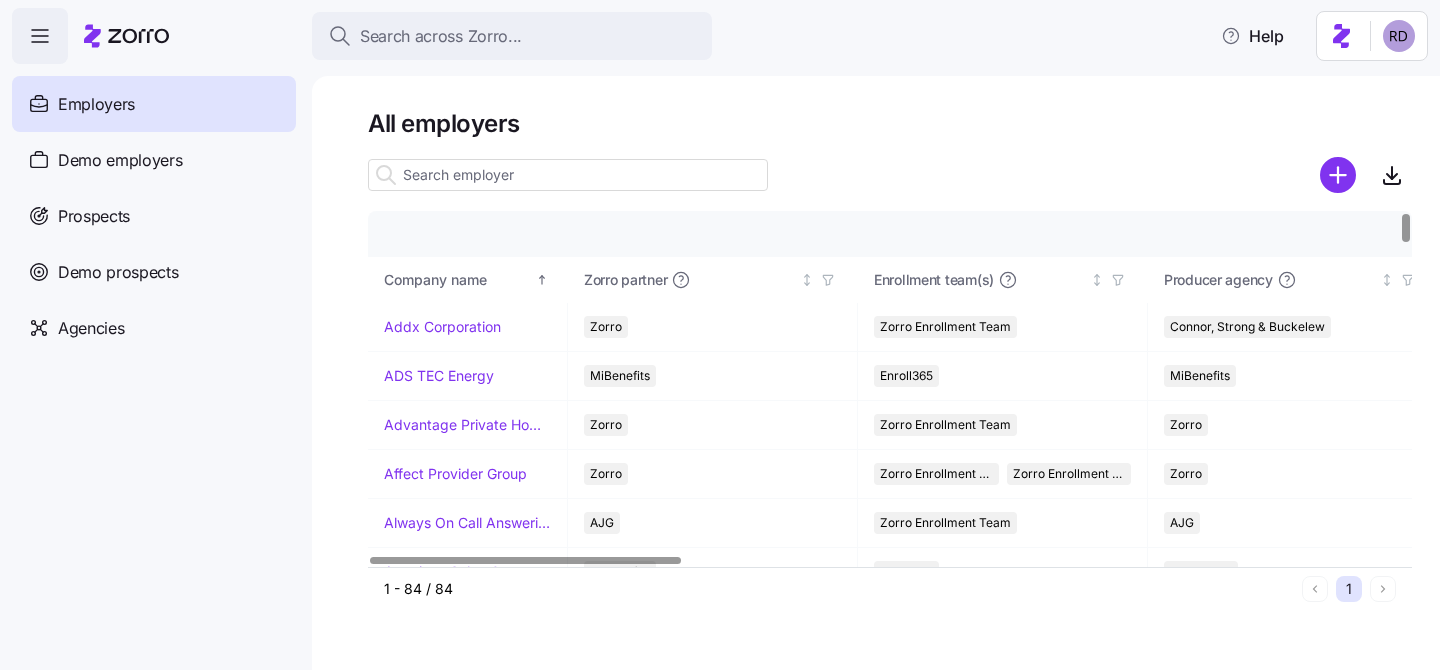 click at bounding box center (568, 175) 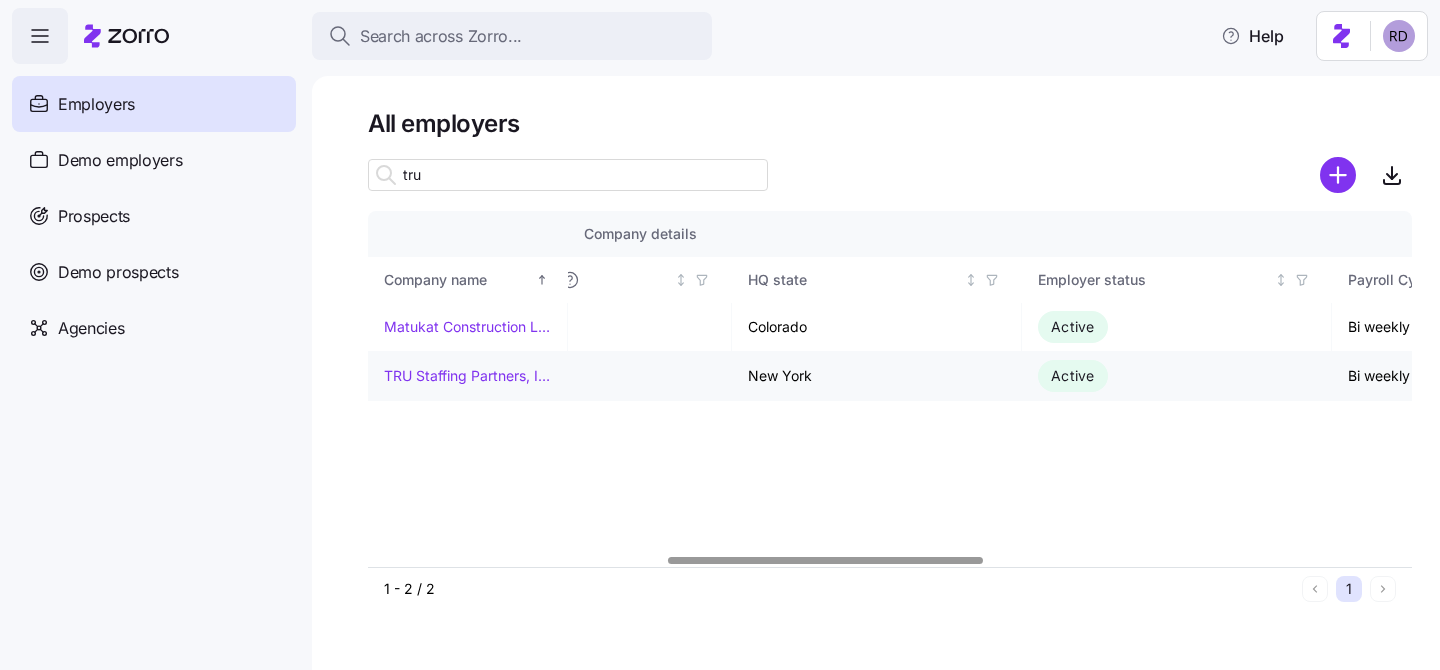 scroll, scrollTop: 0, scrollLeft: 979, axis: horizontal 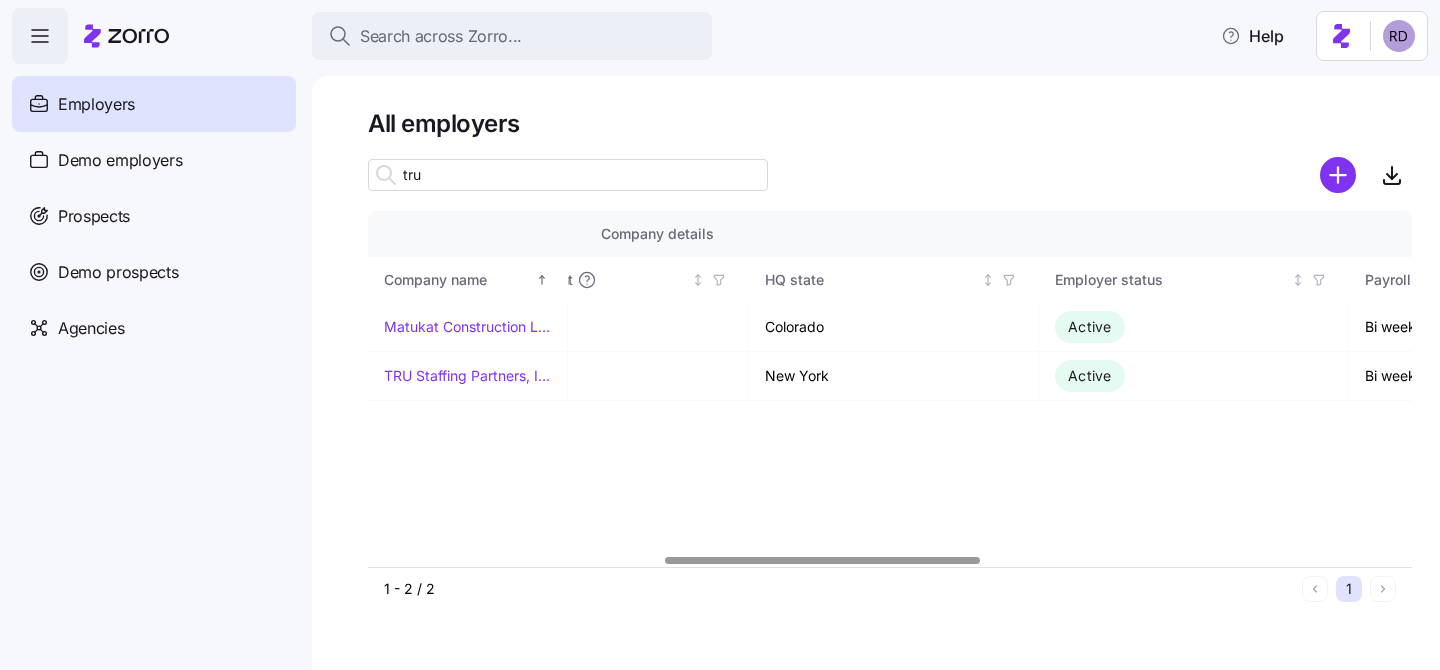 click on "tru" at bounding box center [568, 175] 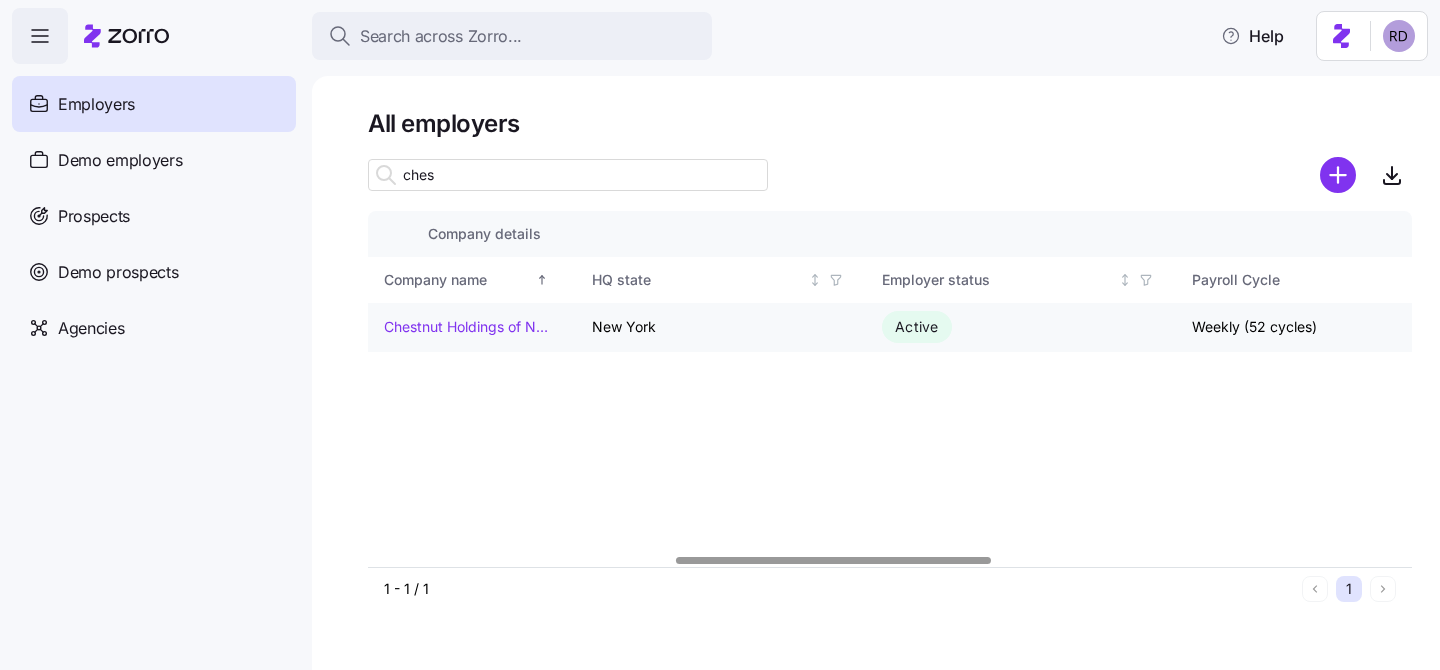 scroll, scrollTop: 0, scrollLeft: 1015, axis: horizontal 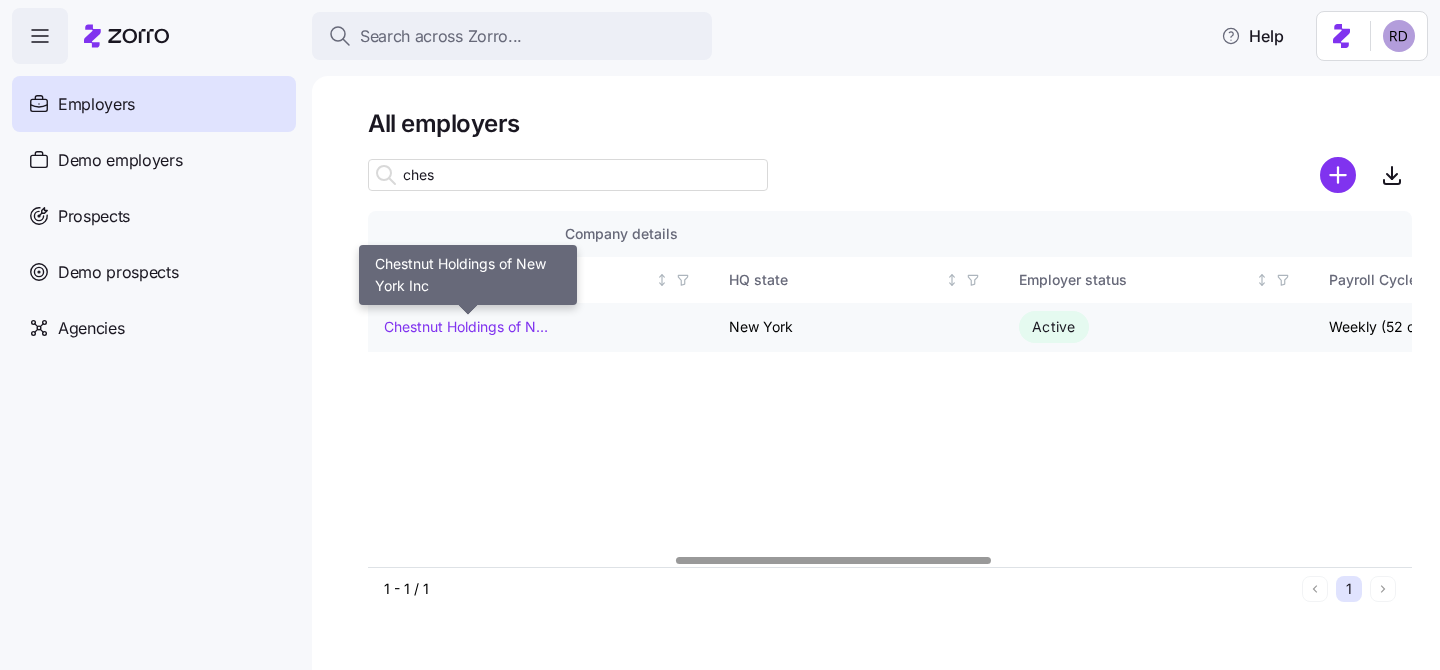 type on "ches" 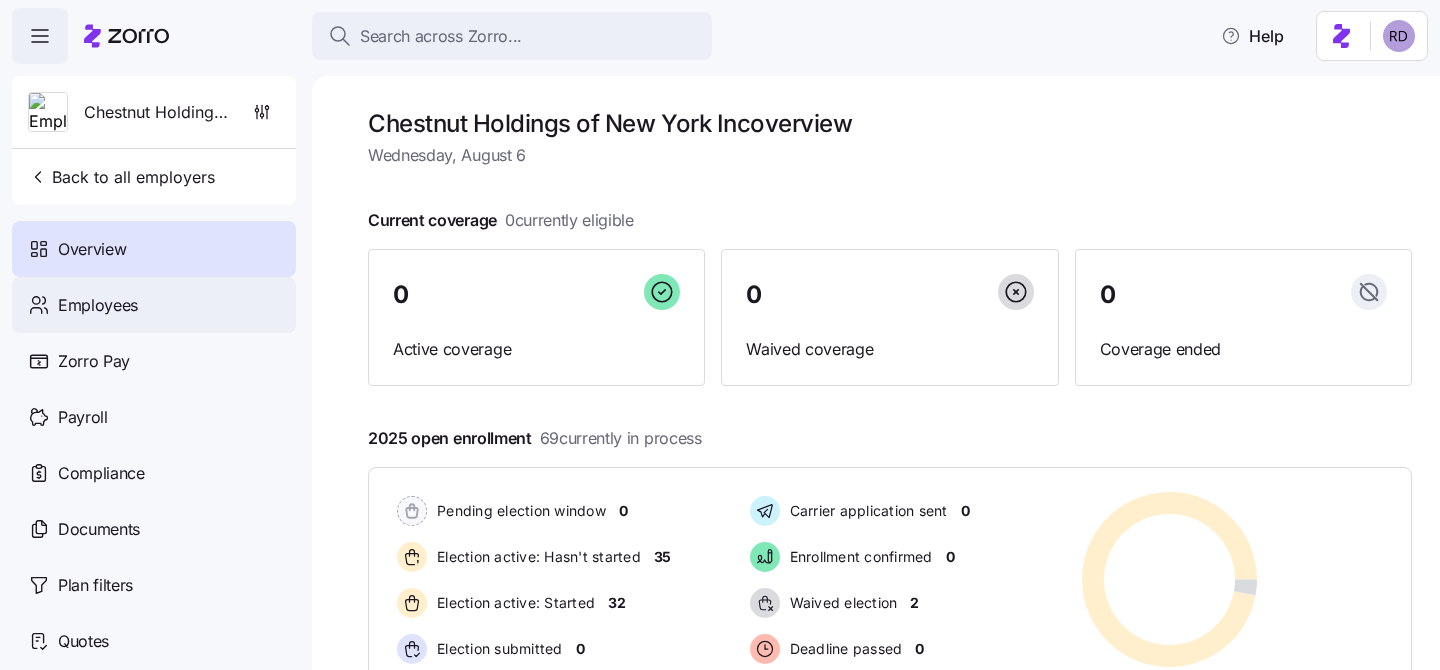 click on "Employees" at bounding box center (98, 305) 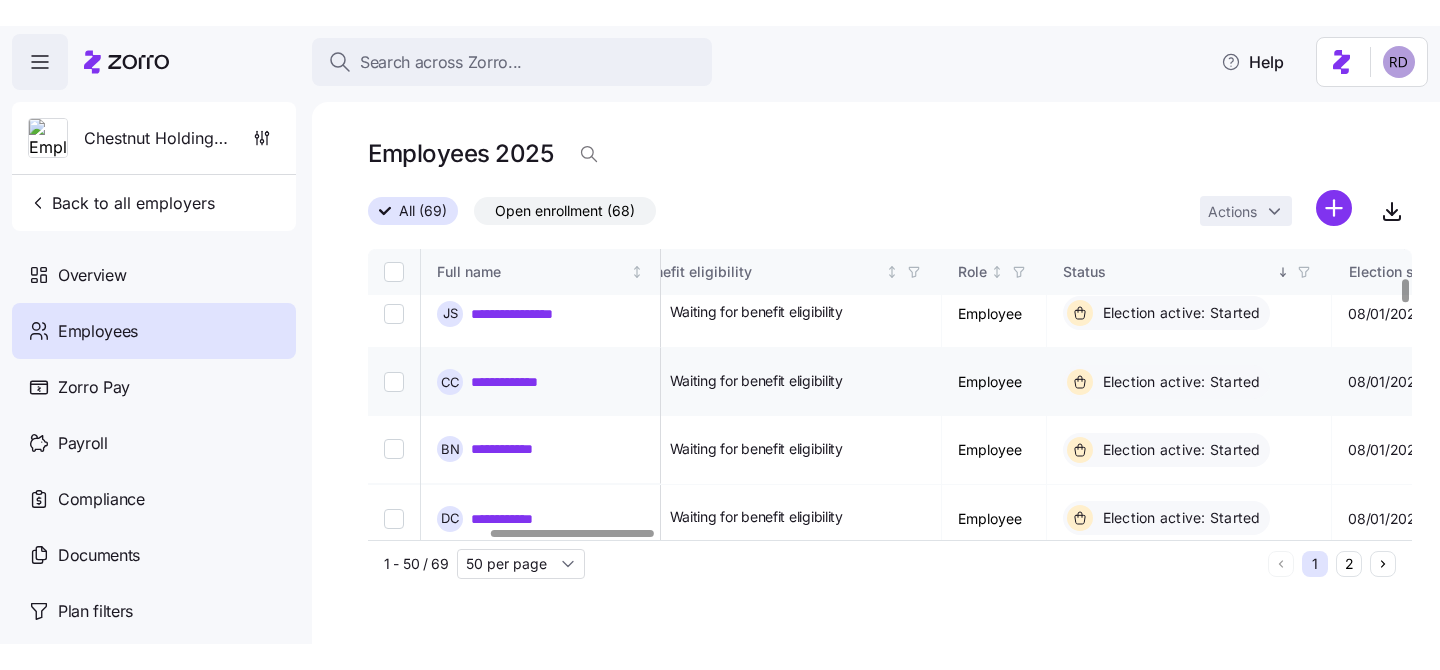 scroll, scrollTop: 357, scrollLeft: 791, axis: both 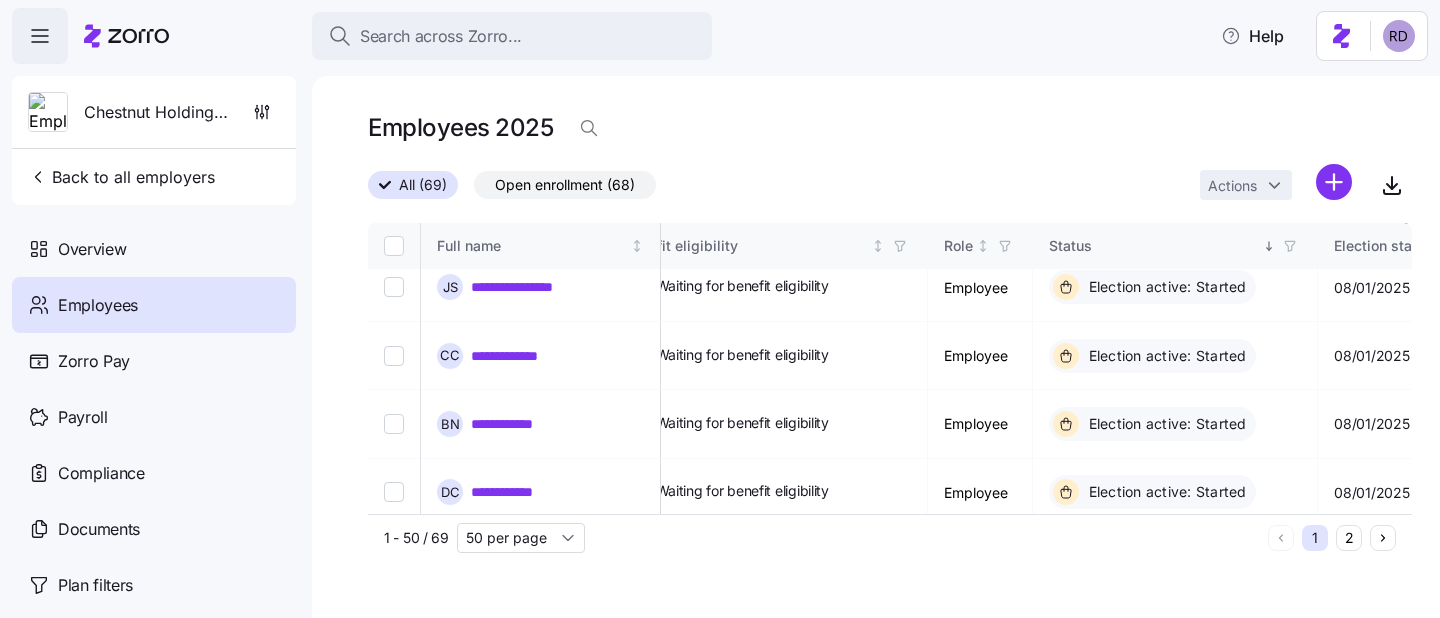 click on "**********" at bounding box center [876, 347] 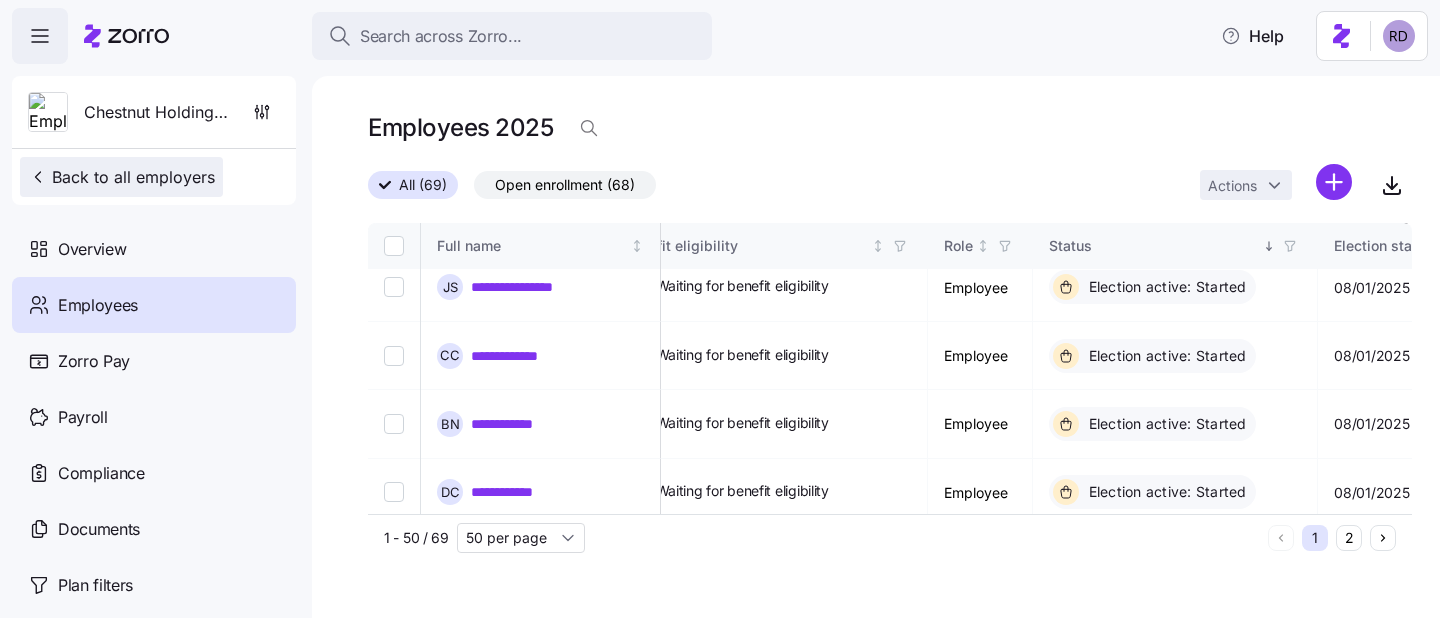 click on "Back to all employers" at bounding box center (121, 177) 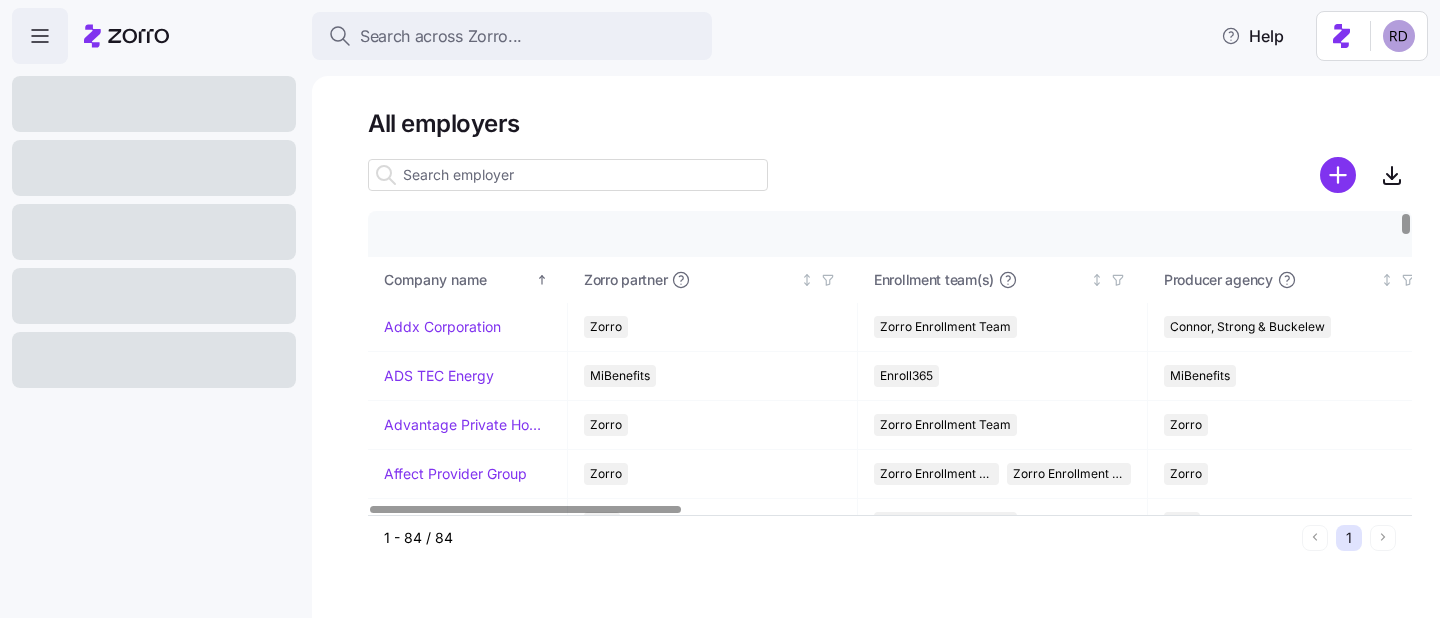 click at bounding box center (568, 175) 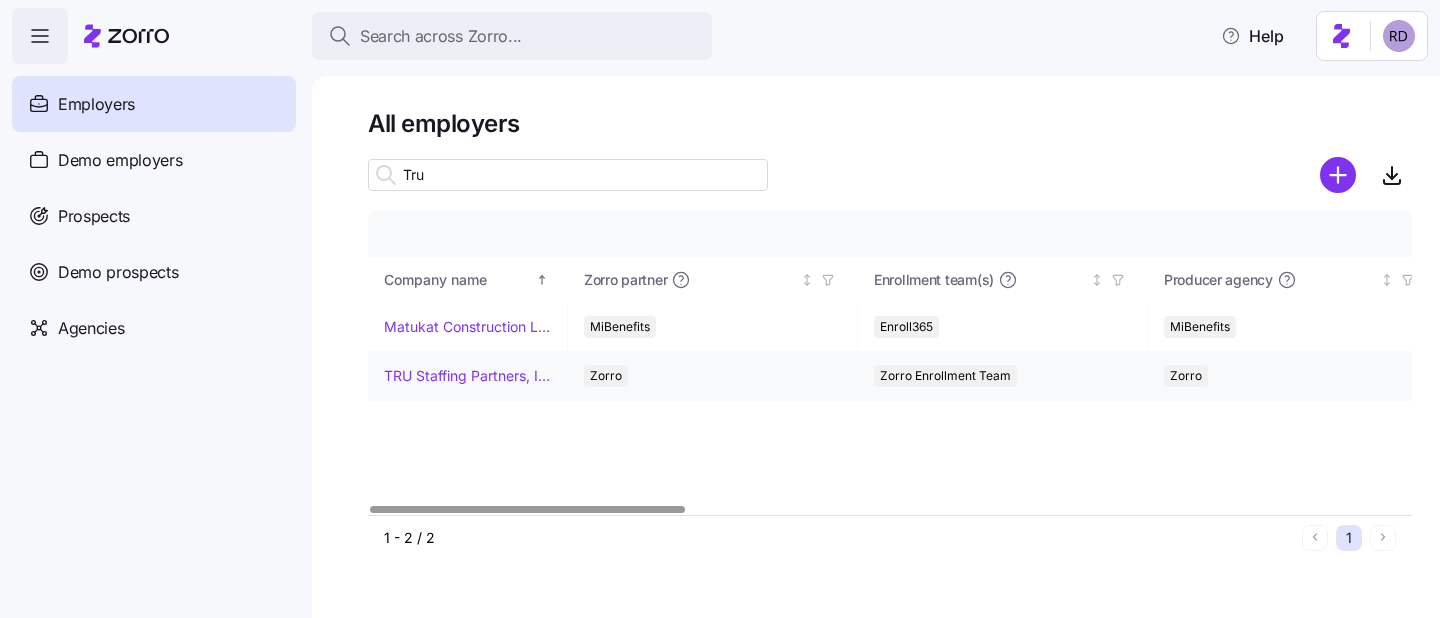type on "Tru" 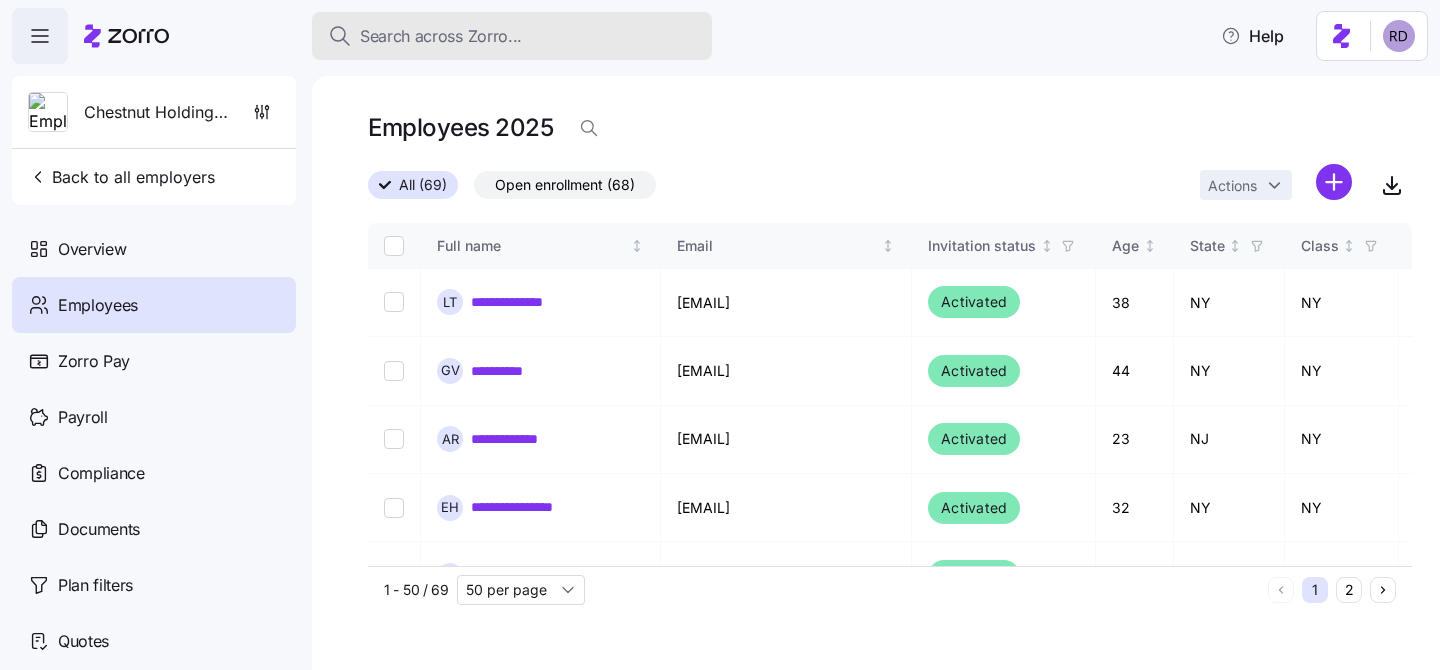 click on "Search across Zorro..." at bounding box center [441, 36] 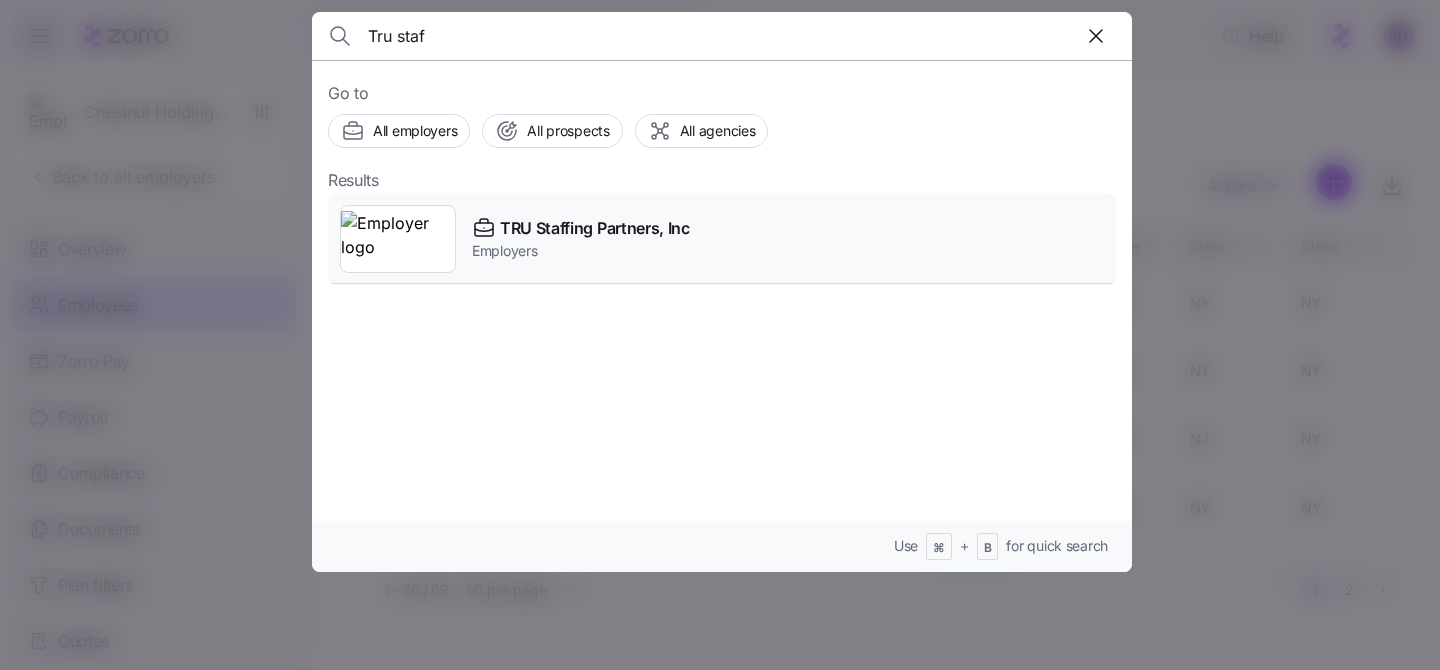 type on "Tru staf" 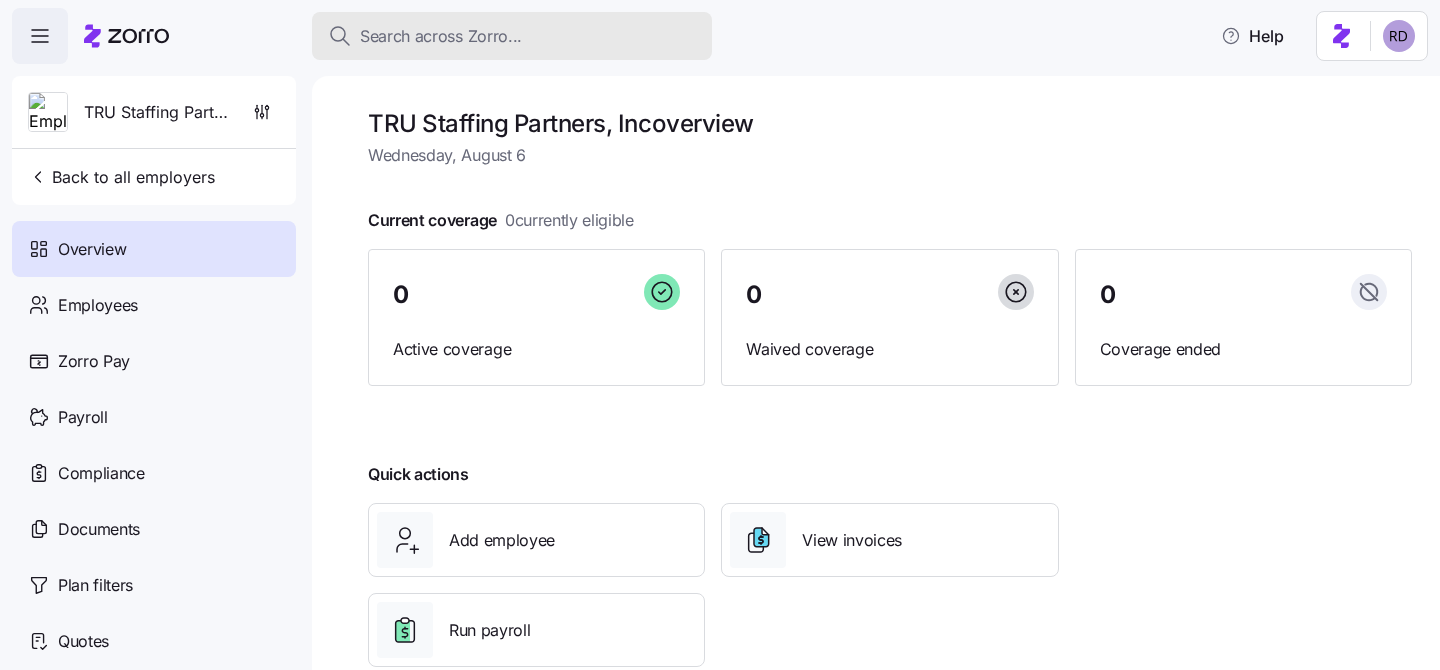 click 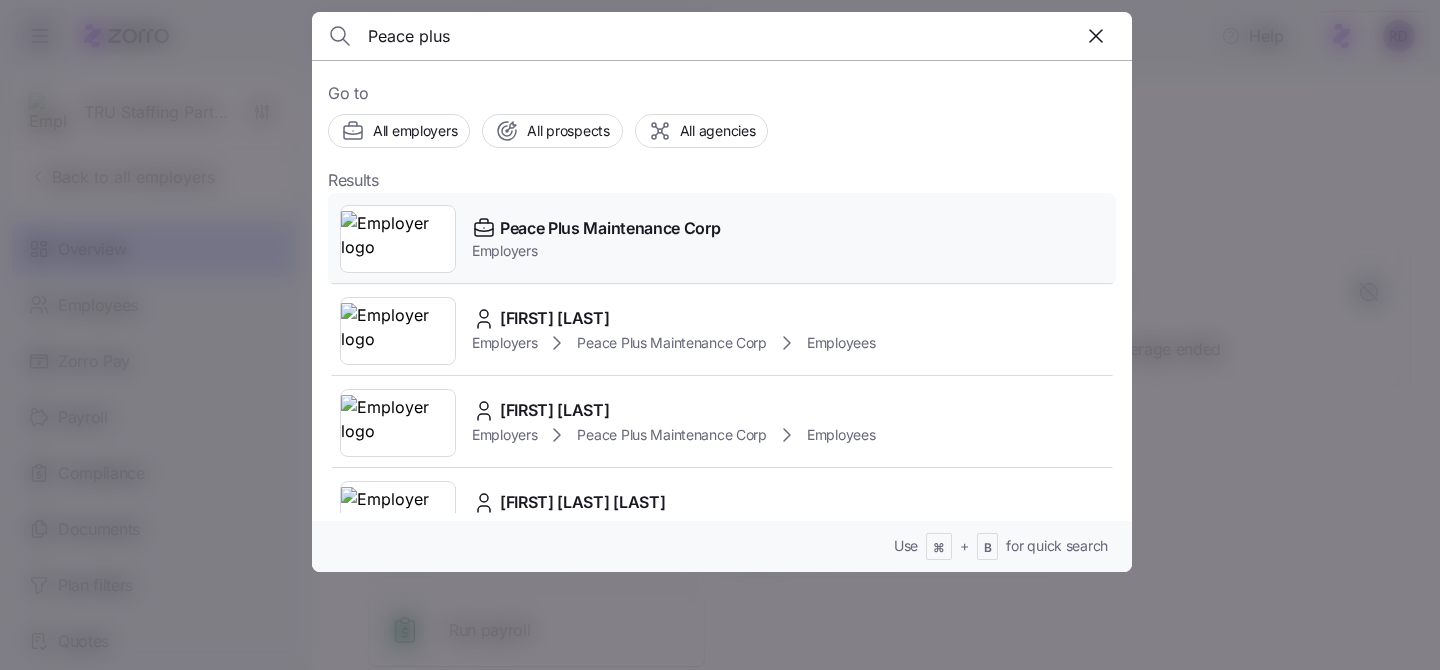 type on "Peace plus" 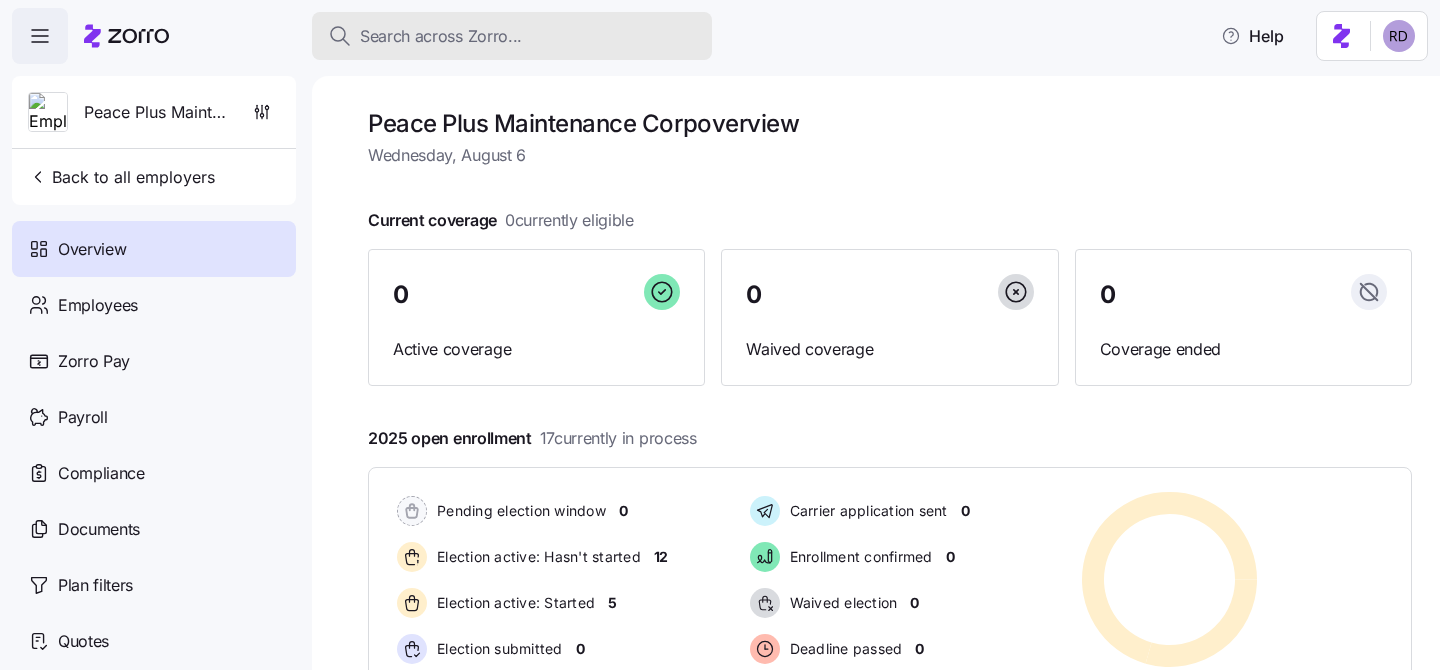 click on "Search across Zorro..." at bounding box center (441, 36) 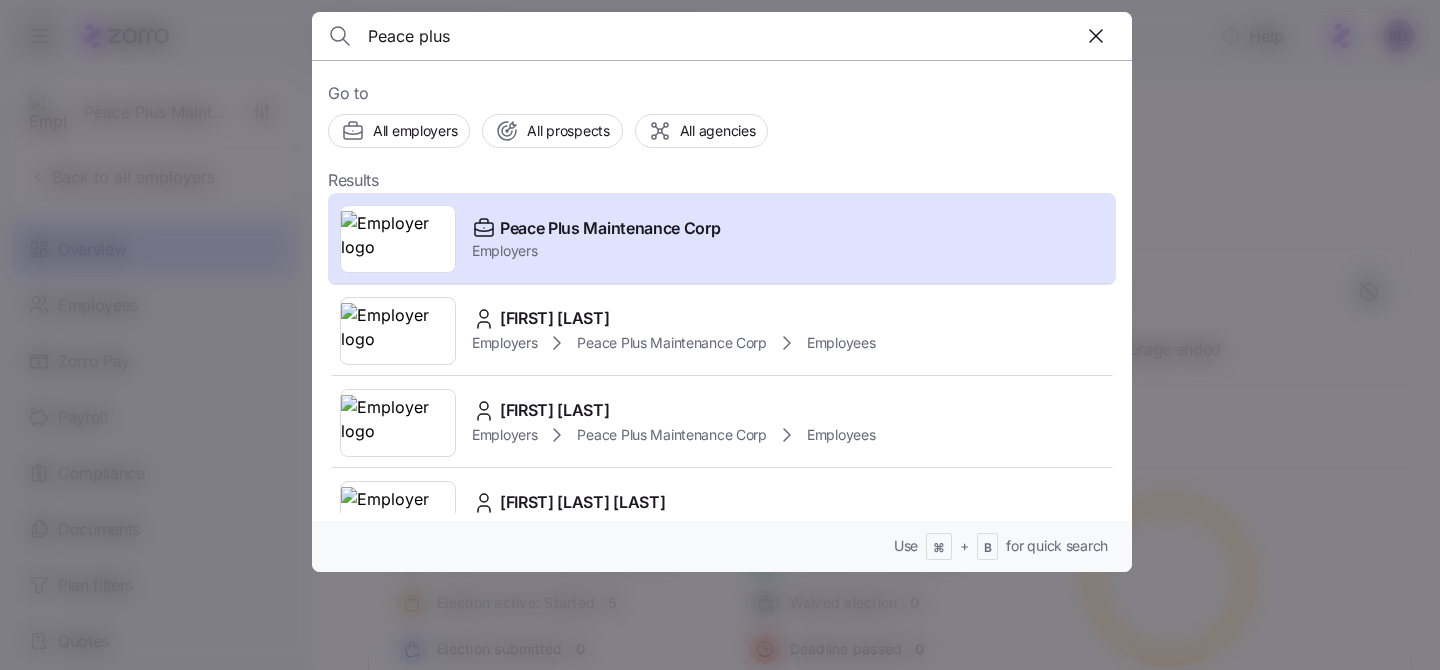 click on "Peace plus" at bounding box center (624, 36) 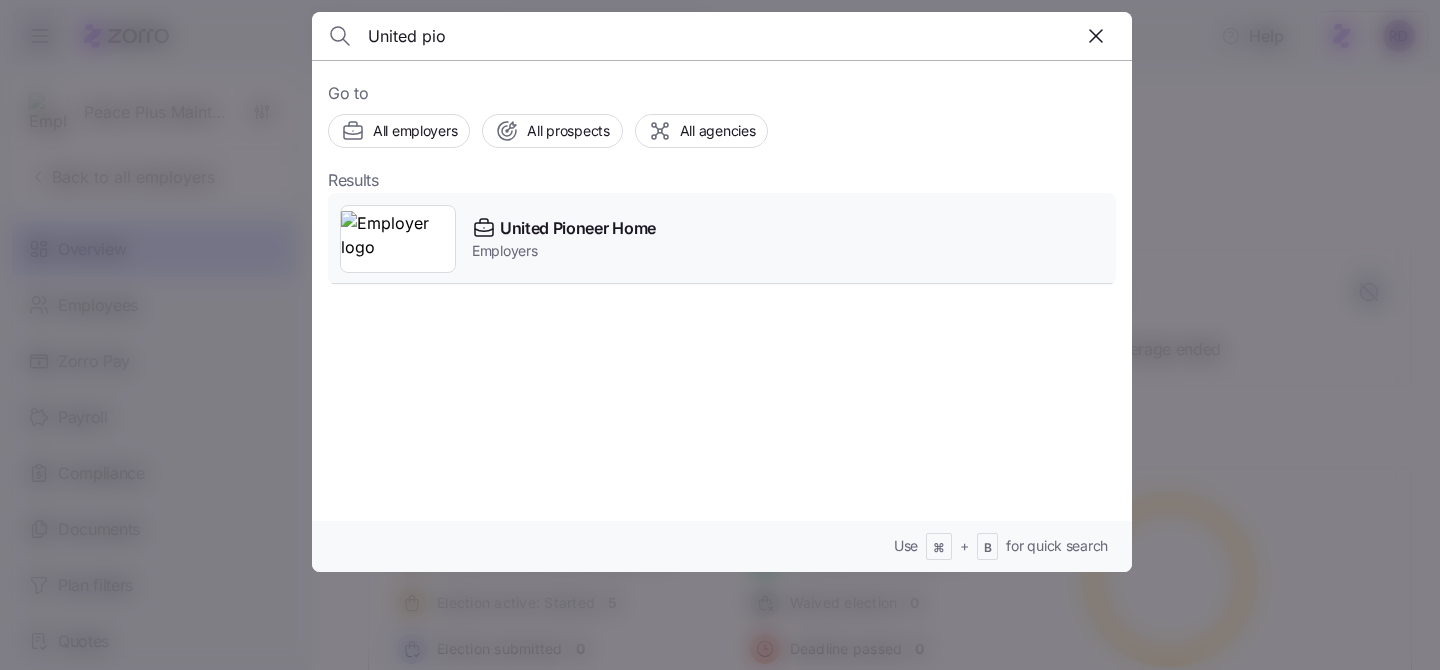 type on "United pio" 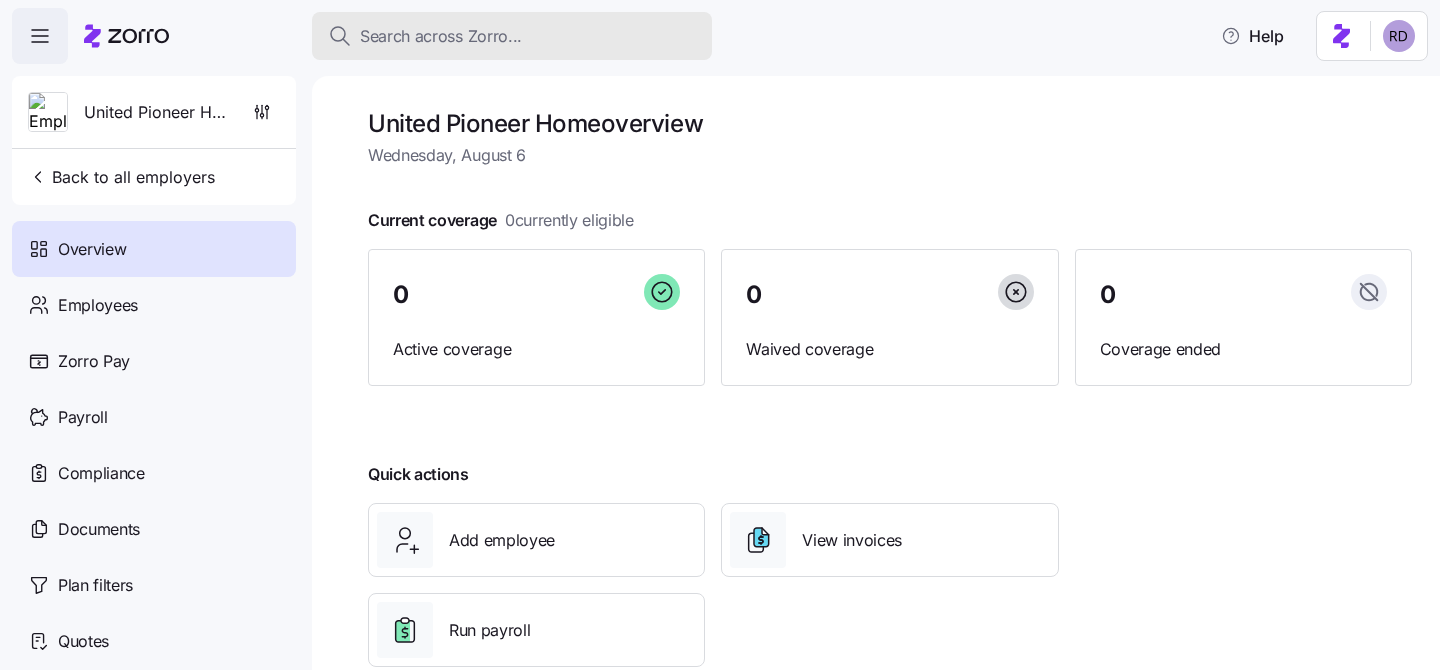 click on "Search across Zorro..." at bounding box center (441, 36) 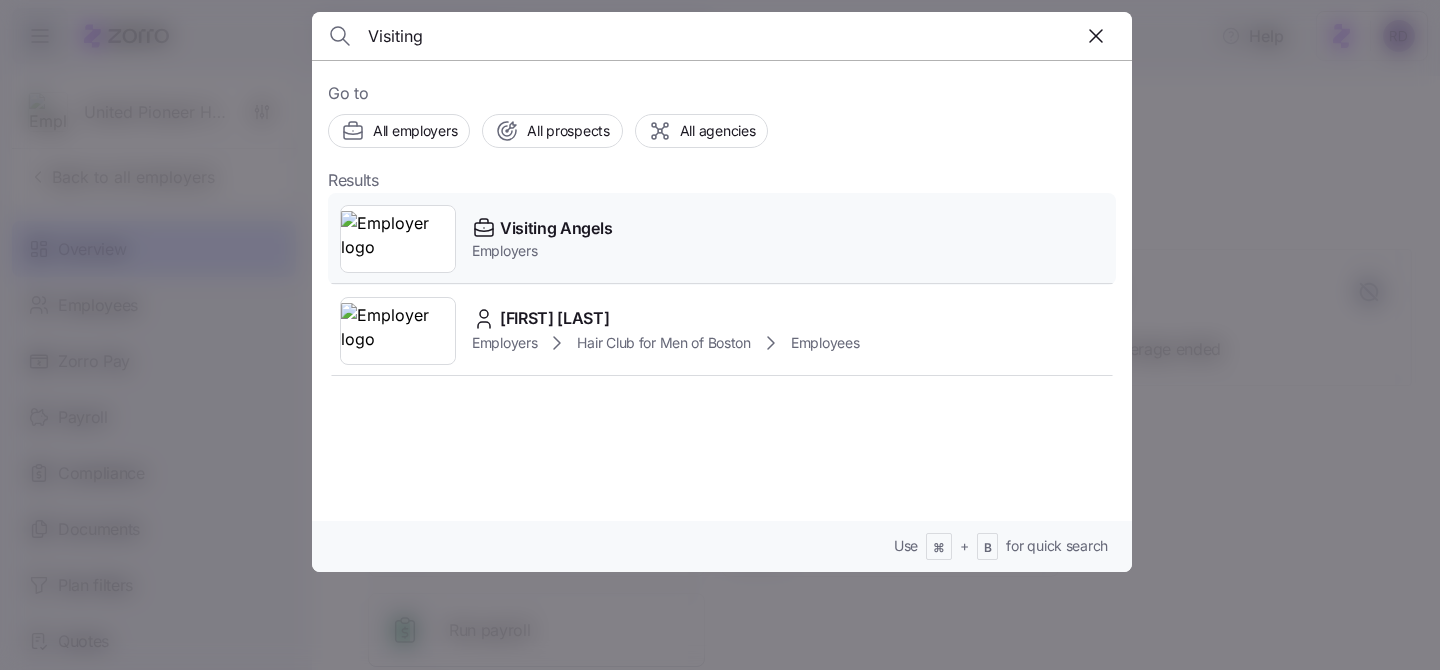 type on "Visiting" 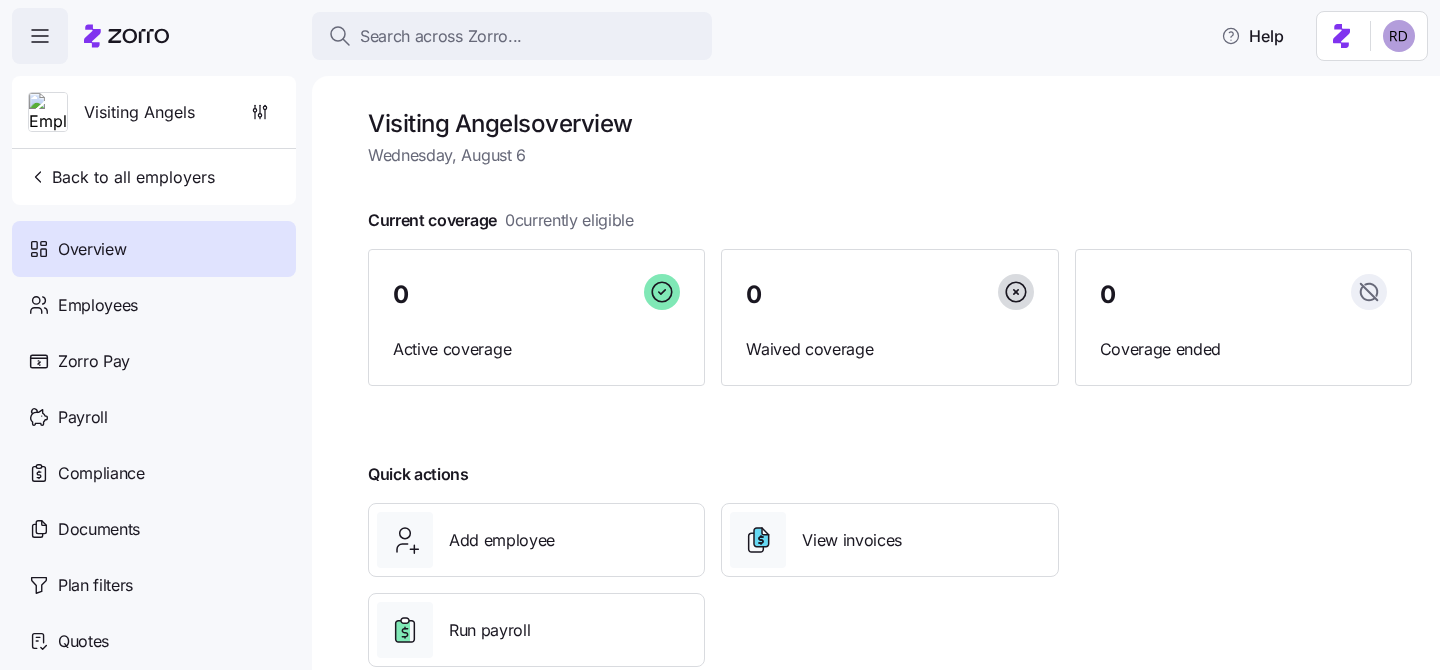 click on "Wednesday, August 6" at bounding box center [890, 155] 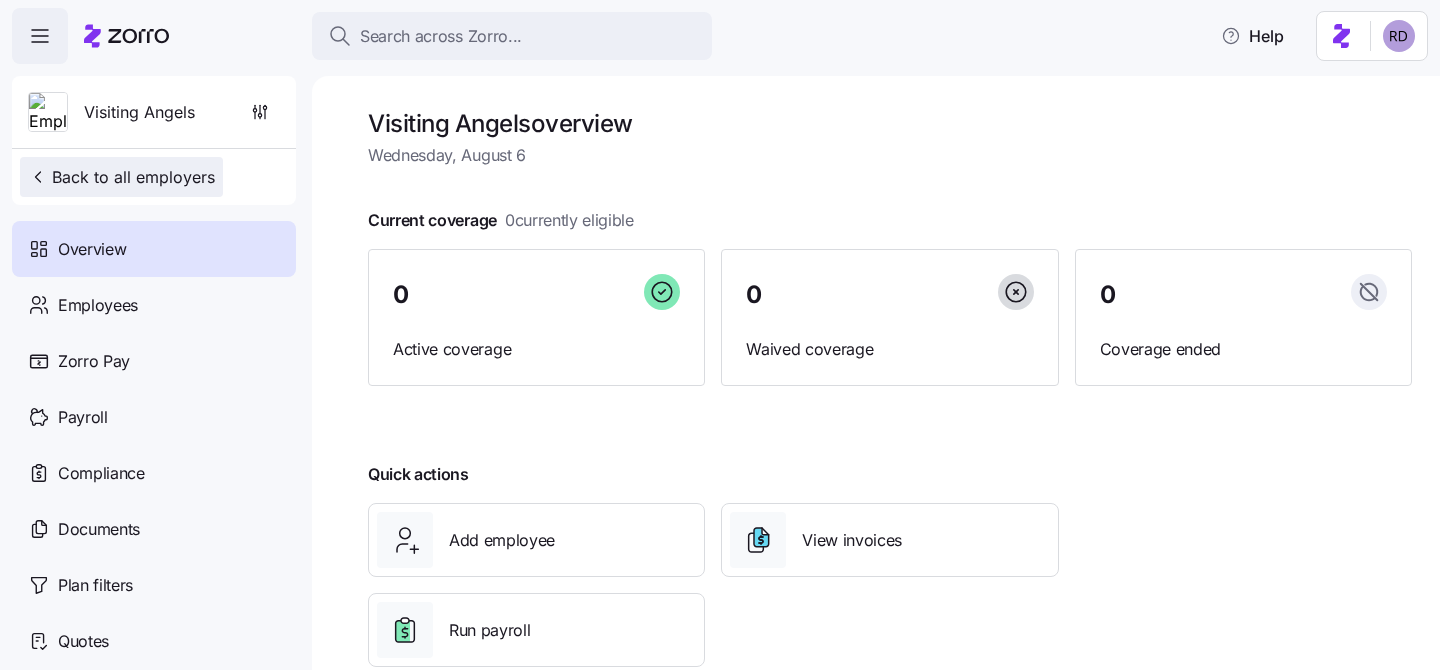 click on "Back to all employers" at bounding box center (121, 177) 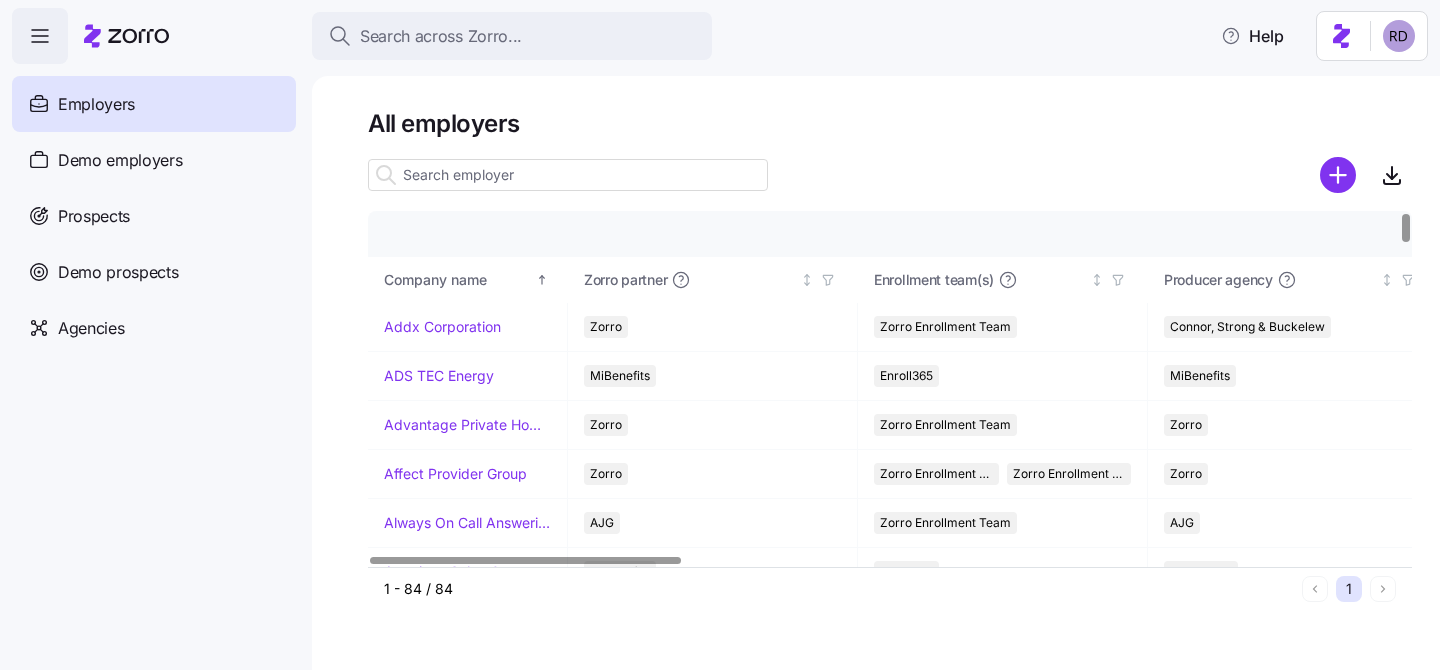 click at bounding box center [568, 175] 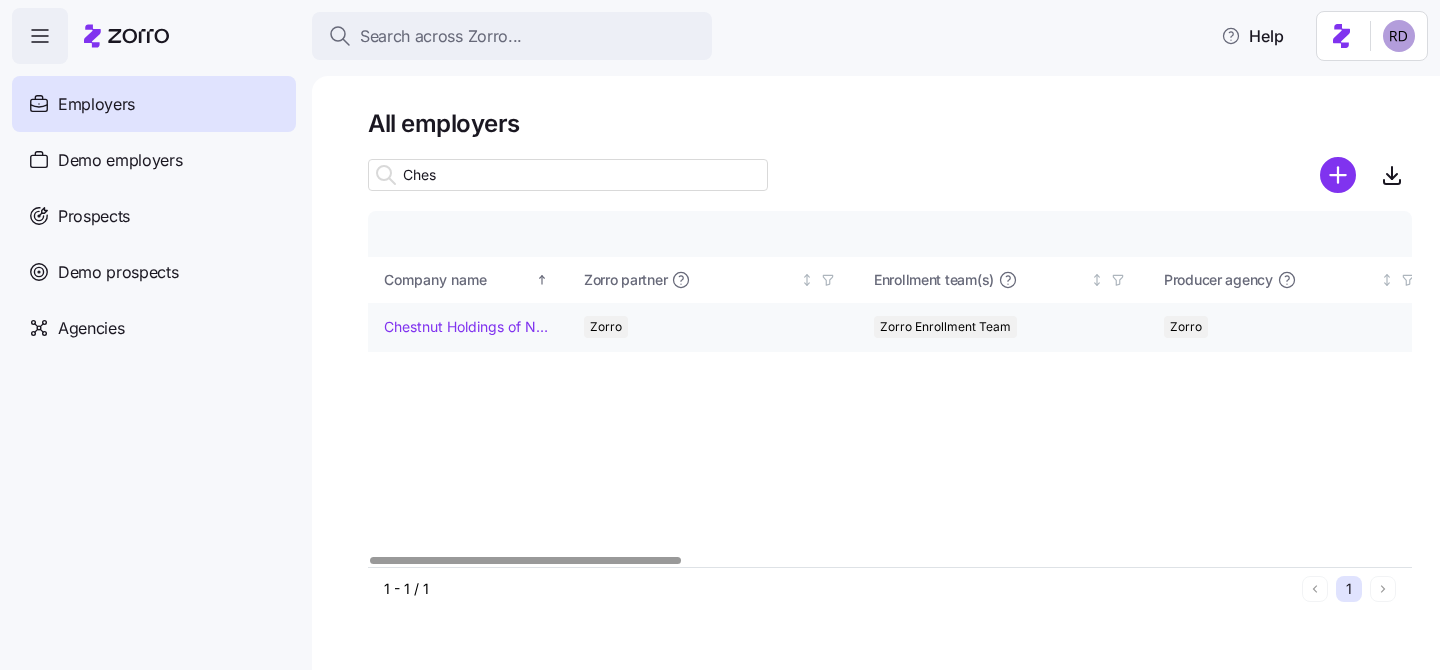 type on "Ches" 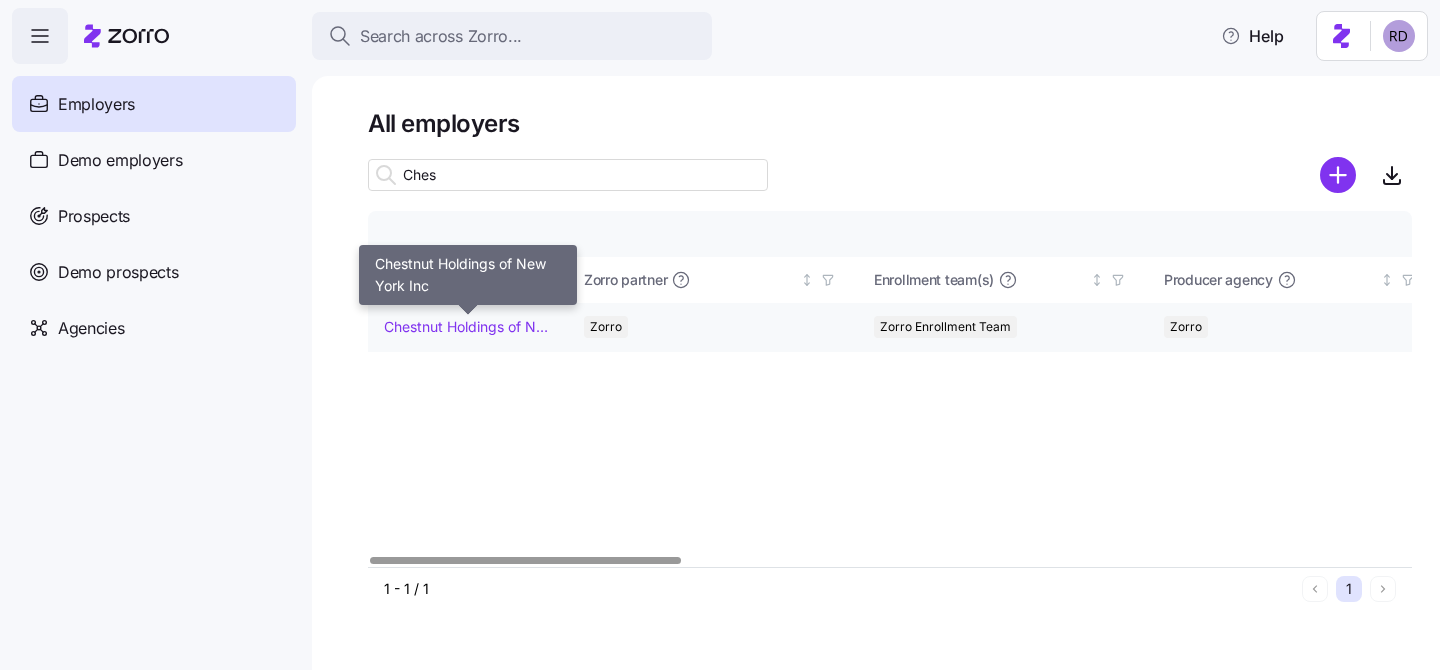 click on "Chestnut Holdings of New York Inc" at bounding box center (467, 327) 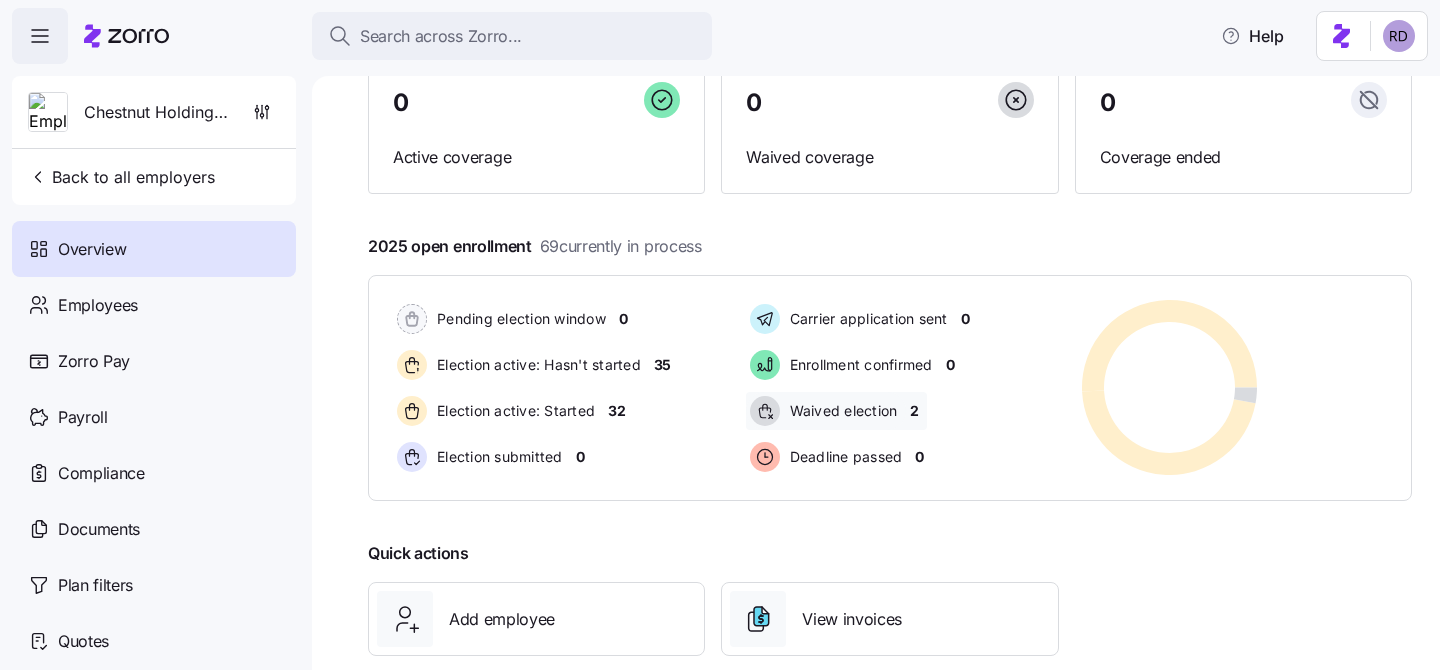 scroll, scrollTop: 233, scrollLeft: 0, axis: vertical 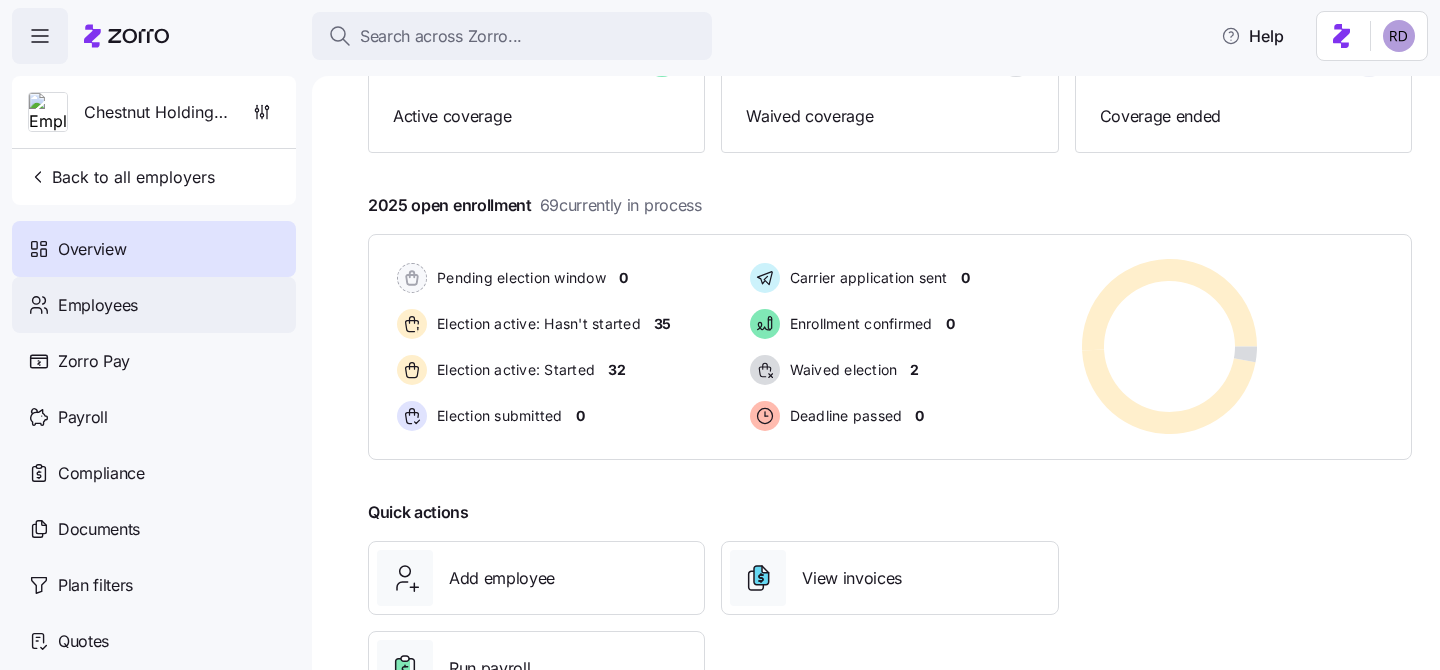 click on "Employees" at bounding box center (154, 305) 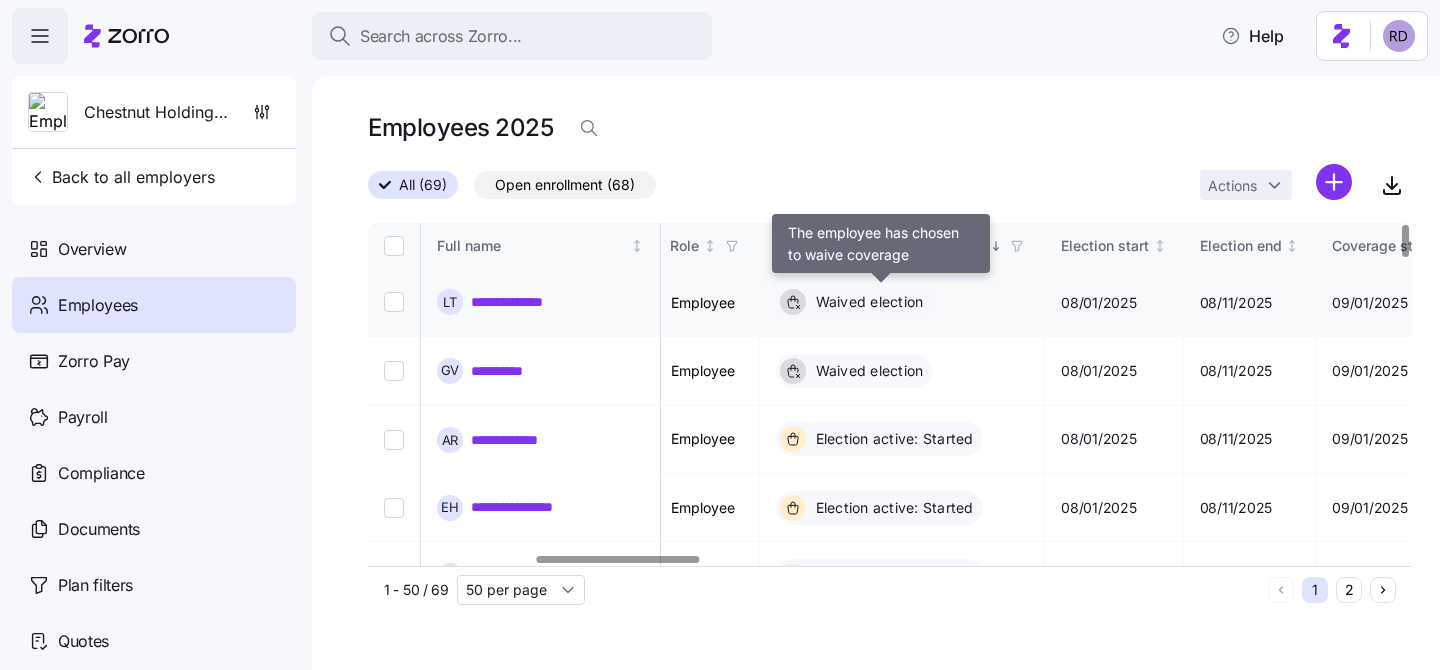 scroll, scrollTop: 0, scrollLeft: 1083, axis: horizontal 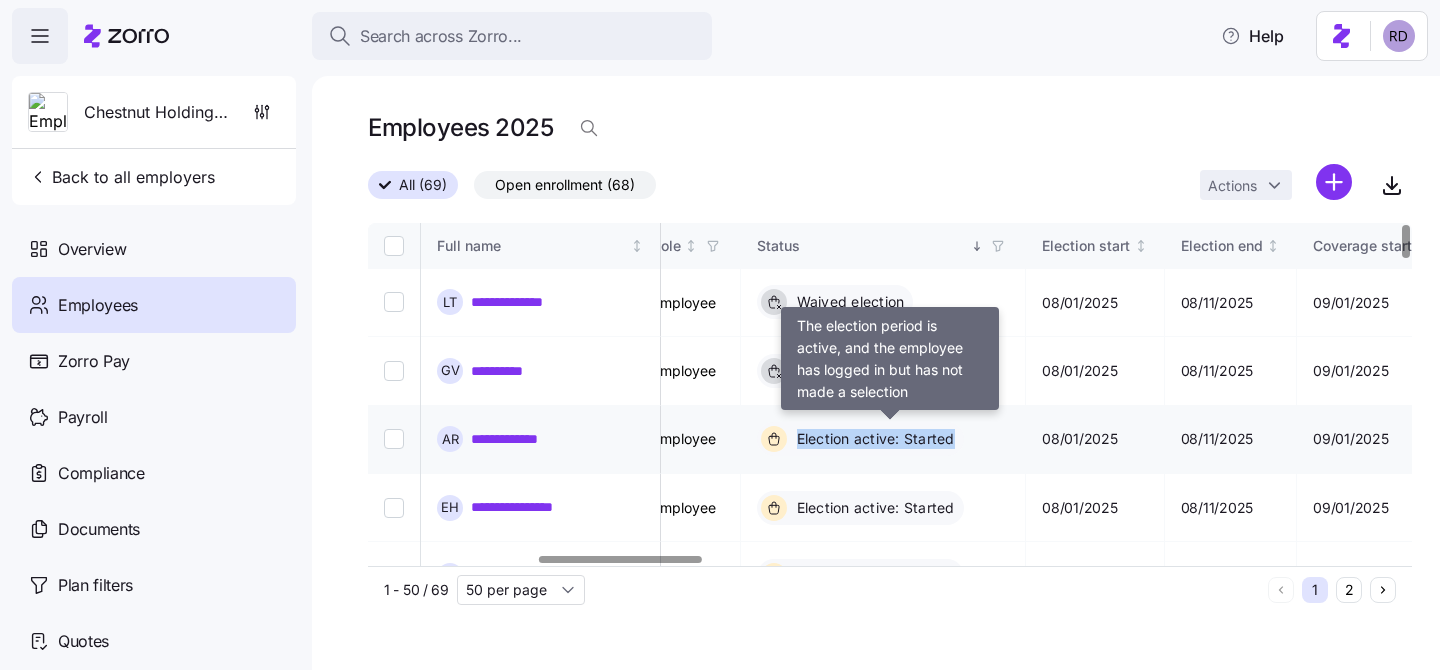 drag, startPoint x: 827, startPoint y: 437, endPoint x: 987, endPoint y: 437, distance: 160 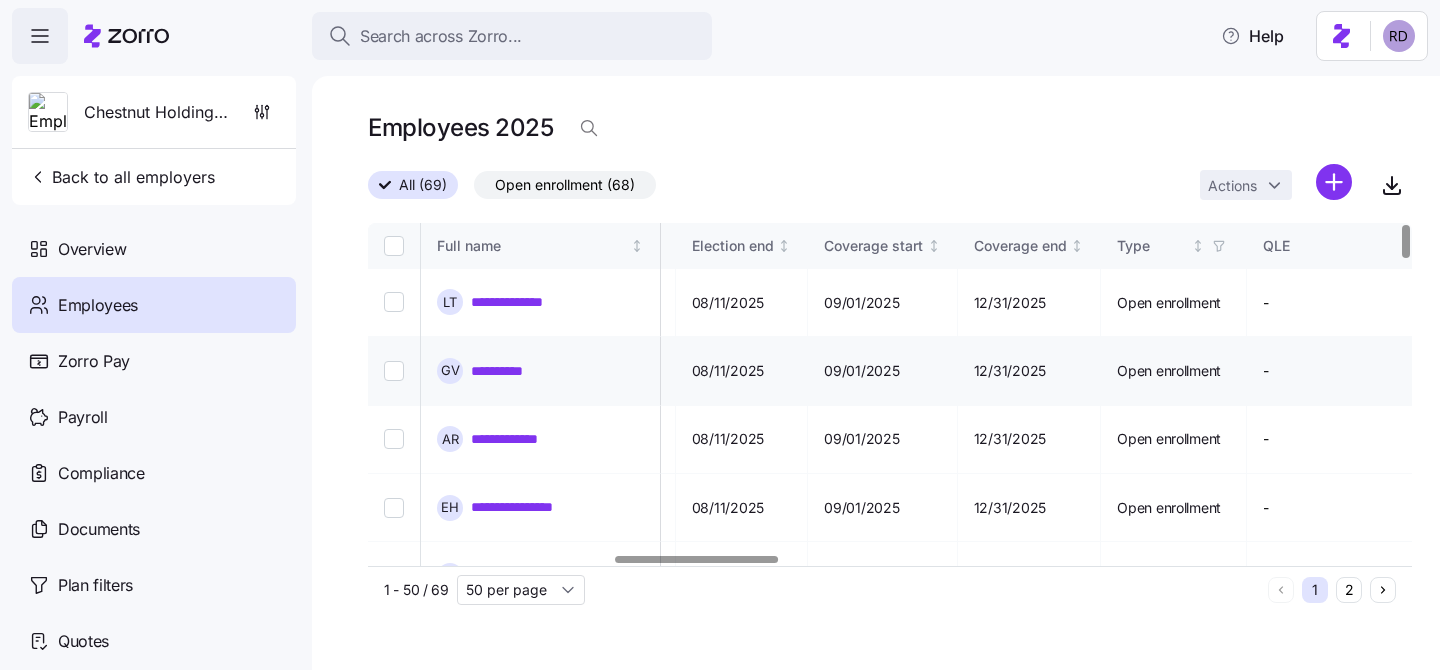 scroll, scrollTop: 0, scrollLeft: 992, axis: horizontal 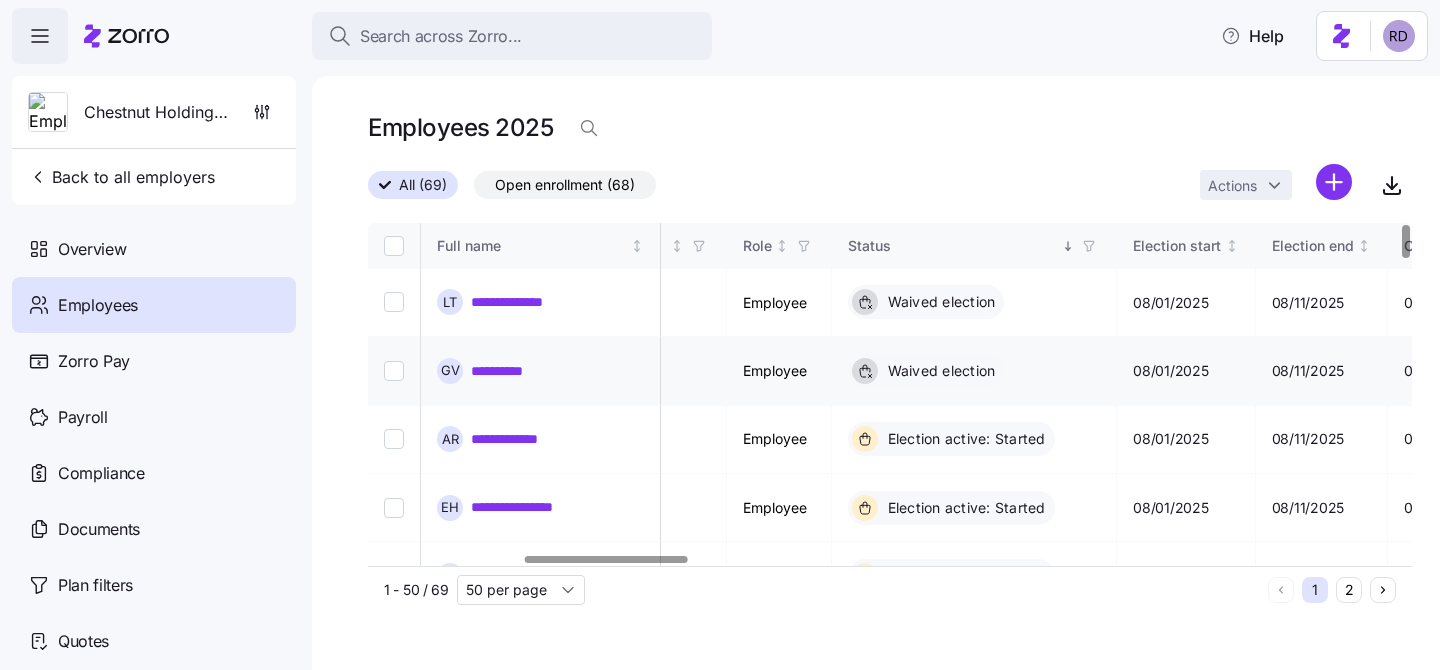 click on "Waived election" at bounding box center [926, 371] 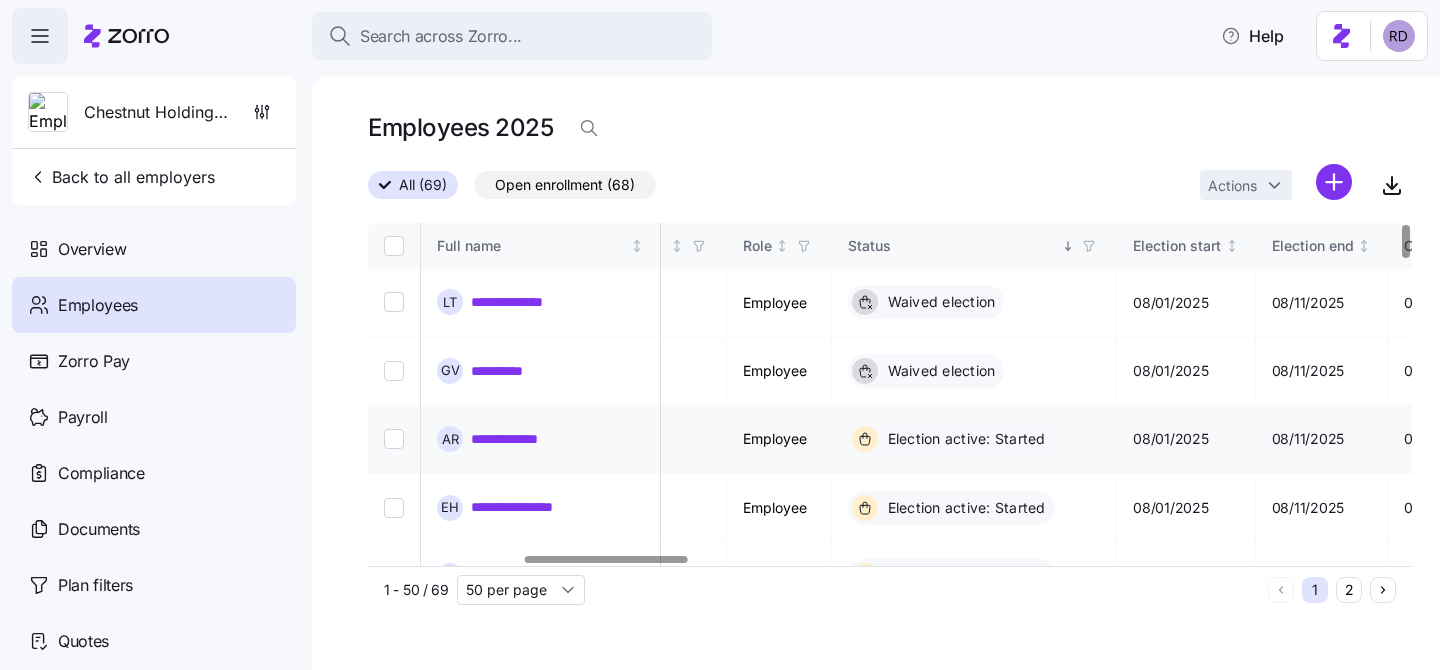 click at bounding box center (394, 439) 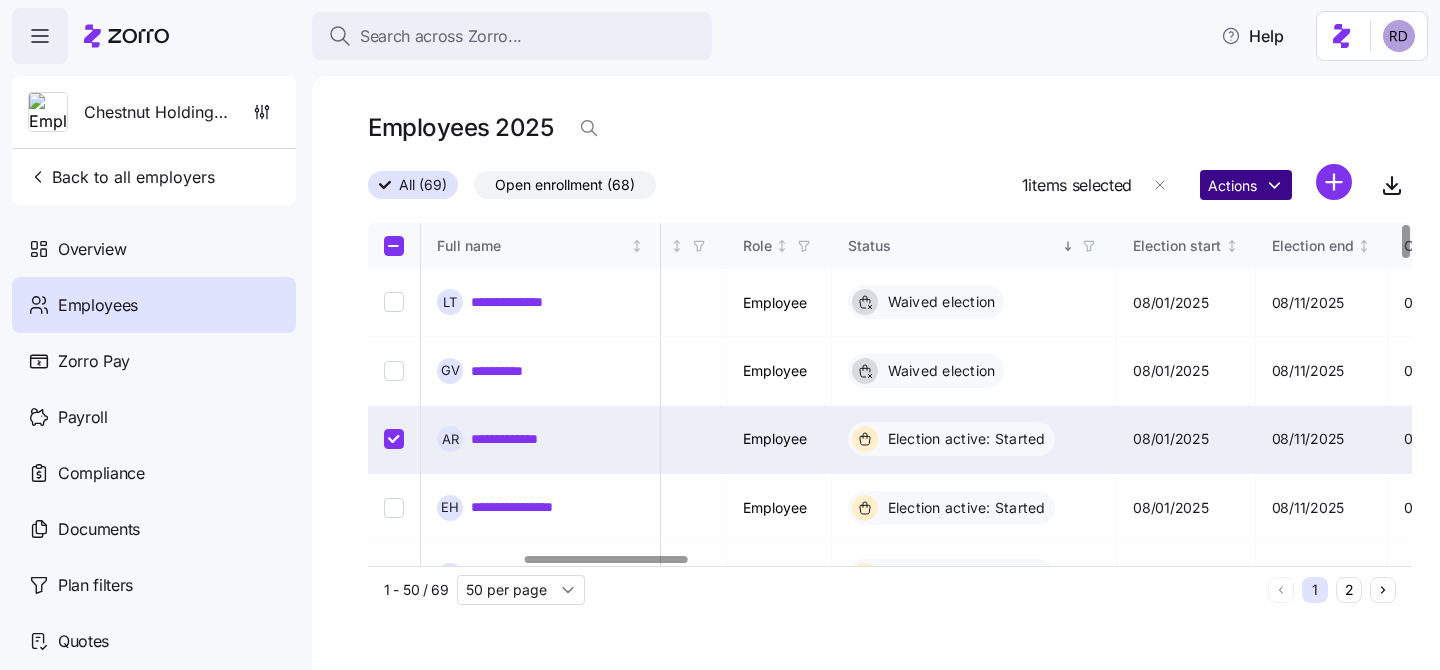 click on "**********" at bounding box center (720, 329) 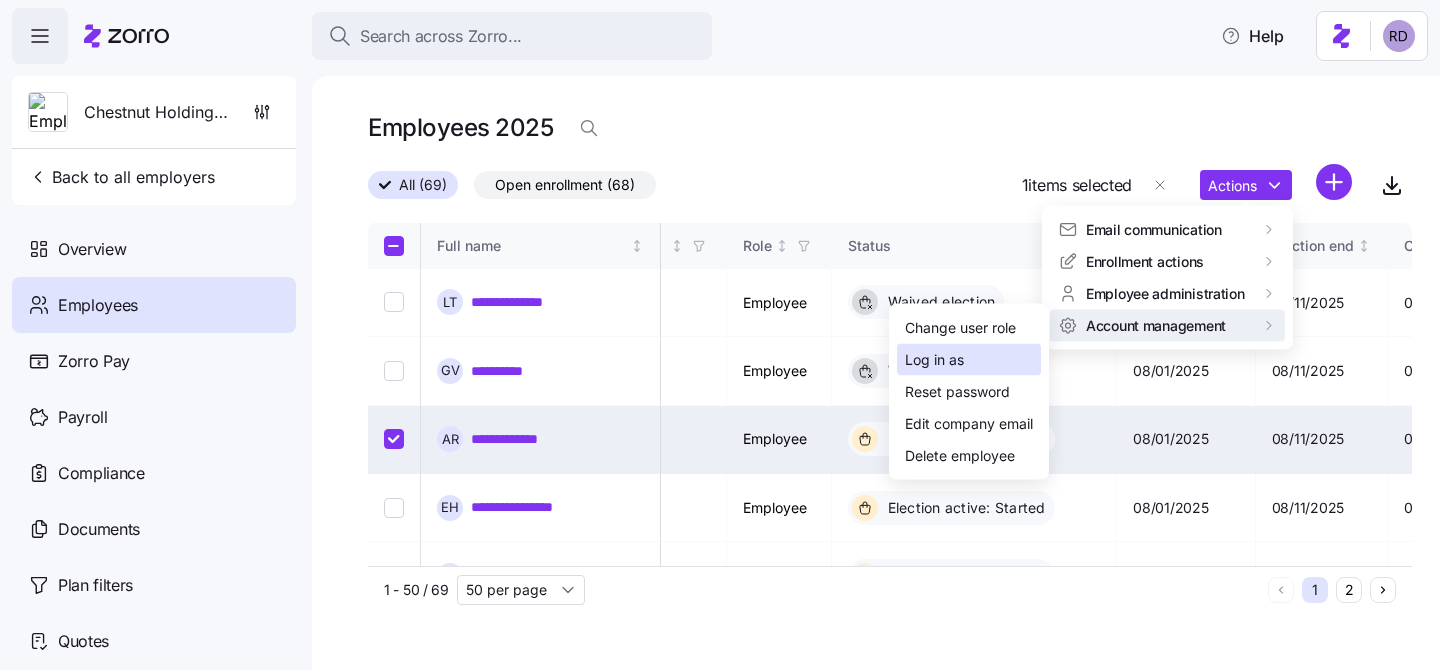 click on "Log in as" at bounding box center [969, 360] 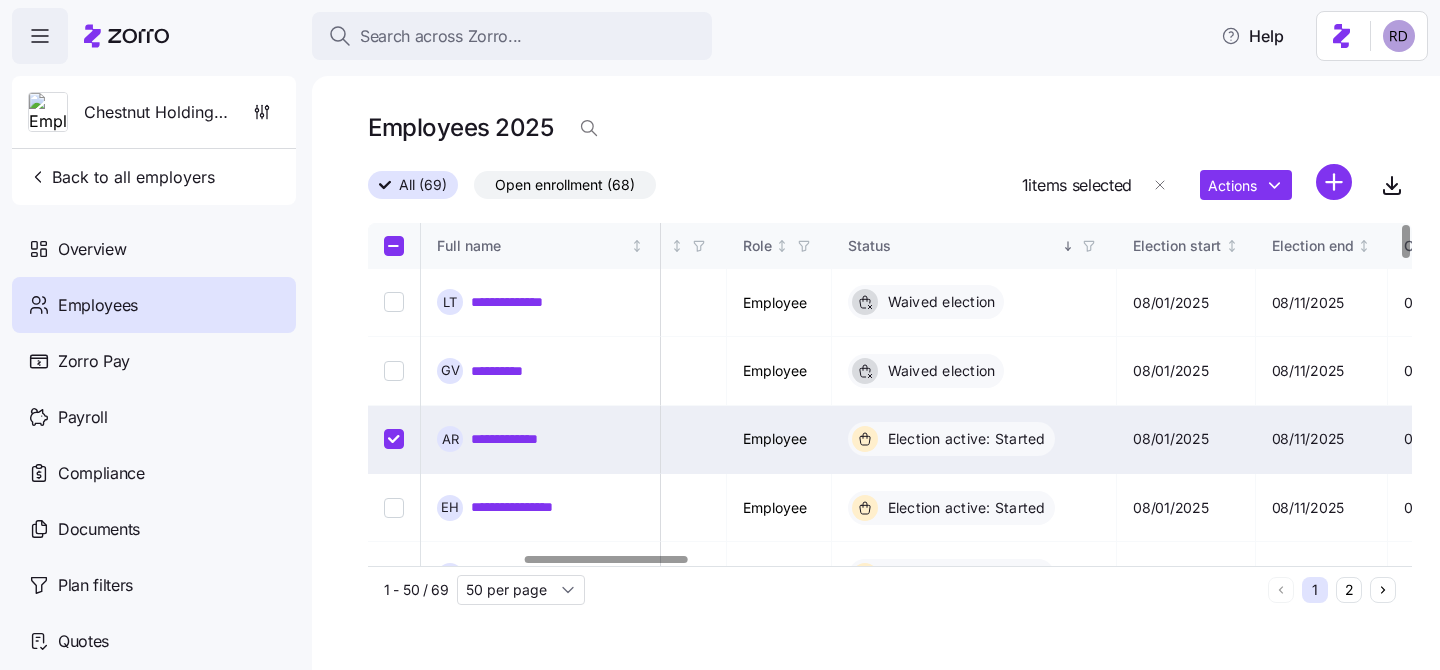 click at bounding box center [394, 439] 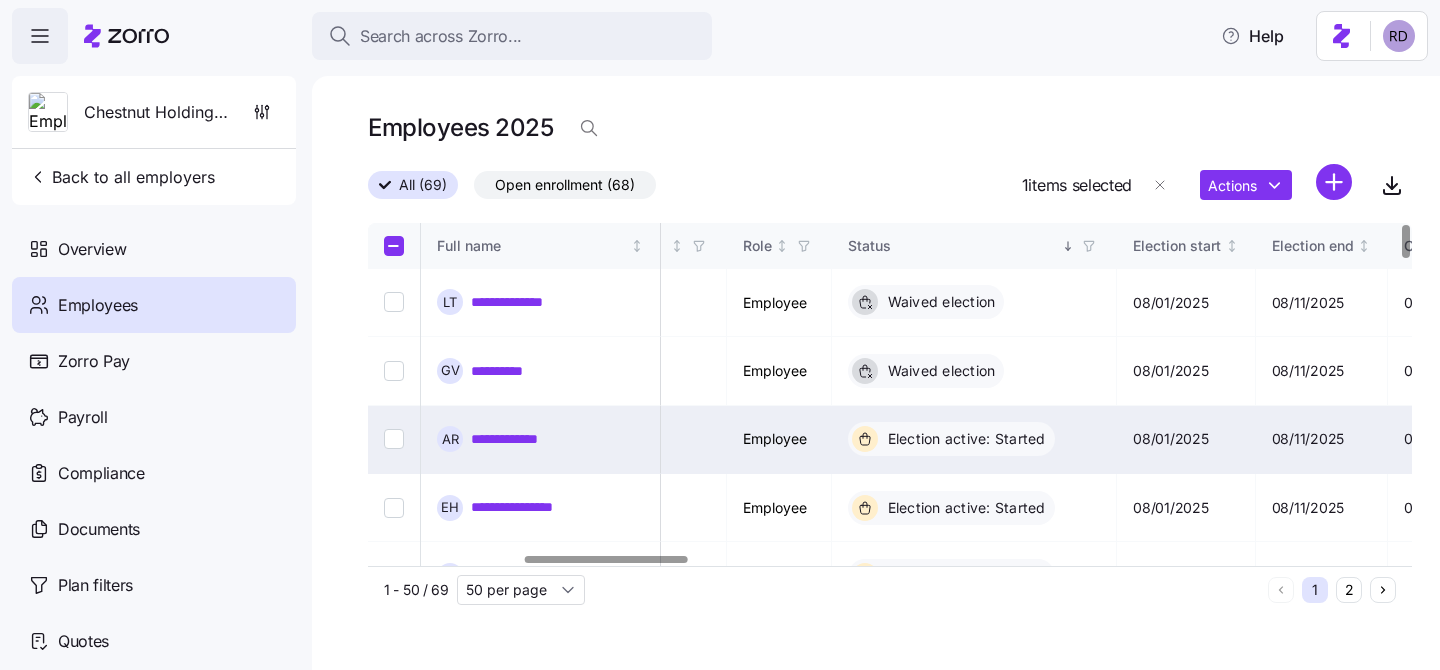 checkbox on "false" 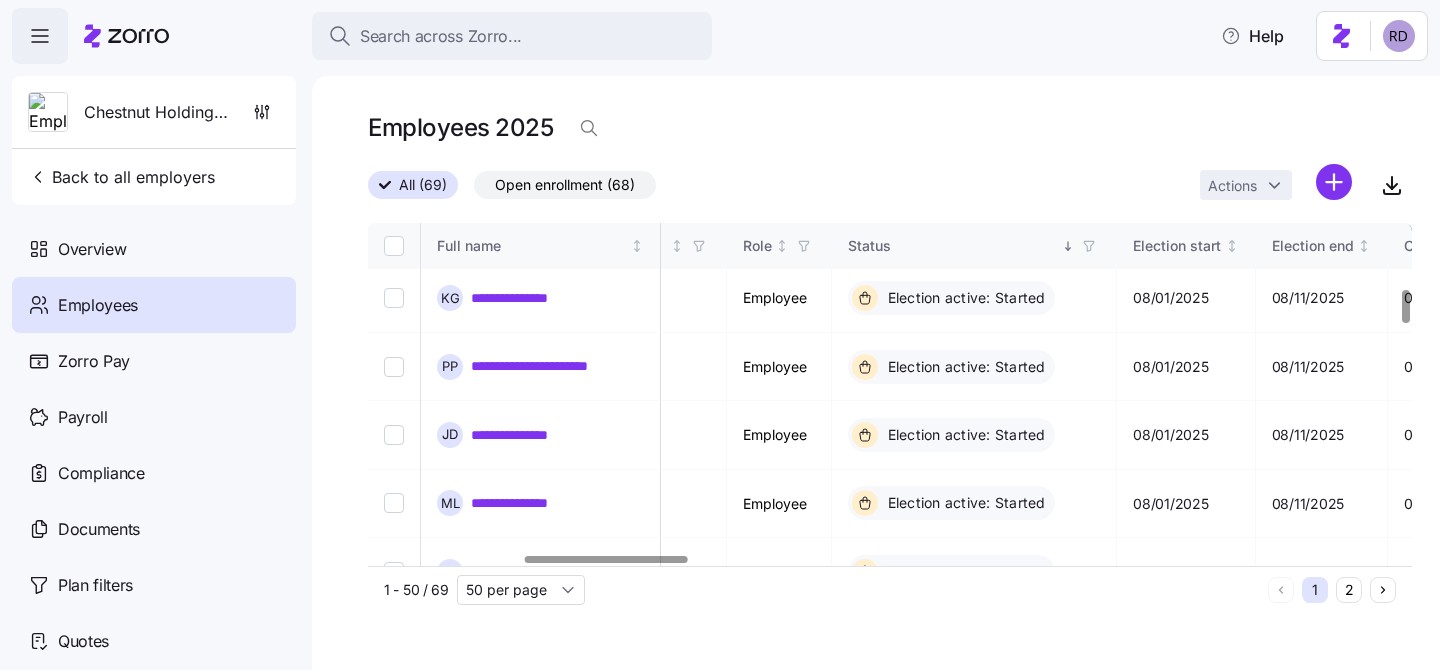 scroll, scrollTop: 701, scrollLeft: 992, axis: both 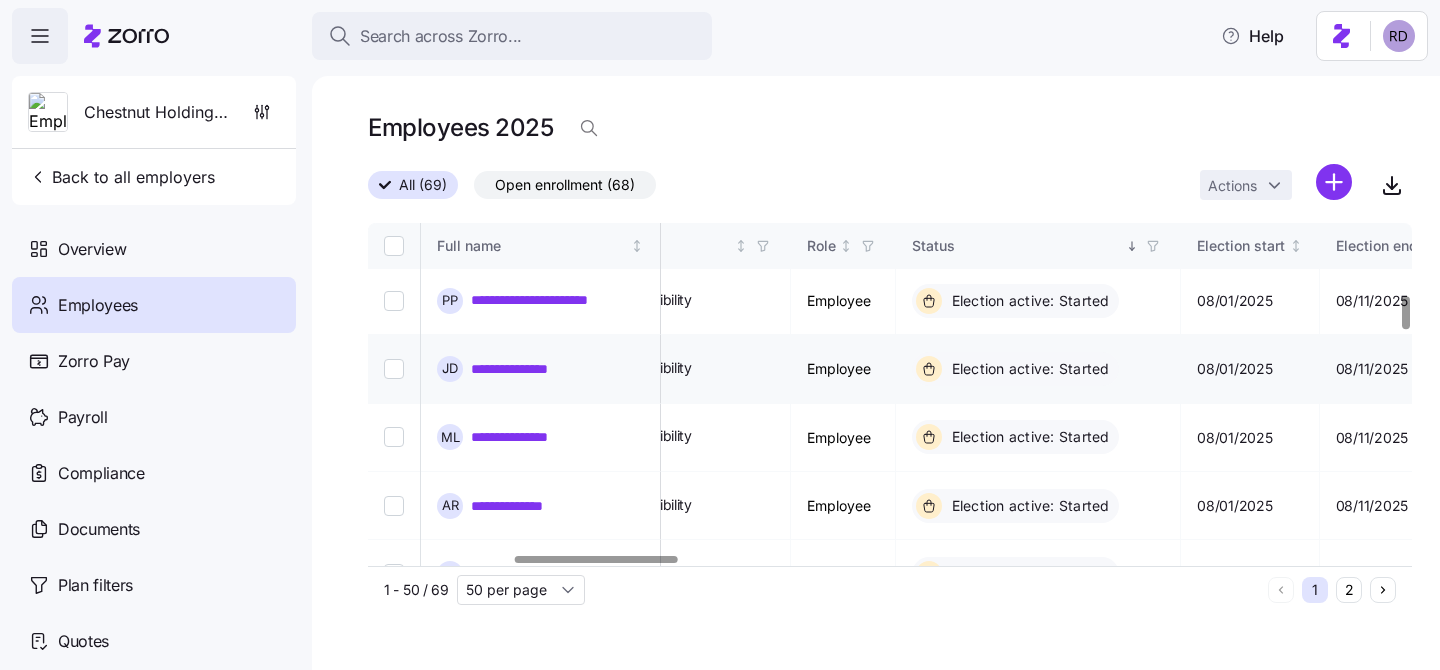 click at bounding box center (394, 369) 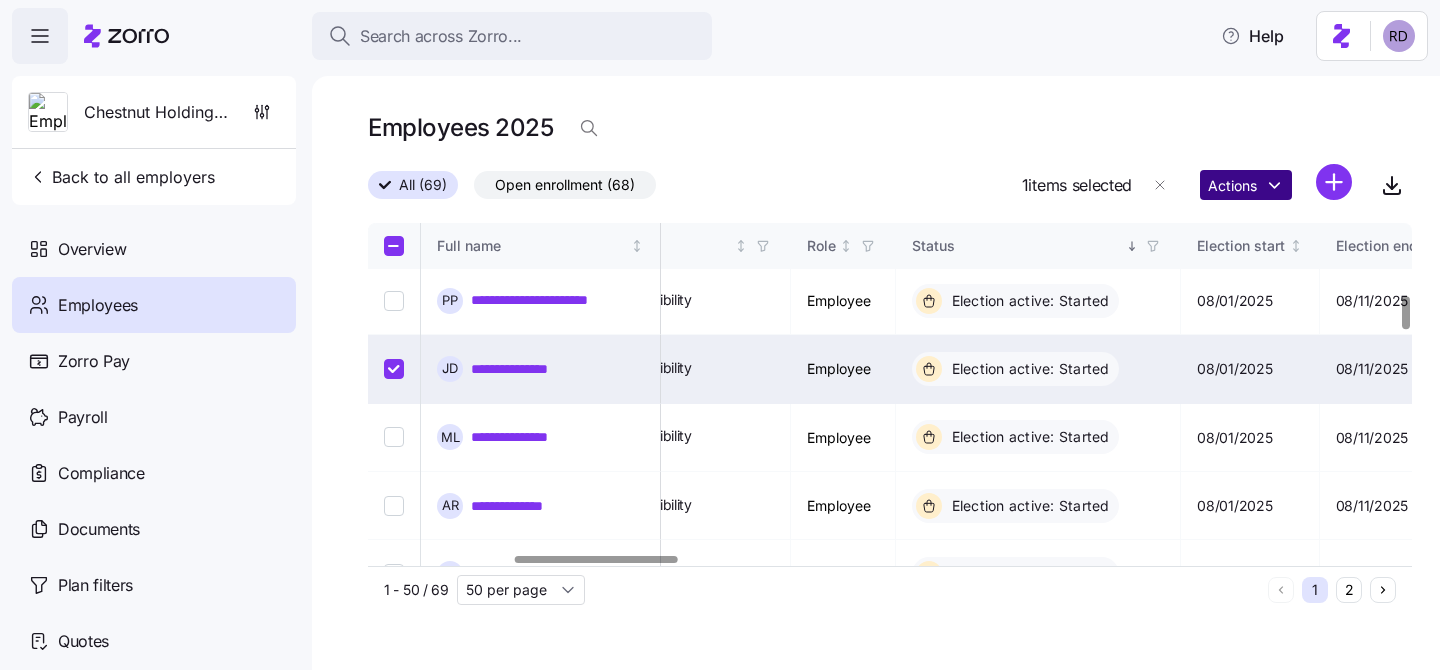 click on "**********" at bounding box center [720, 329] 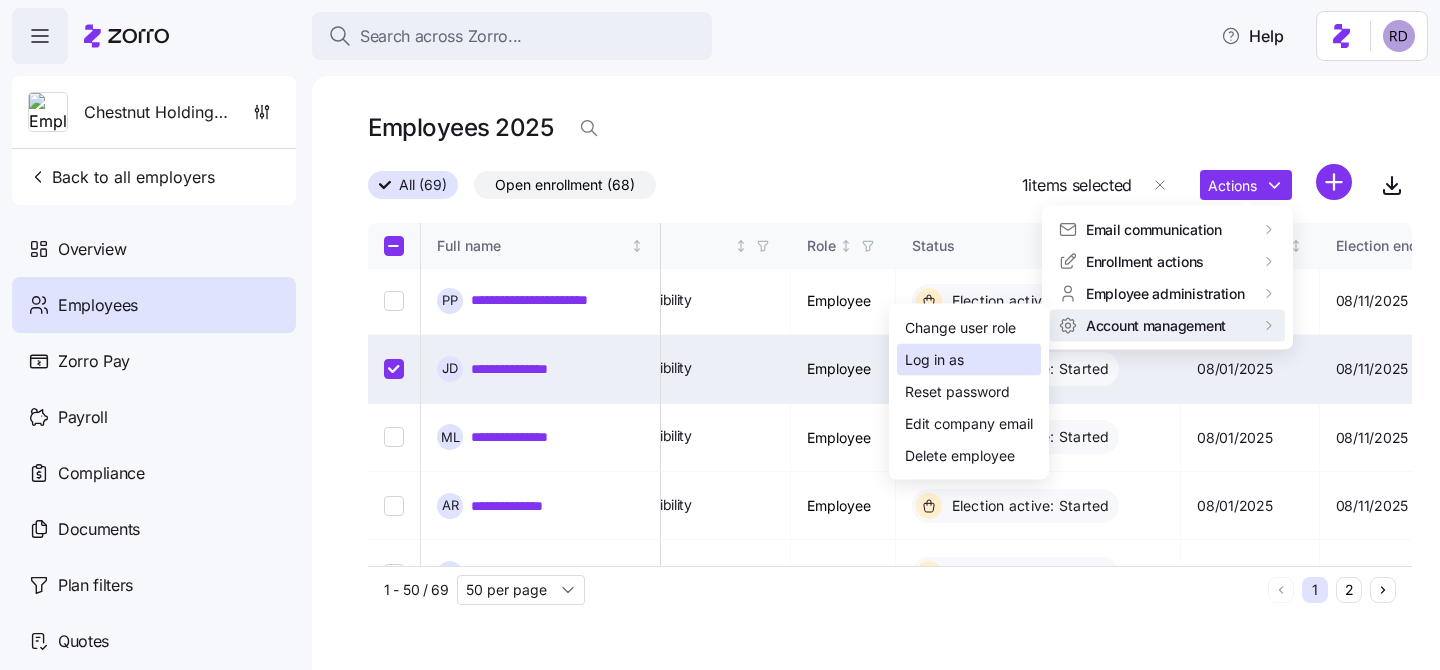 click on "Log in as" at bounding box center (969, 360) 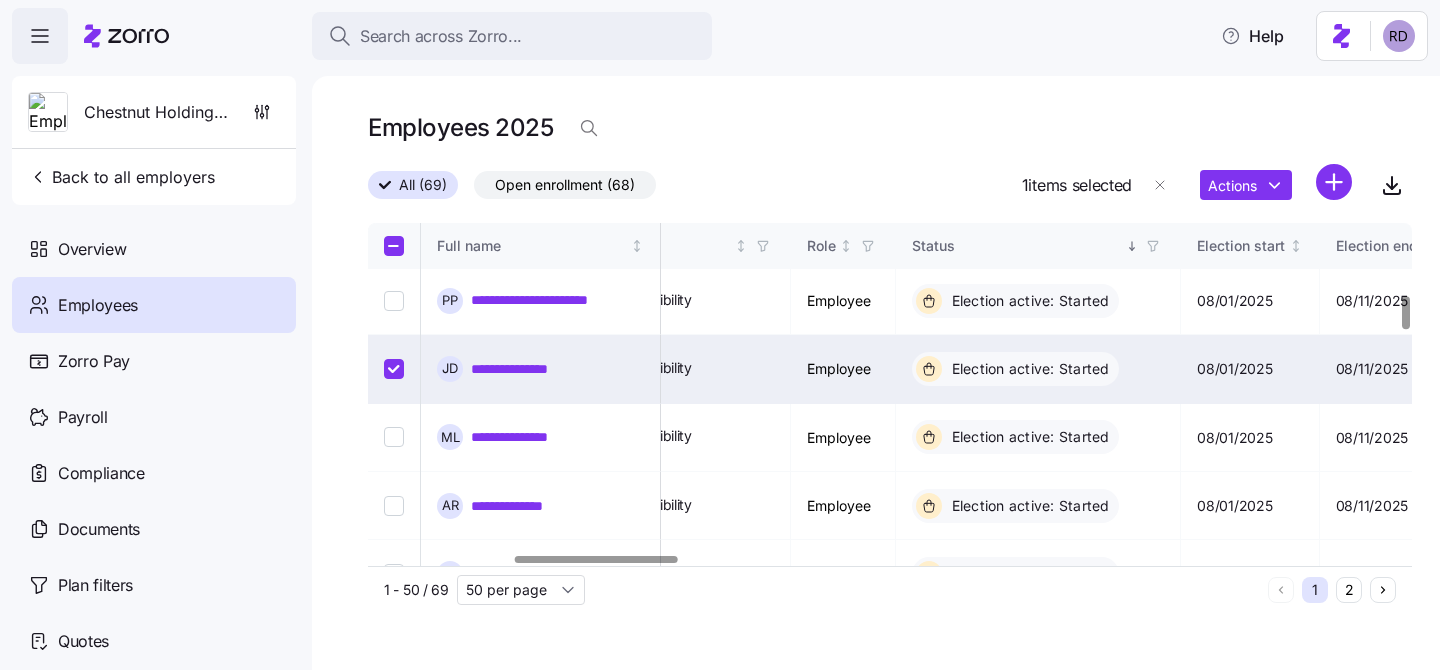 click at bounding box center (394, 369) 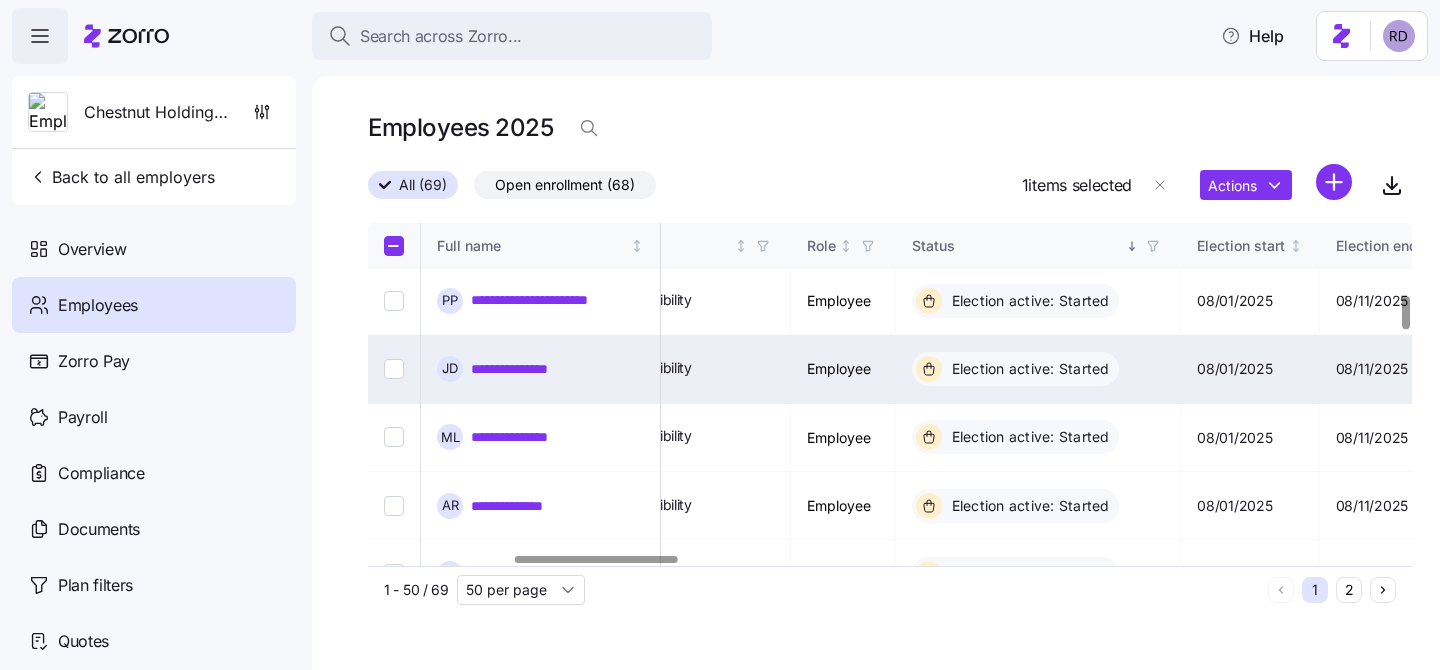 checkbox on "false" 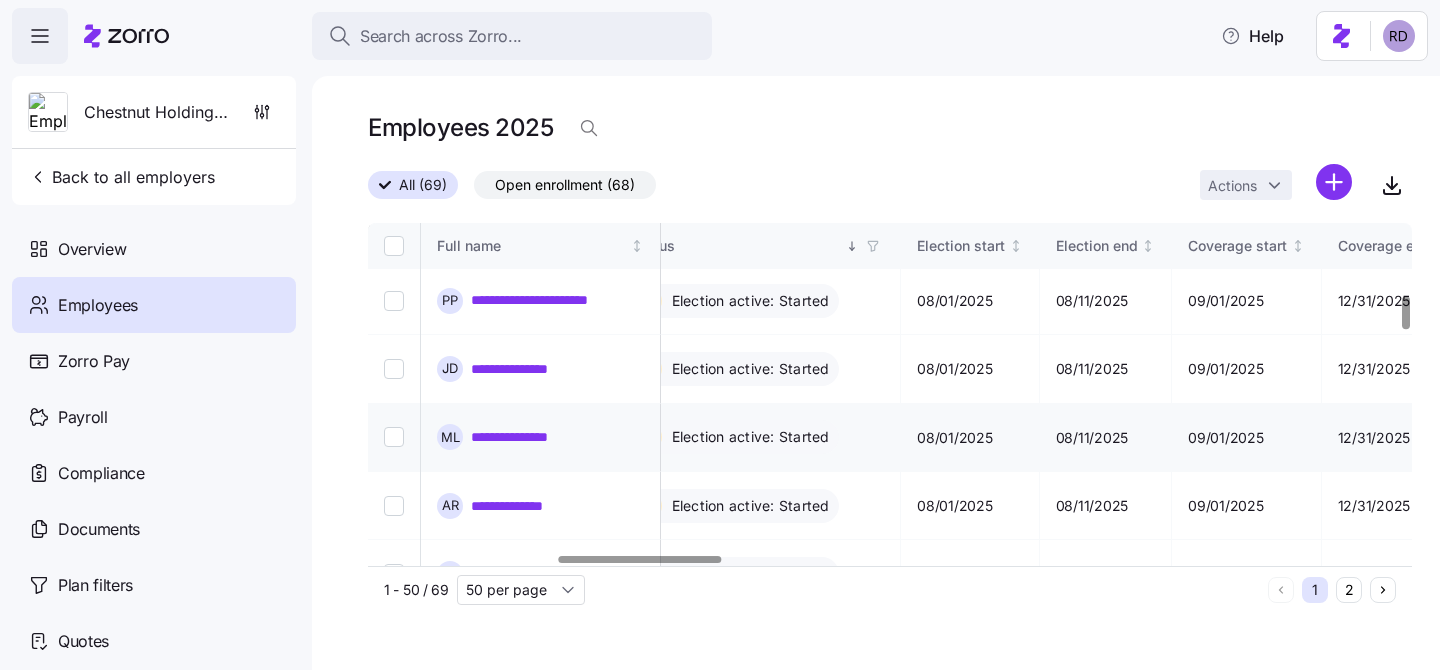 scroll, scrollTop: 755, scrollLeft: 1208, axis: both 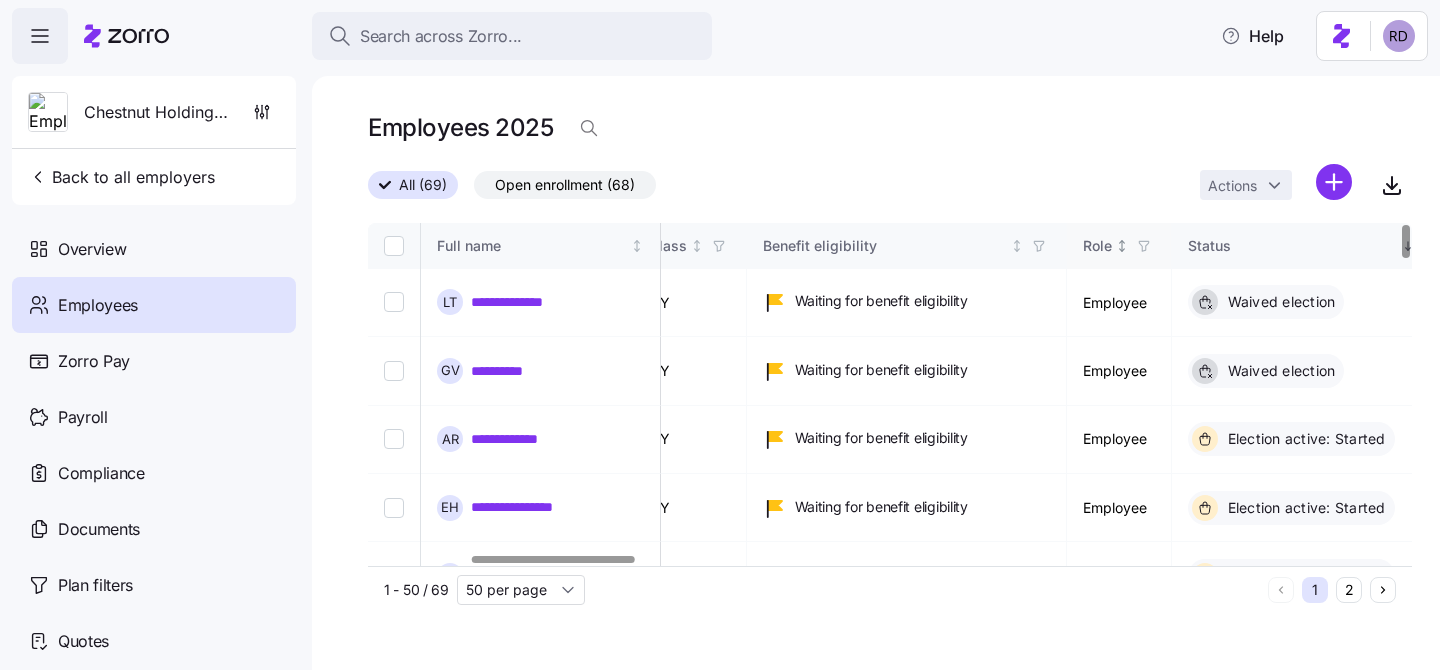 click 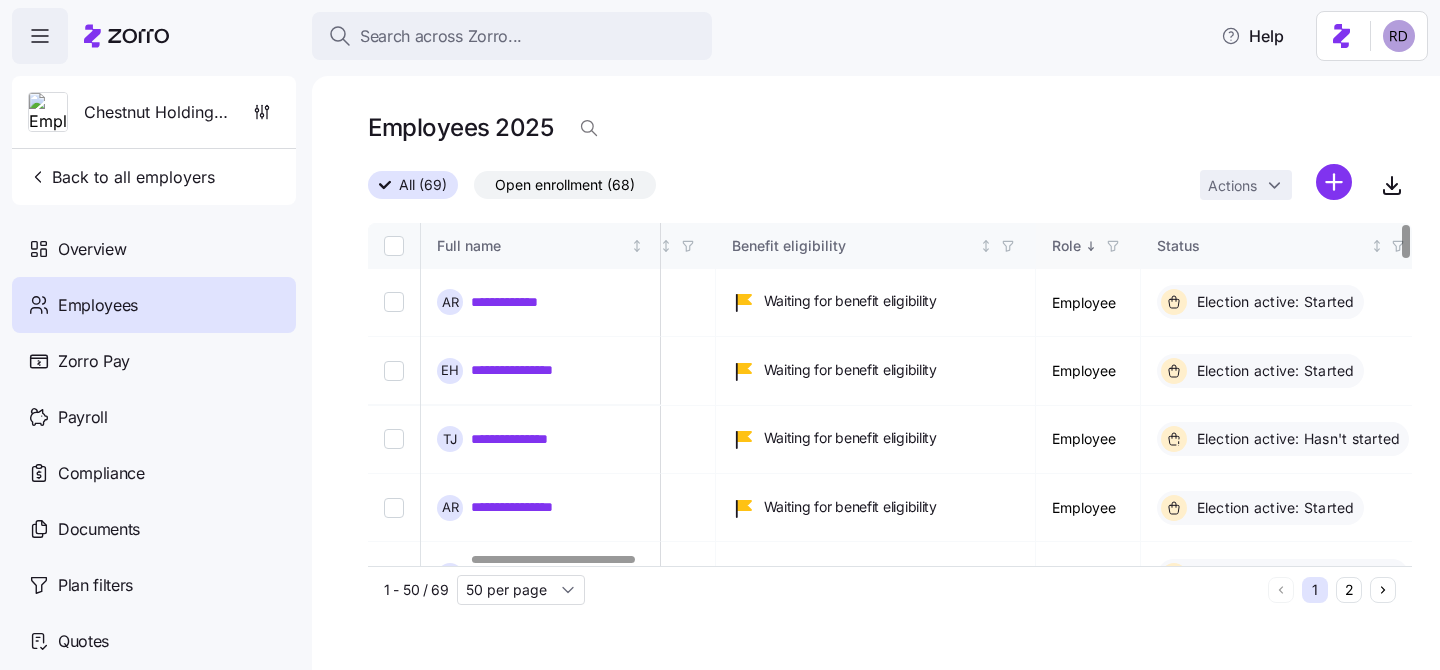click 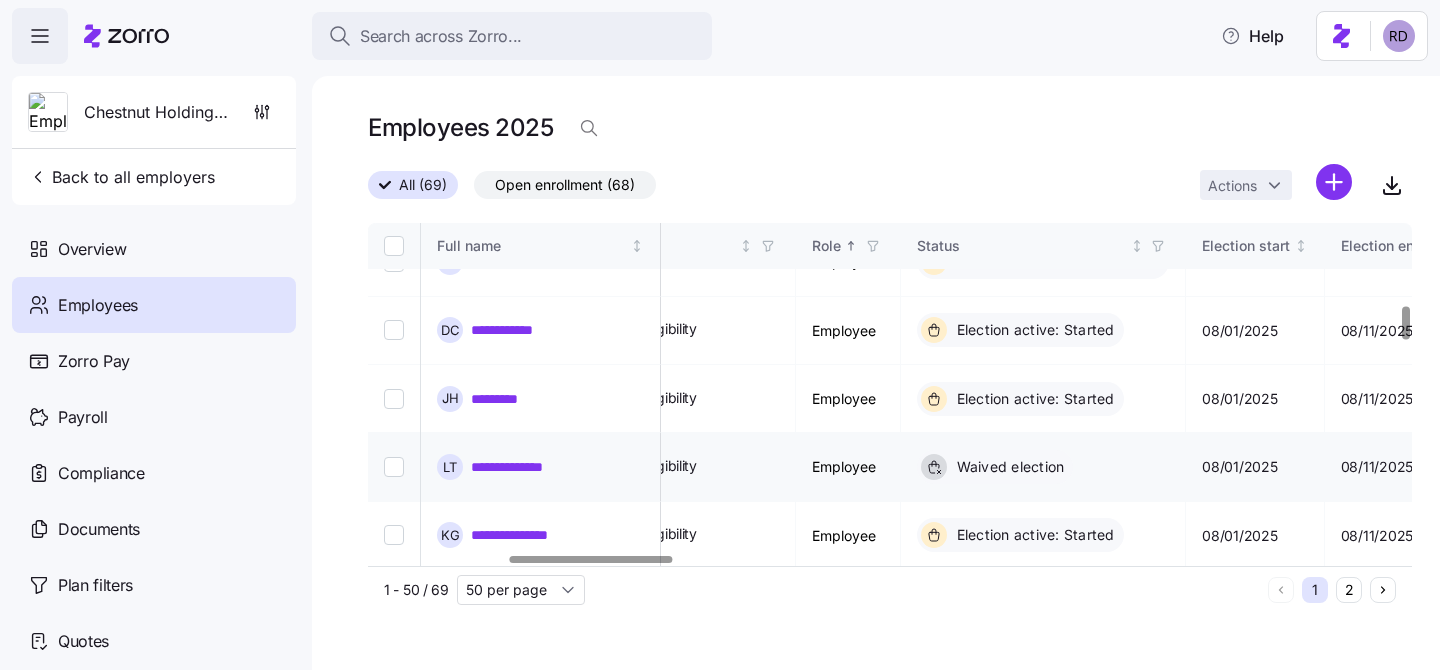 scroll, scrollTop: 863, scrollLeft: 892, axis: both 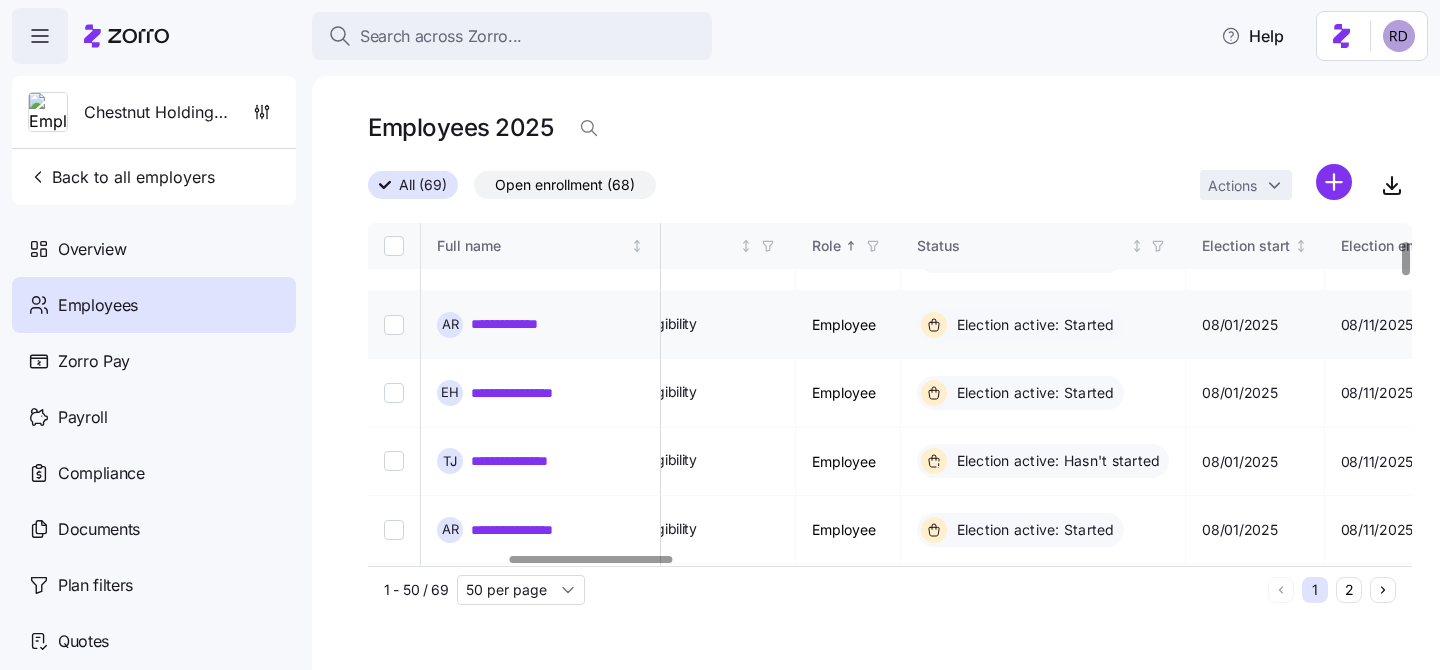 click at bounding box center (394, 325) 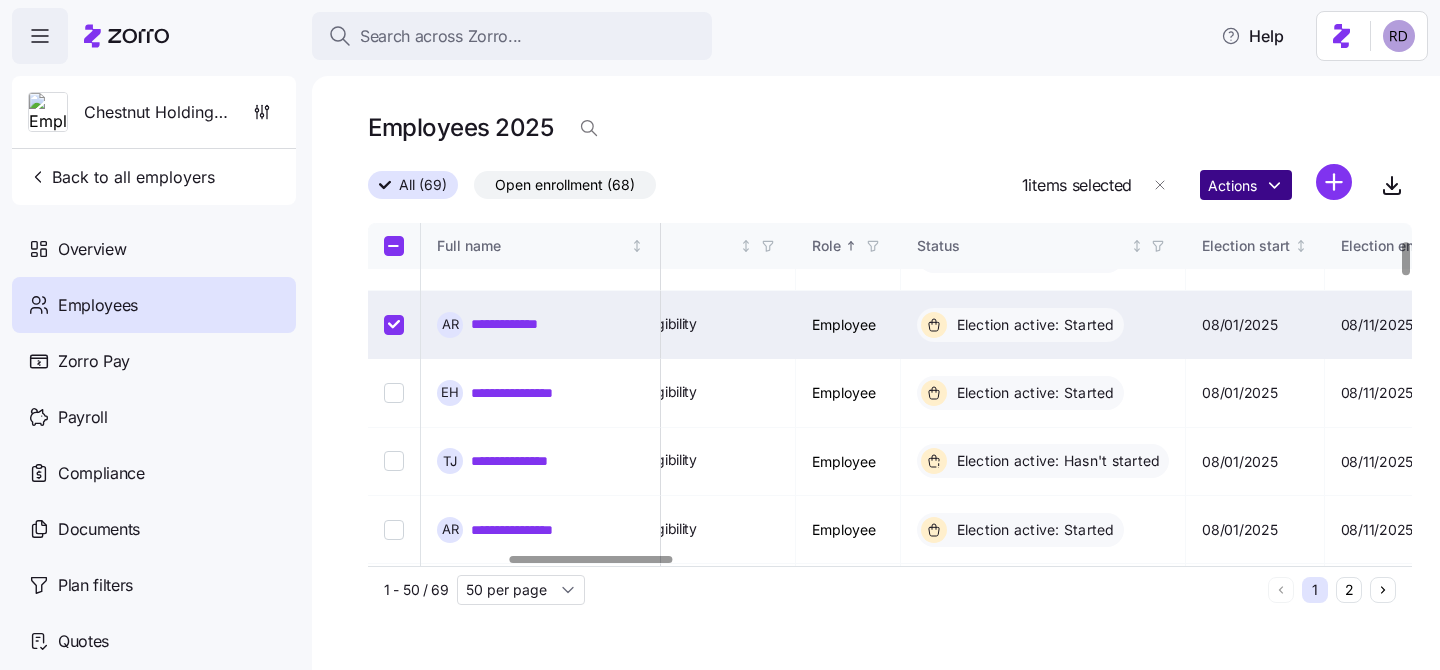click on "**********" at bounding box center [720, 329] 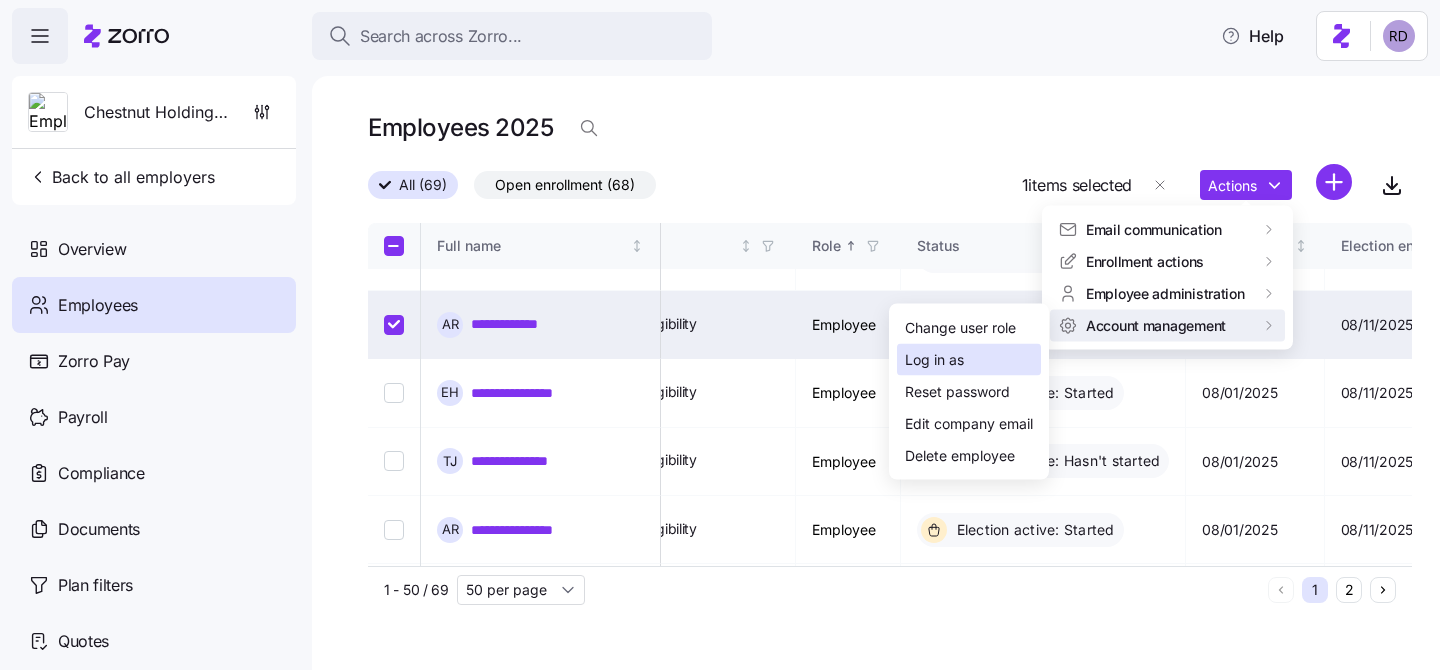 click on "Log in as" at bounding box center (934, 360) 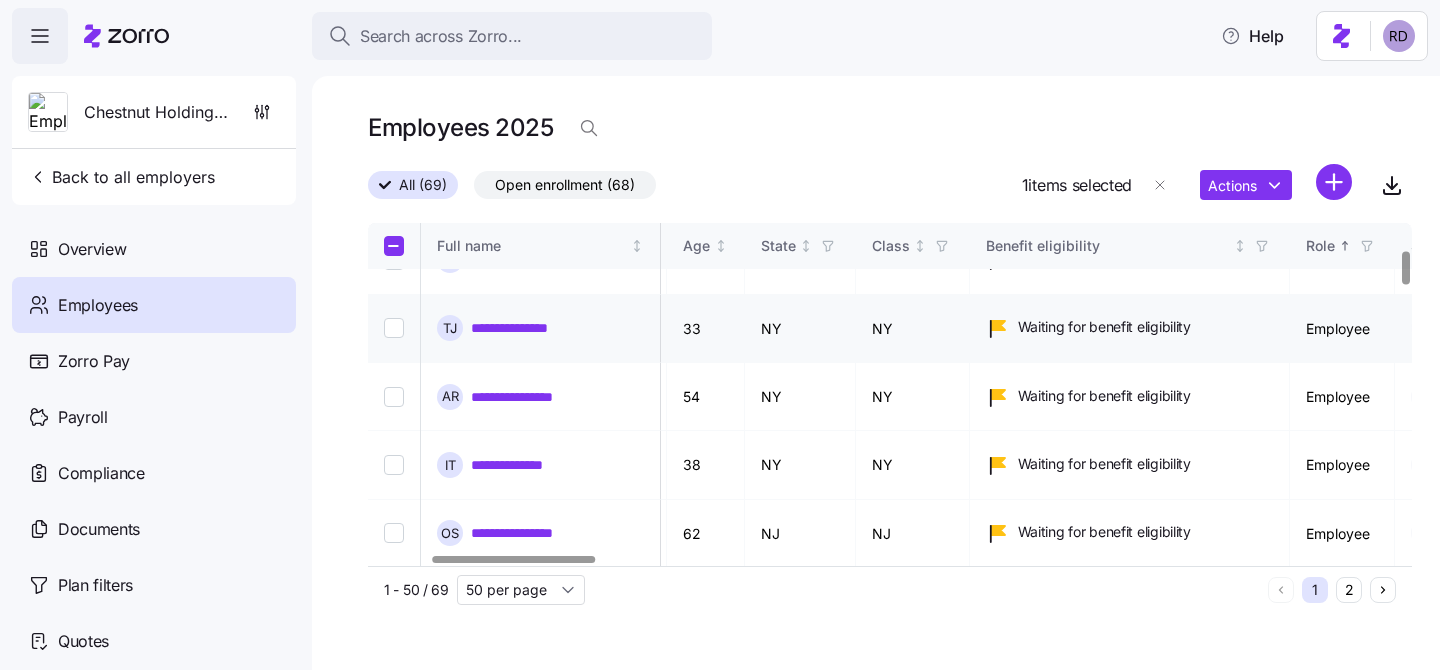 scroll, scrollTop: 235, scrollLeft: 398, axis: both 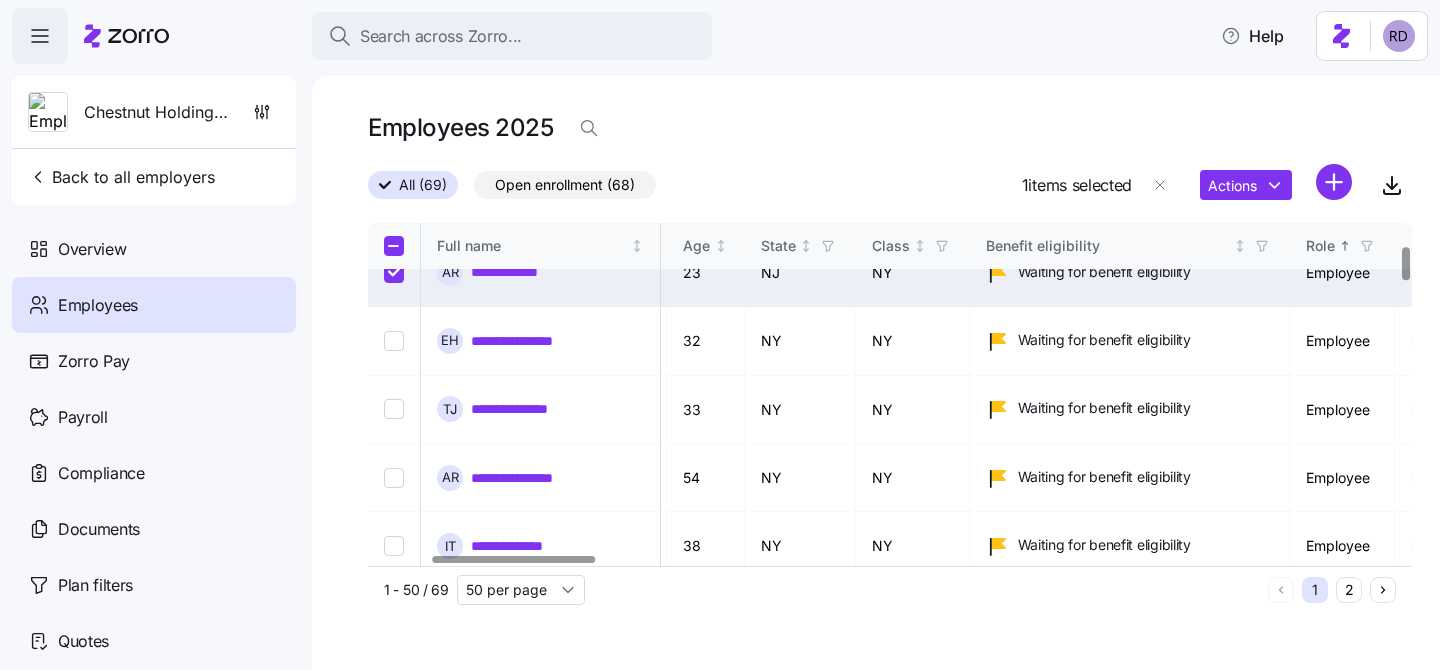 click at bounding box center (394, 273) 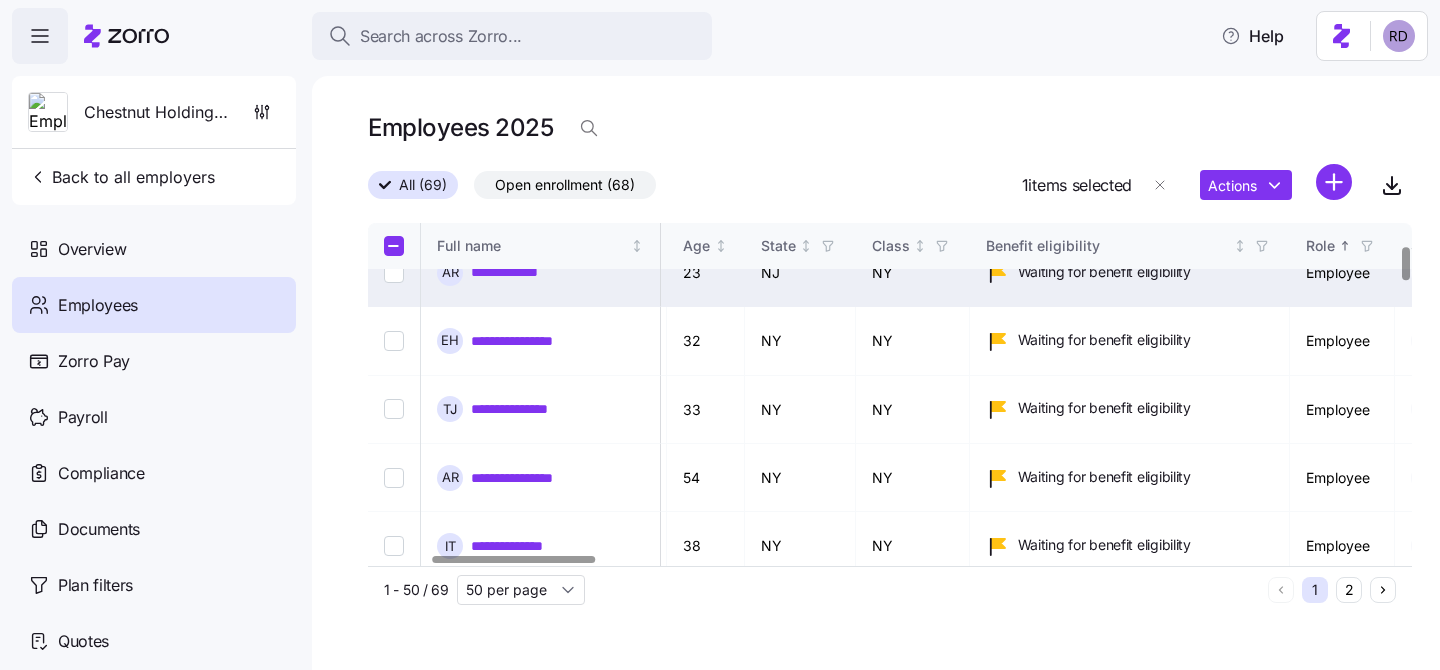 checkbox on "false" 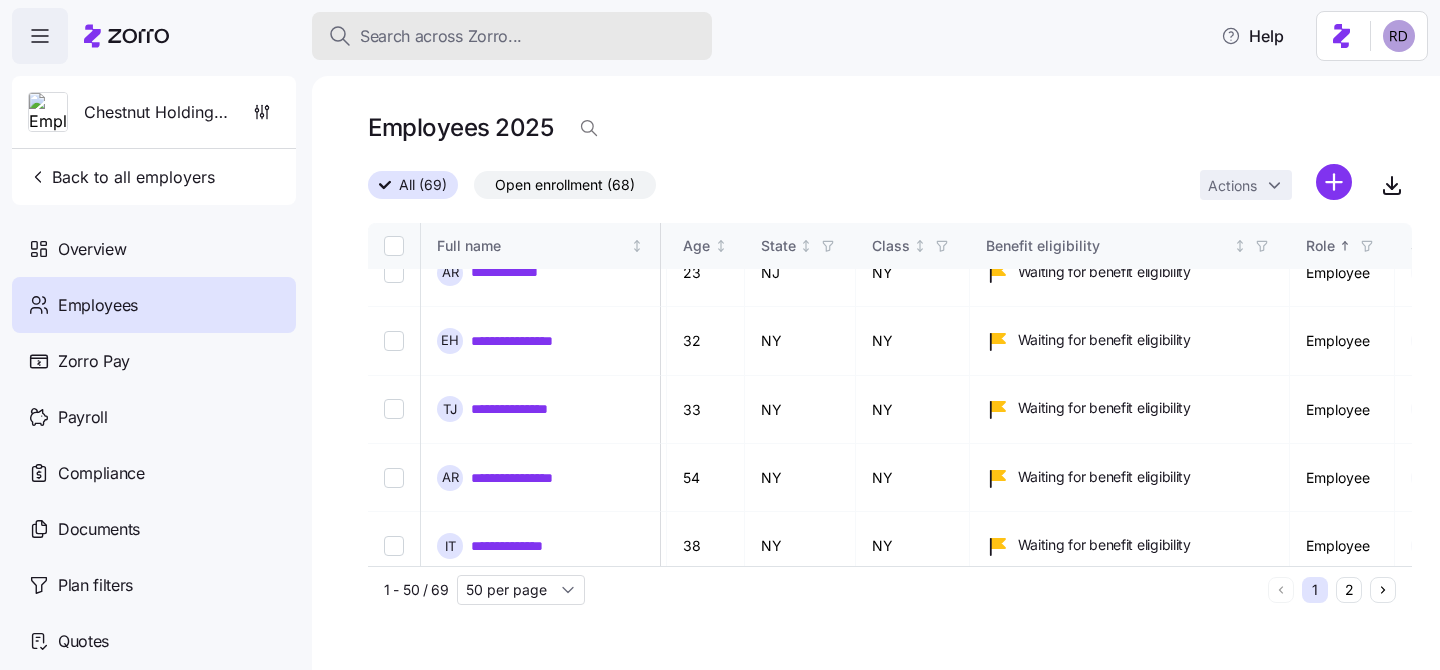 click on "Search across Zorro..." at bounding box center [441, 36] 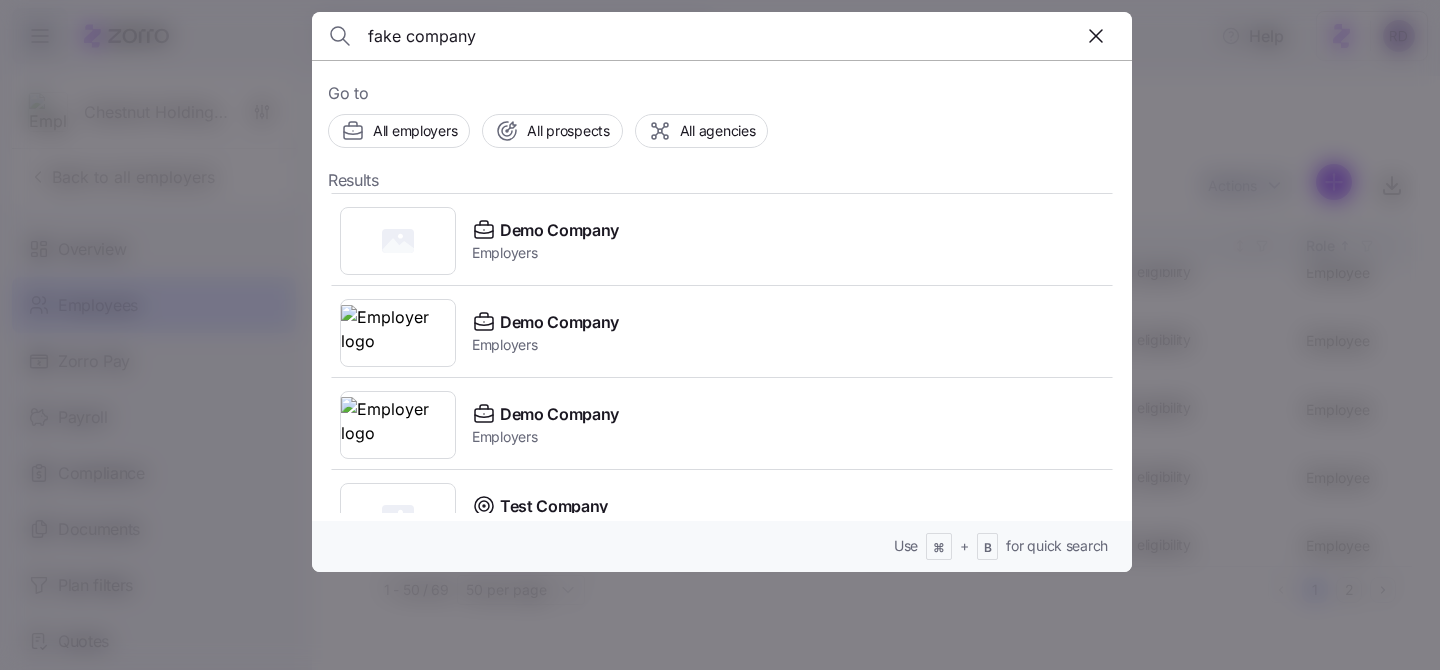 scroll, scrollTop: 566, scrollLeft: 0, axis: vertical 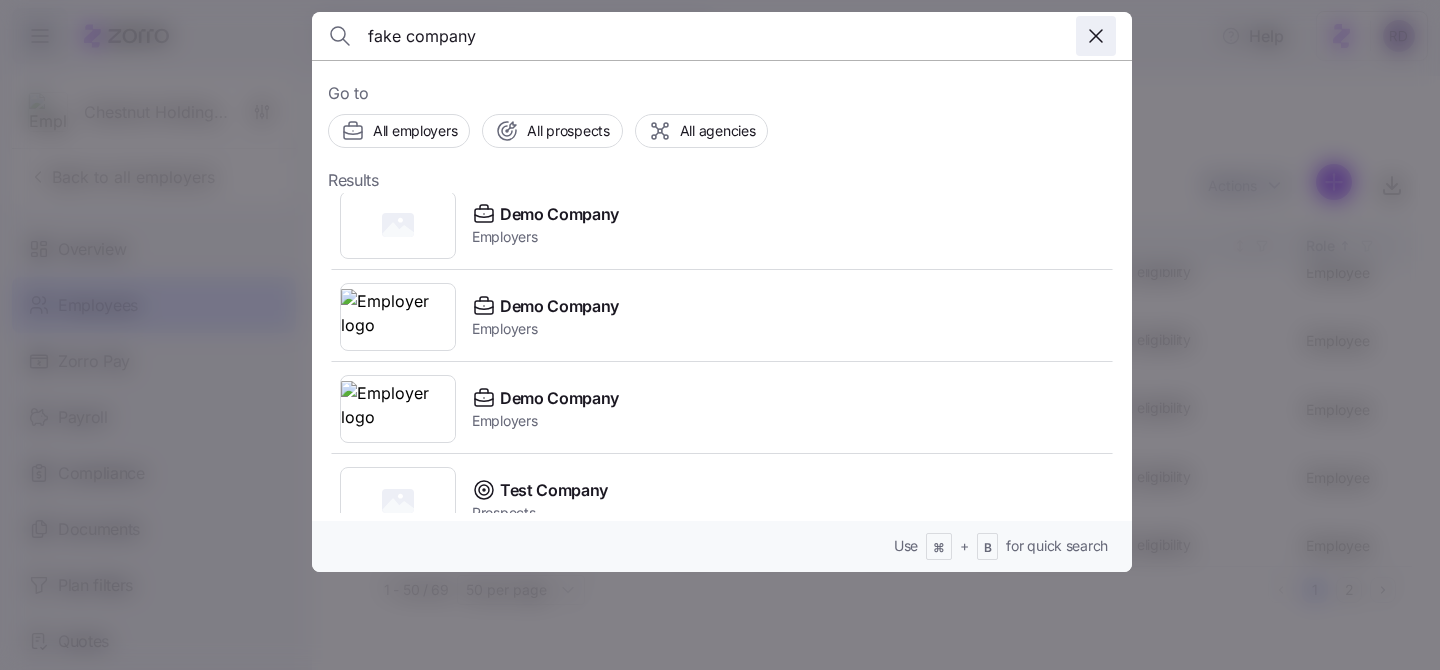 type on "fake company" 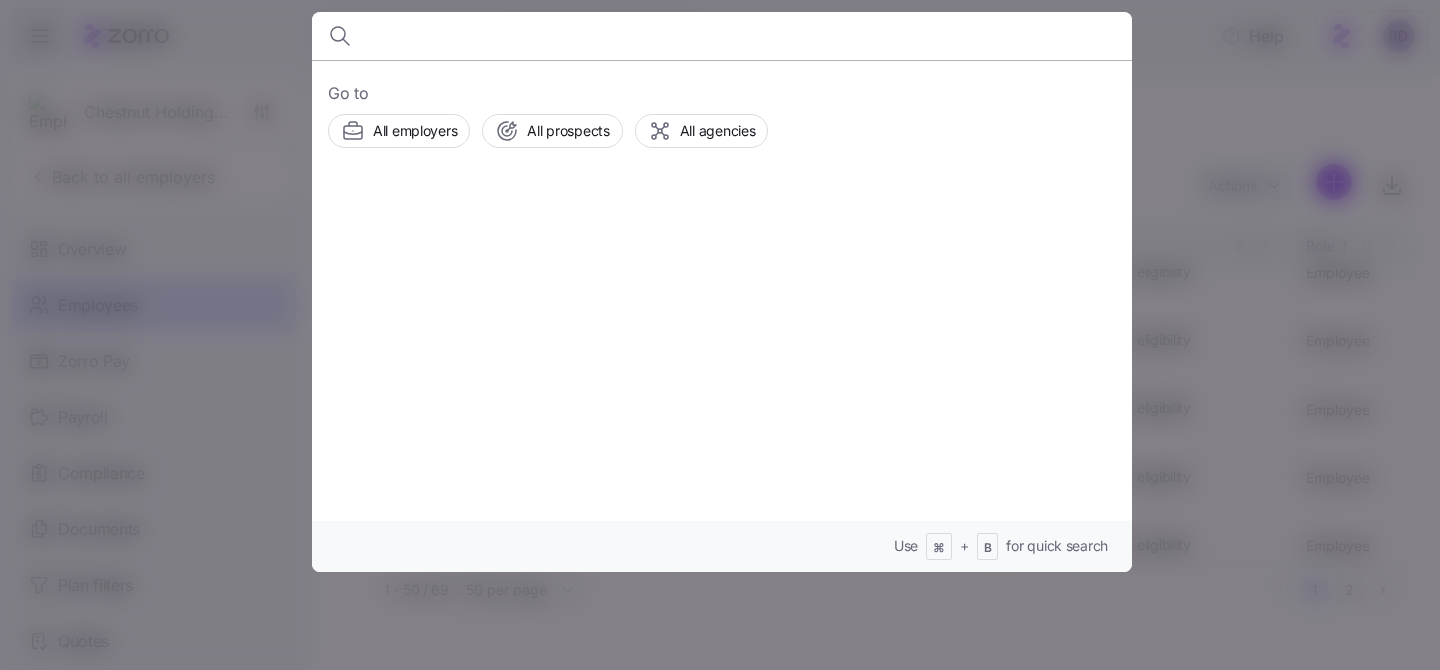 click at bounding box center [720, 335] 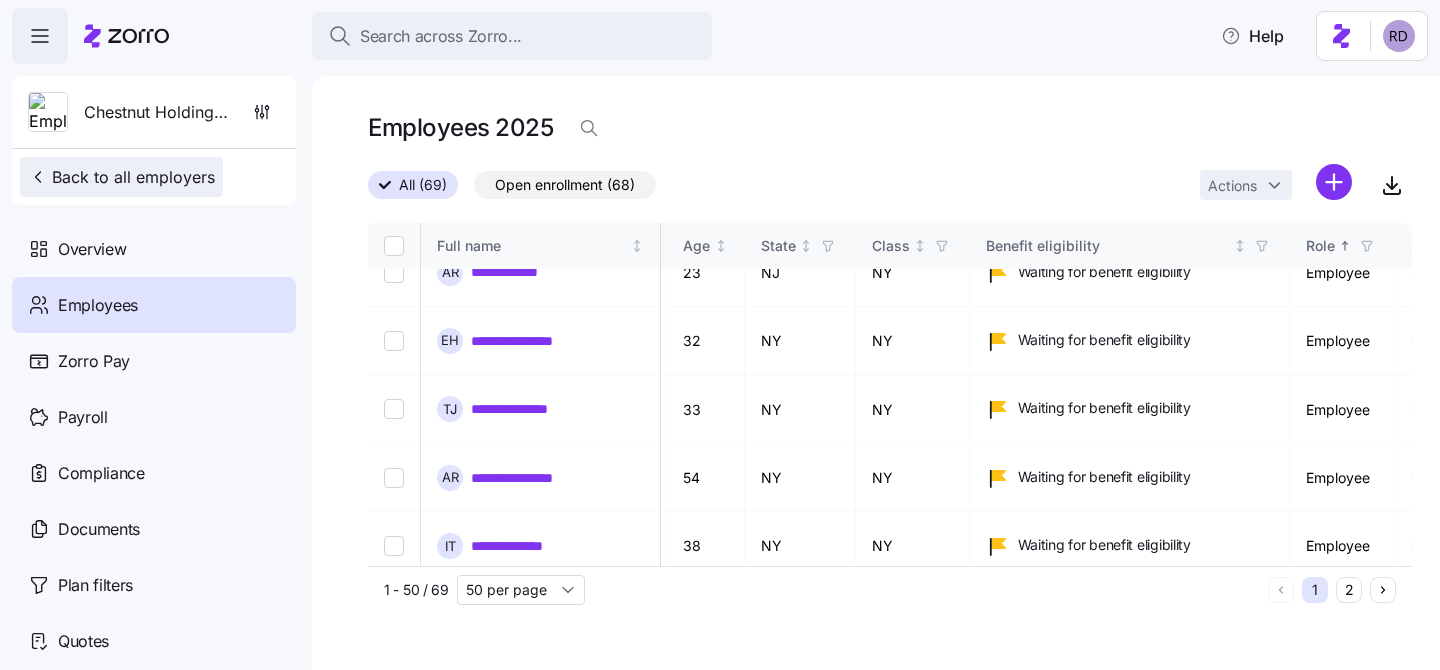 click on "Back to all employers" at bounding box center [121, 177] 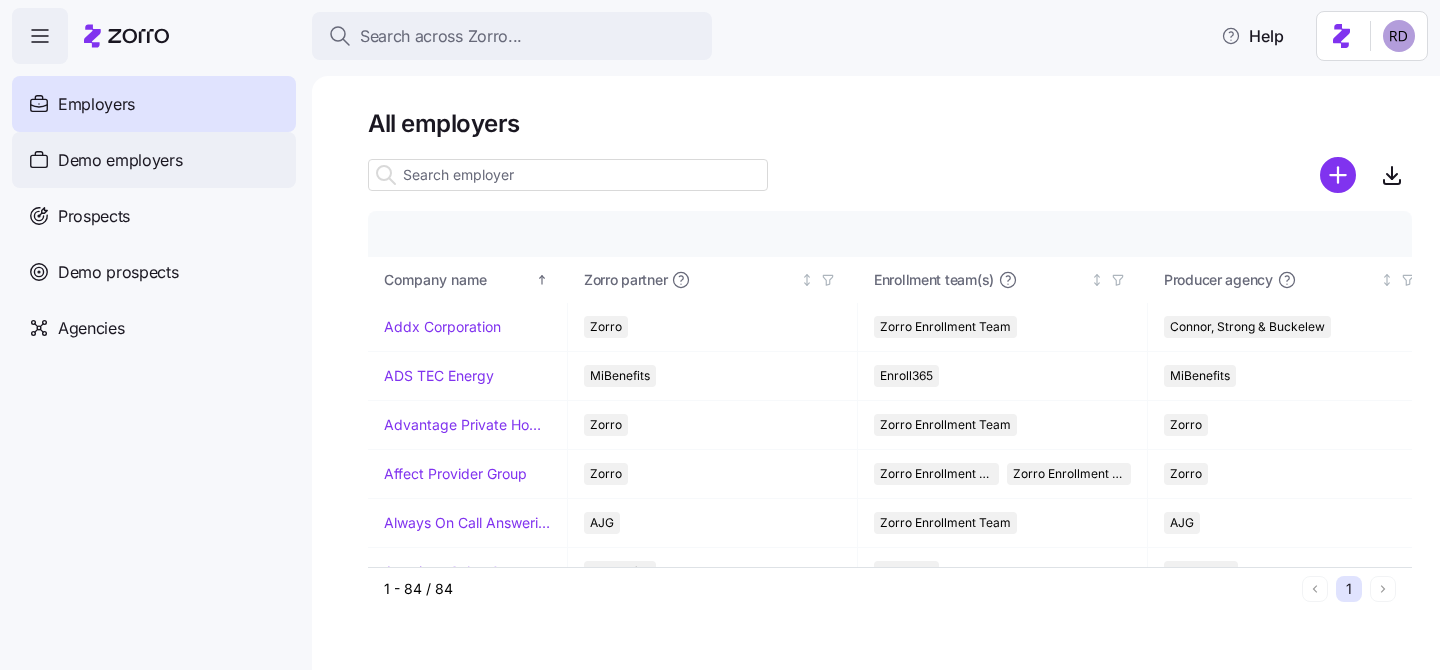 click on "Demo employers" at bounding box center [154, 160] 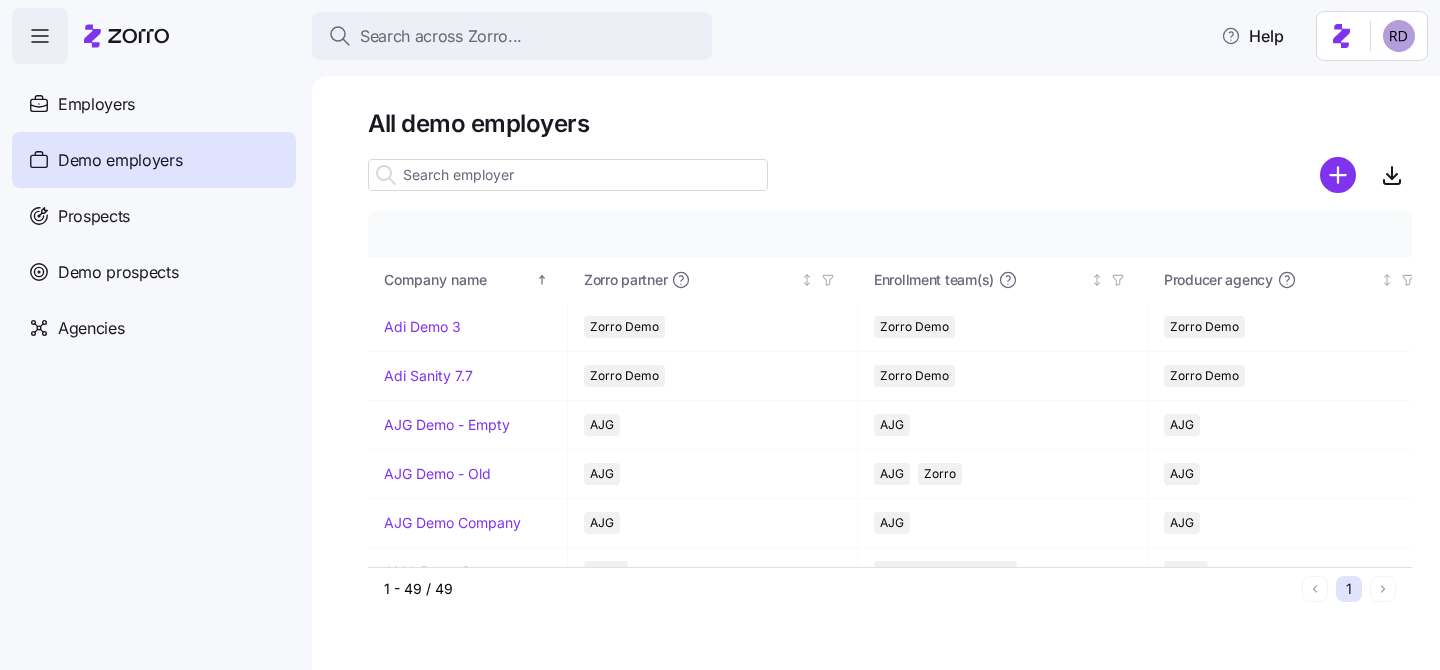 click at bounding box center (568, 175) 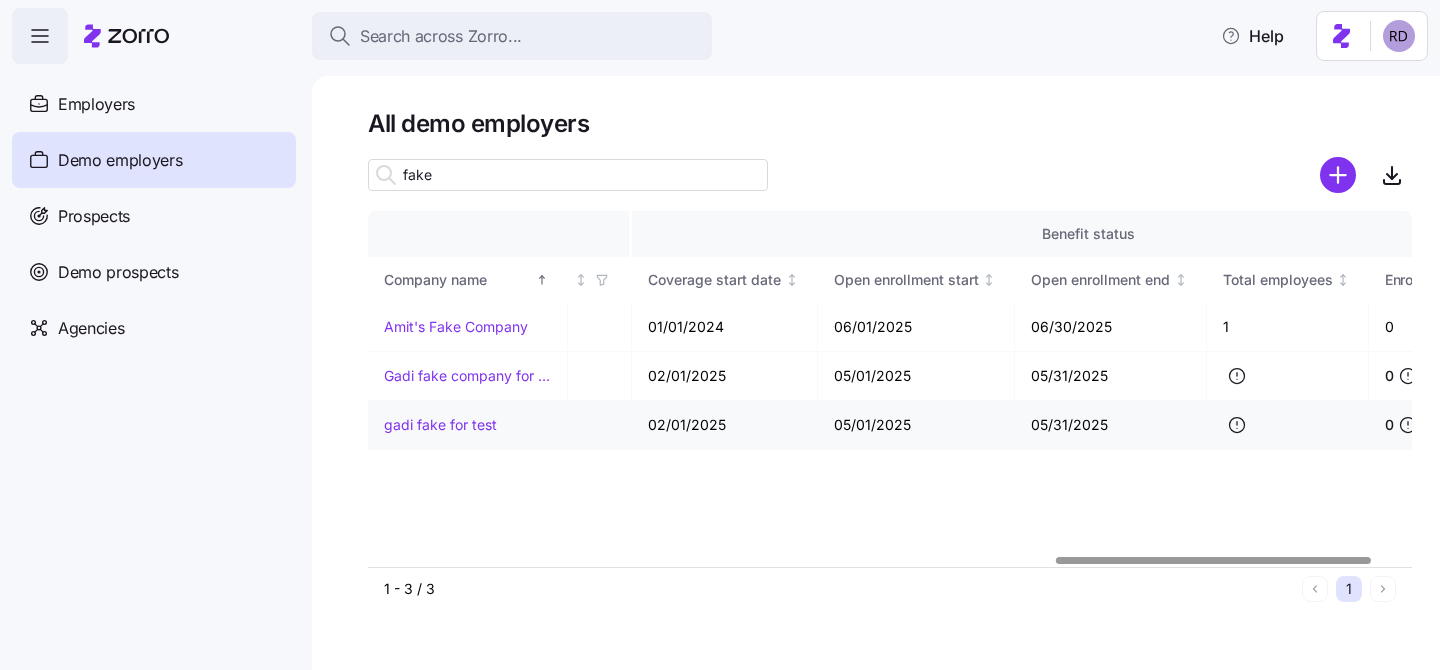 scroll, scrollTop: 0, scrollLeft: 2408, axis: horizontal 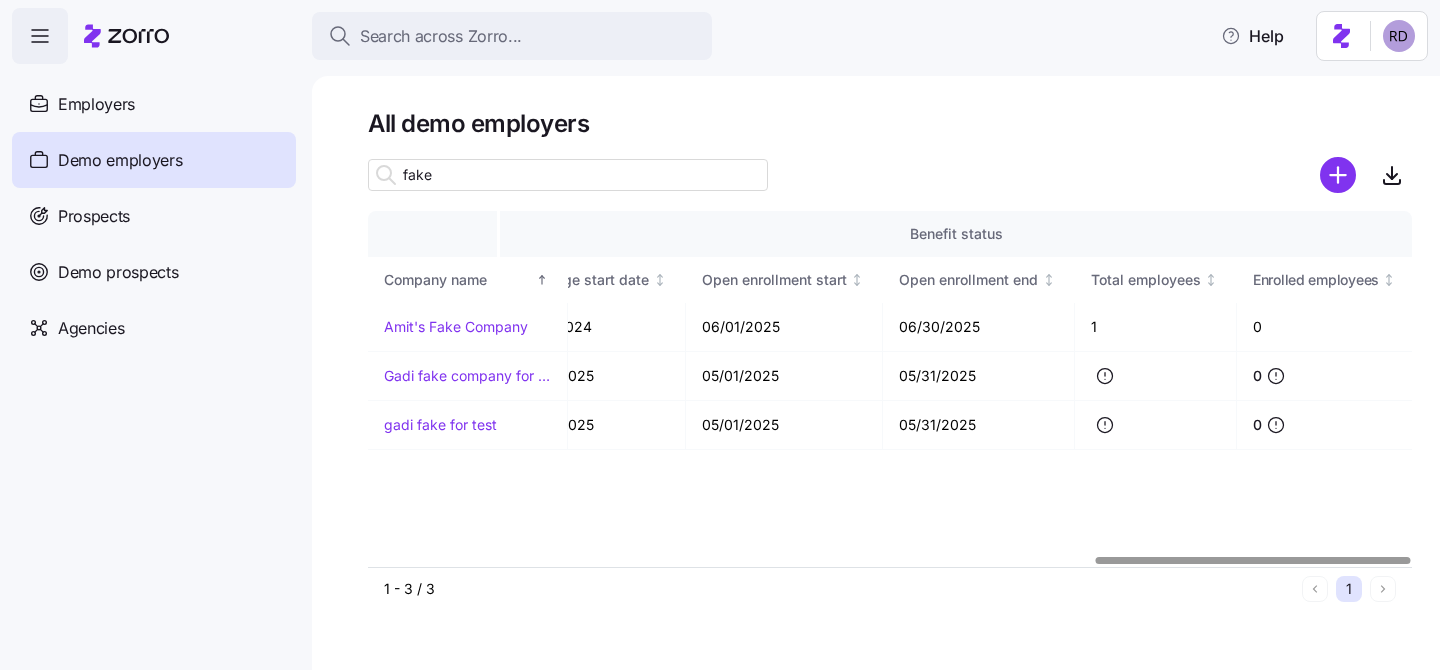 type on "fake" 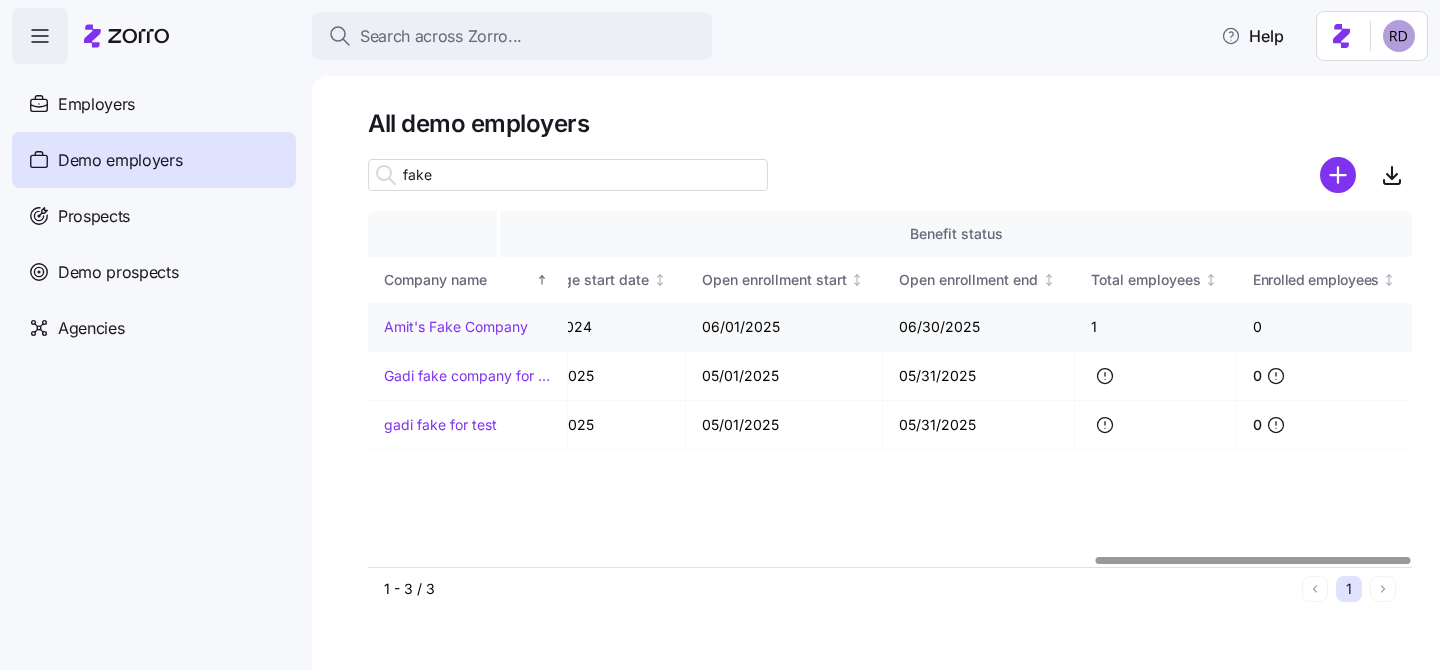 click on "Amit's Fake Company" at bounding box center (456, 327) 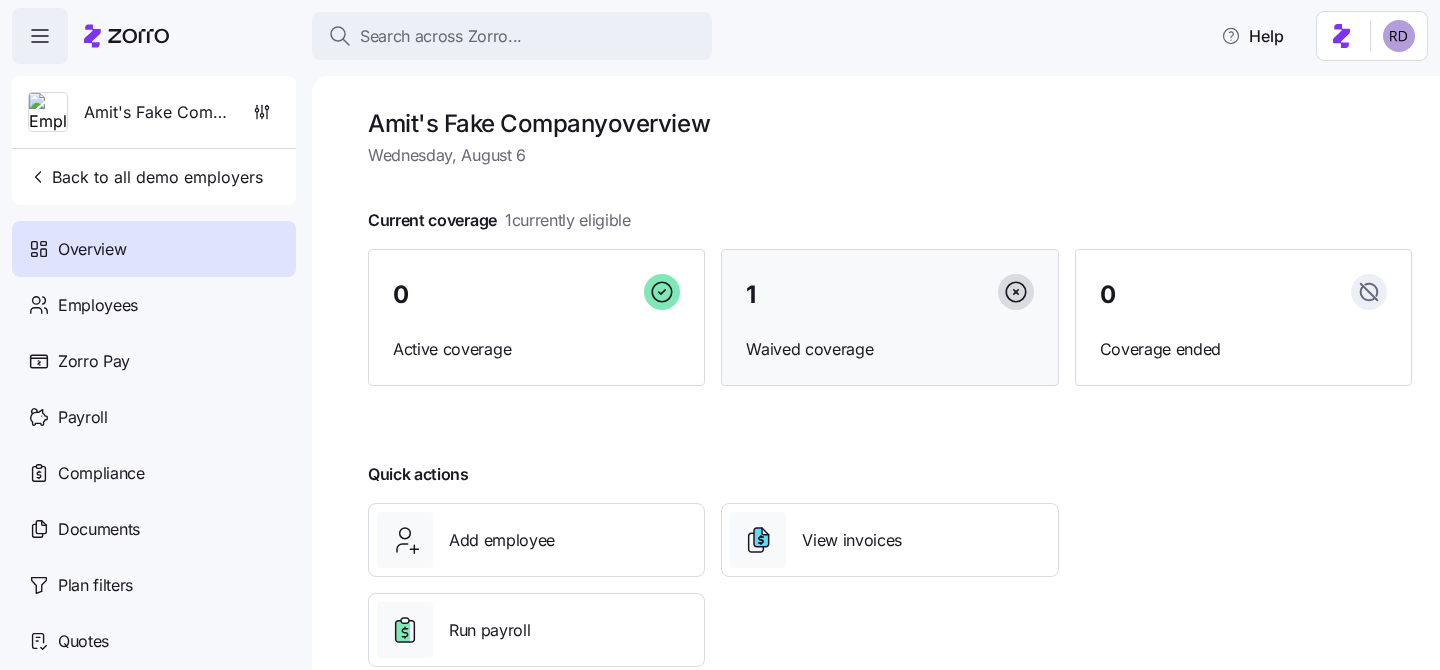 scroll, scrollTop: 41, scrollLeft: 0, axis: vertical 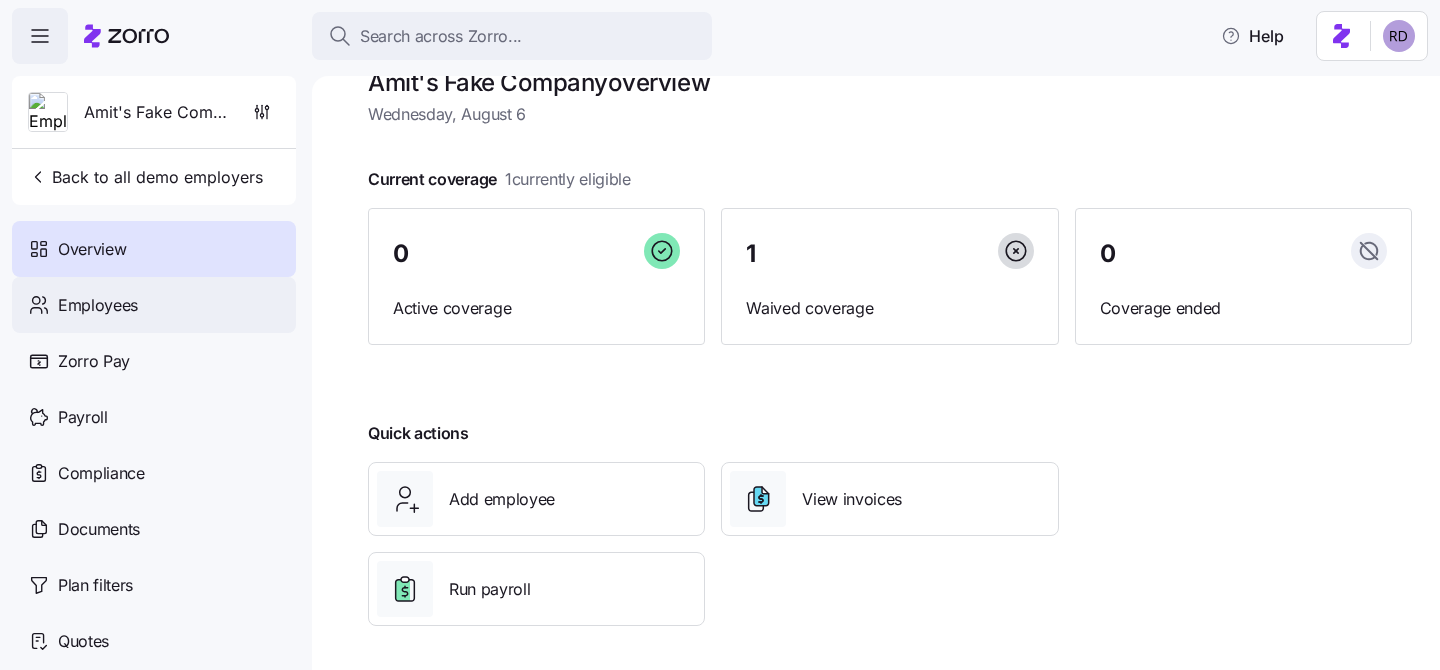click on "Employees" at bounding box center (154, 305) 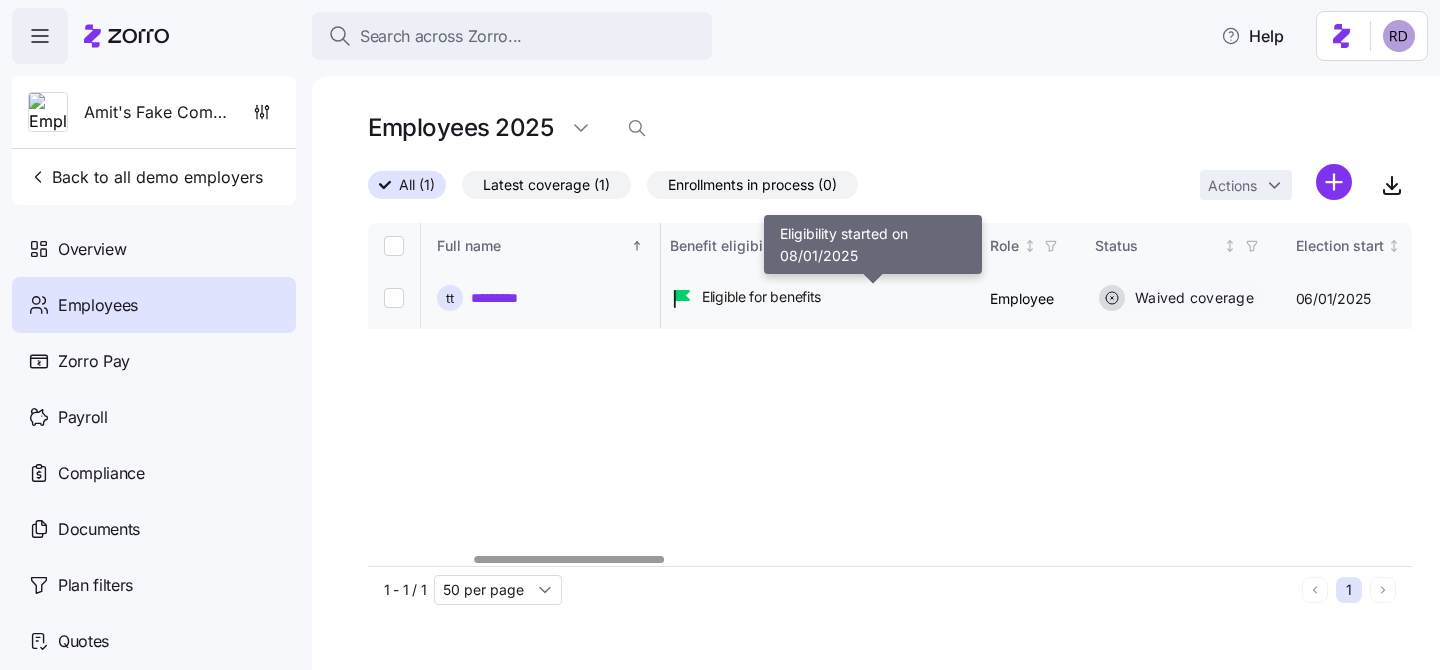 scroll, scrollTop: 0, scrollLeft: 0, axis: both 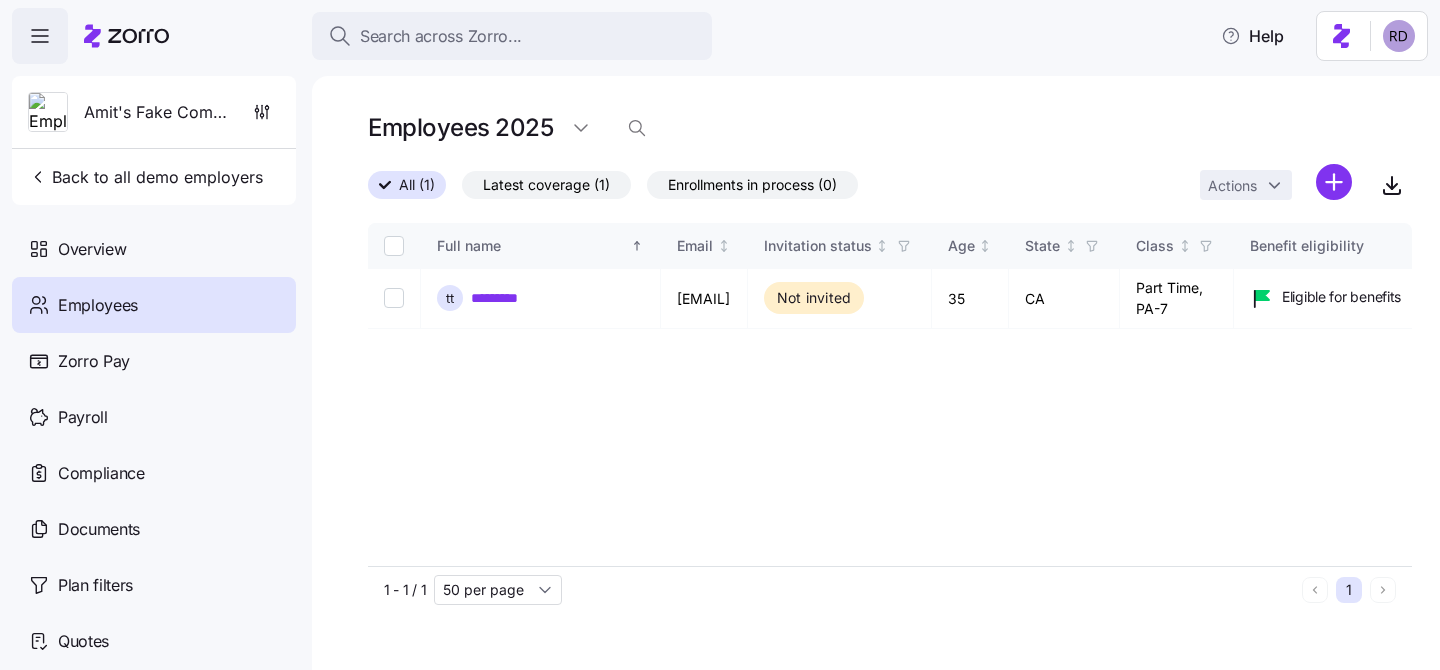 click 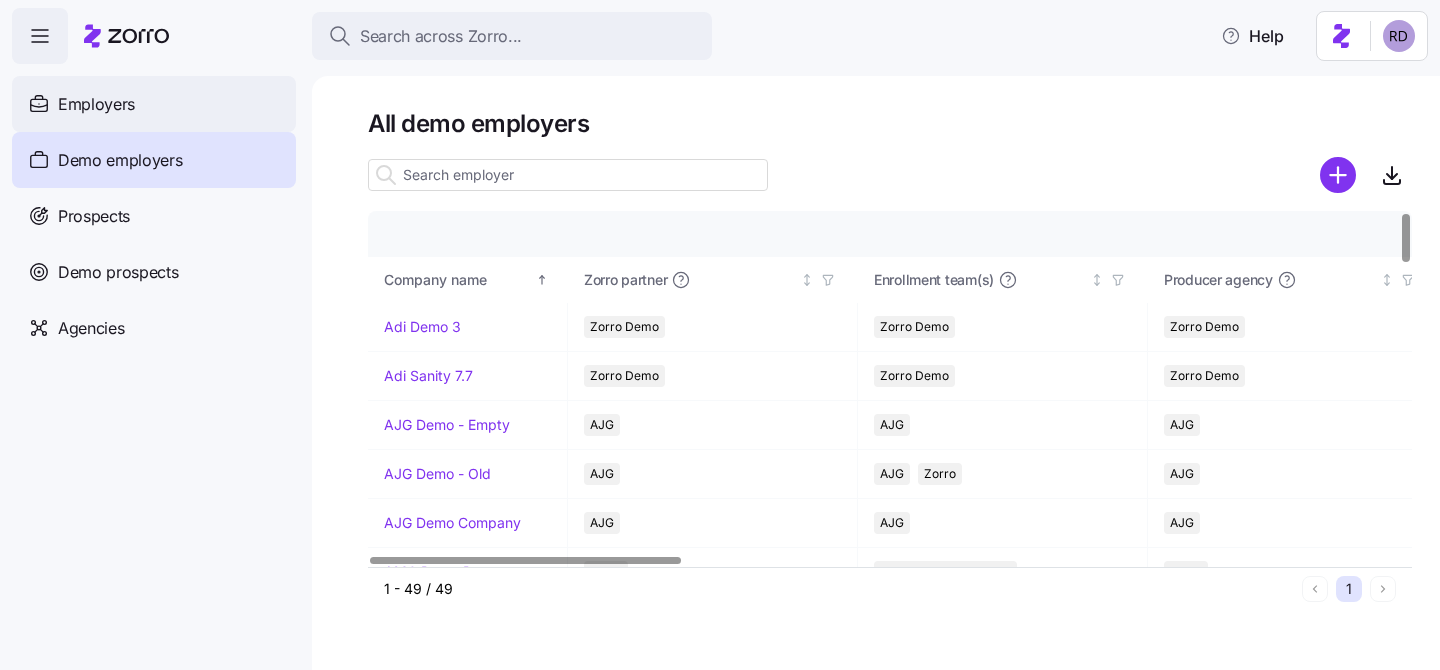click on "Employers" at bounding box center (154, 104) 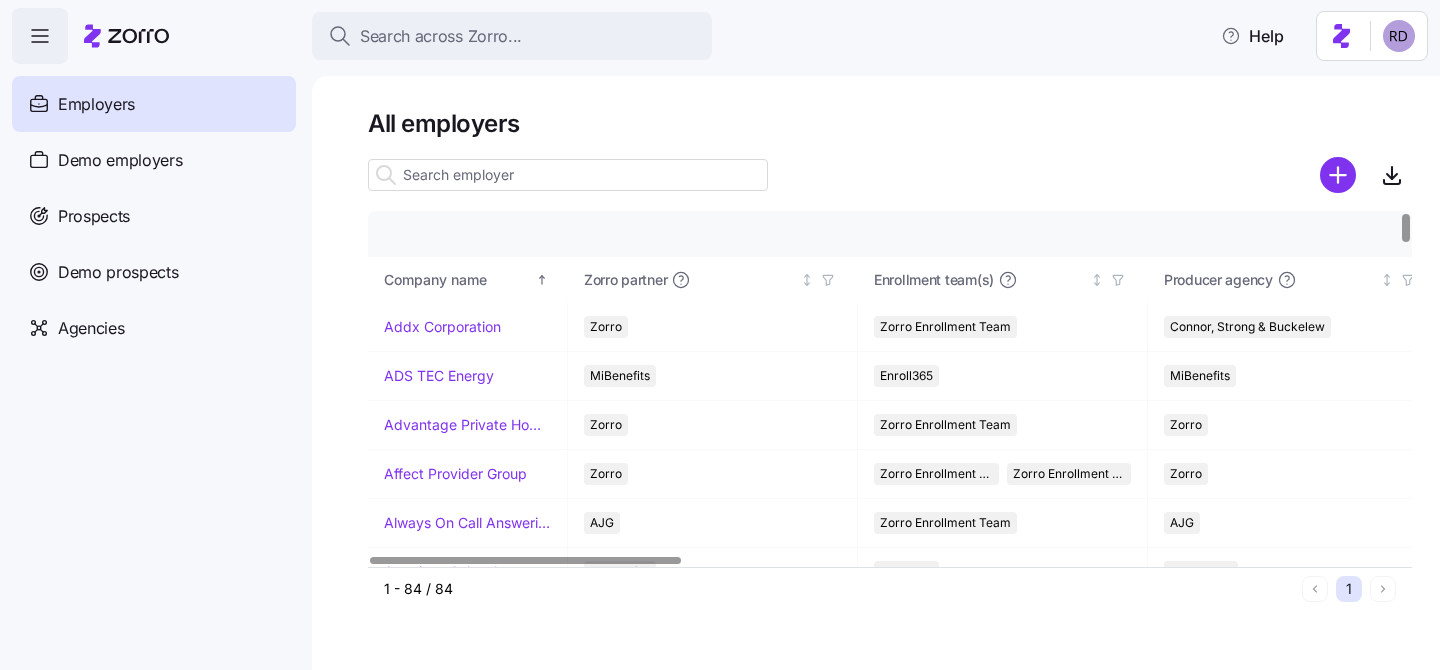 click at bounding box center [568, 175] 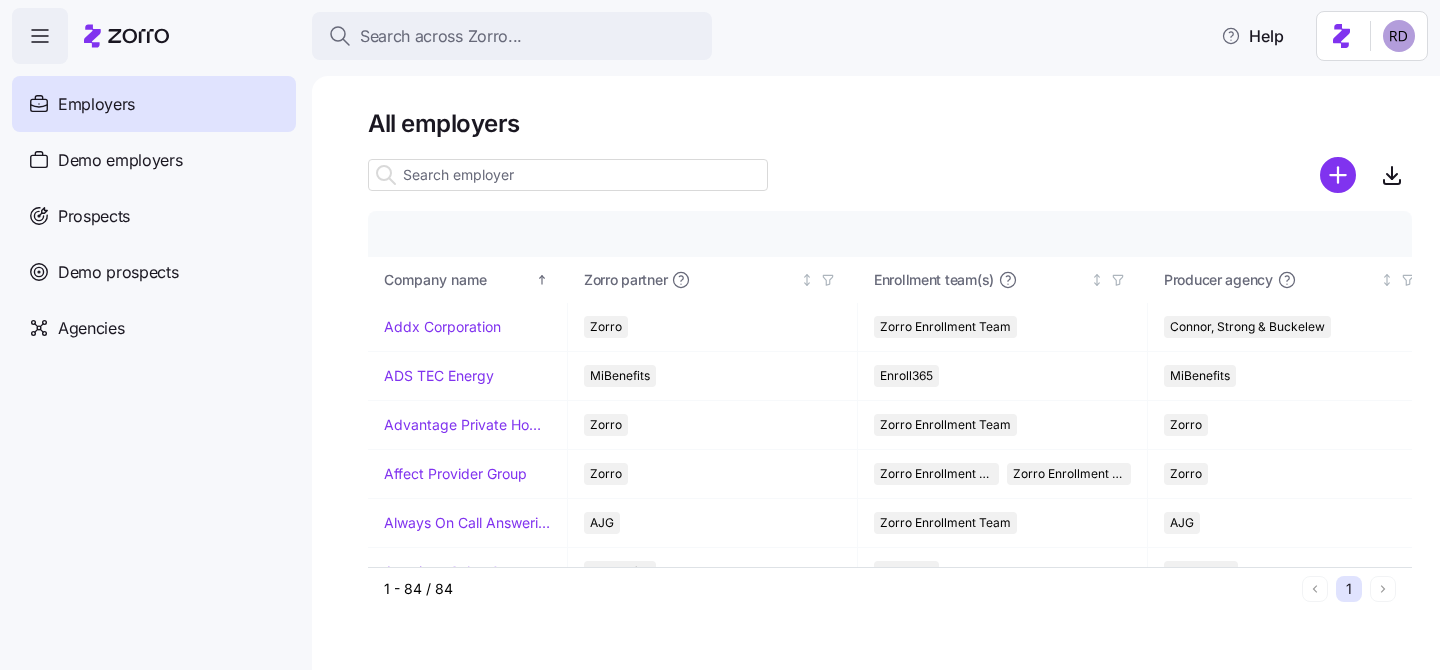 type on "v" 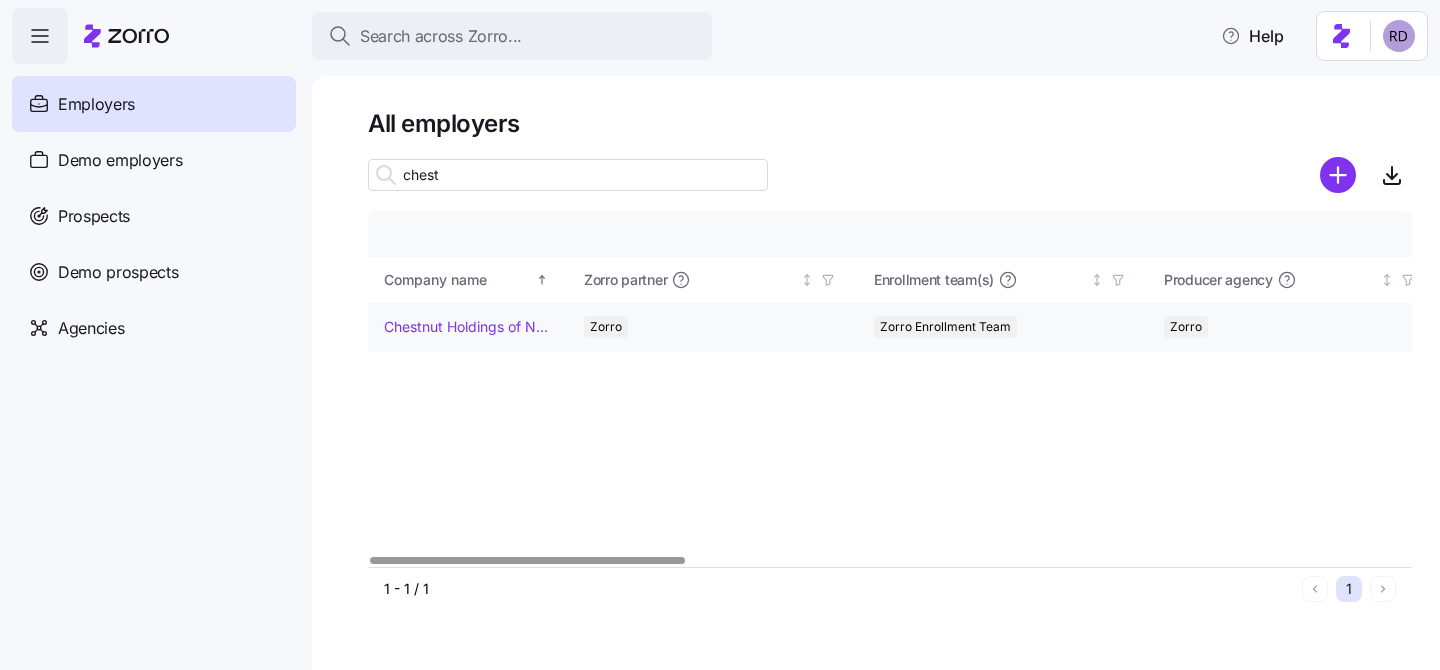 type on "chest" 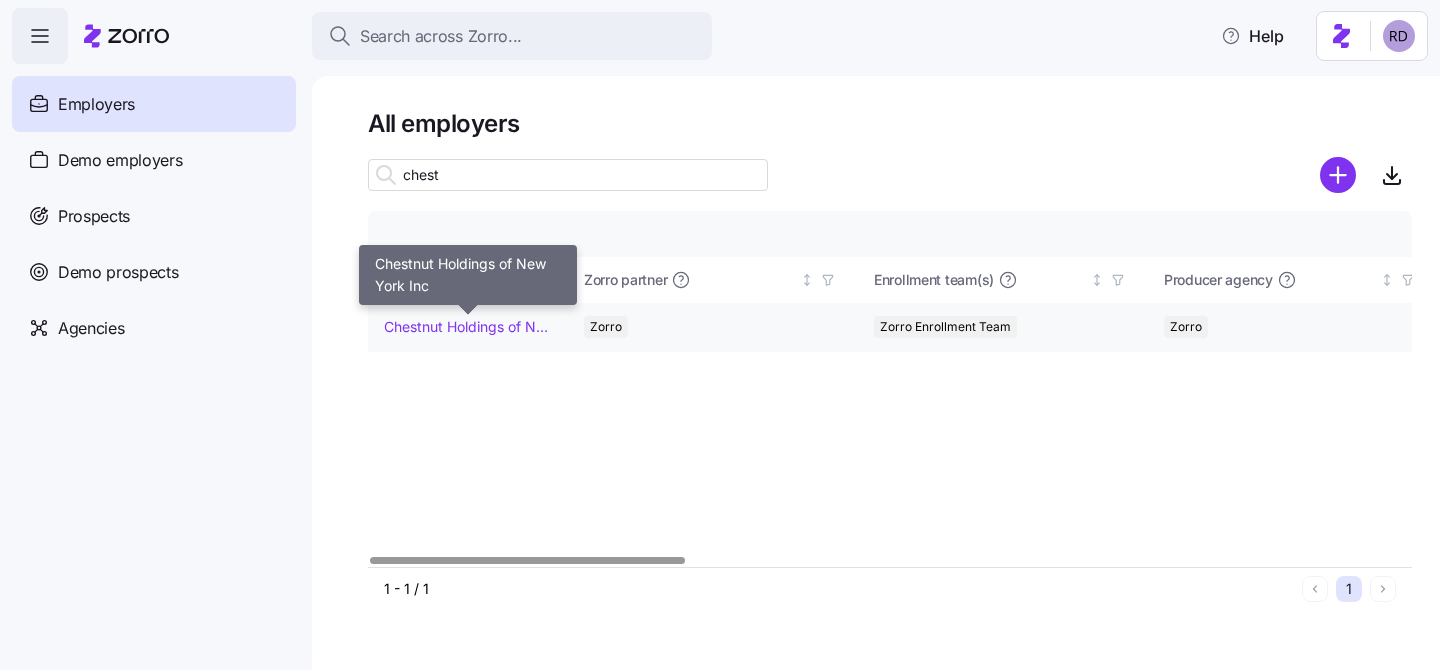 click on "Chestnut Holdings of New York Inc" at bounding box center [467, 327] 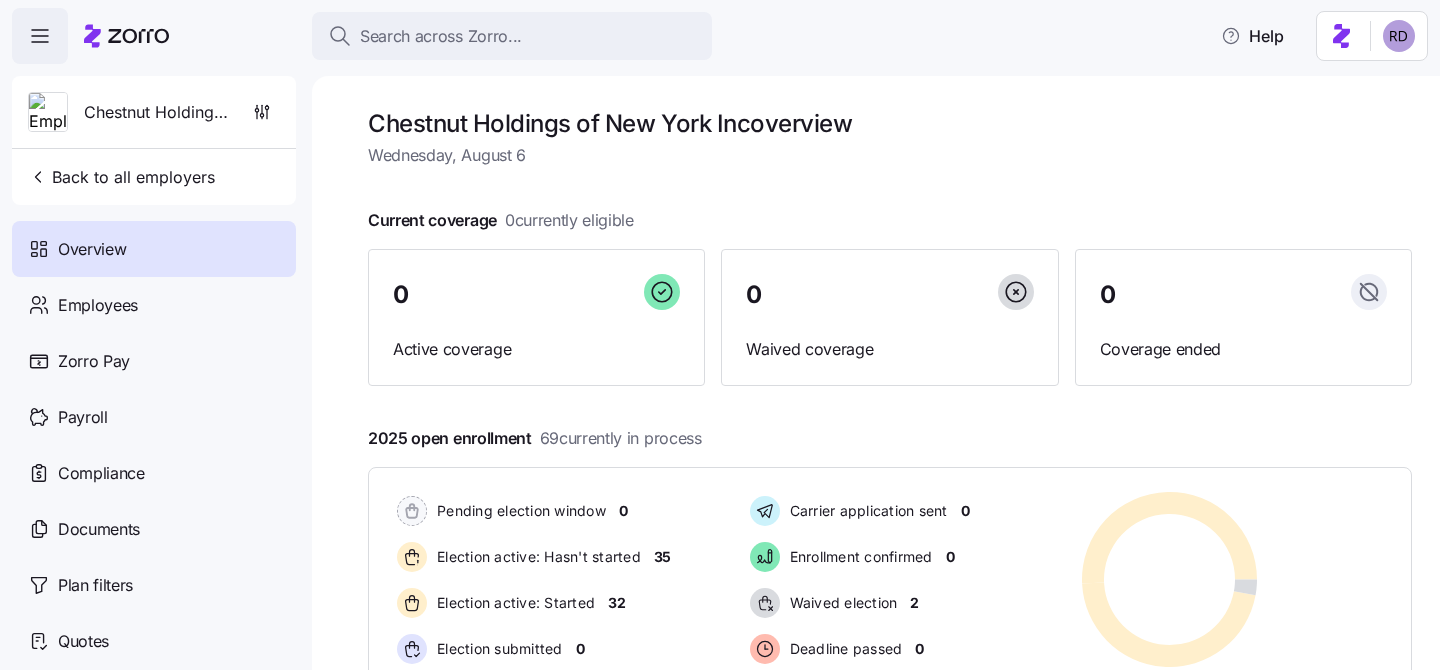 scroll, scrollTop: 316, scrollLeft: 0, axis: vertical 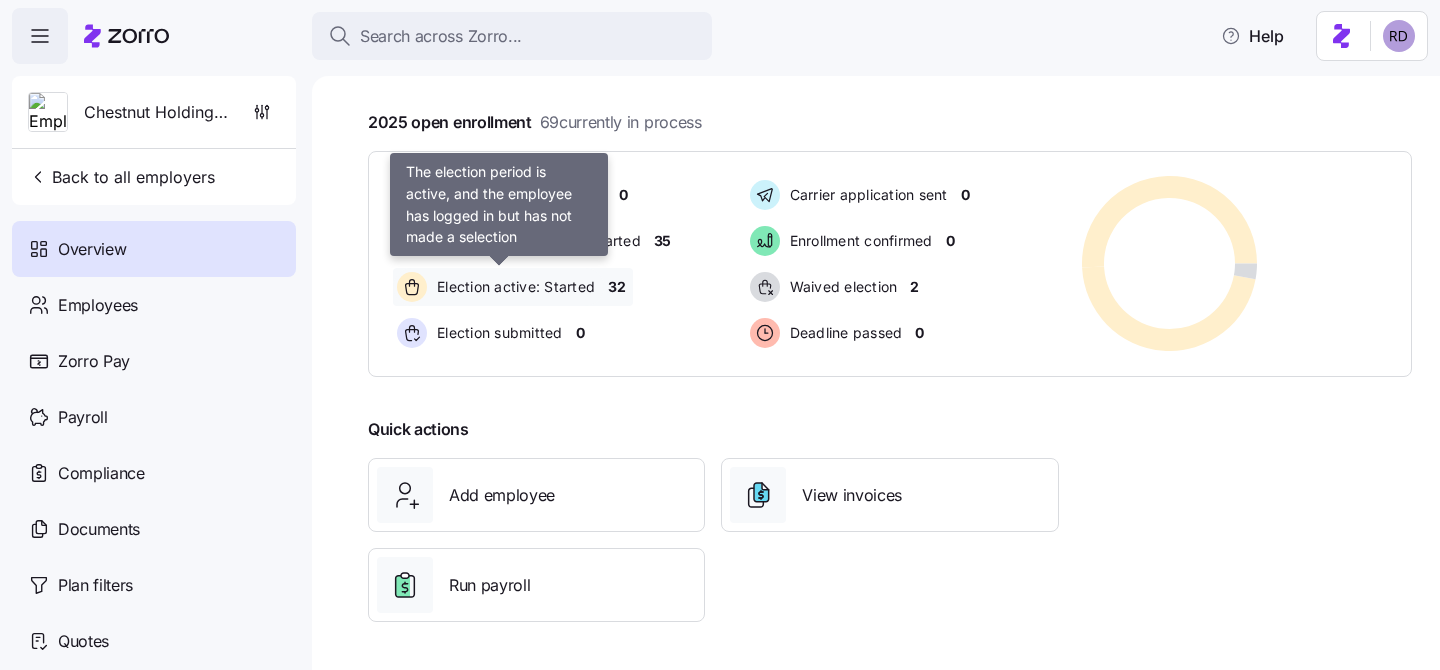 click on "Election active: Started" at bounding box center [513, 287] 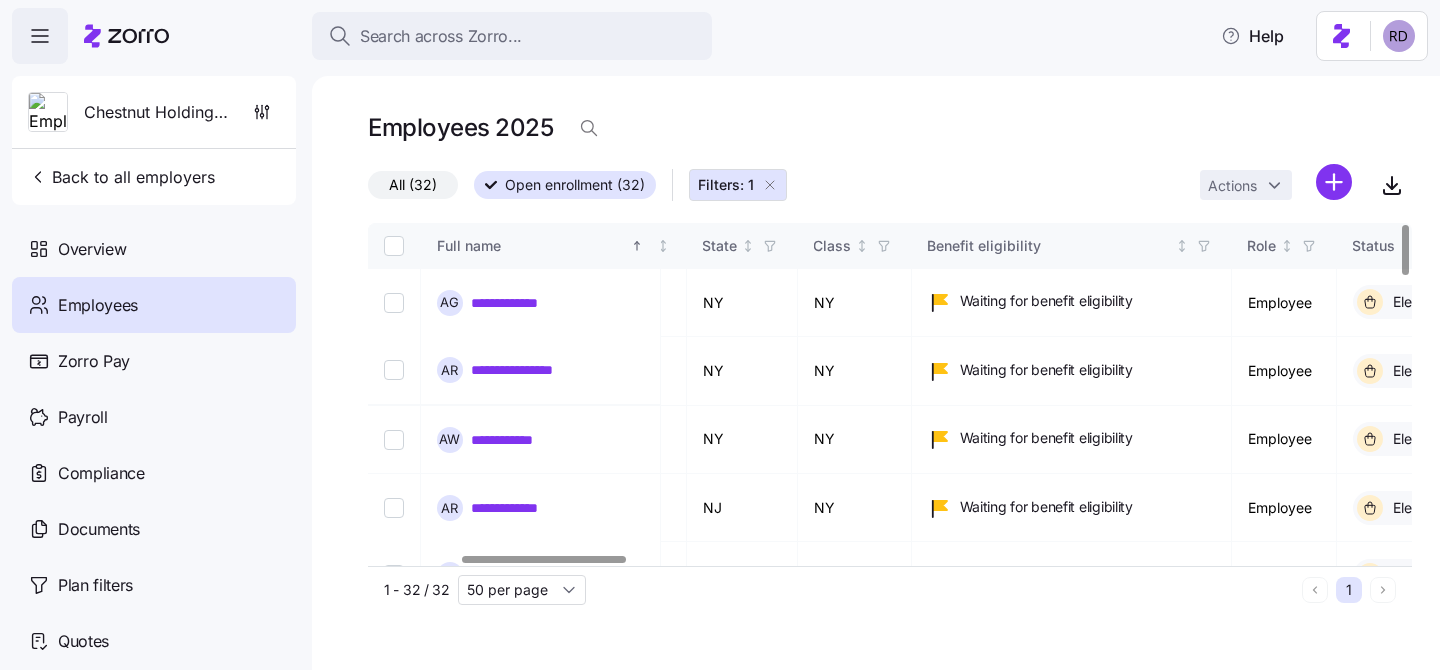 scroll, scrollTop: 0, scrollLeft: 651, axis: horizontal 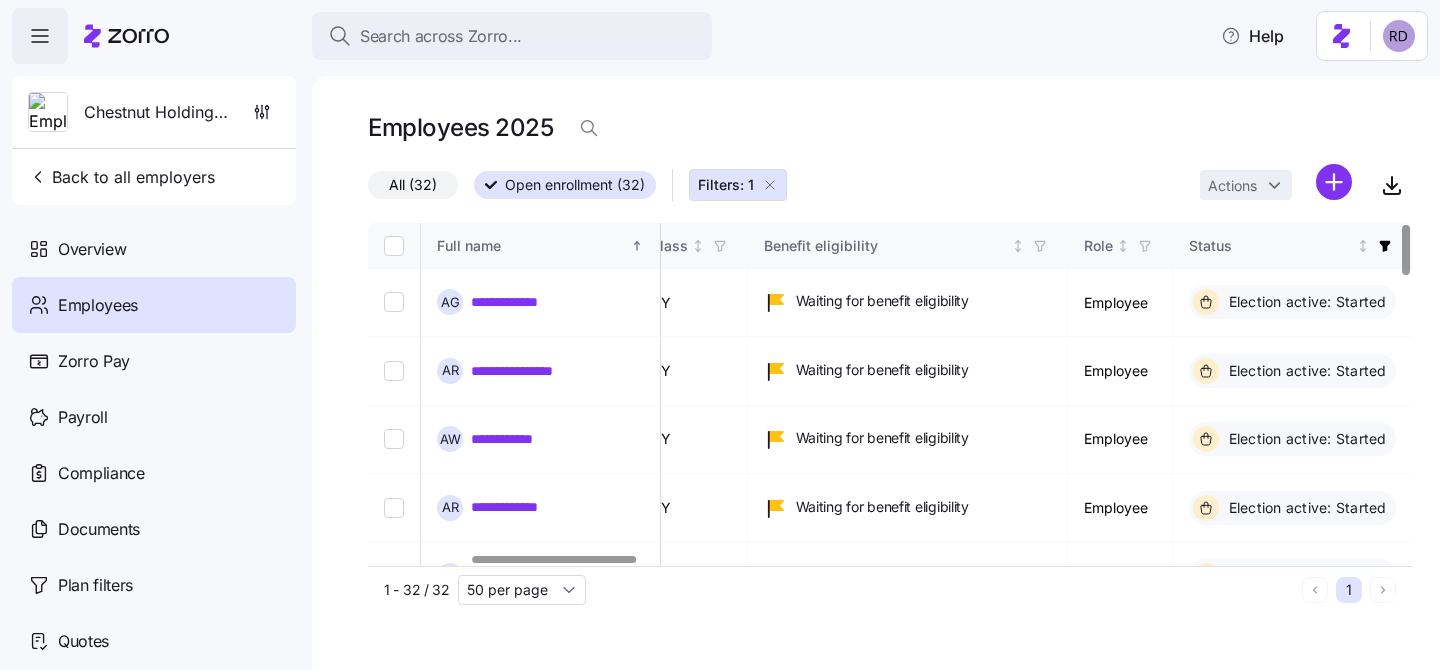 click on "Filters: 1" at bounding box center [726, 185] 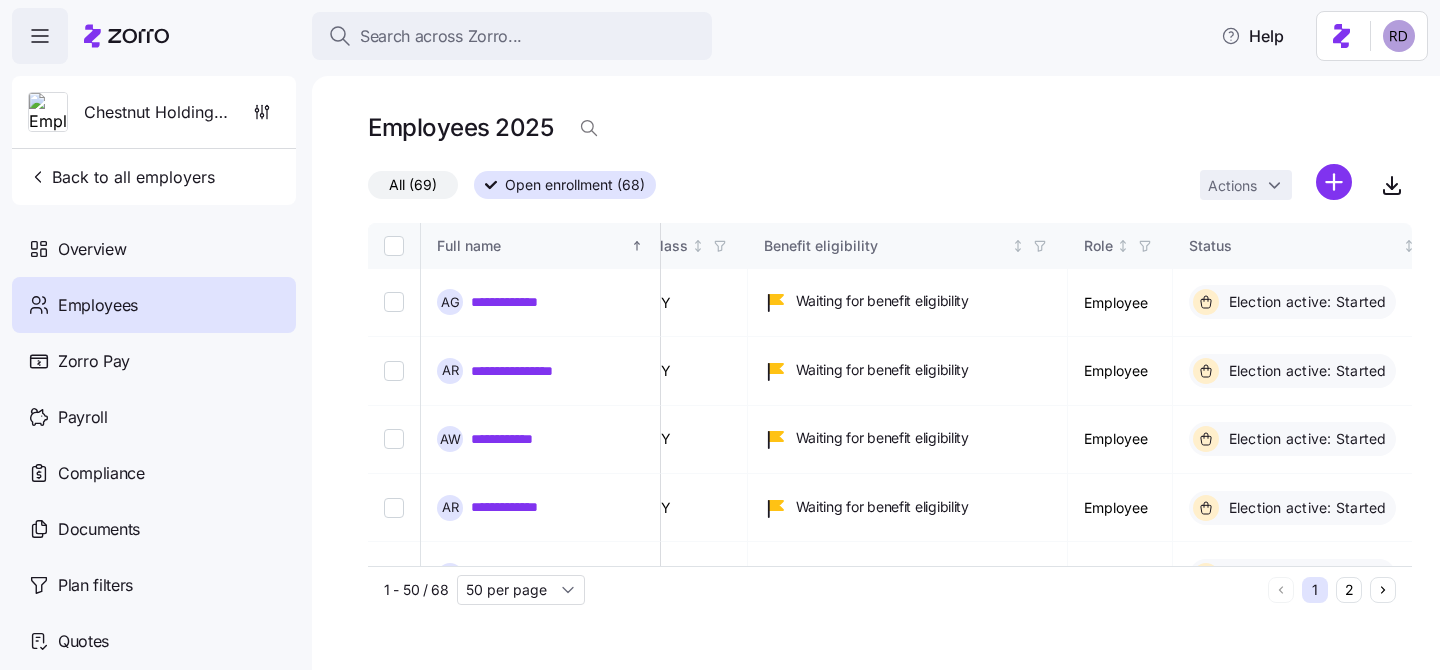 click on "Open enrollment (68)" at bounding box center [575, 185] 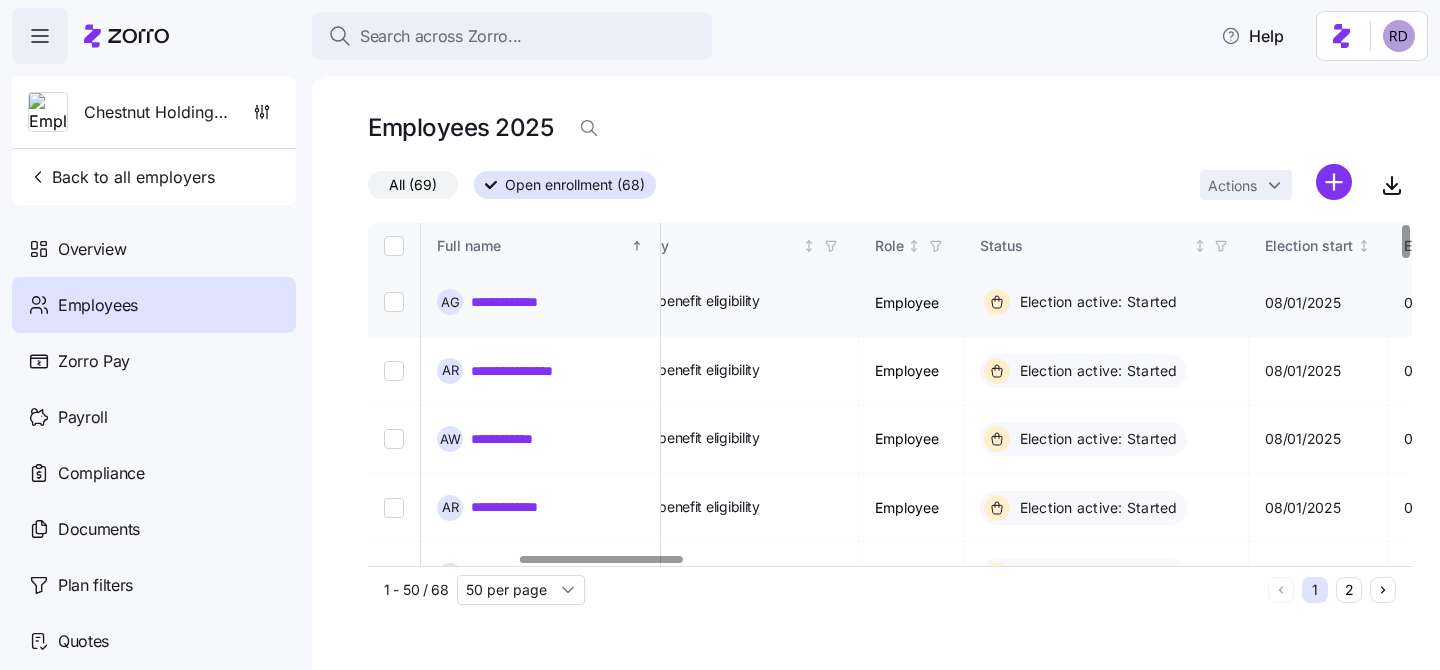 scroll, scrollTop: 0, scrollLeft: 1027, axis: horizontal 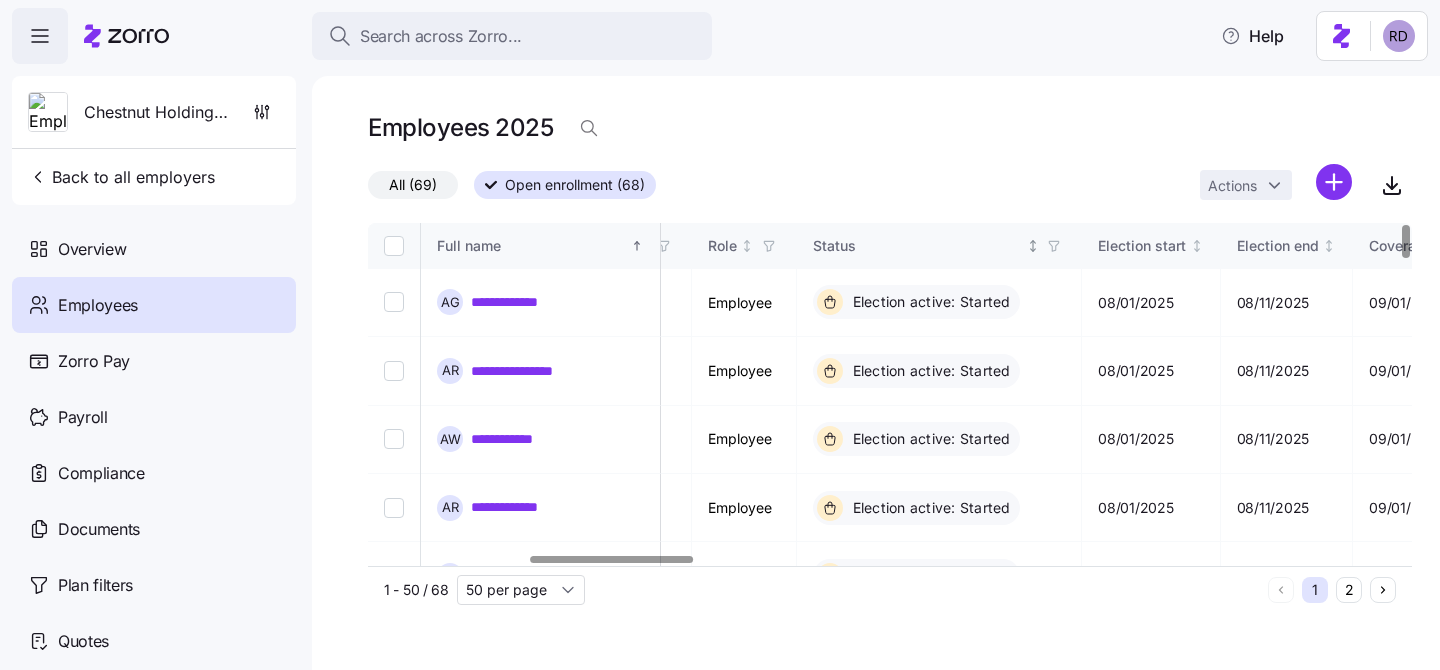 click 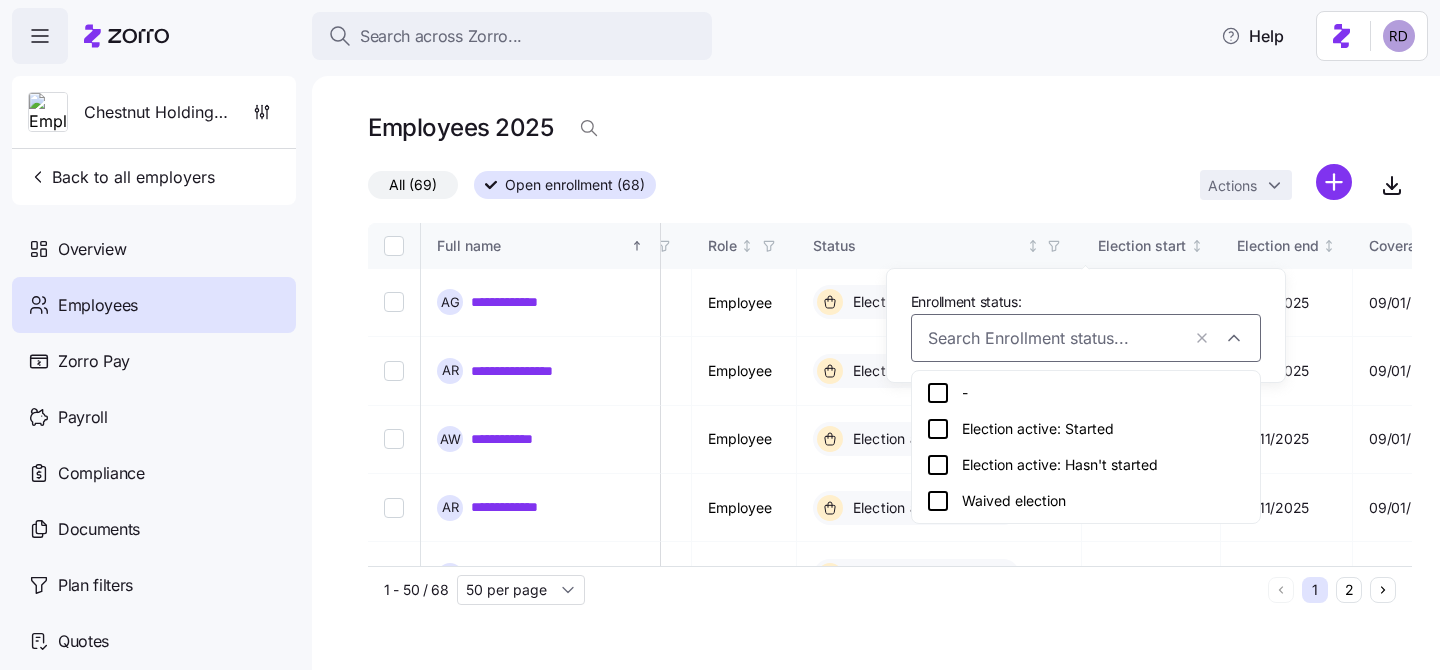 click on "Election active: Started" at bounding box center [1086, 429] 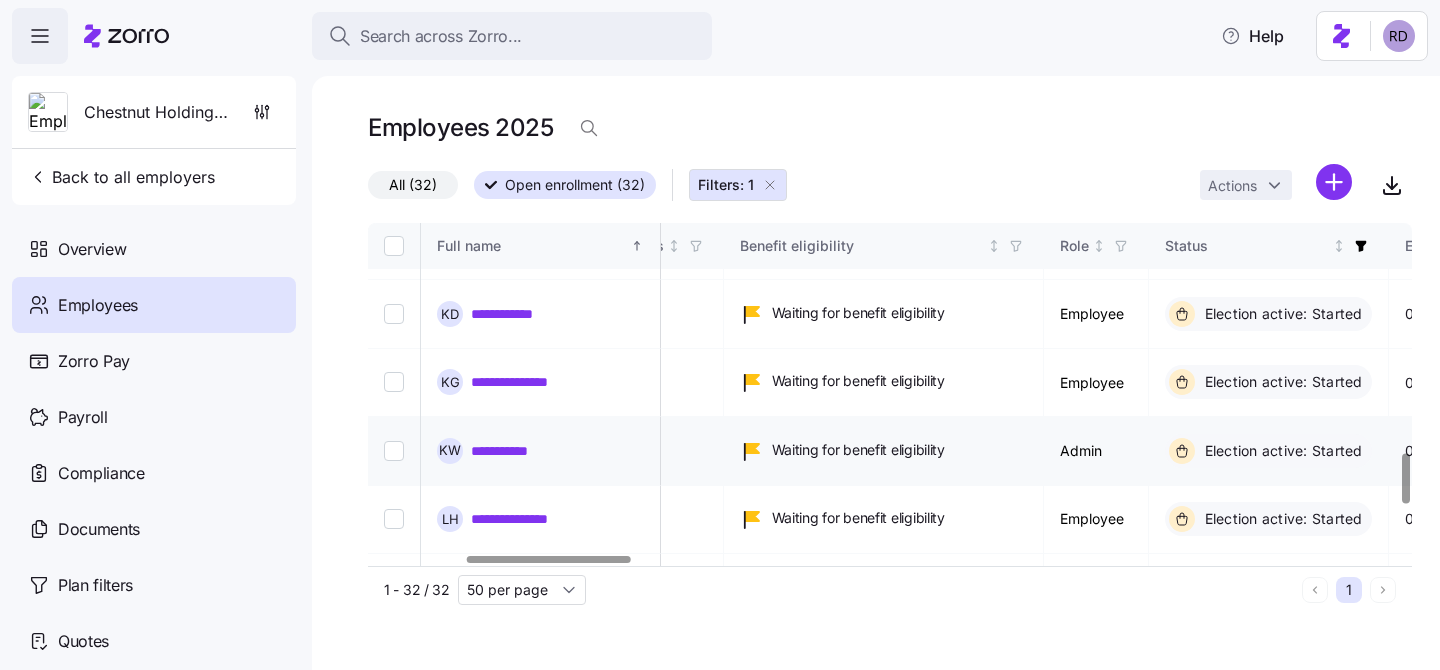 scroll, scrollTop: 1561, scrollLeft: 676, axis: both 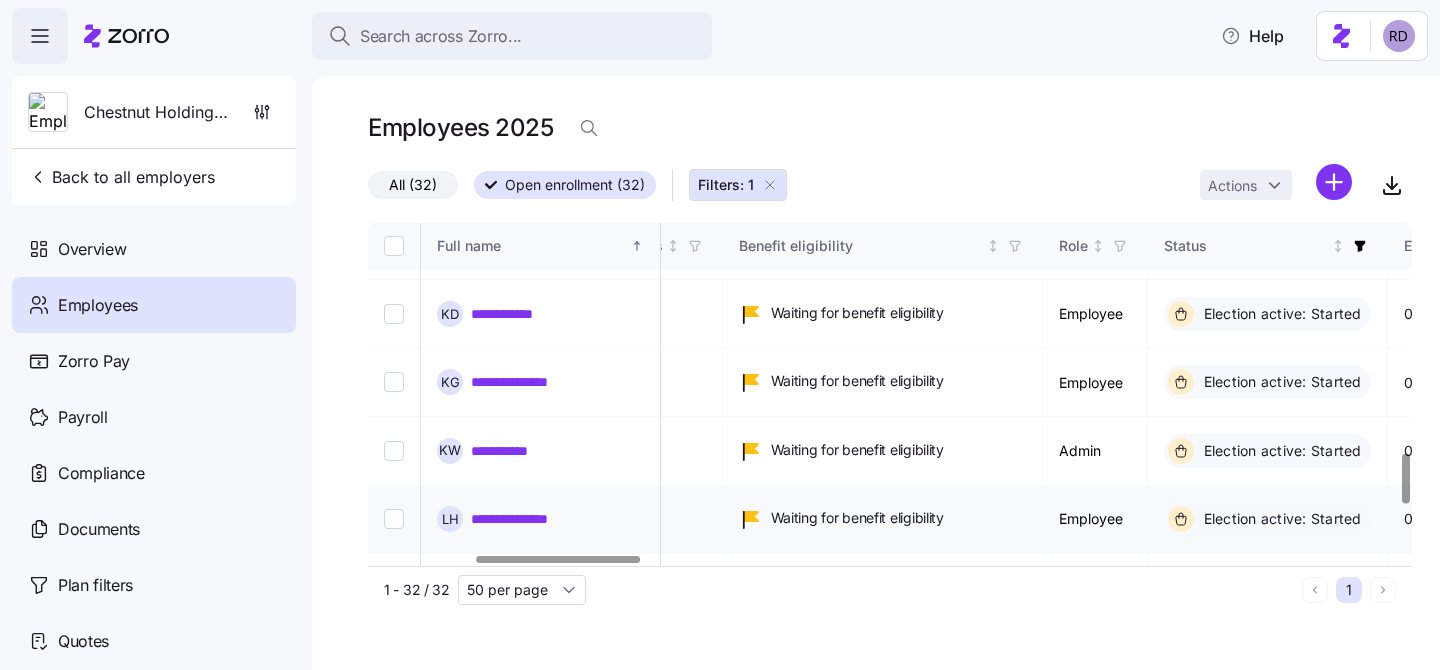 click on "**********" at bounding box center [524, 519] 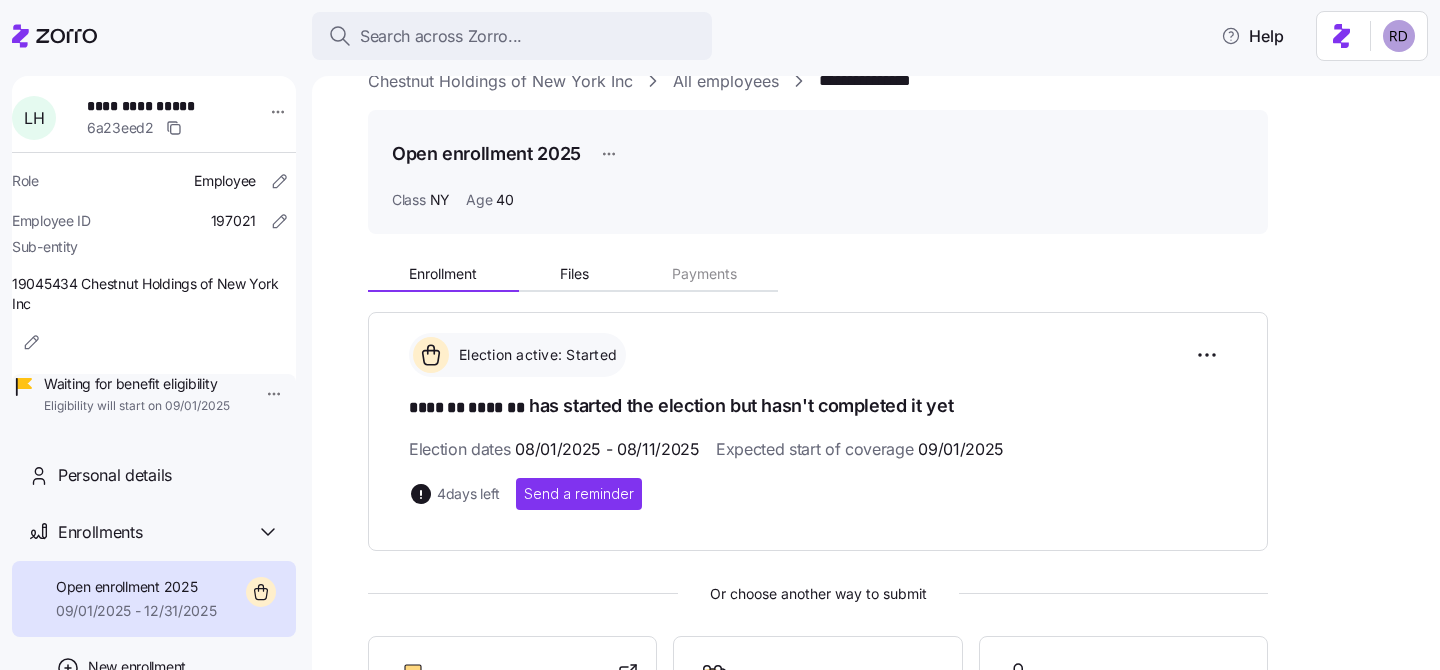 scroll, scrollTop: 0, scrollLeft: 0, axis: both 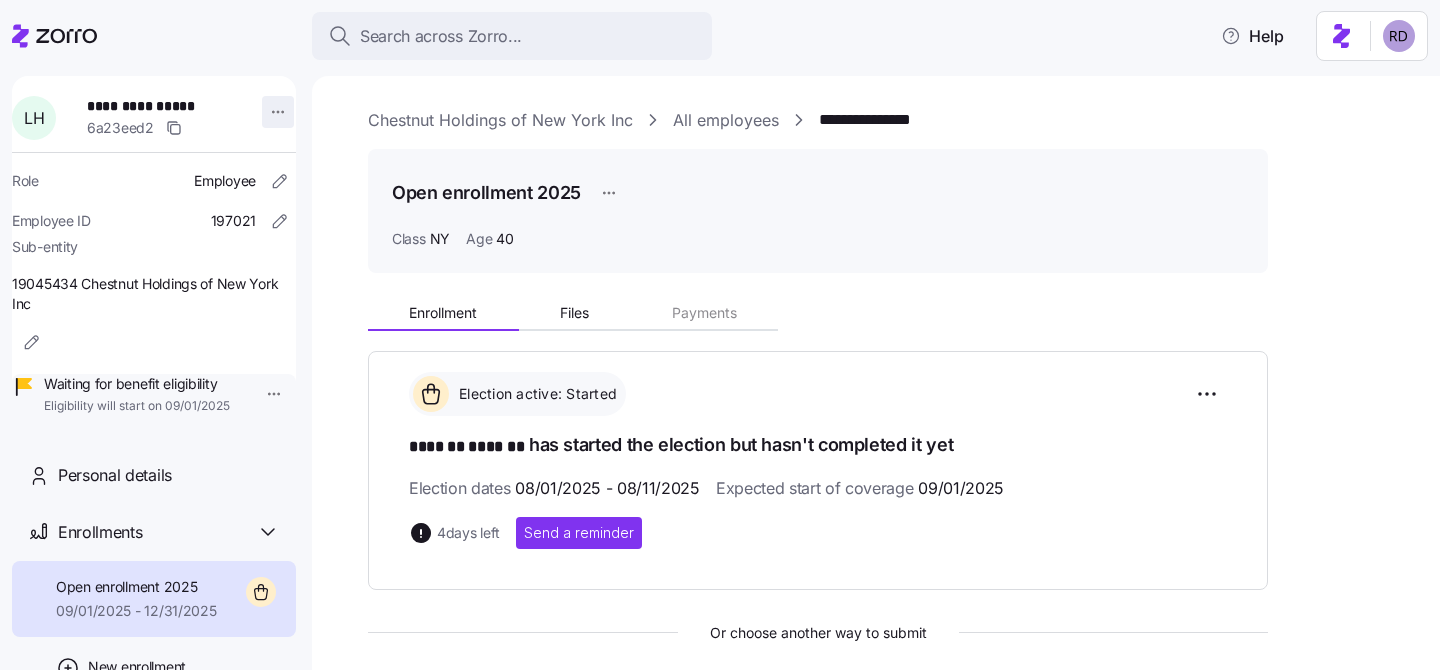 click on "**********" at bounding box center [720, 329] 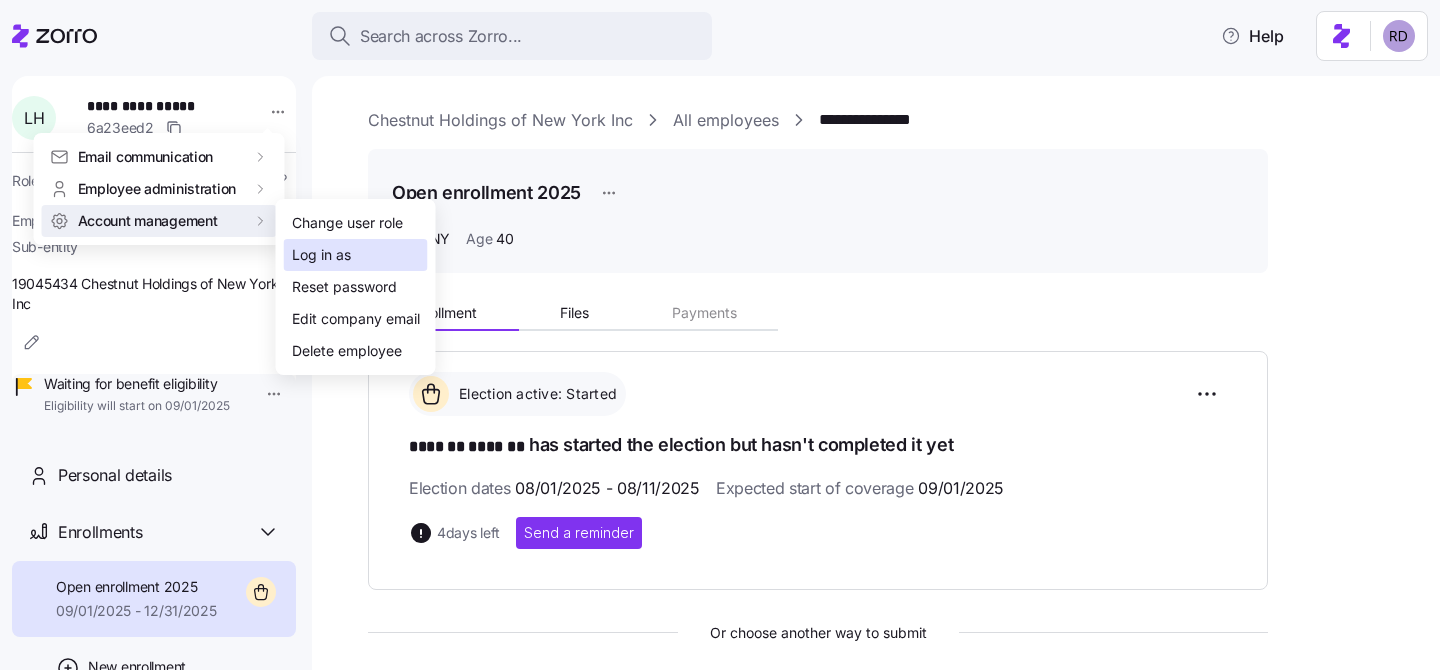 click on "Log in as" at bounding box center (356, 255) 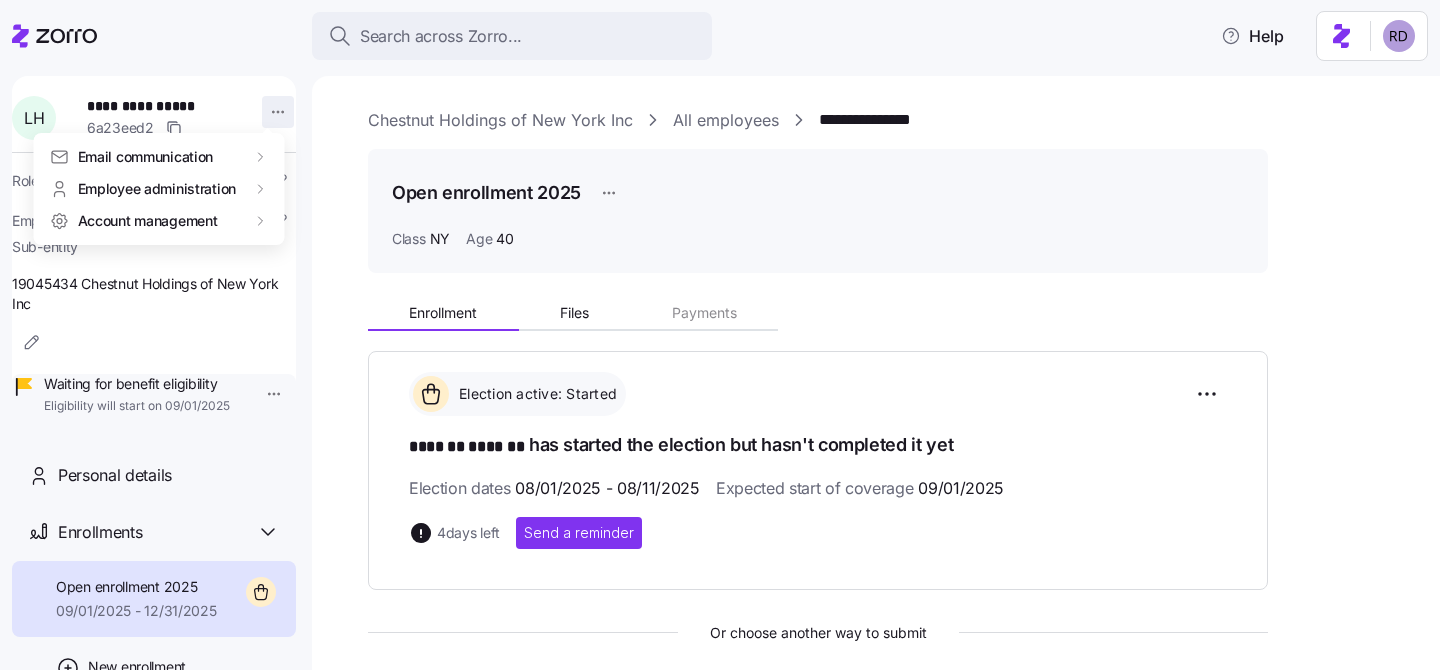 click on "**********" at bounding box center (720, 329) 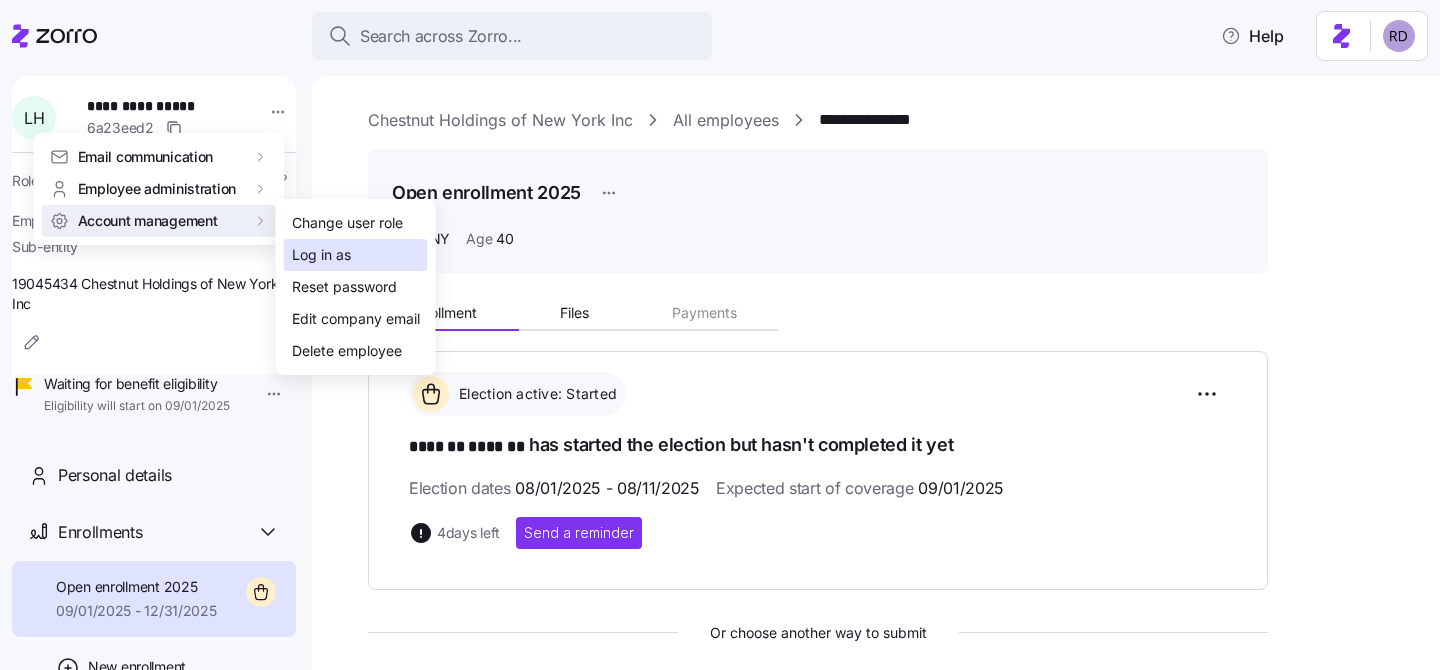 click on "Log in as" at bounding box center [321, 255] 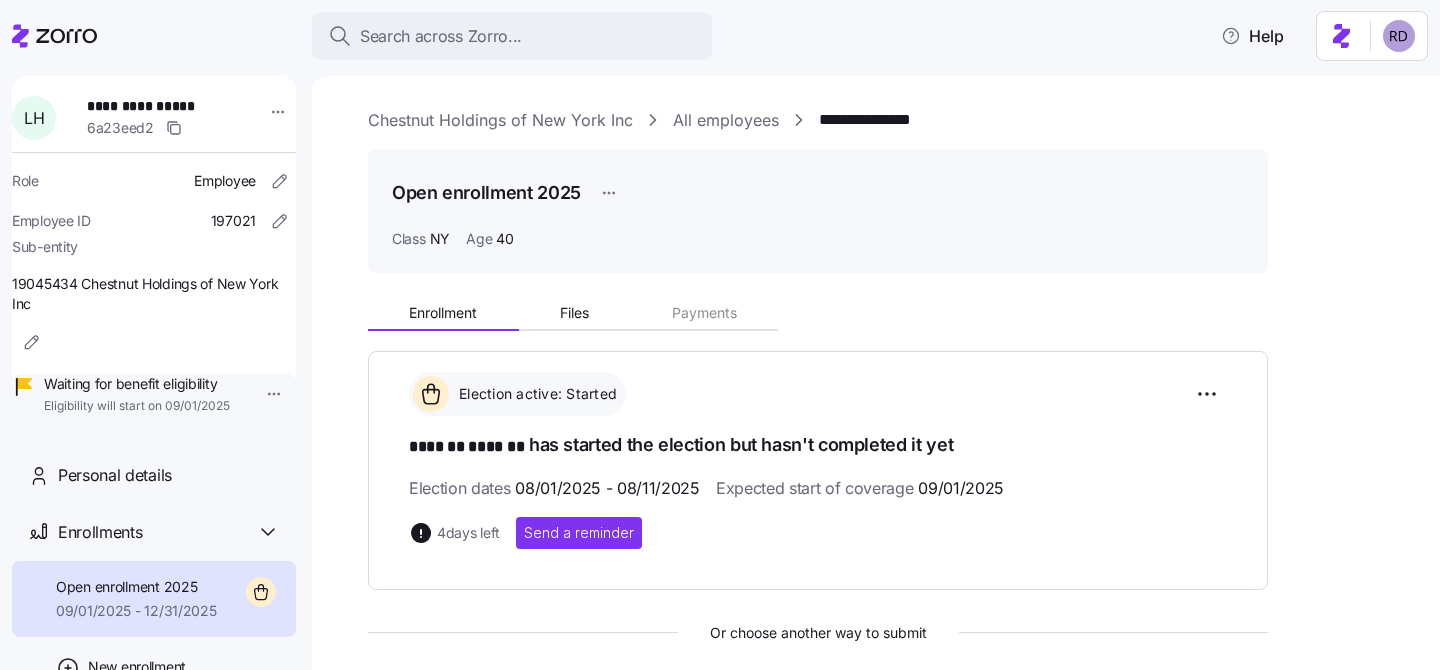 click on "Chestnut Holdings of New York Inc" at bounding box center [500, 120] 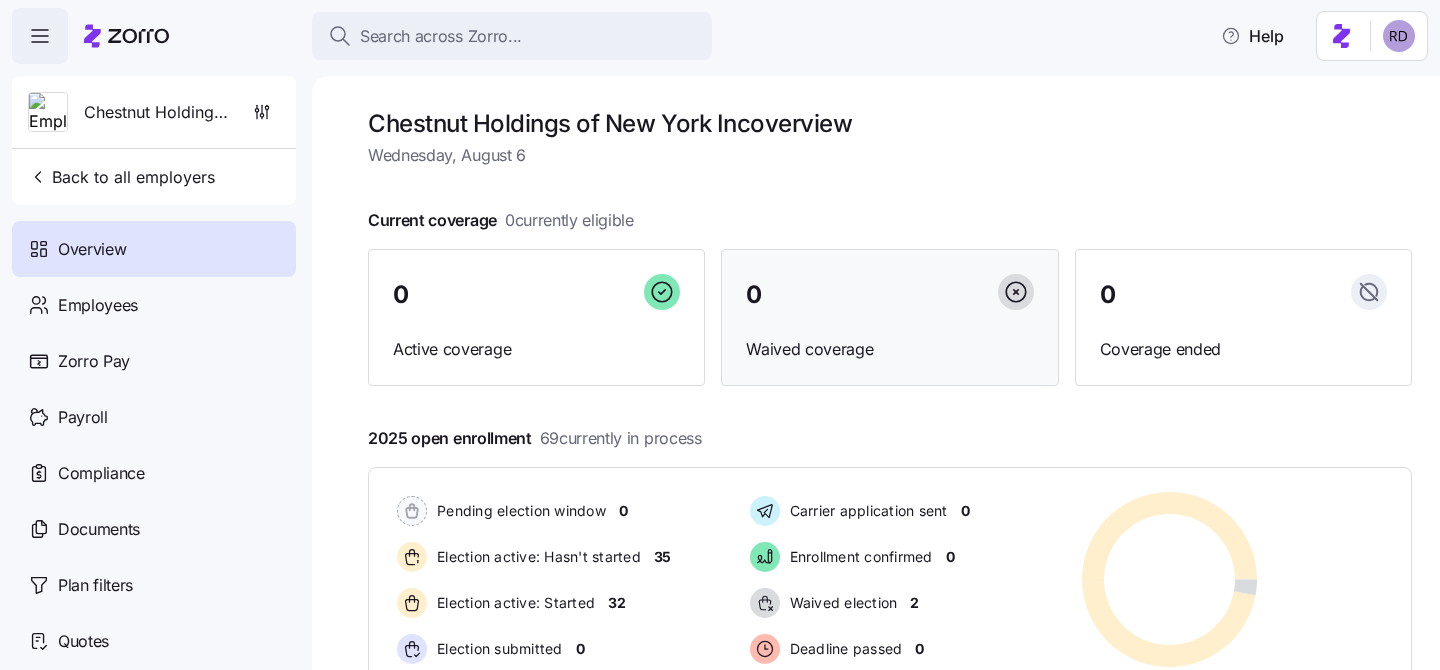 scroll, scrollTop: 41, scrollLeft: 0, axis: vertical 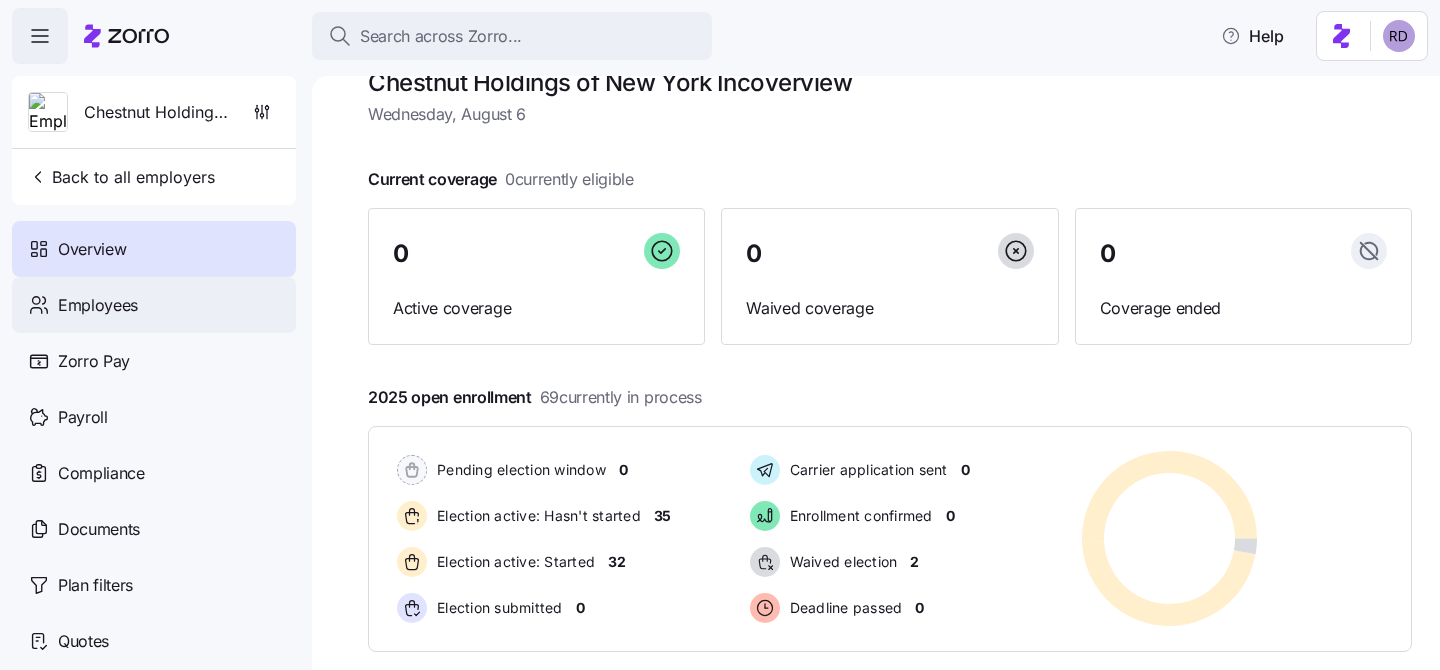 click on "Employees" at bounding box center (154, 305) 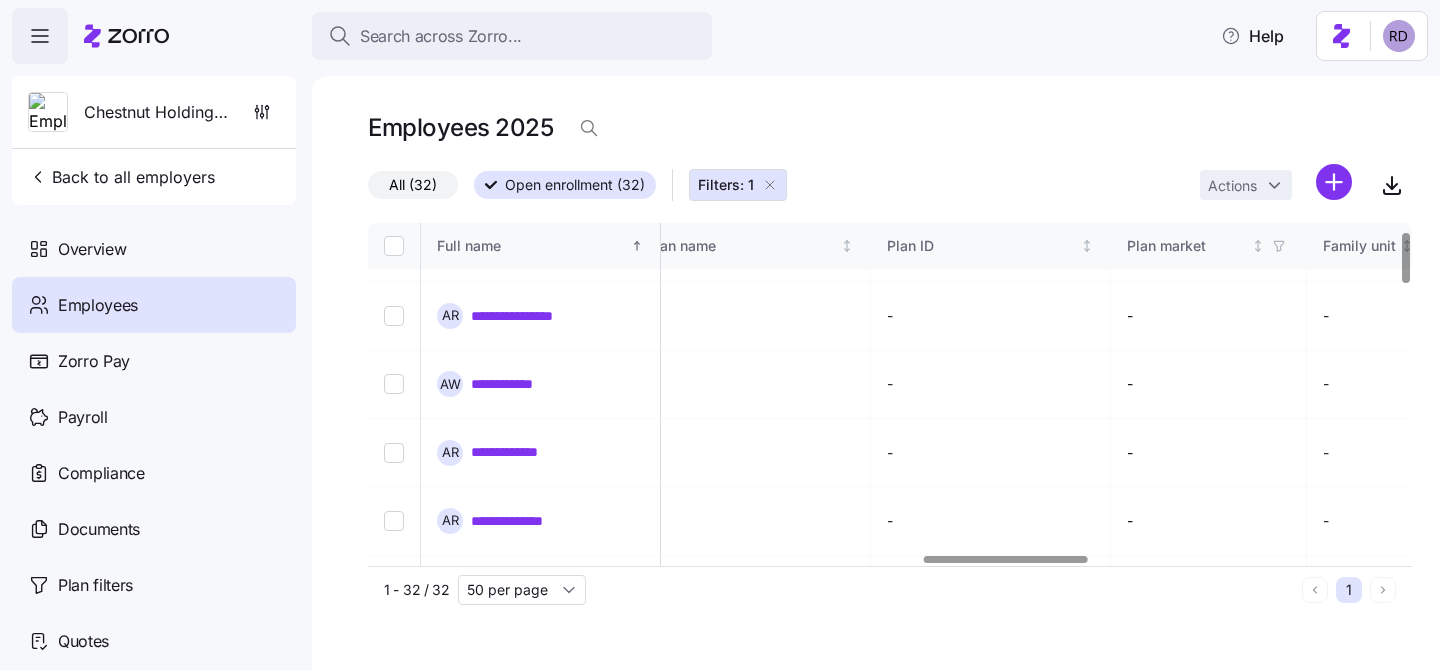 scroll, scrollTop: 55, scrollLeft: 3526, axis: both 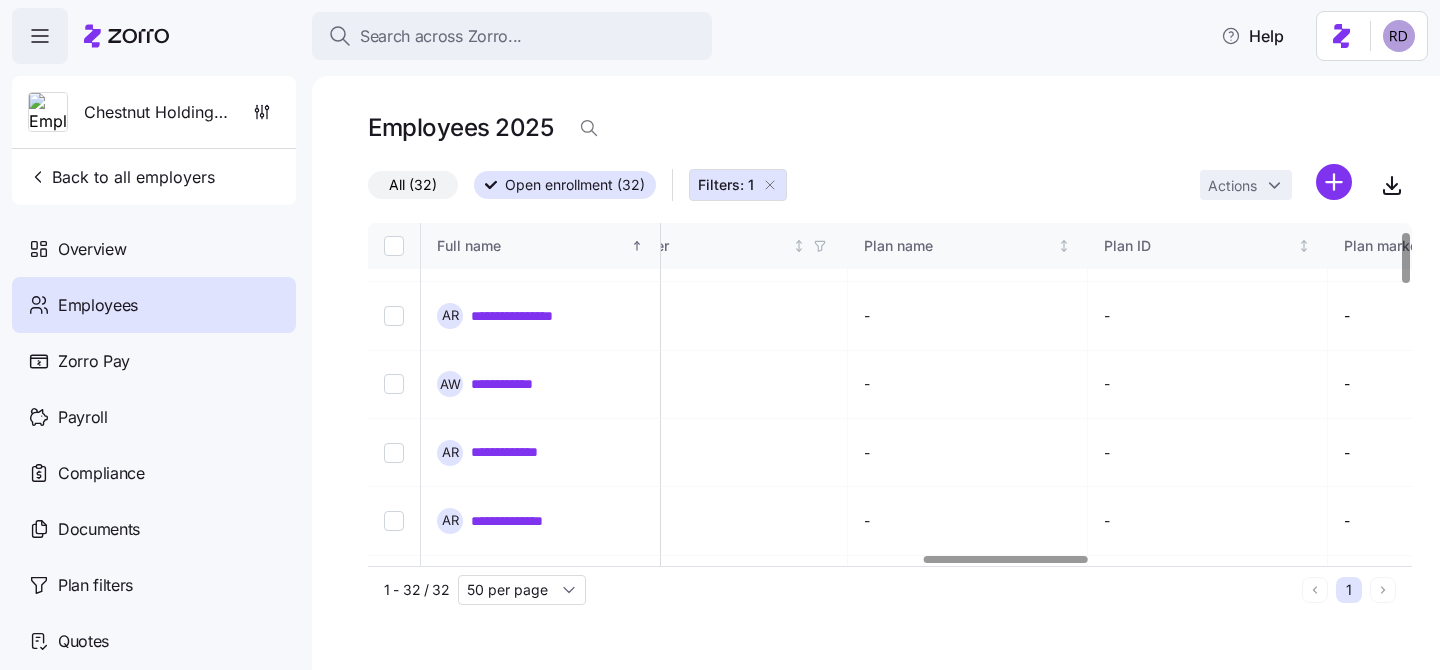 click on "Filters: 1" at bounding box center (738, 185) 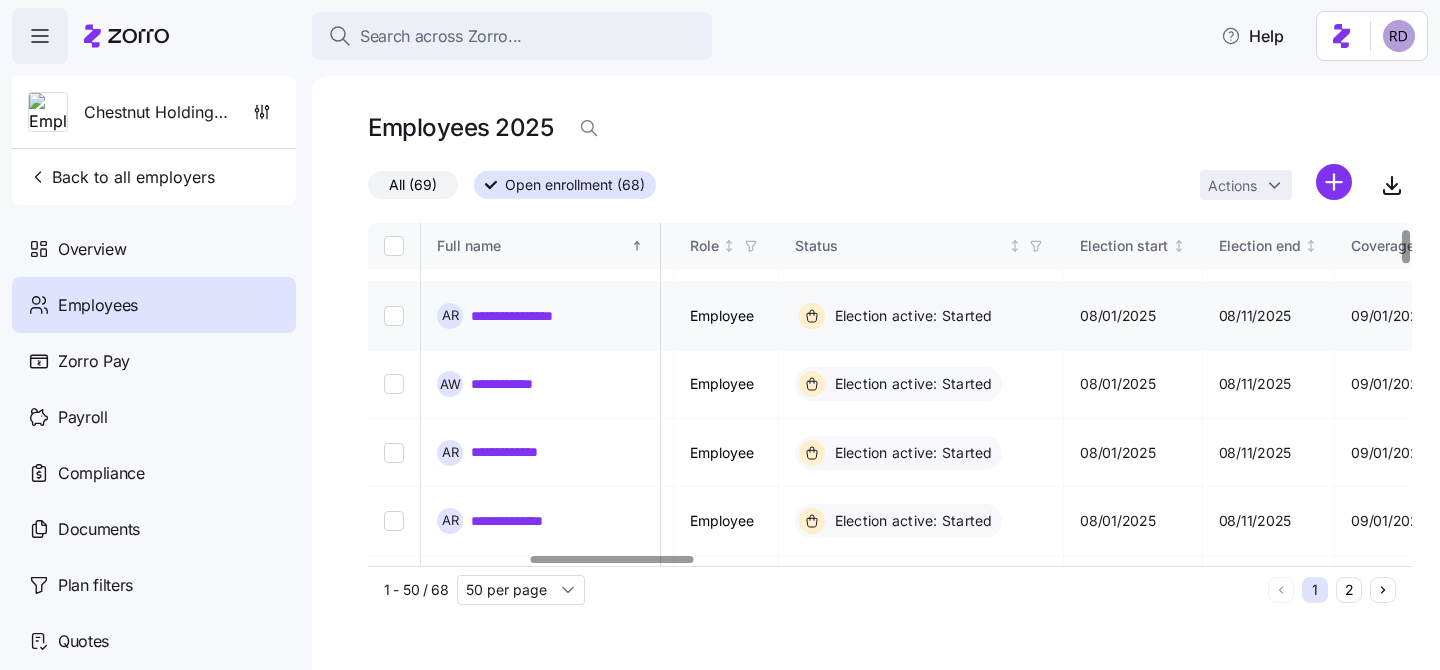 scroll, scrollTop: 55, scrollLeft: 1003, axis: both 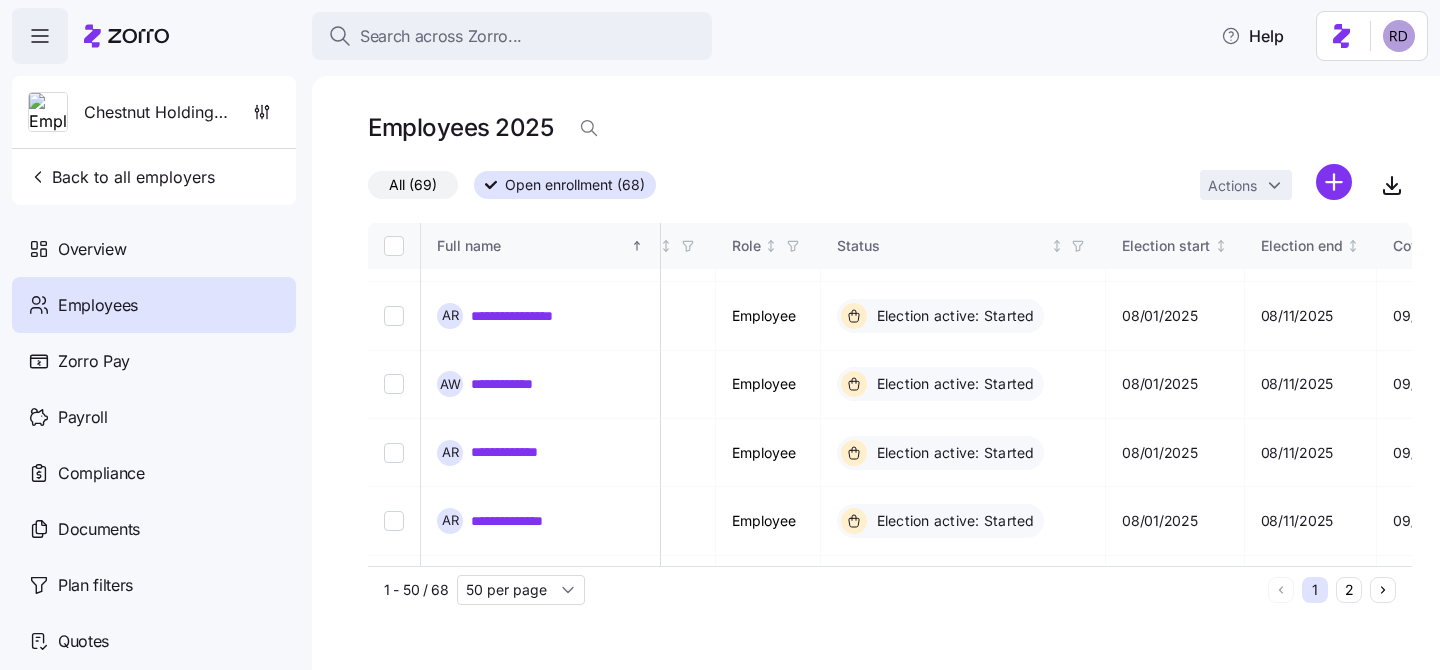 click 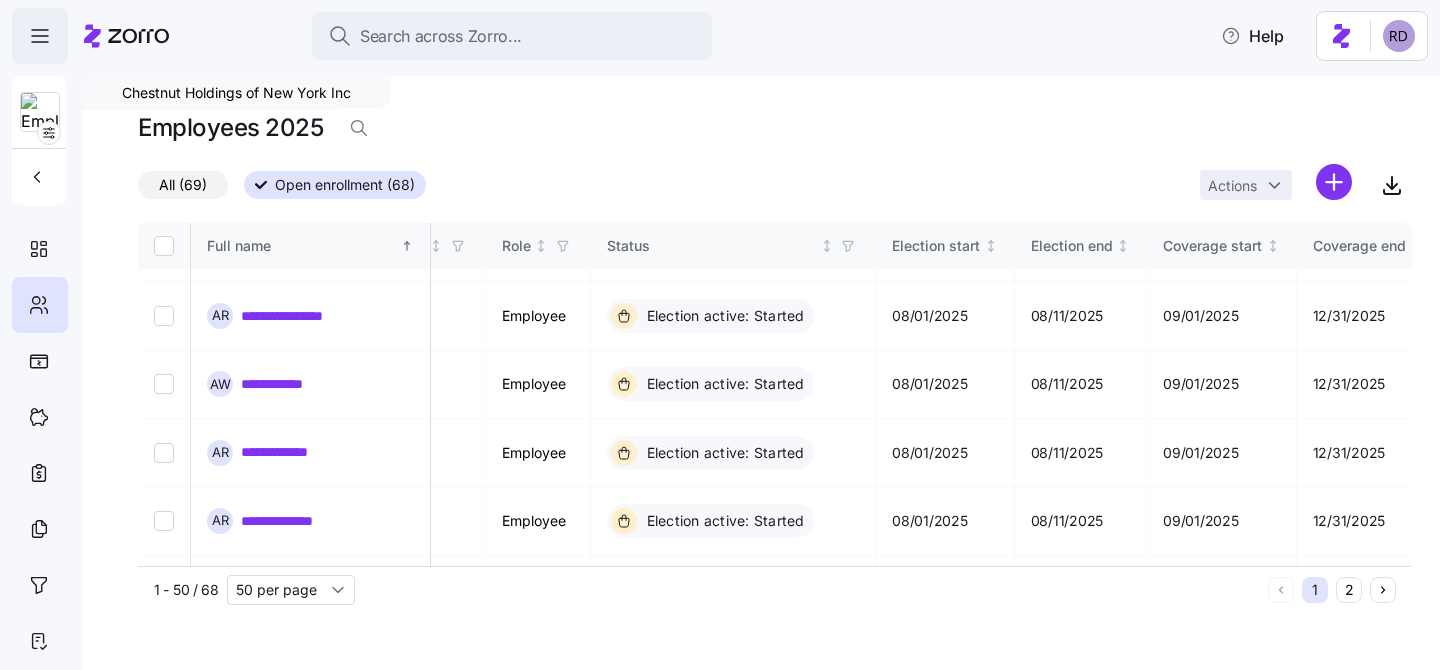 click at bounding box center [40, 36] 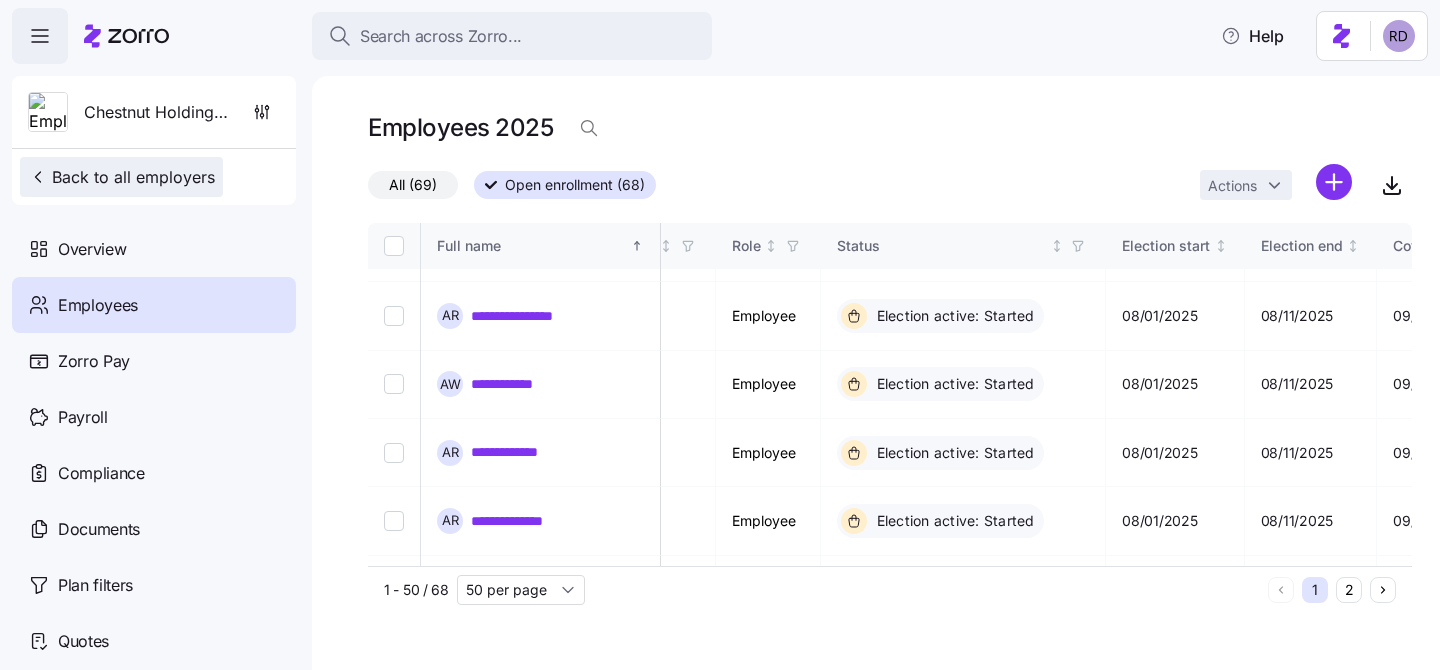 click on "Back to all employers" at bounding box center (121, 177) 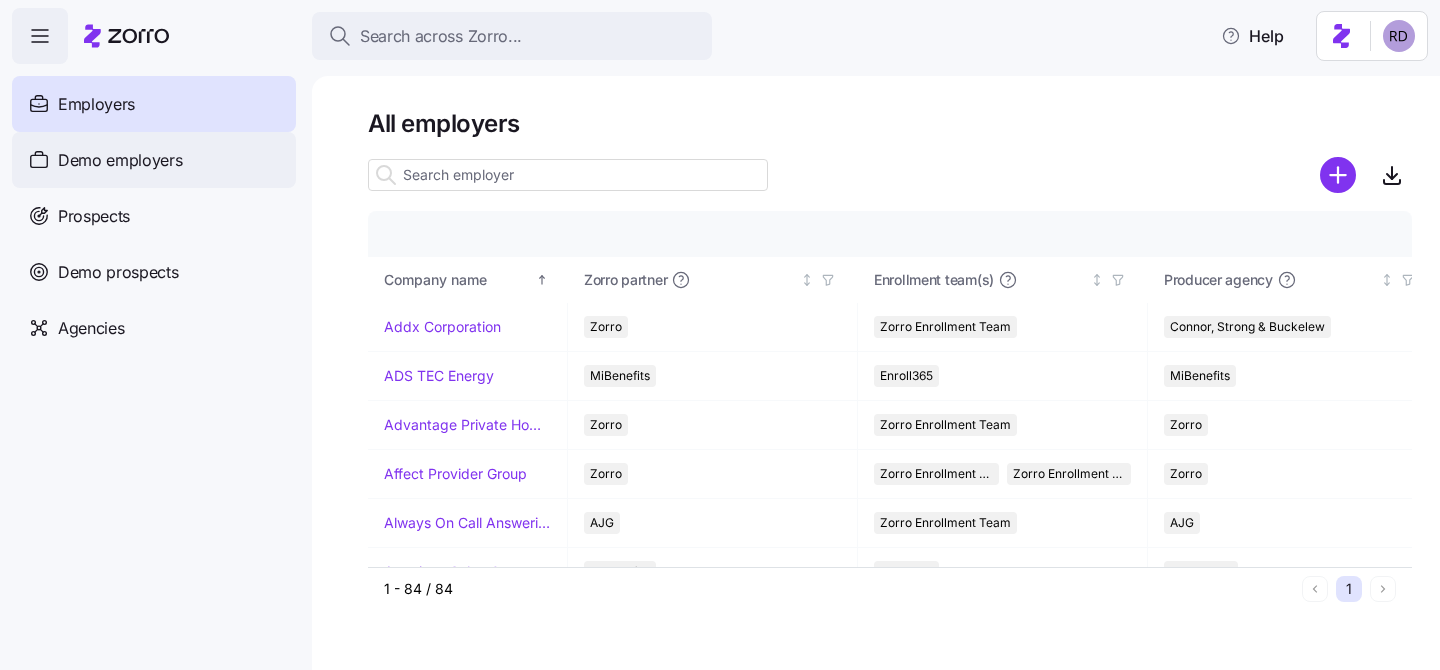 click on "Demo employers" at bounding box center [154, 160] 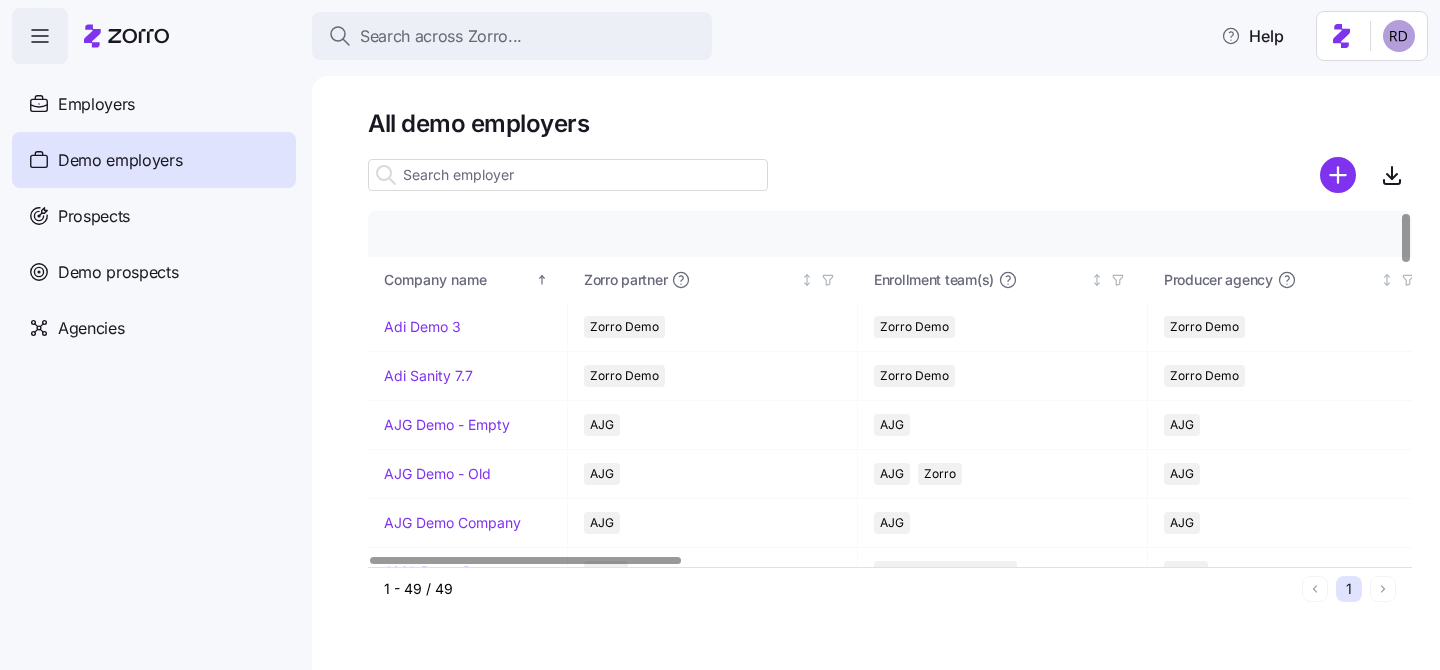 click at bounding box center (568, 175) 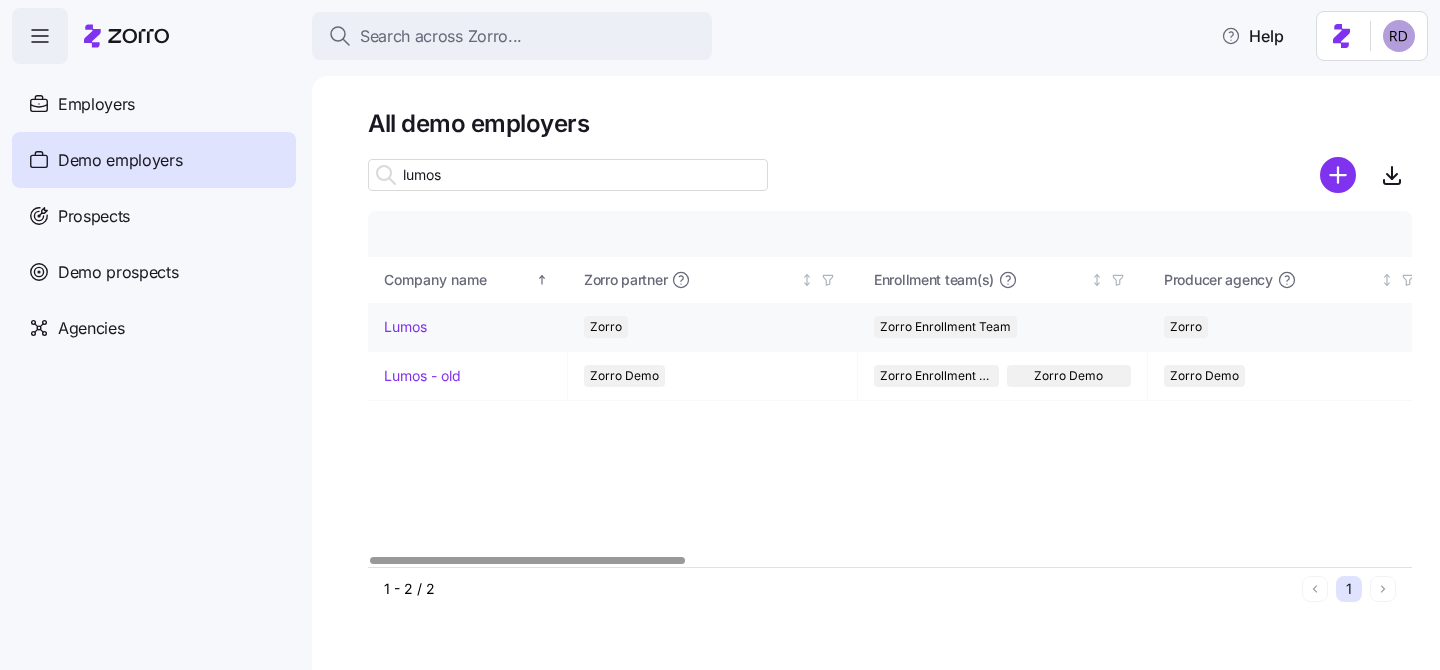 type on "lumos" 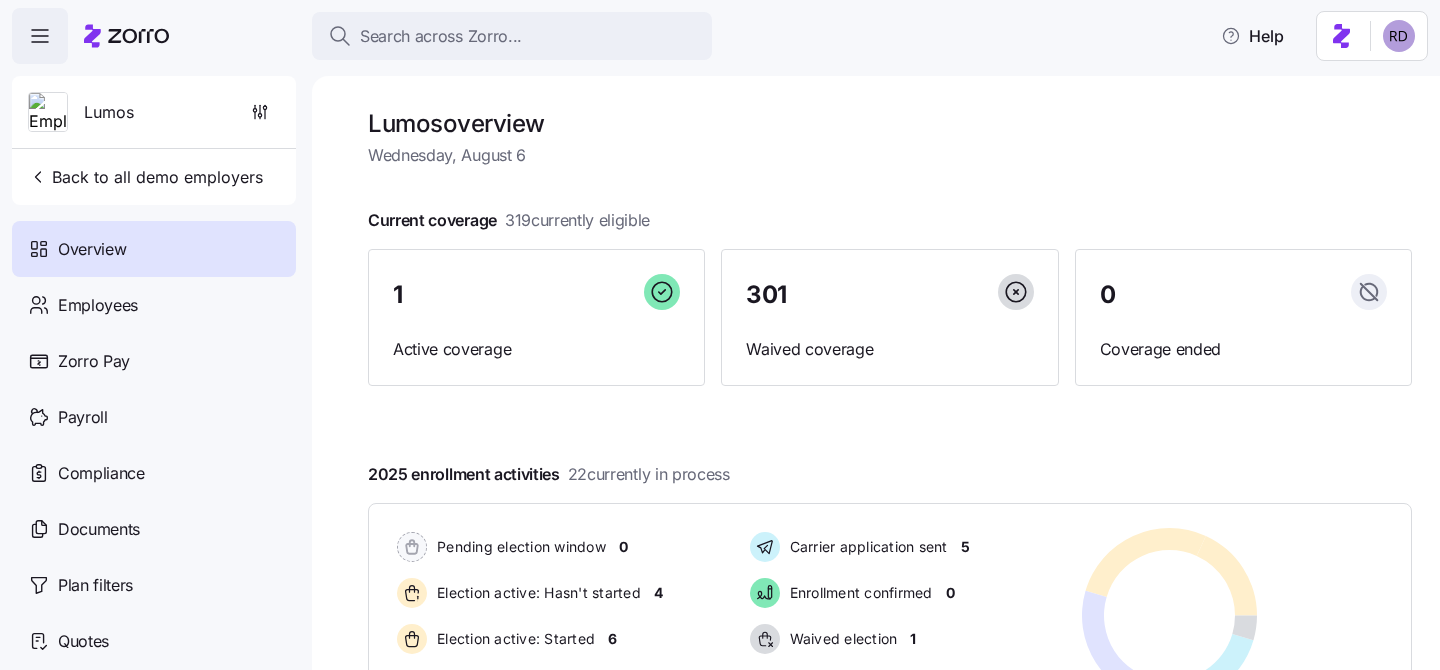 scroll, scrollTop: 171, scrollLeft: 0, axis: vertical 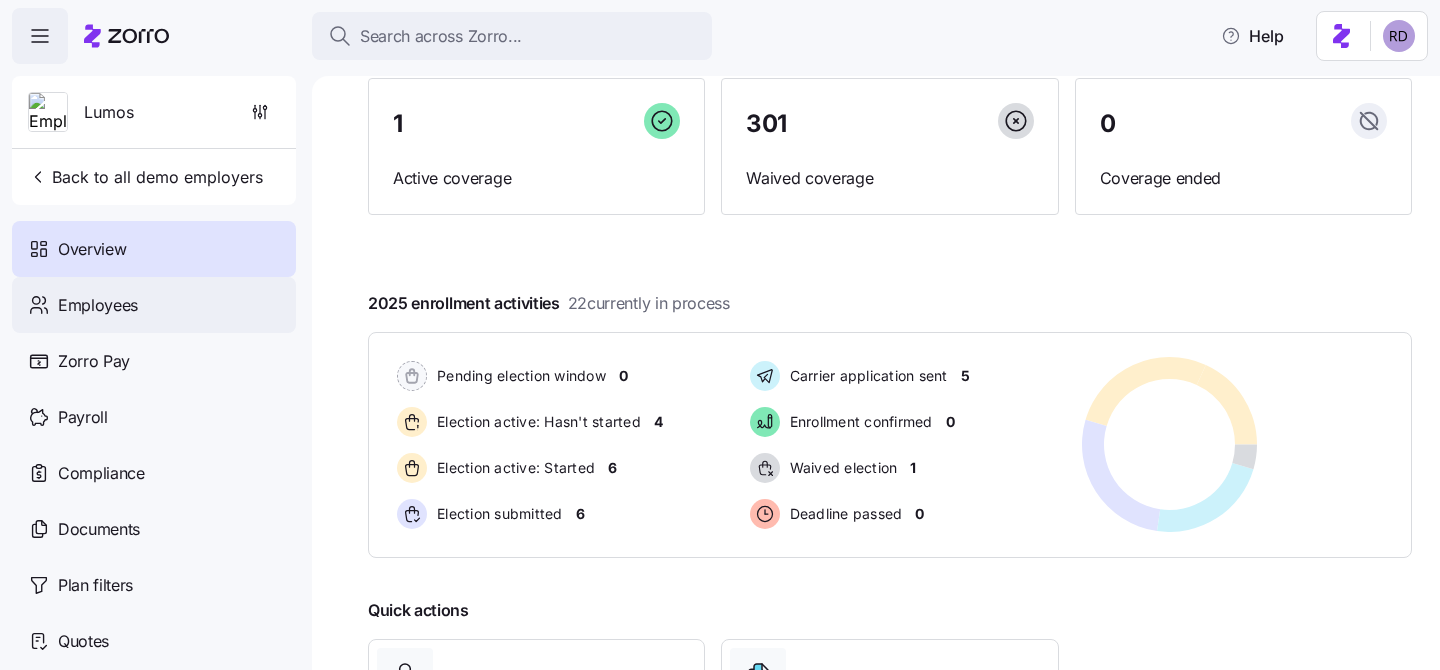 click on "Employees" at bounding box center [154, 305] 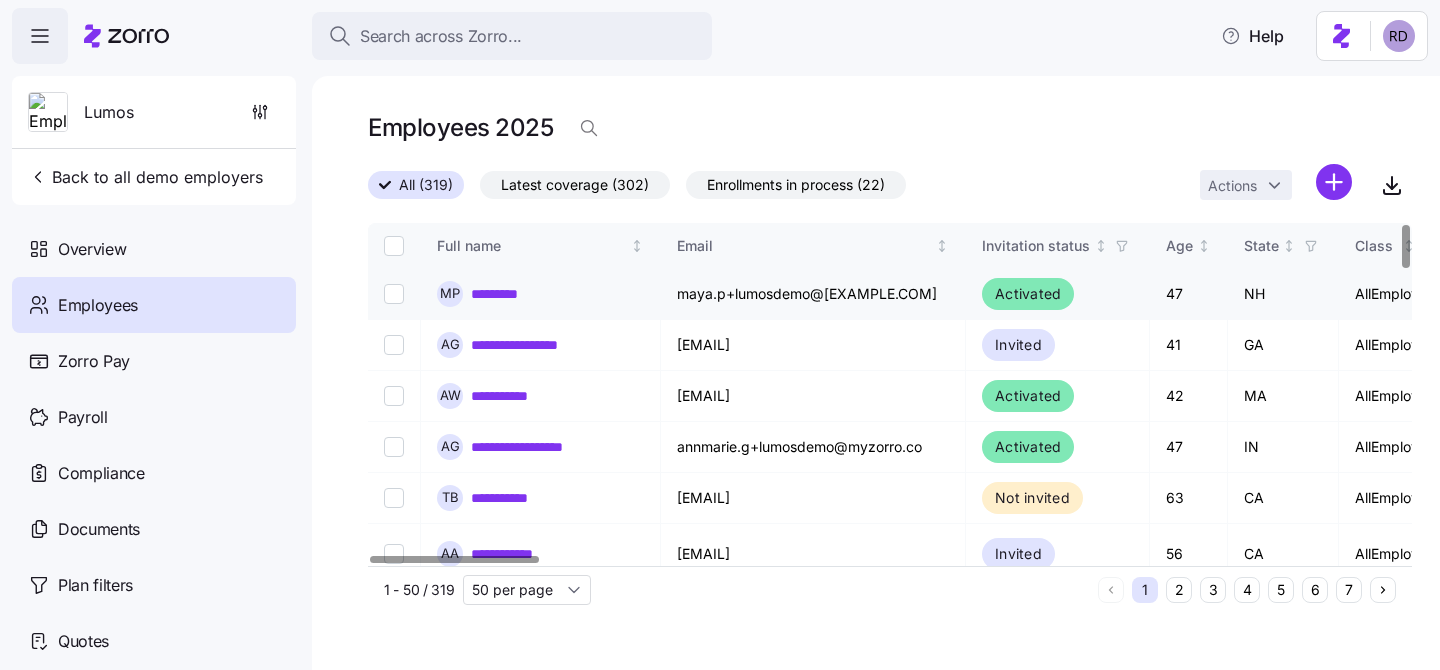 click at bounding box center (394, 294) 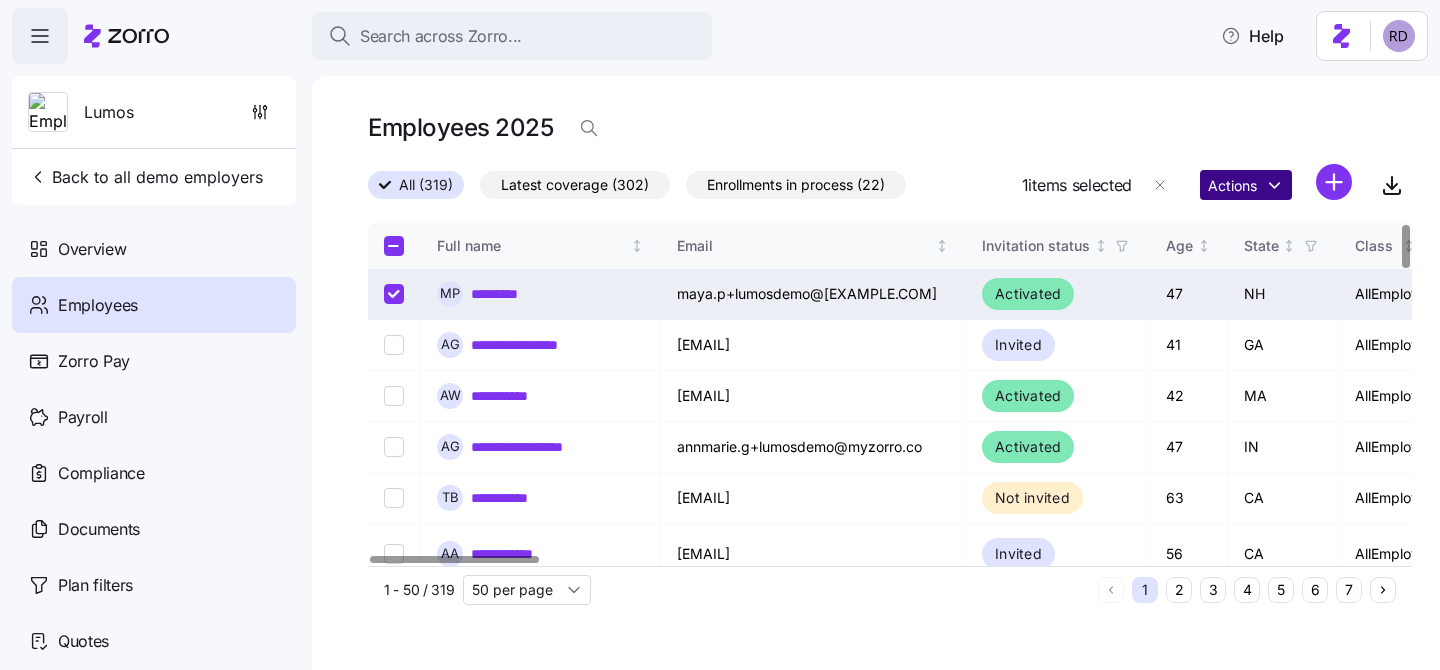 click on "**********" at bounding box center [720, 329] 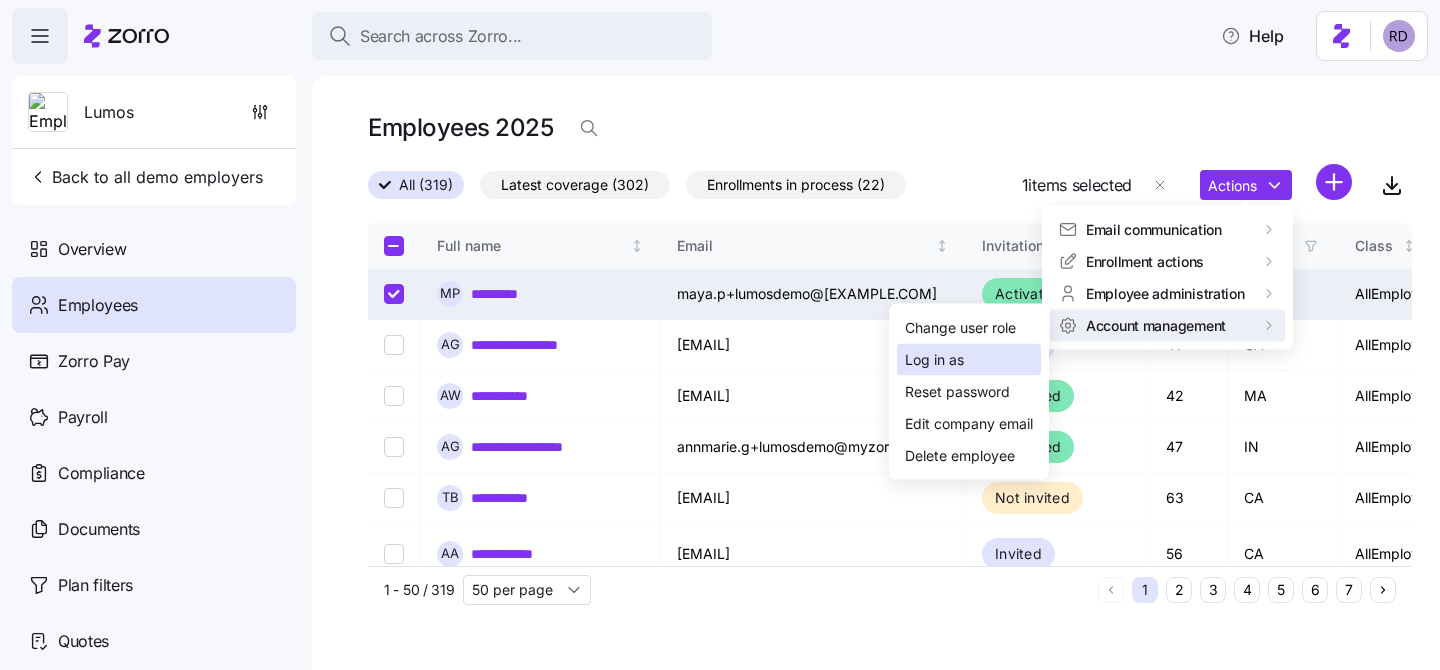 click on "Log in as" at bounding box center [934, 360] 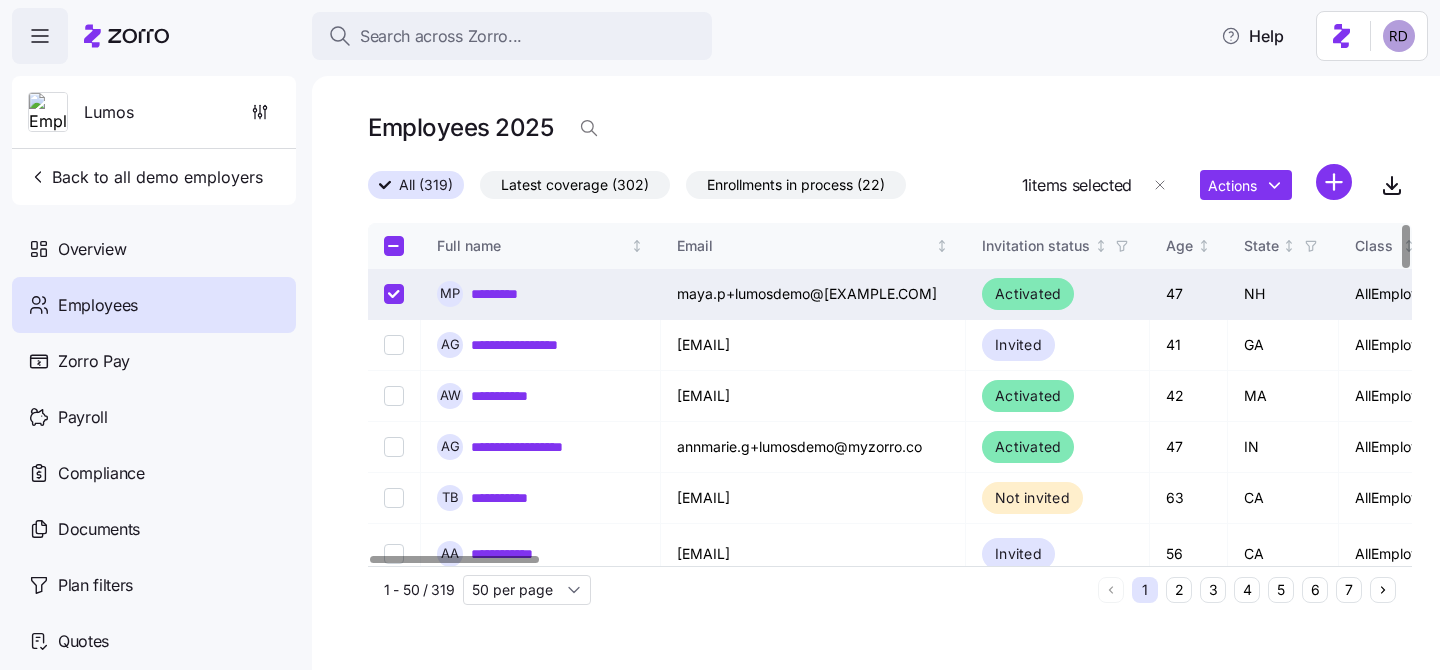 click at bounding box center (394, 294) 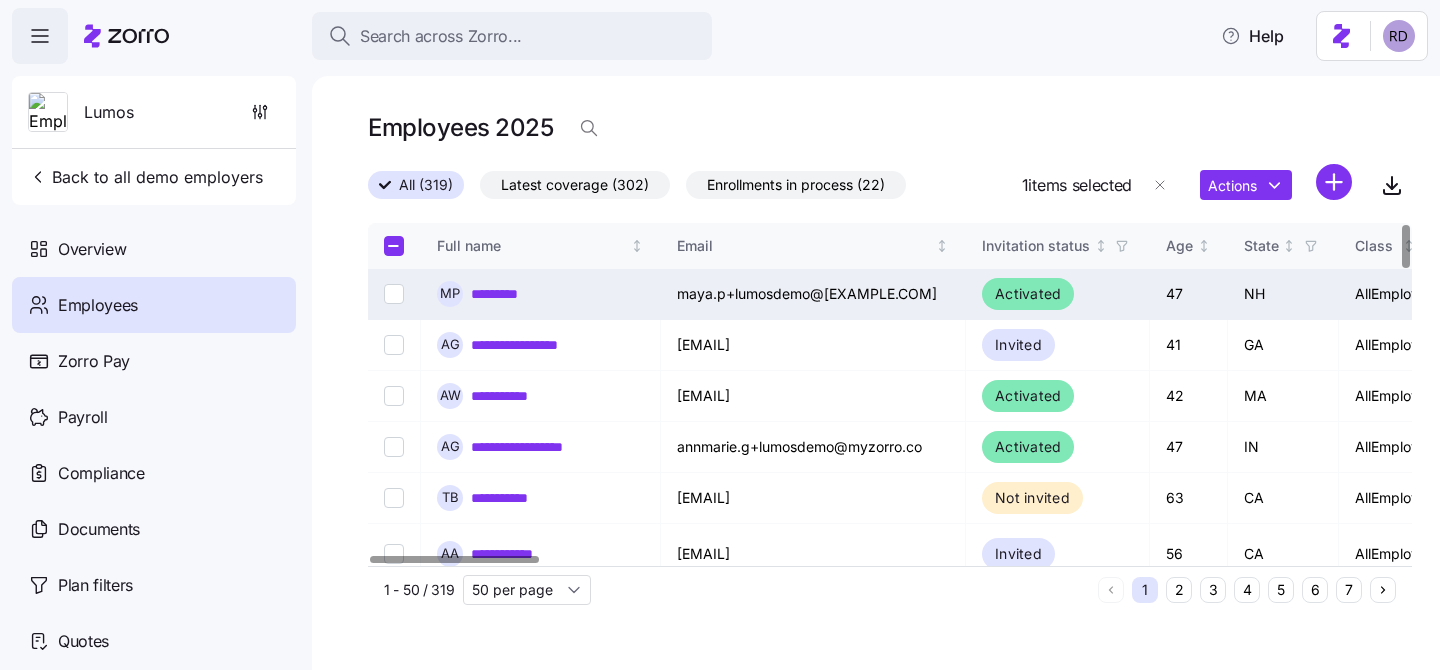 checkbox on "false" 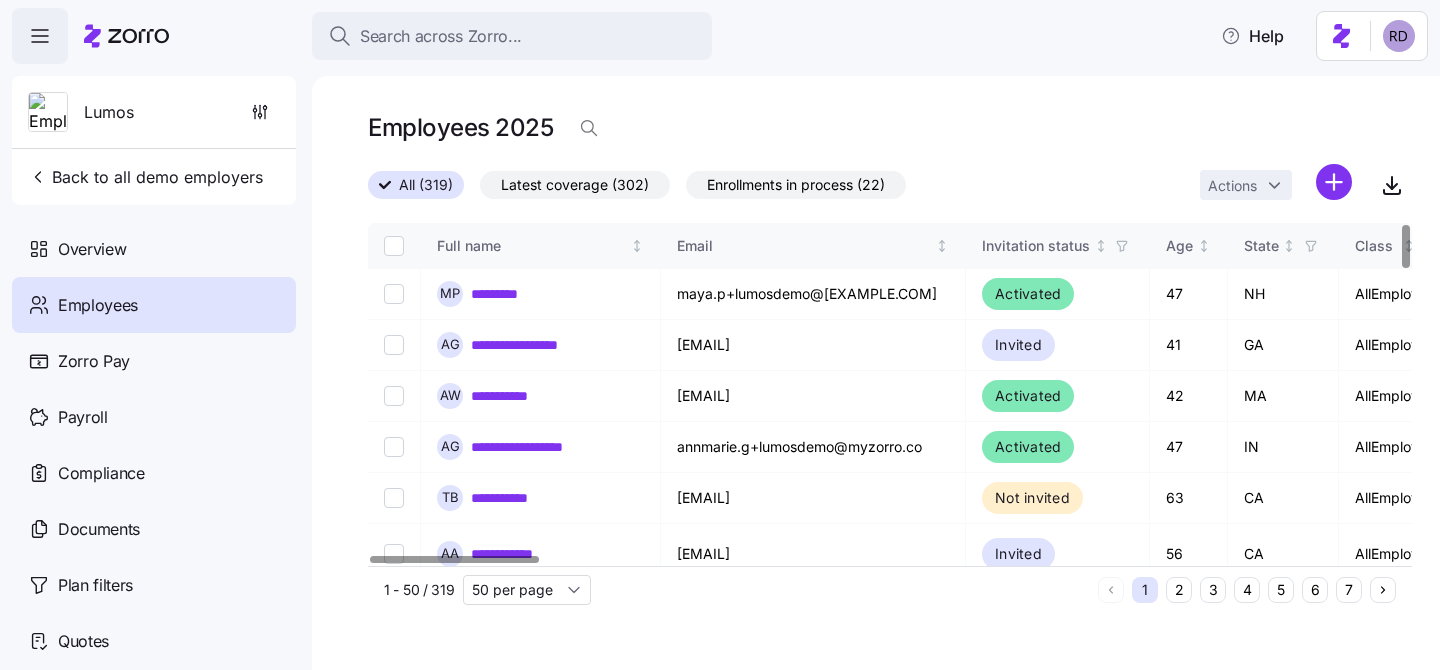 click on "**********" at bounding box center (876, 373) 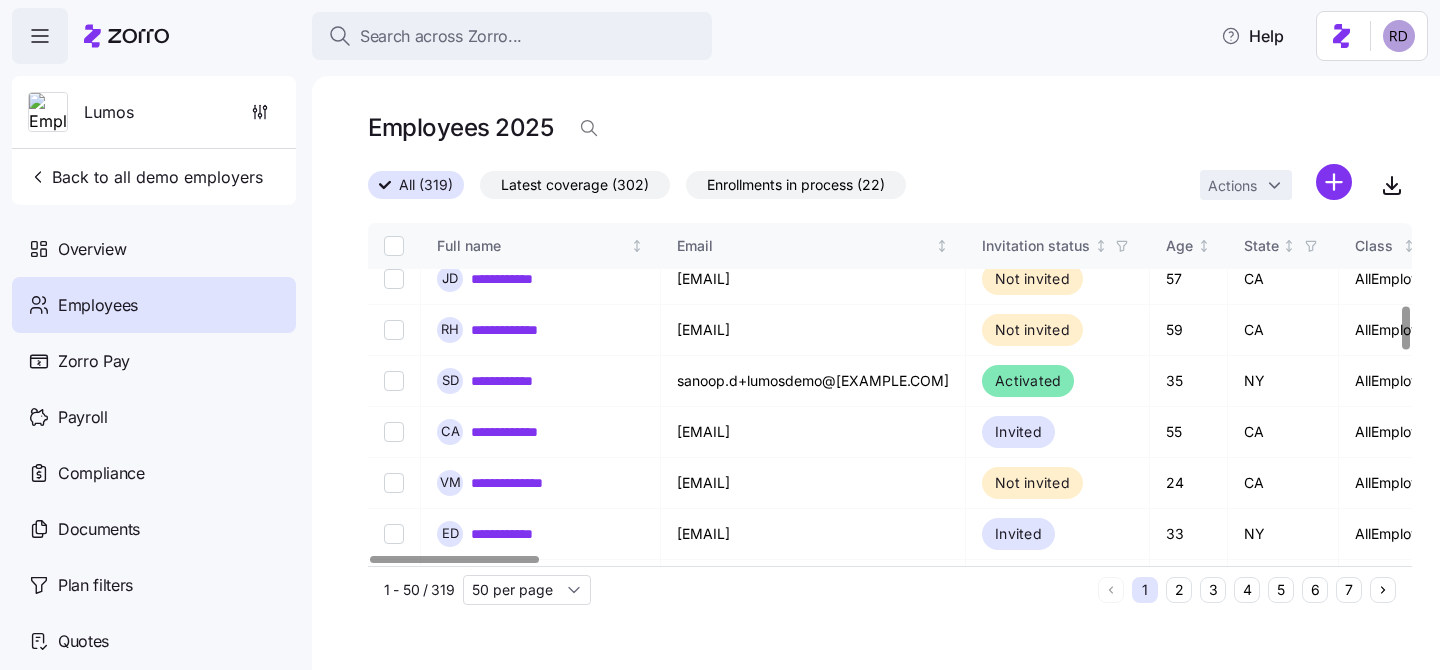 scroll, scrollTop: 652, scrollLeft: 0, axis: vertical 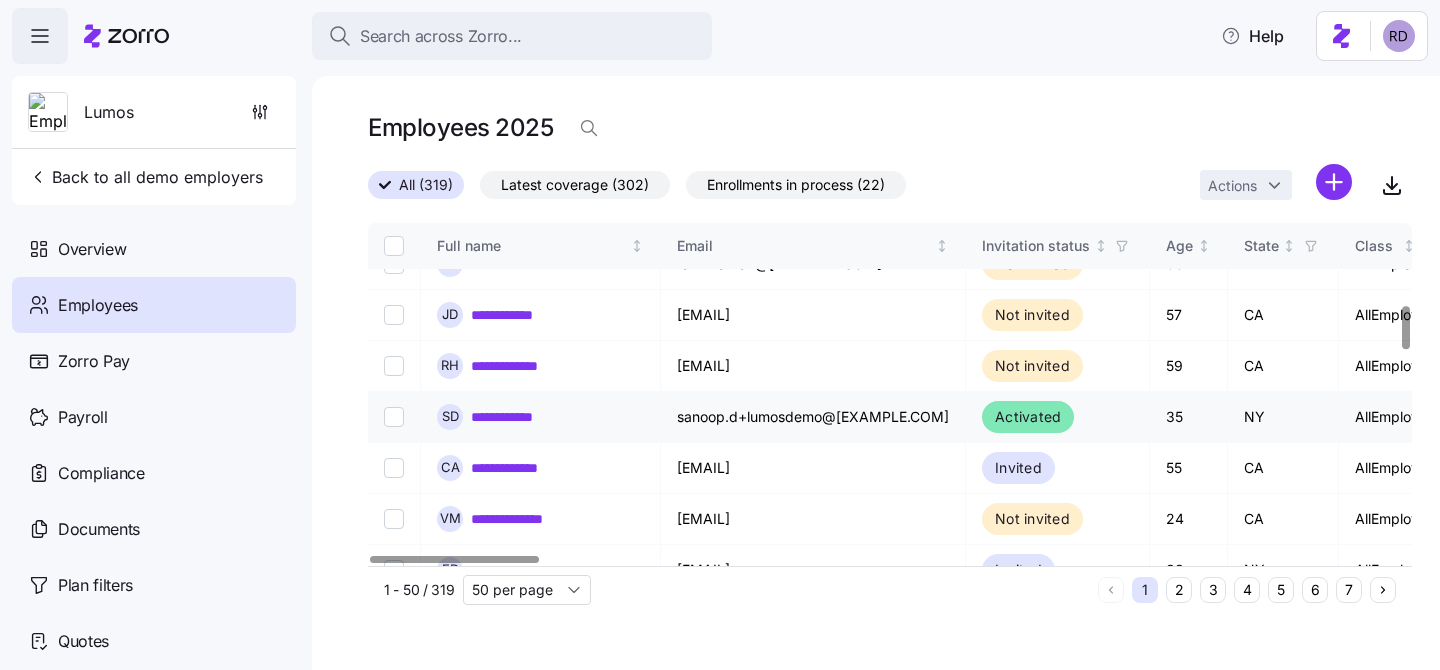 click on "**********" at bounding box center (516, 417) 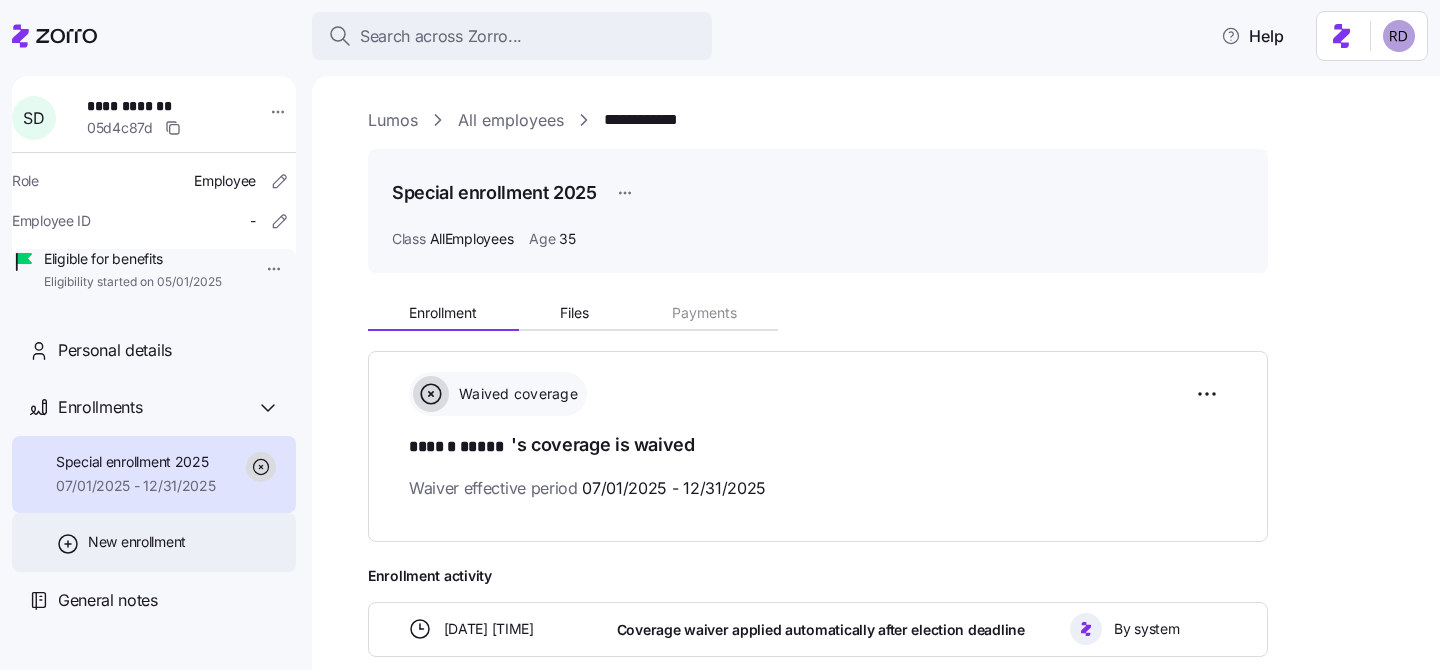 click on "New enrollment" at bounding box center [154, 542] 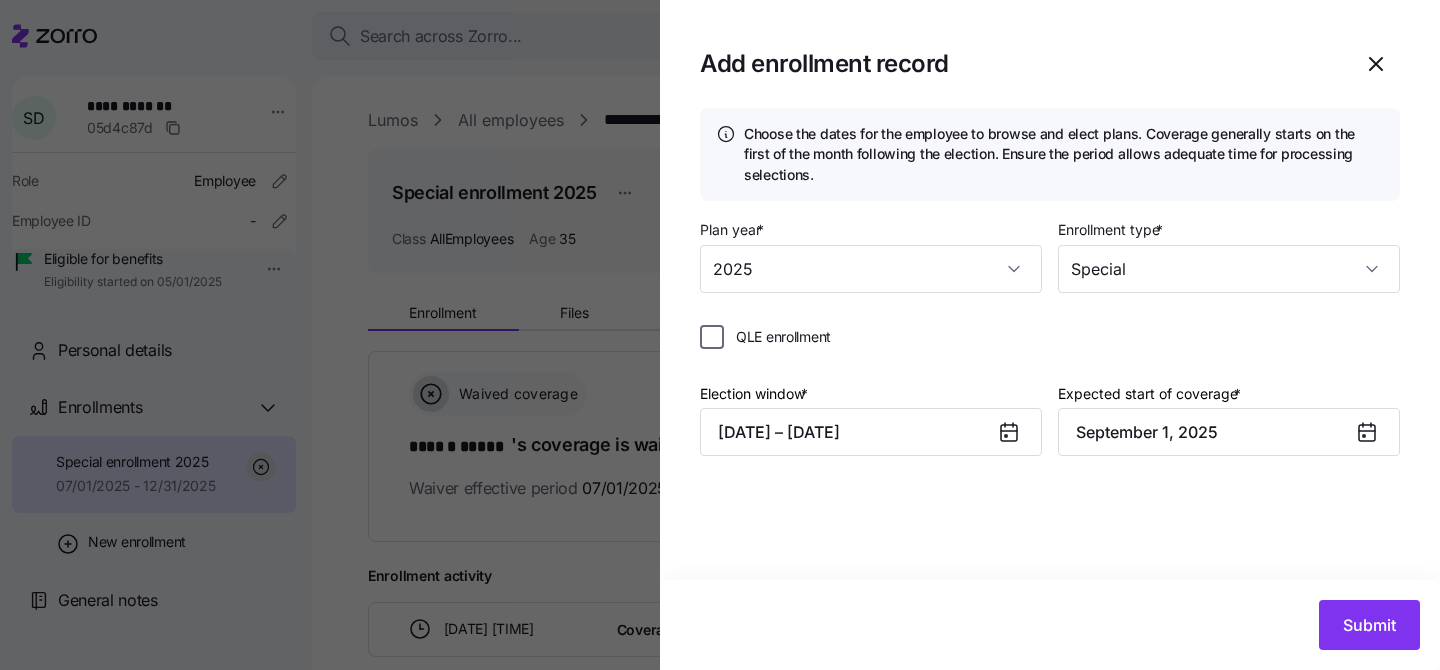 click on "QLE enrollment" at bounding box center [712, 337] 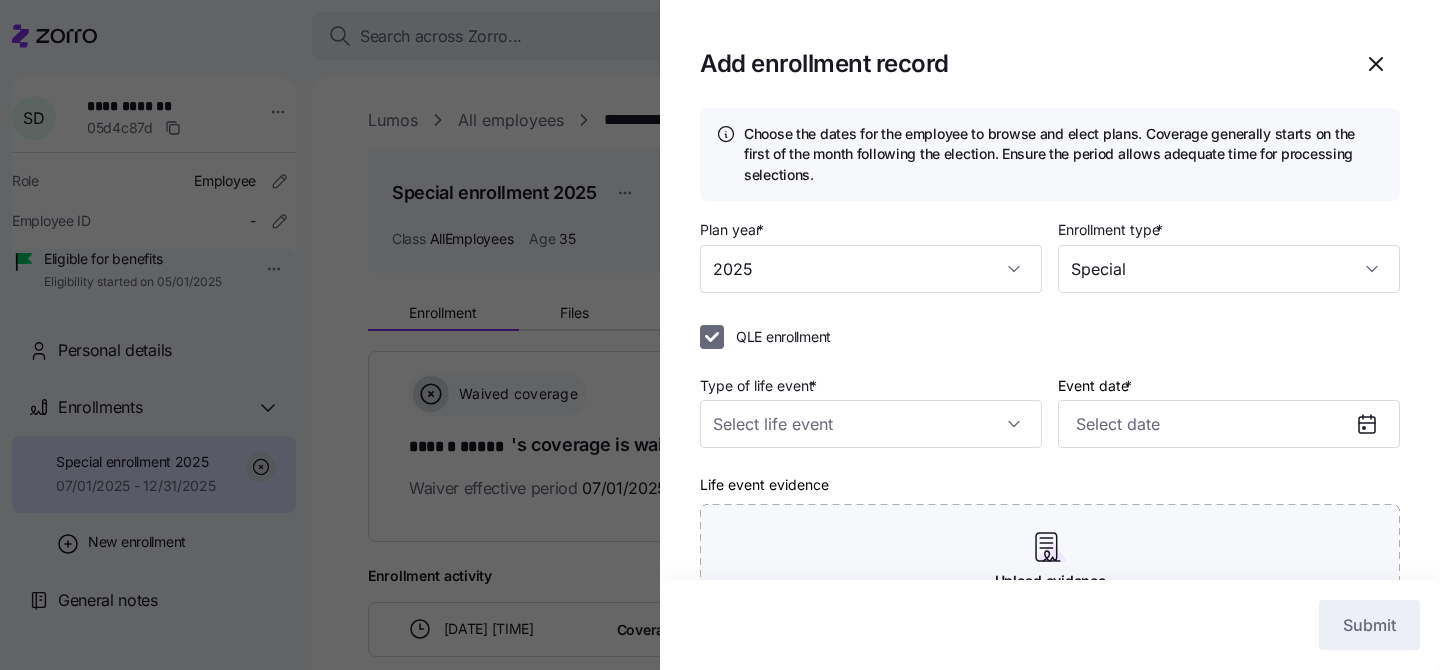 click on "QLE enrollment" at bounding box center (712, 337) 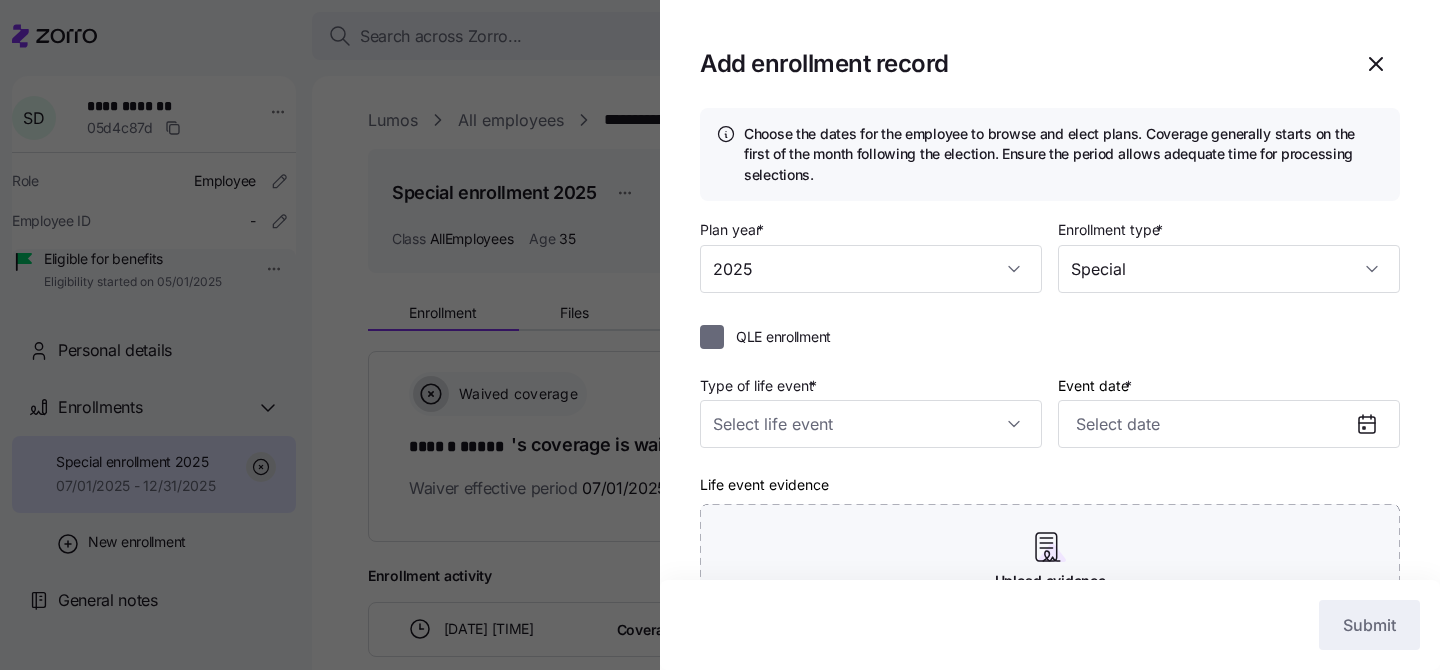 checkbox on "false" 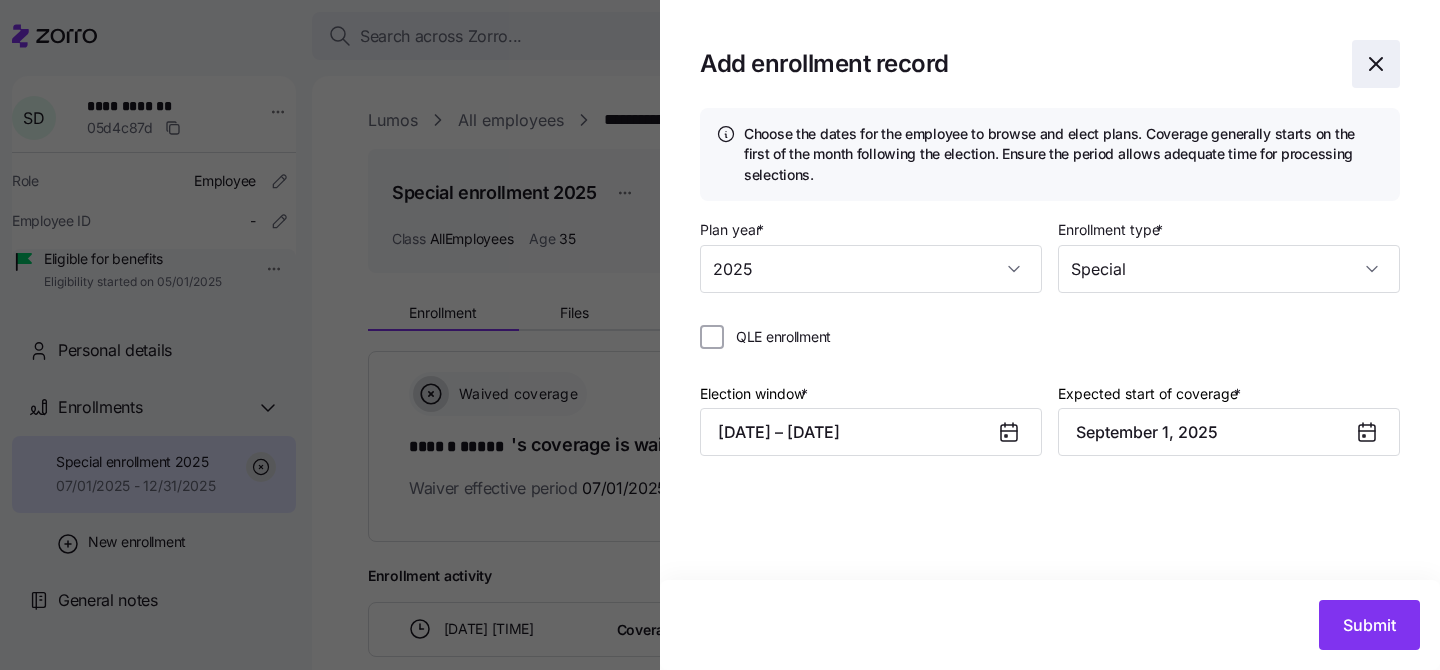 click 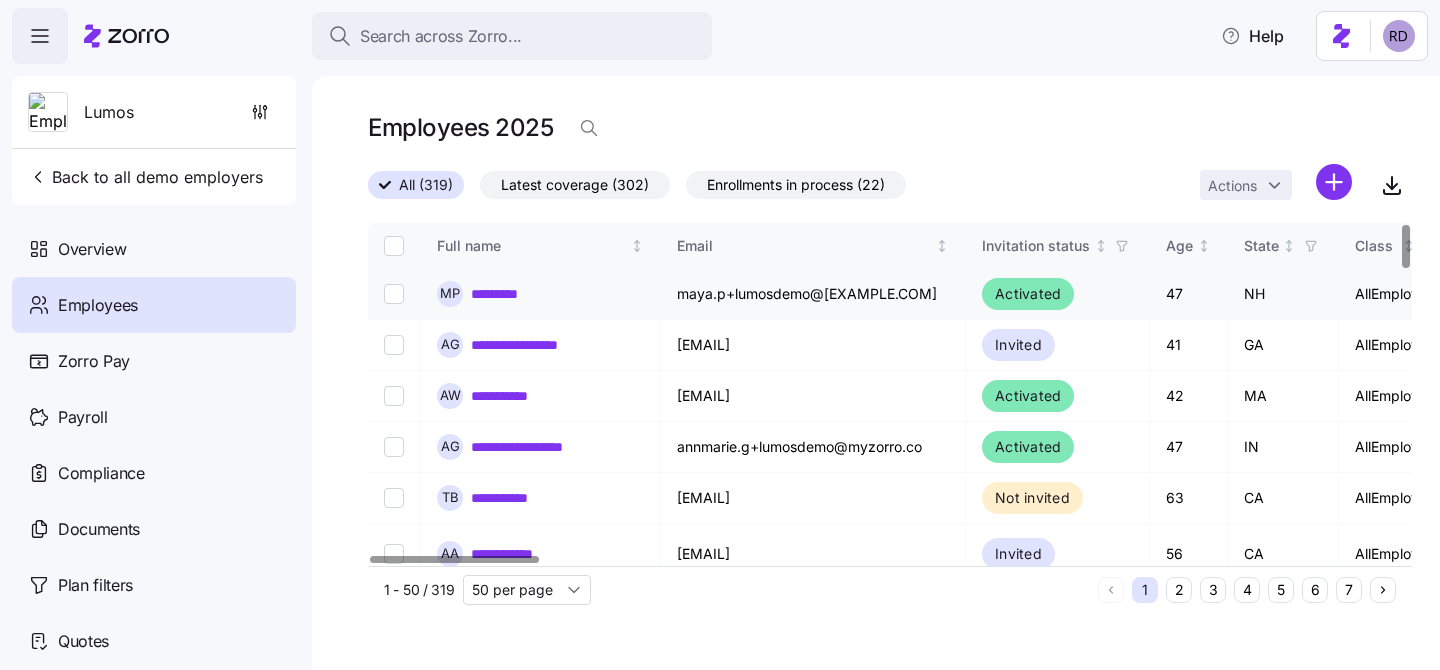 click at bounding box center [394, 294] 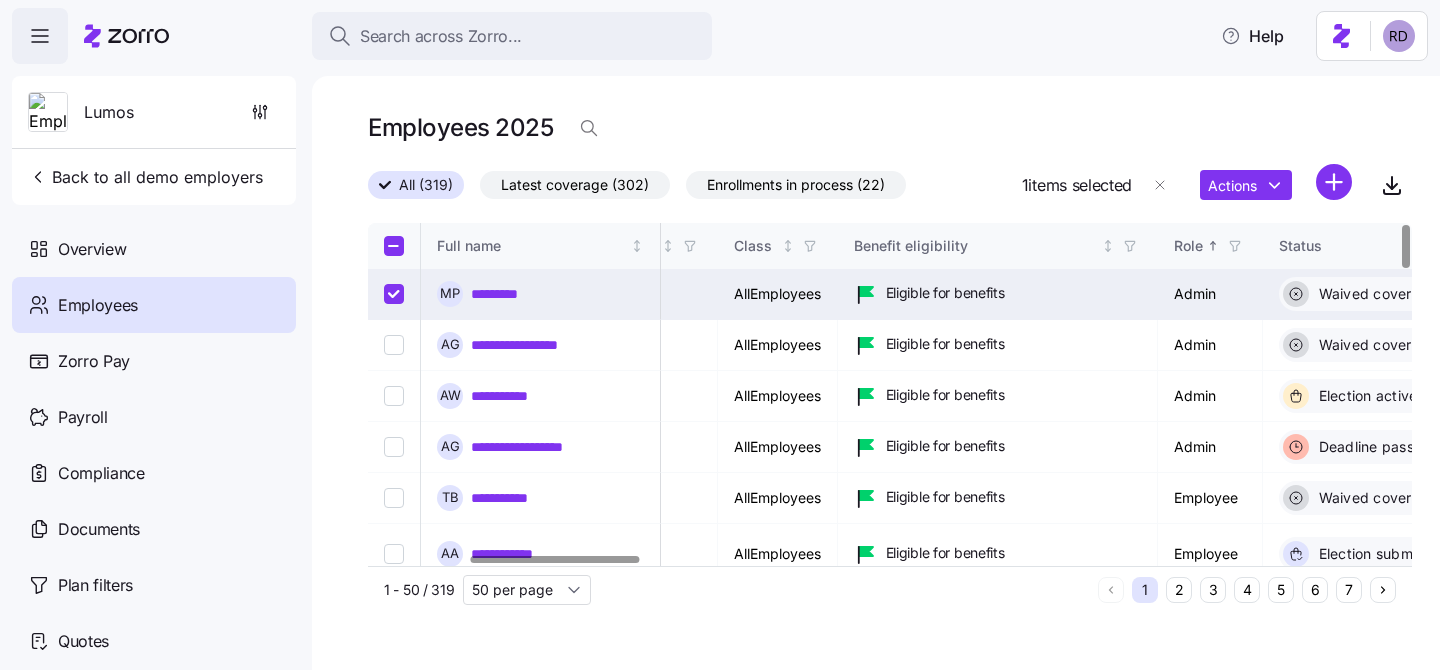 scroll, scrollTop: 0, scrollLeft: 622, axis: horizontal 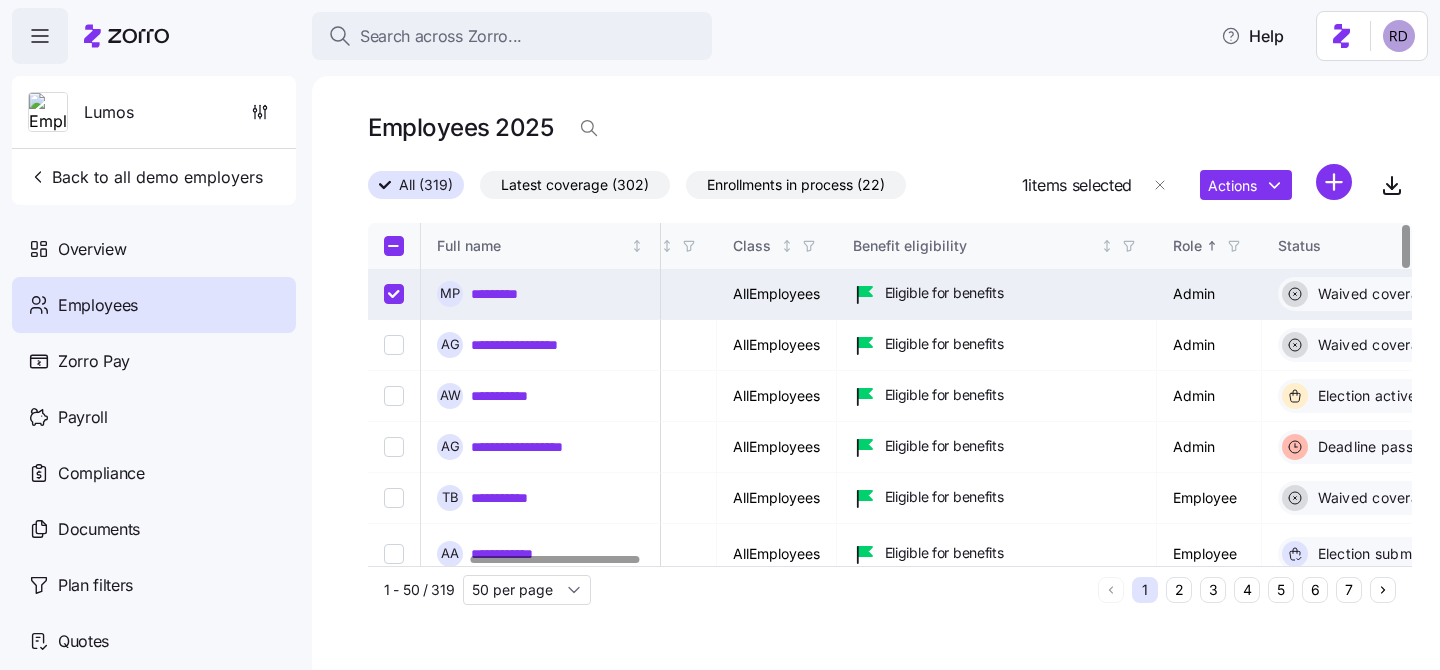 click at bounding box center (394, 294) 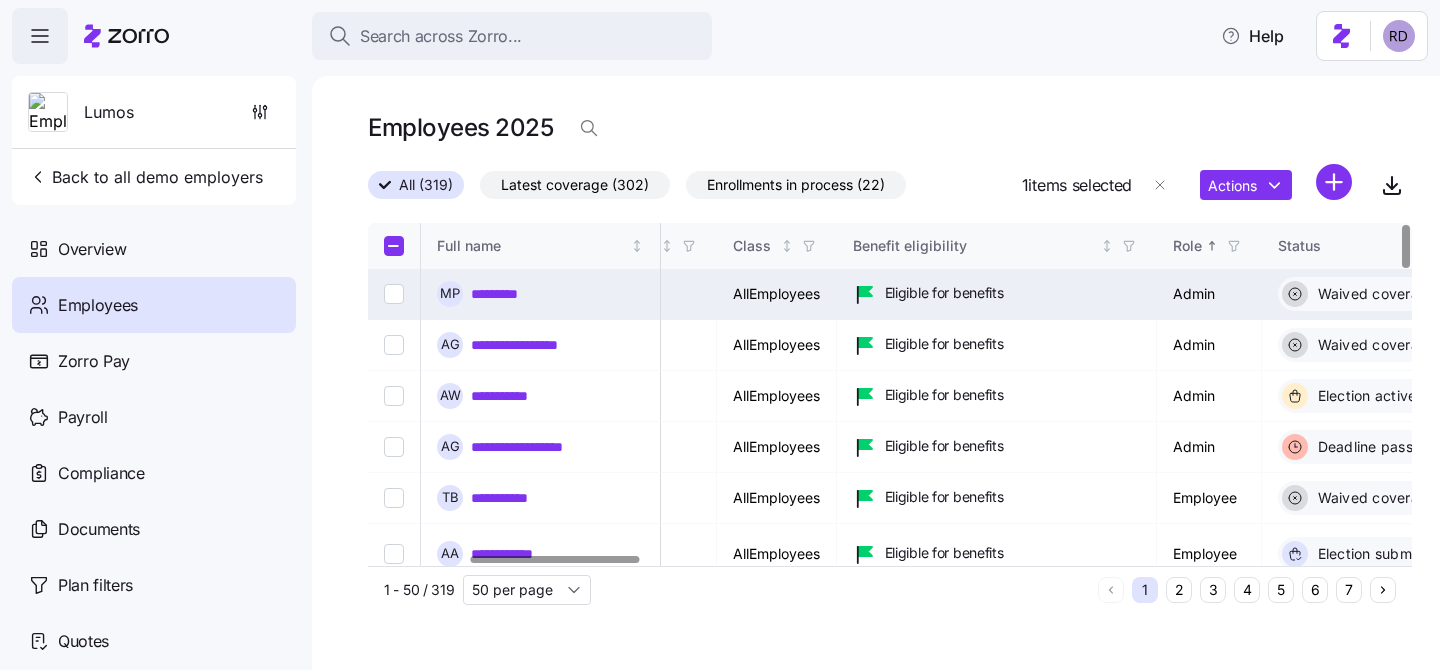 checkbox on "false" 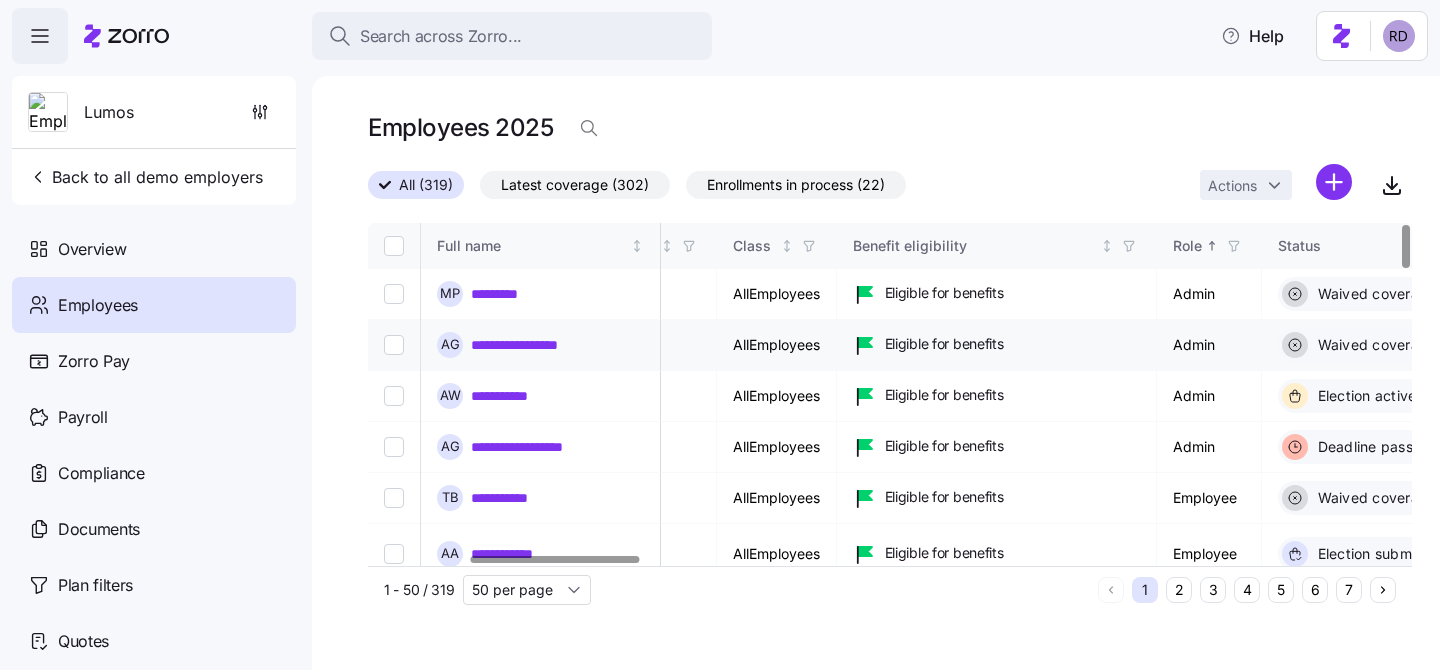 click at bounding box center [394, 345] 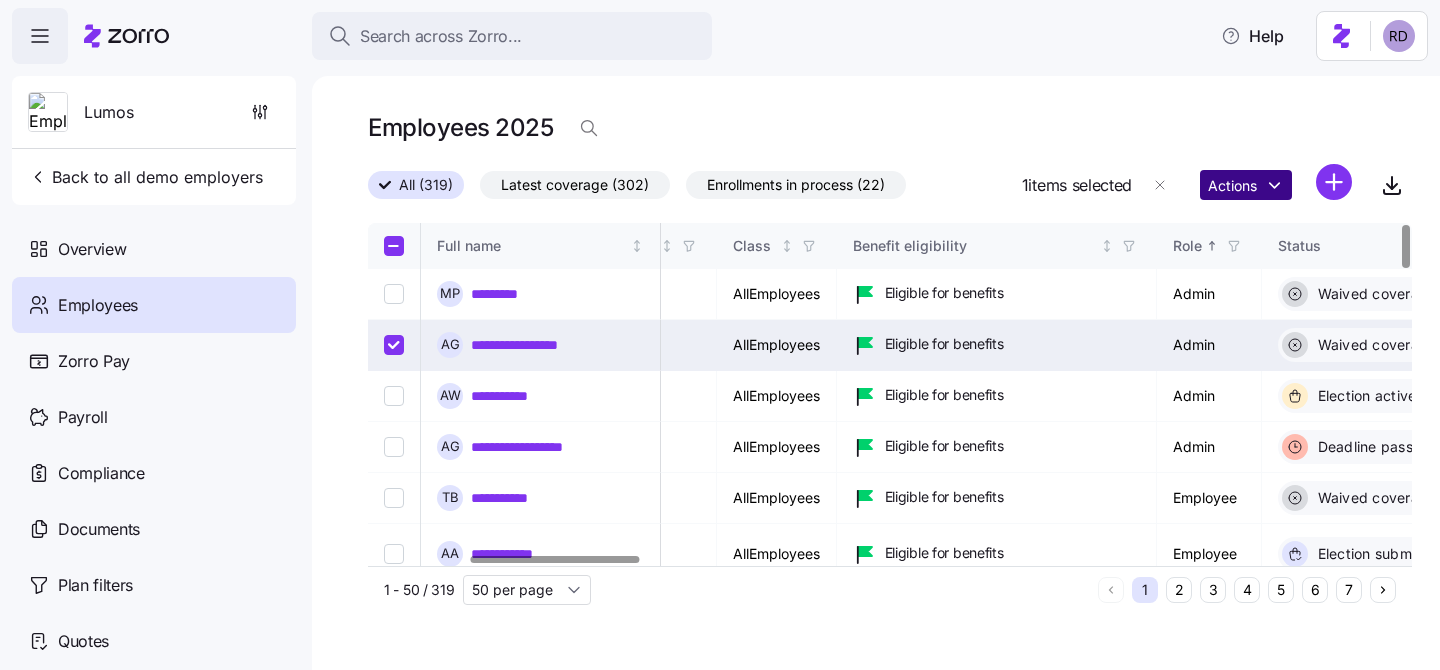 click on "**********" at bounding box center [720, 329] 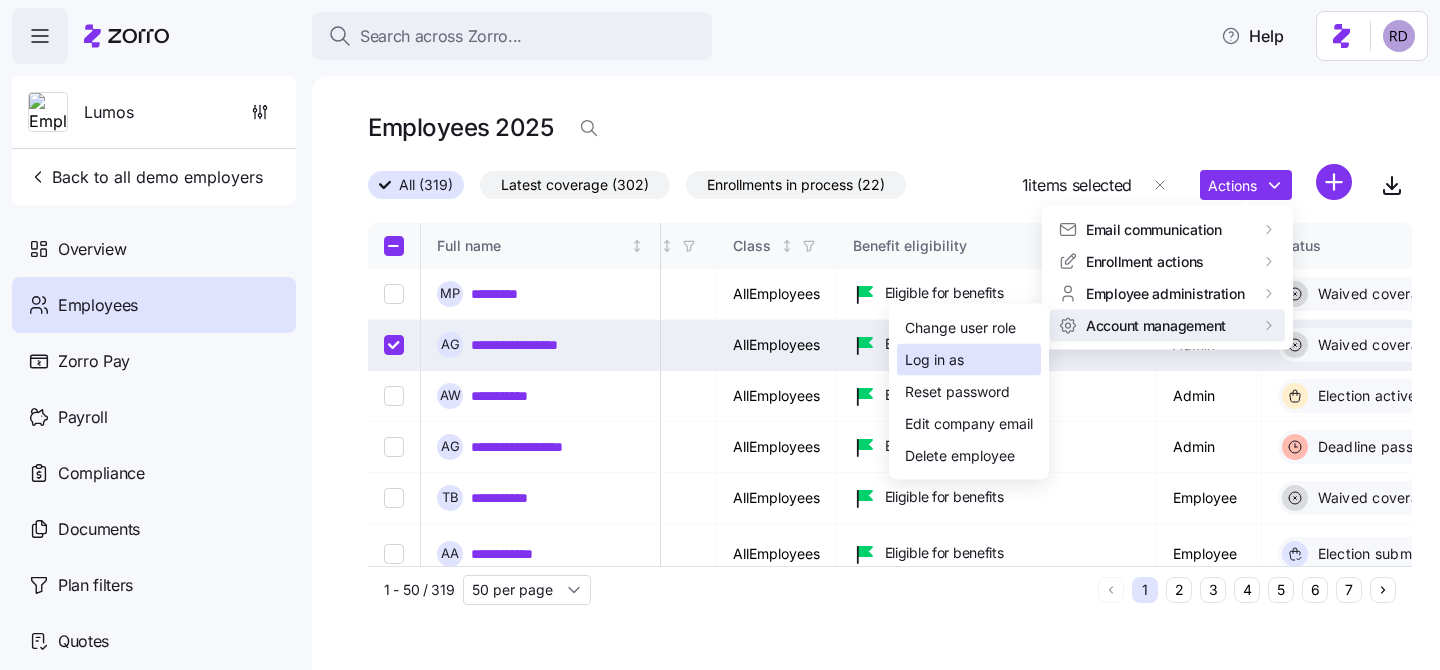 click on "Log in as" at bounding box center (934, 360) 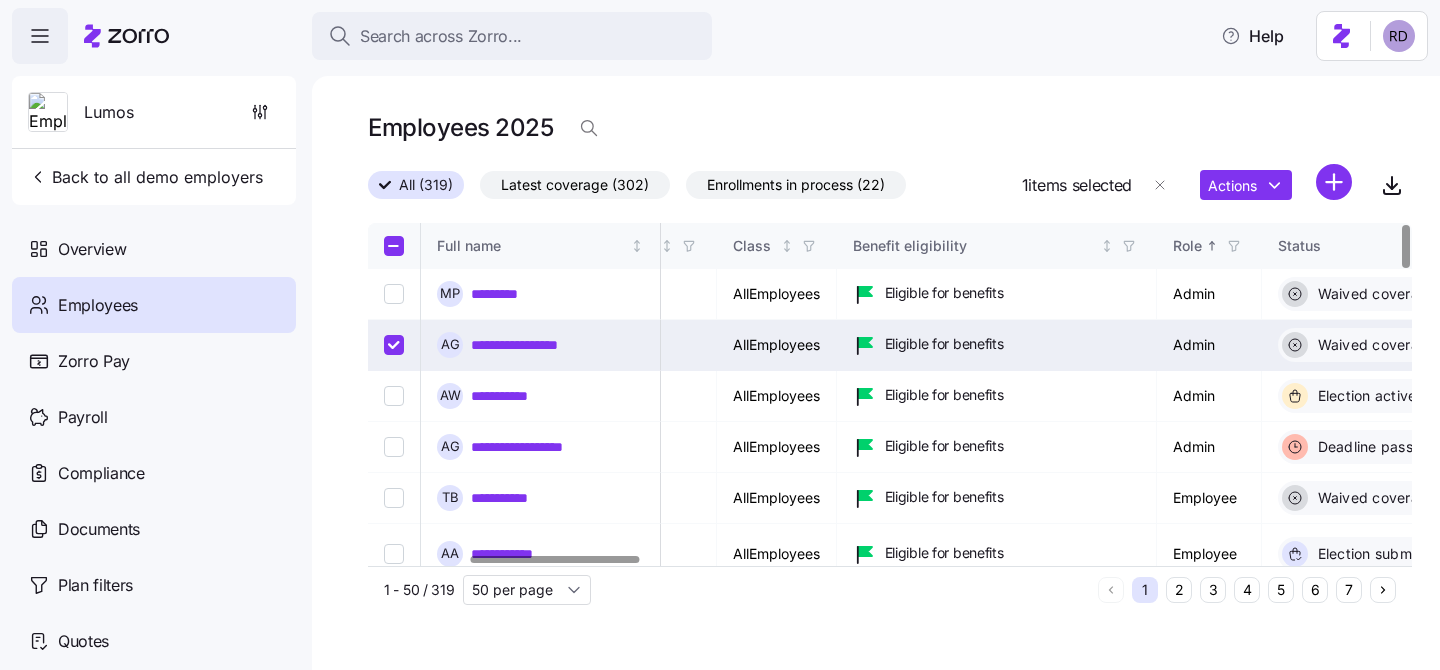 click at bounding box center [394, 345] 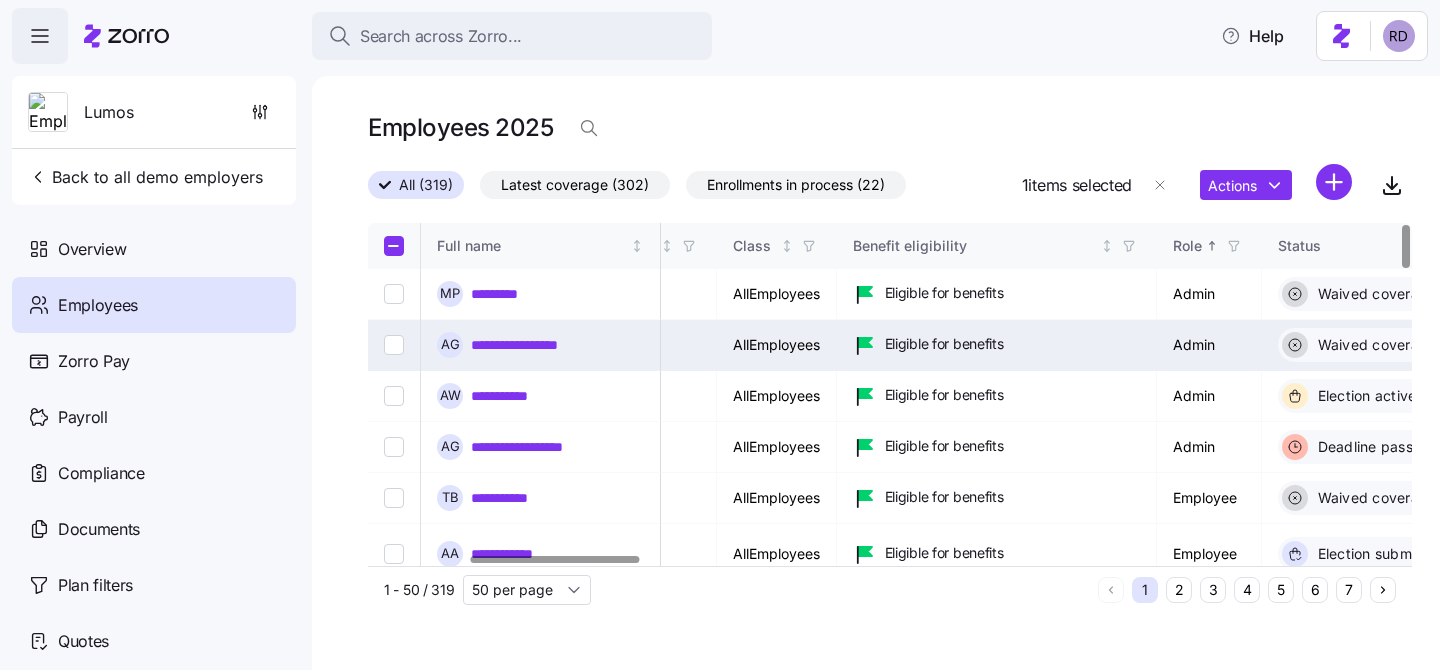 checkbox on "false" 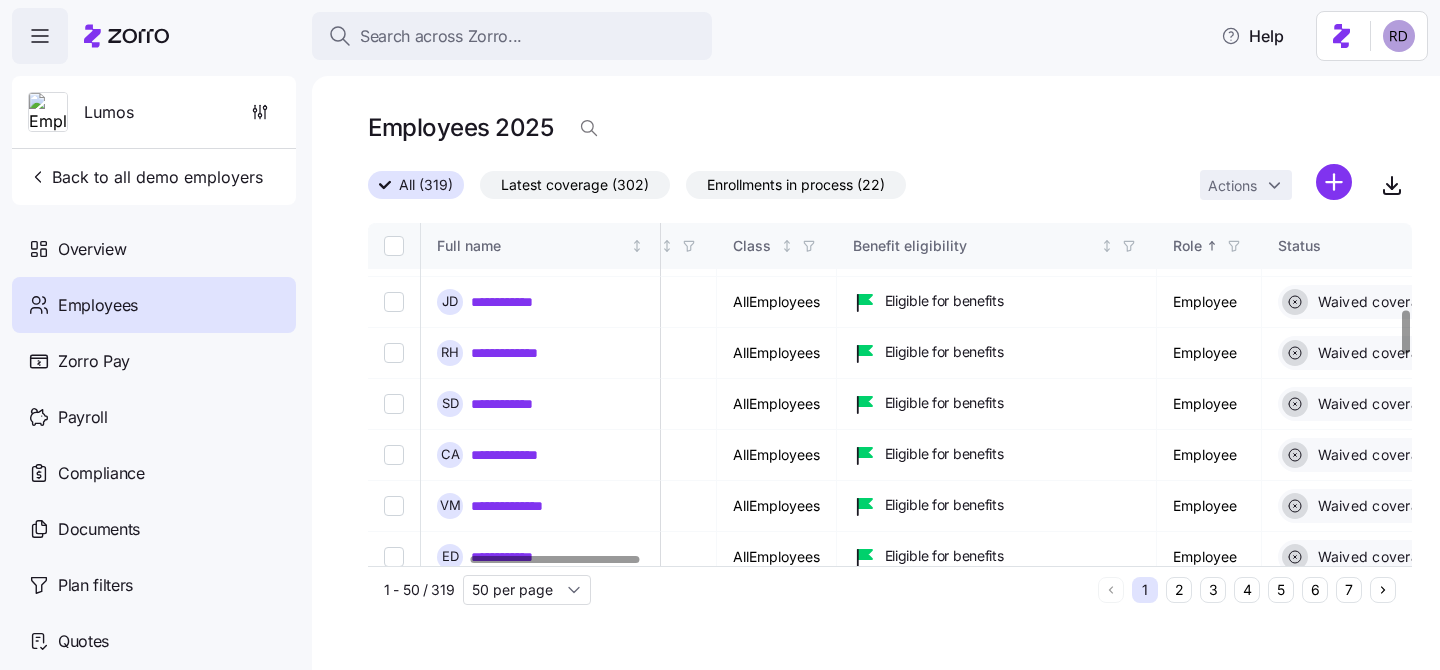 scroll, scrollTop: 713, scrollLeft: 622, axis: both 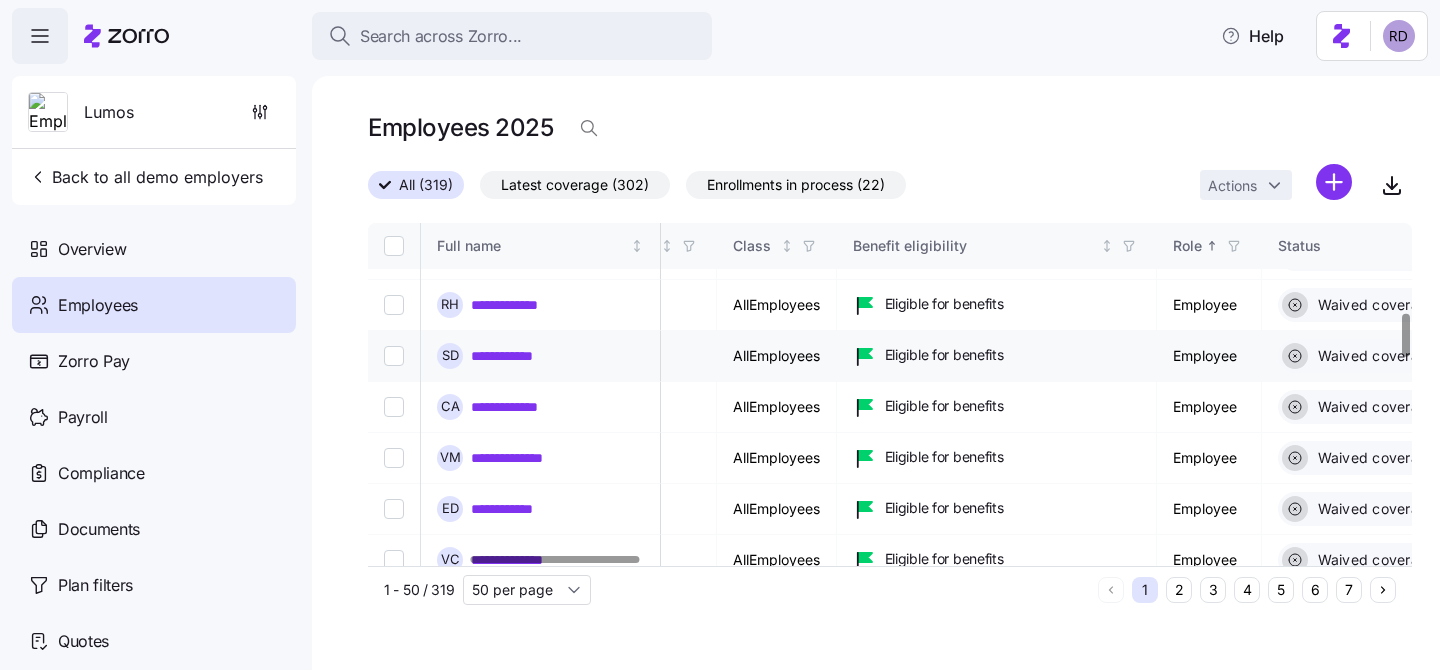 click on "**********" at bounding box center (516, 356) 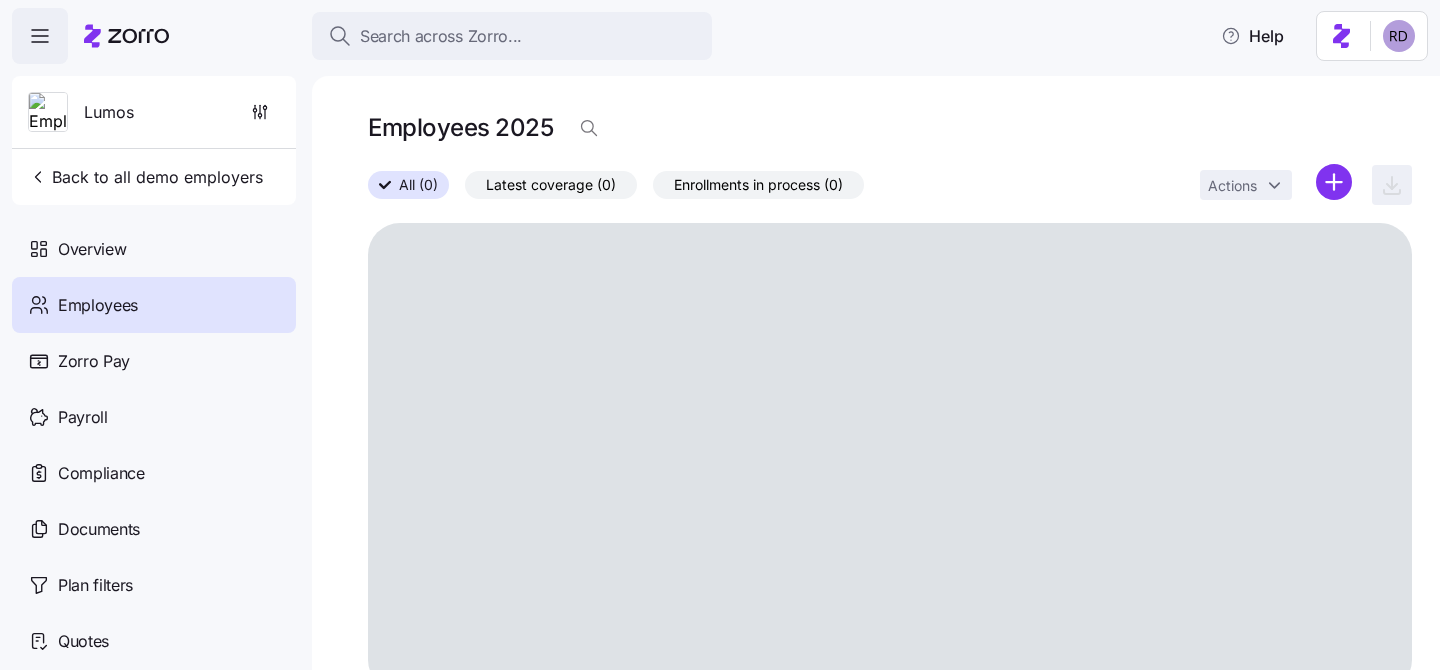 scroll, scrollTop: 23, scrollLeft: 0, axis: vertical 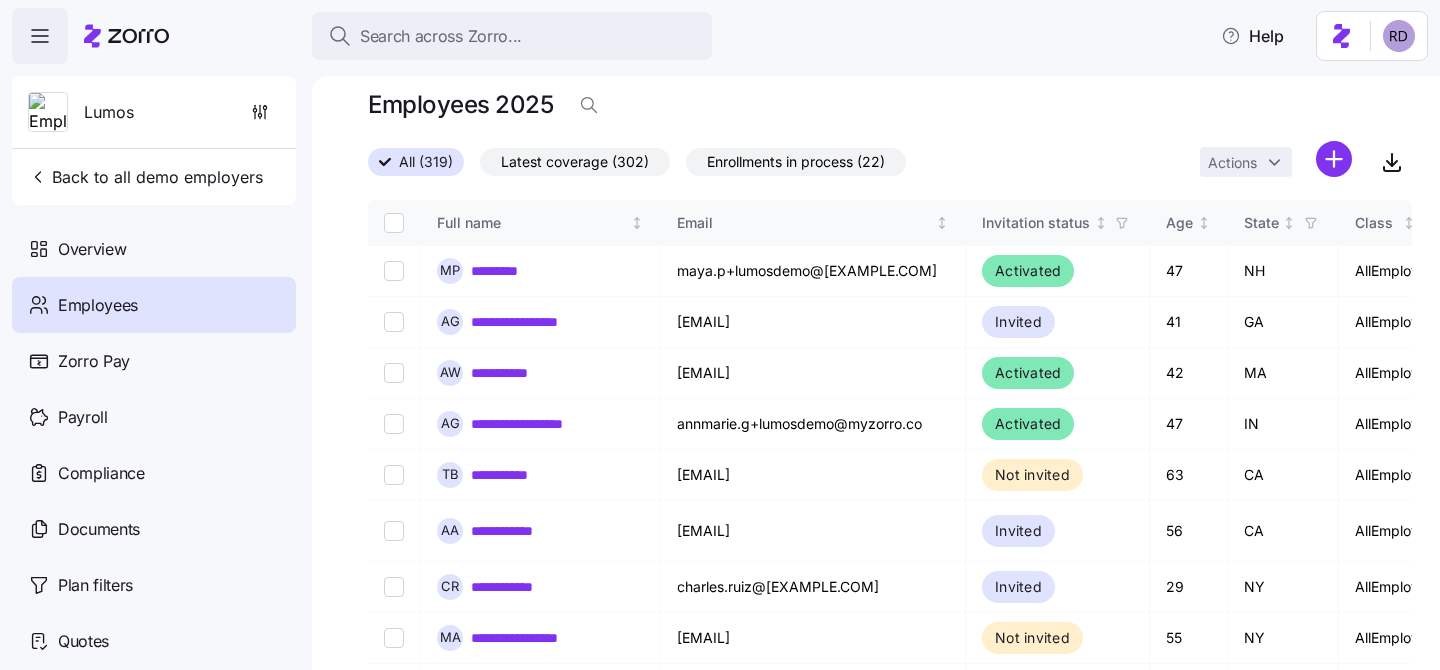 click on "Employees" at bounding box center [154, 305] 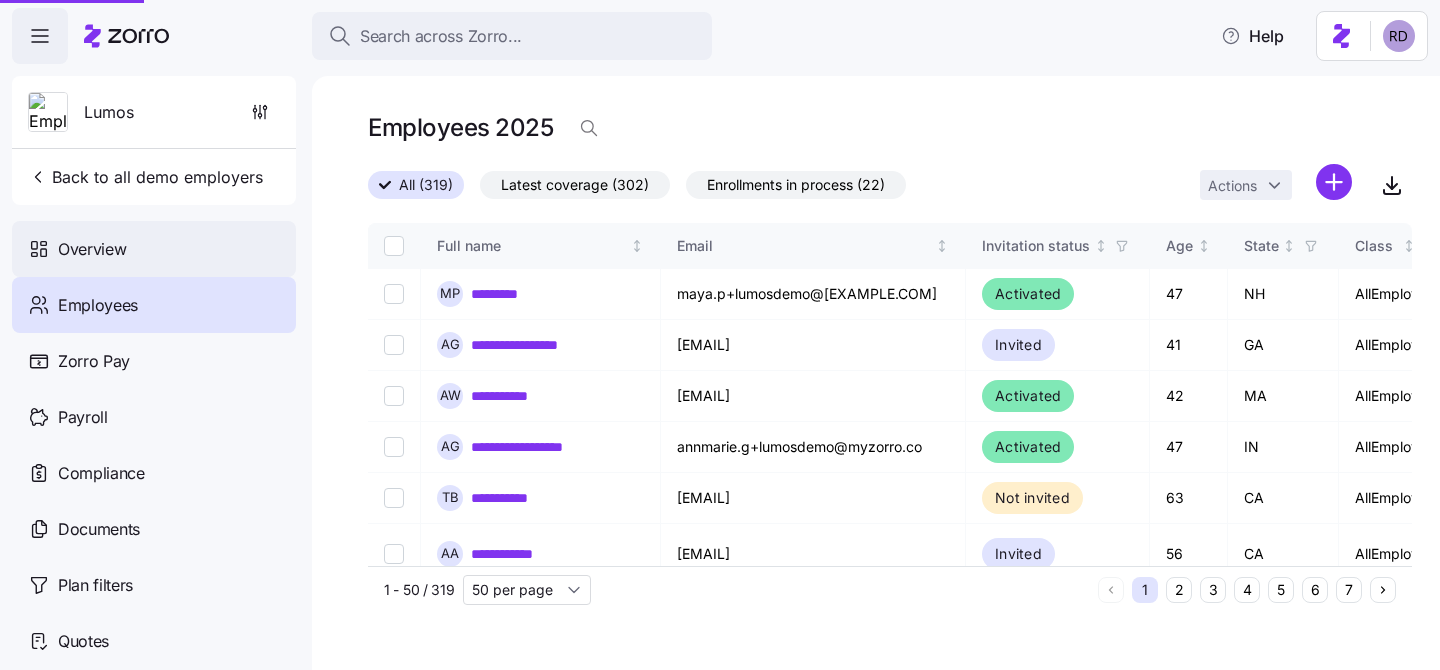 scroll, scrollTop: 0, scrollLeft: 0, axis: both 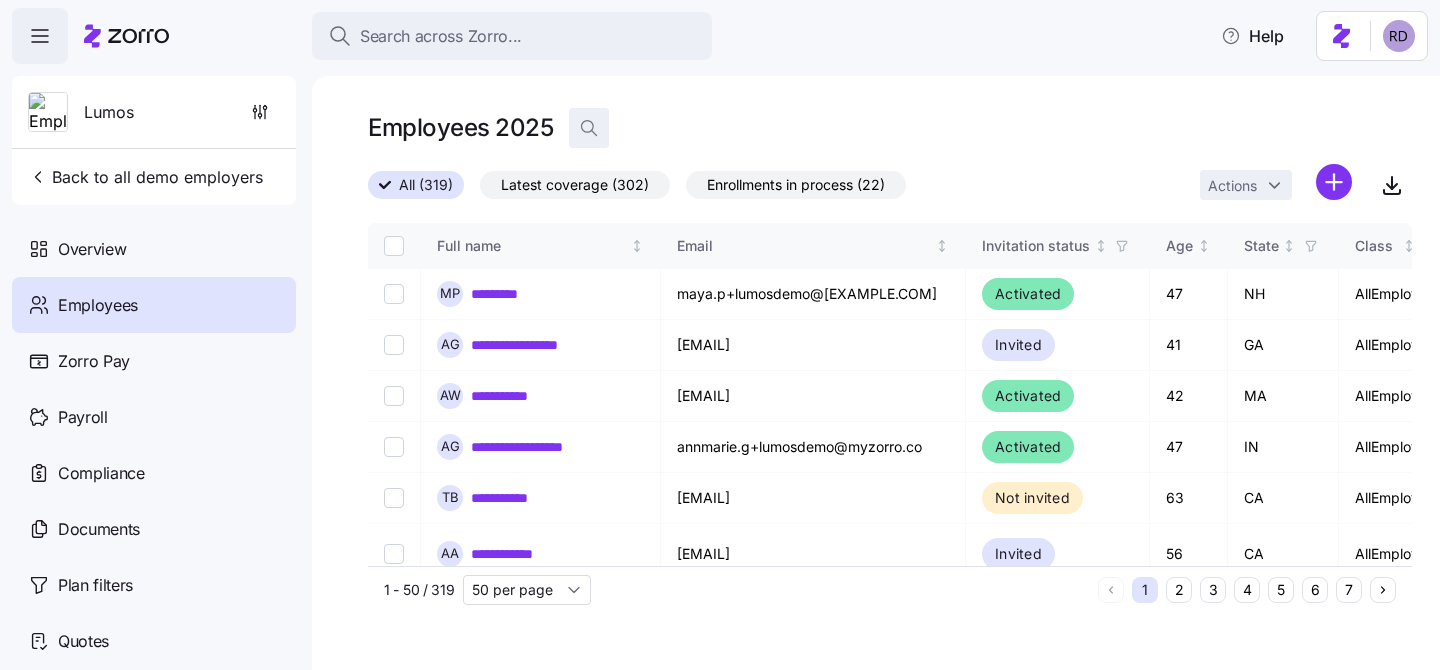 click 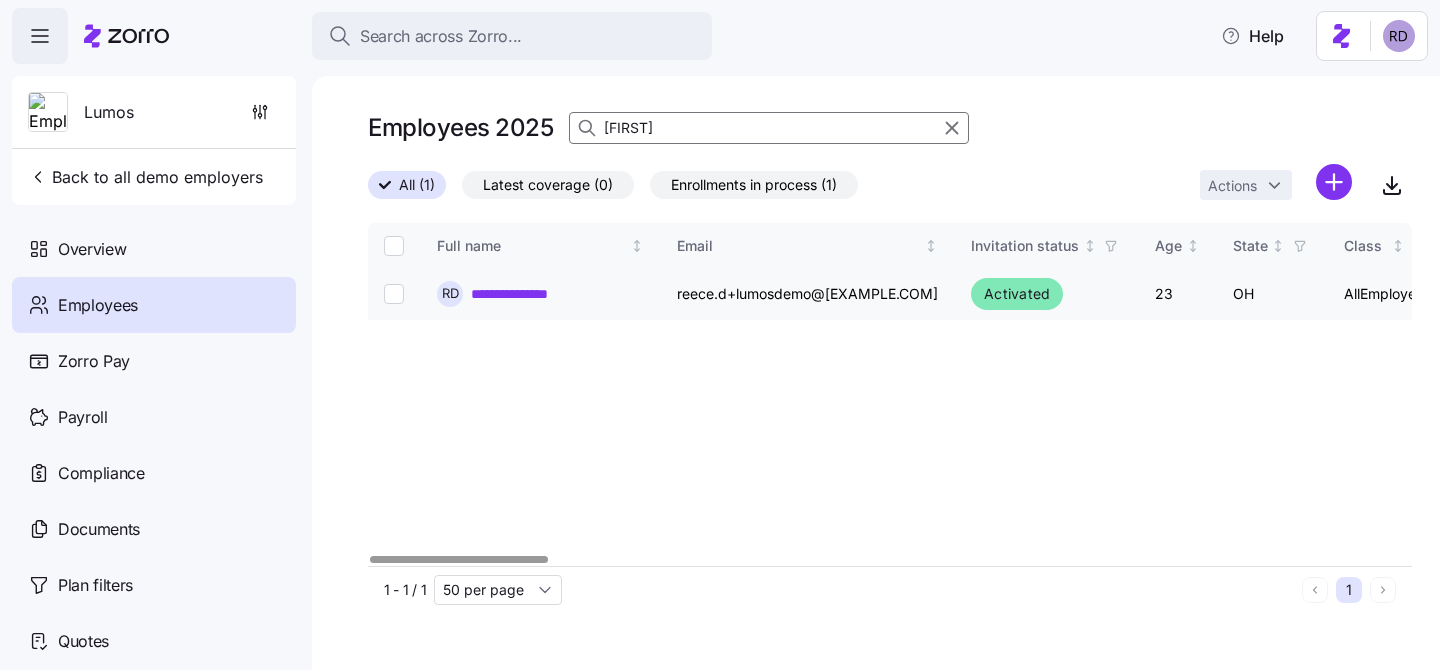 type on "Reece" 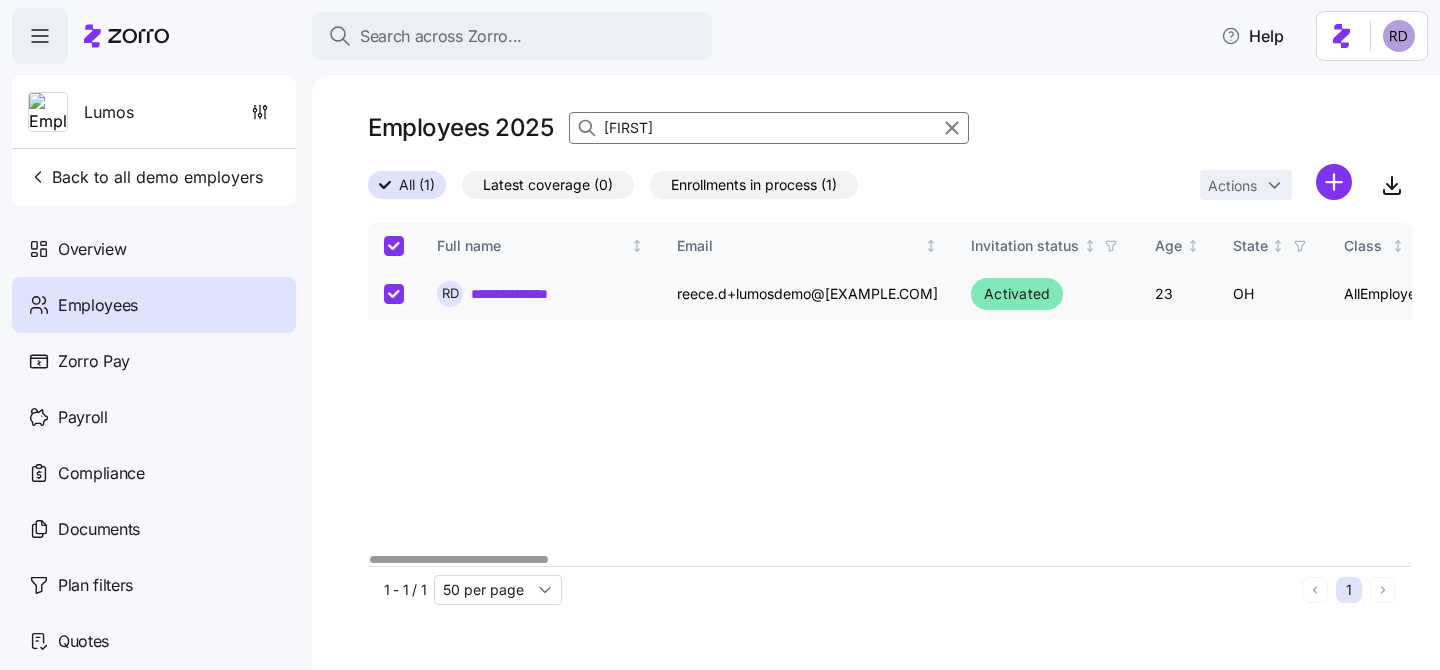 checkbox on "true" 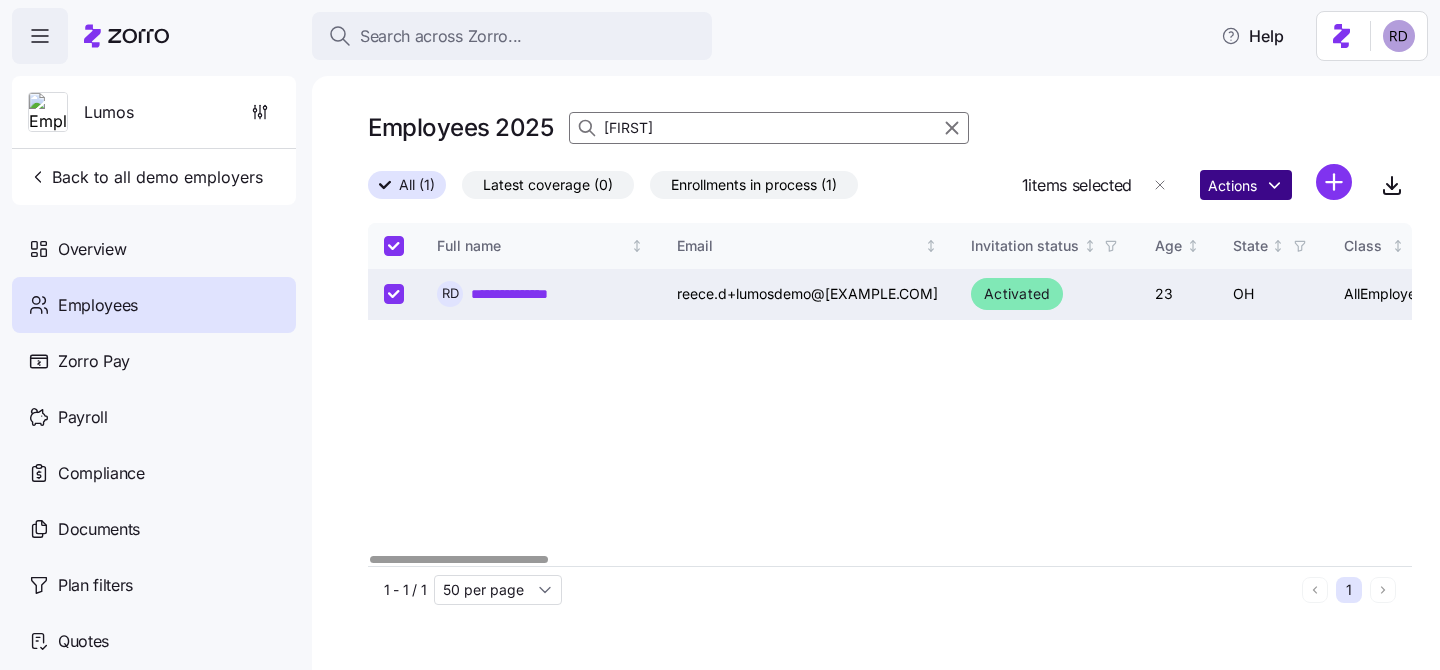 click on "**********" at bounding box center [720, 329] 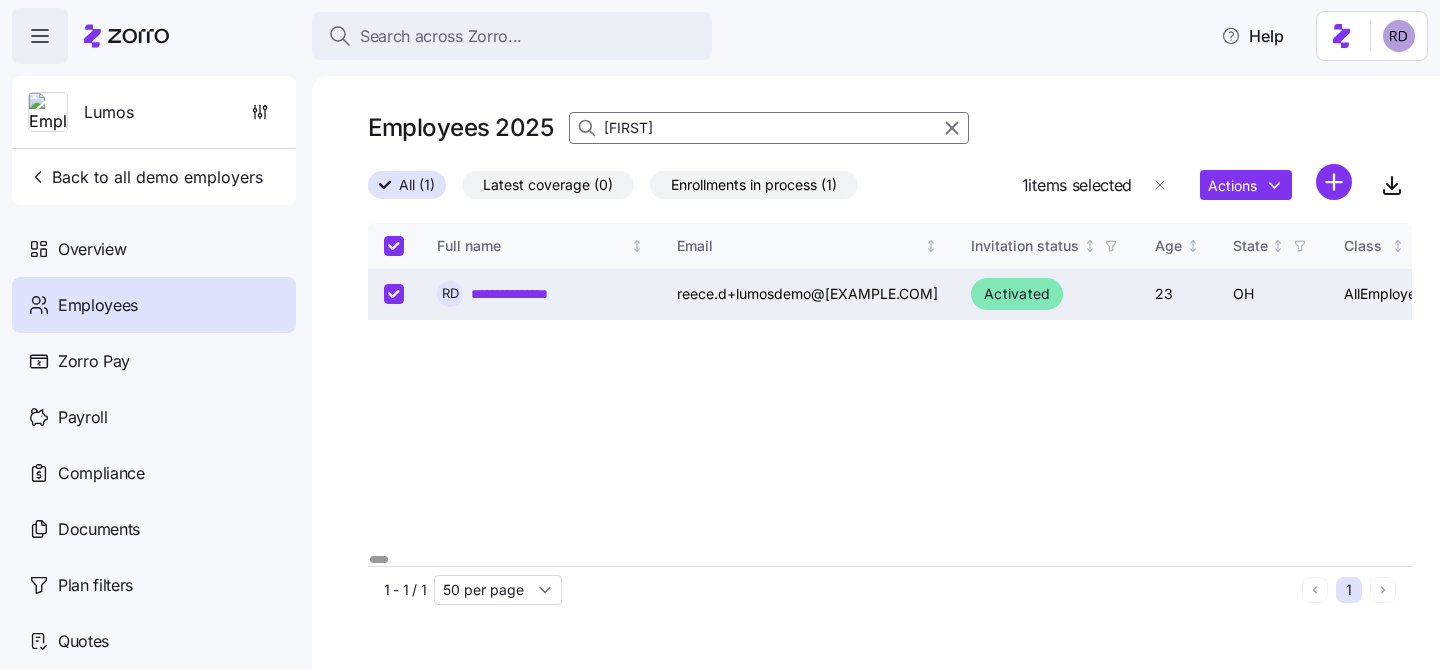 click on "**********" at bounding box center [720, 329] 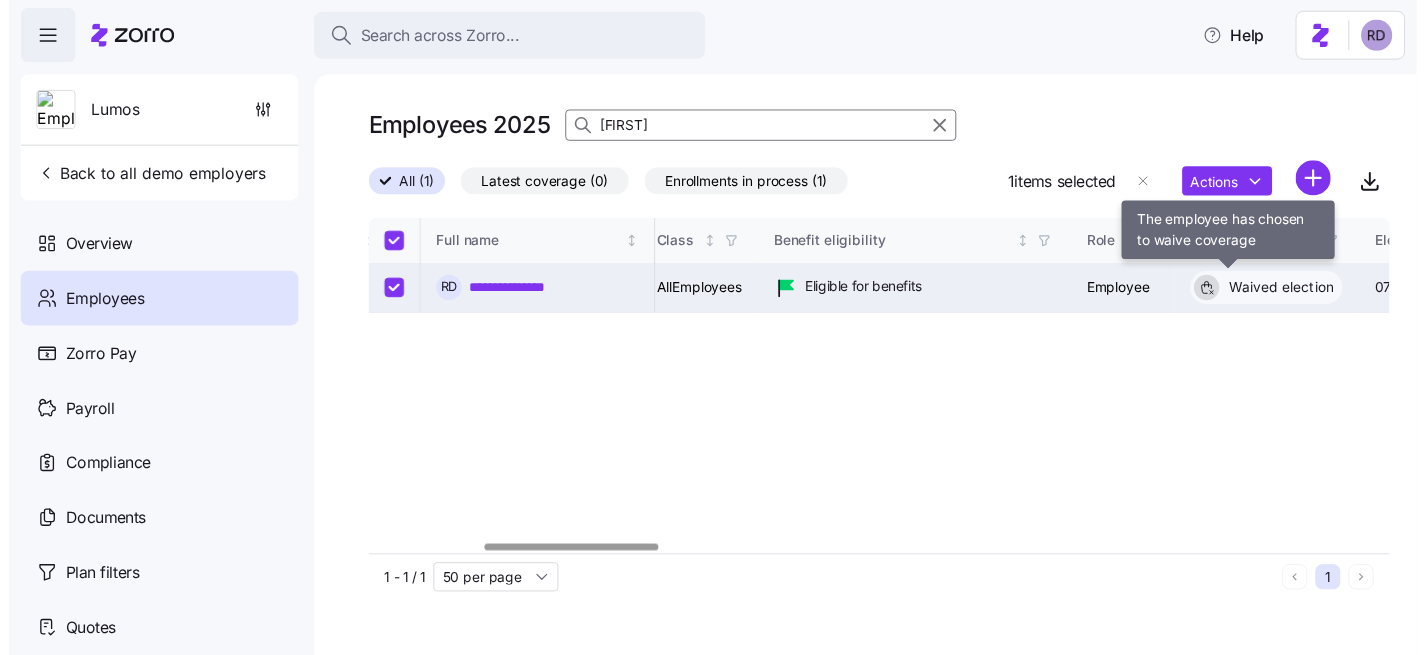 scroll, scrollTop: 0, scrollLeft: 710, axis: horizontal 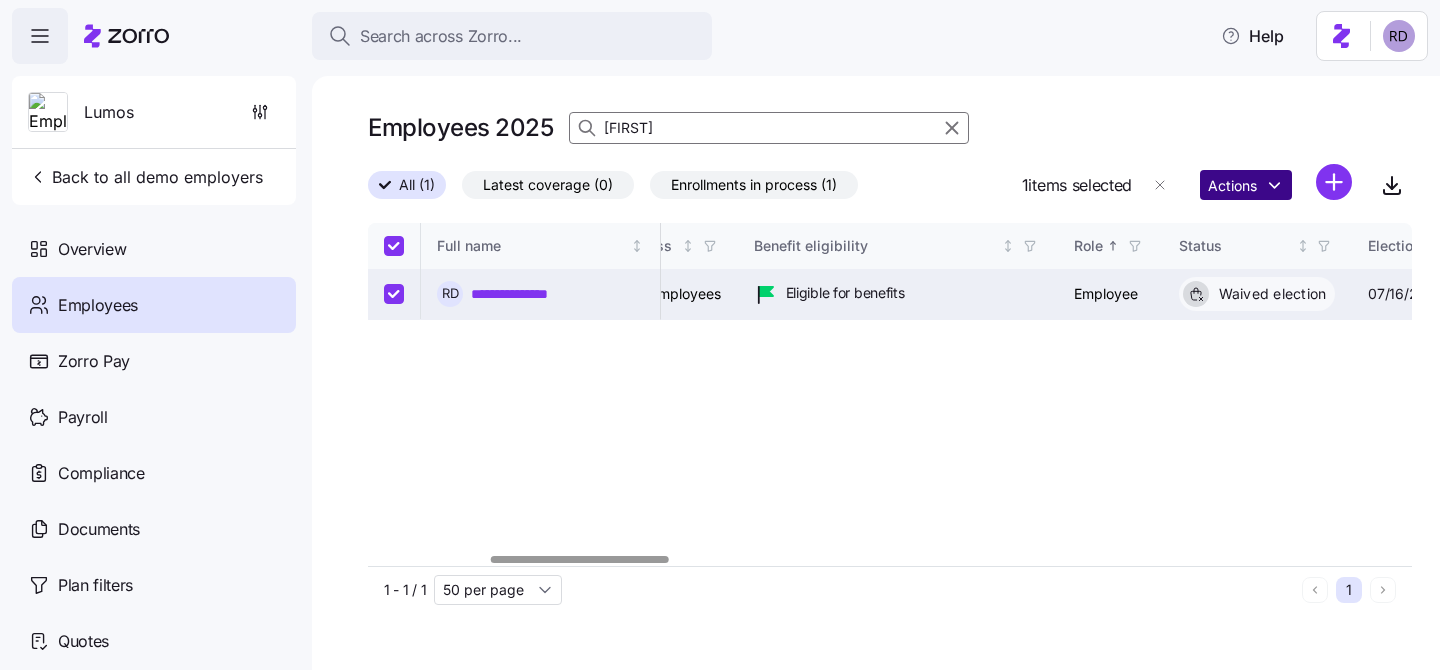 click on "**********" at bounding box center [720, 329] 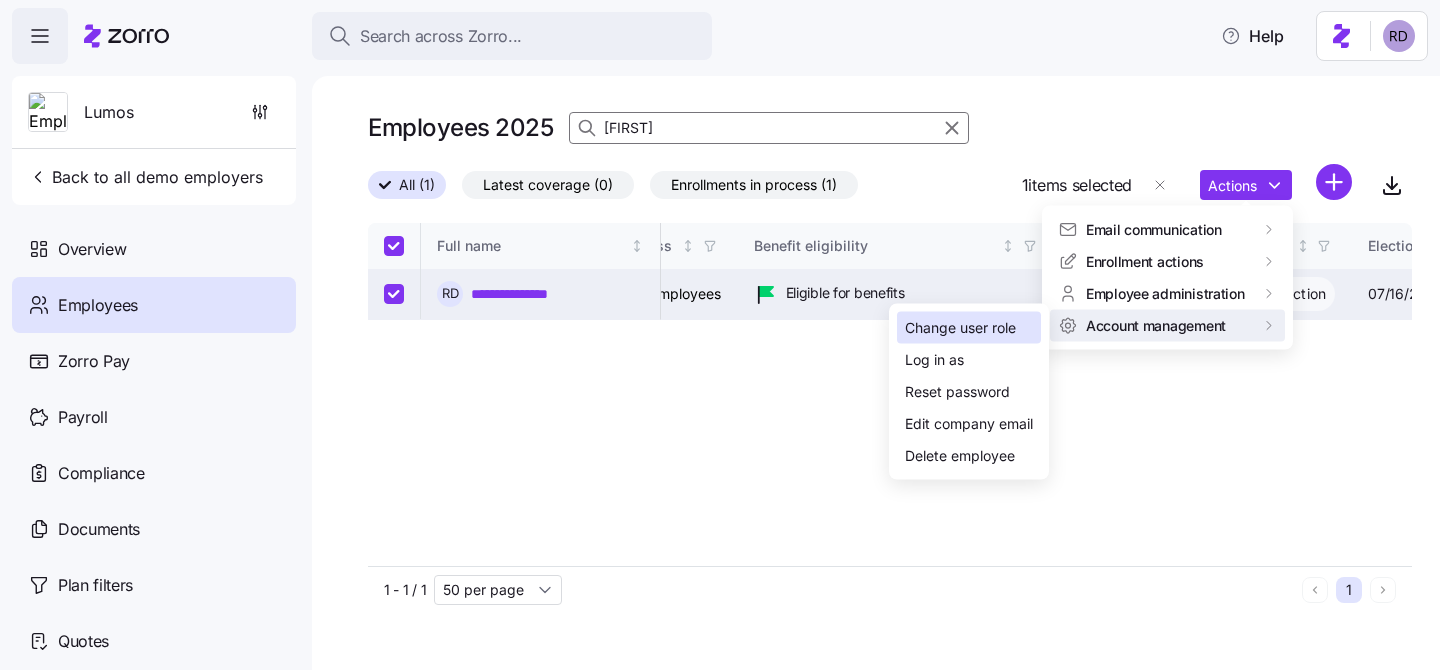 click on "Change user role" at bounding box center [969, 328] 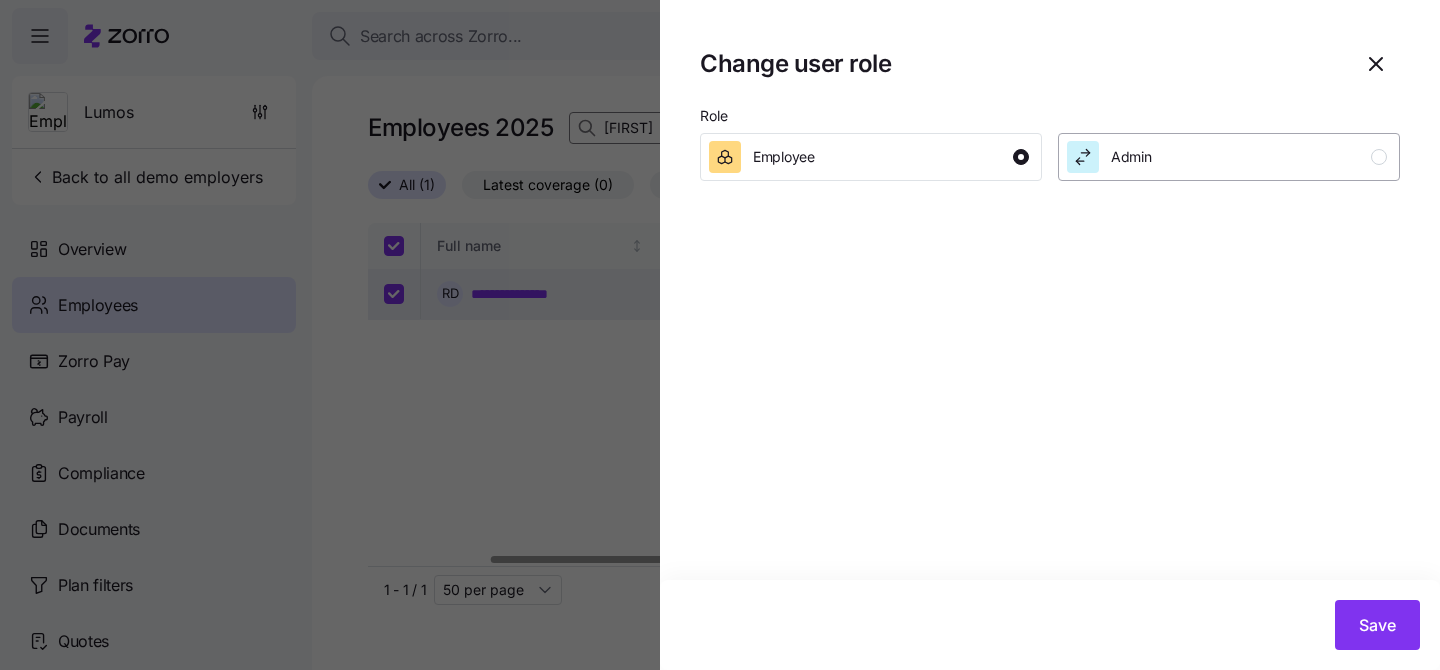 click on "Admin" at bounding box center [1227, 157] 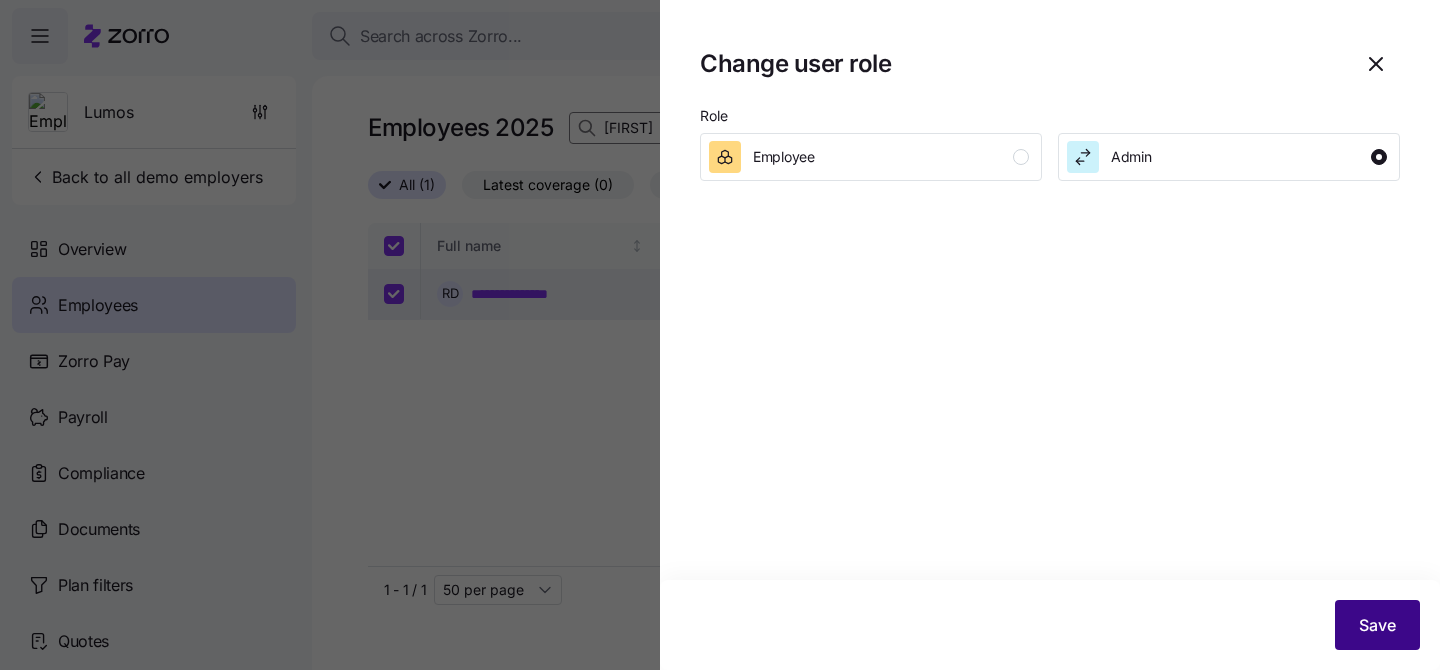click on "Save" at bounding box center (1377, 625) 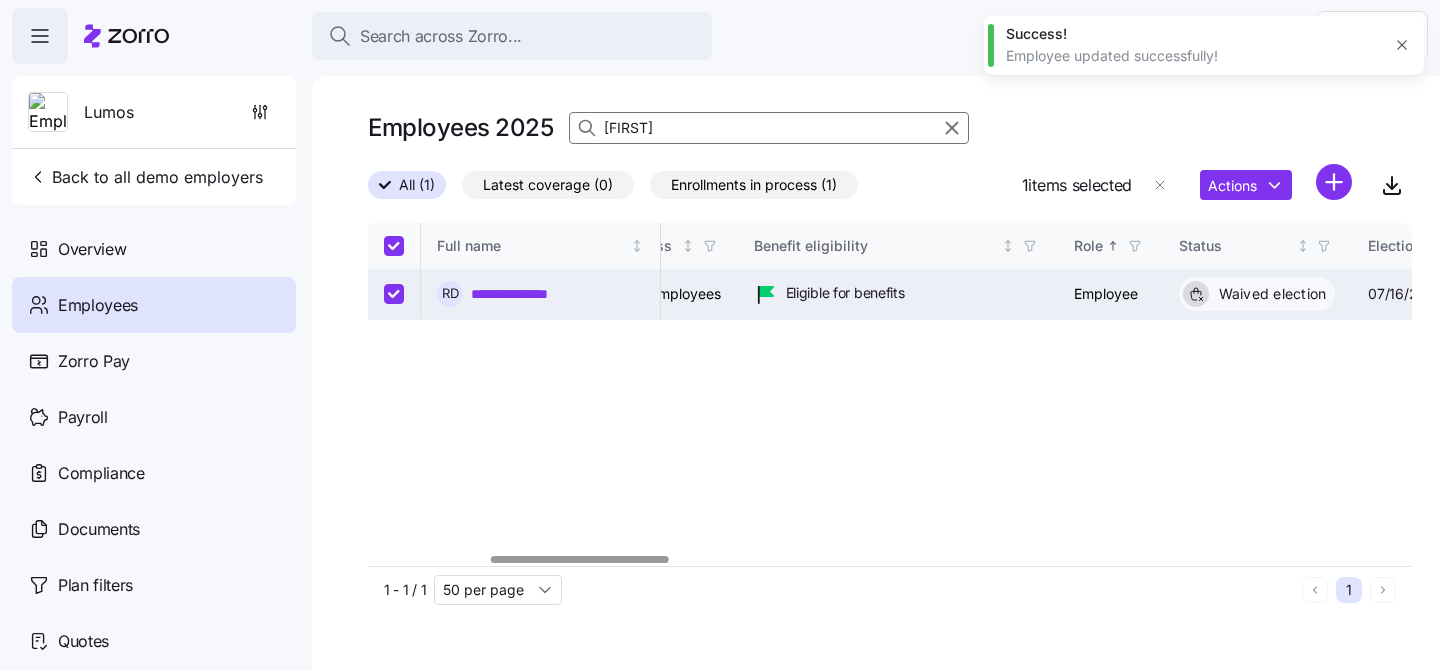 click at bounding box center (394, 294) 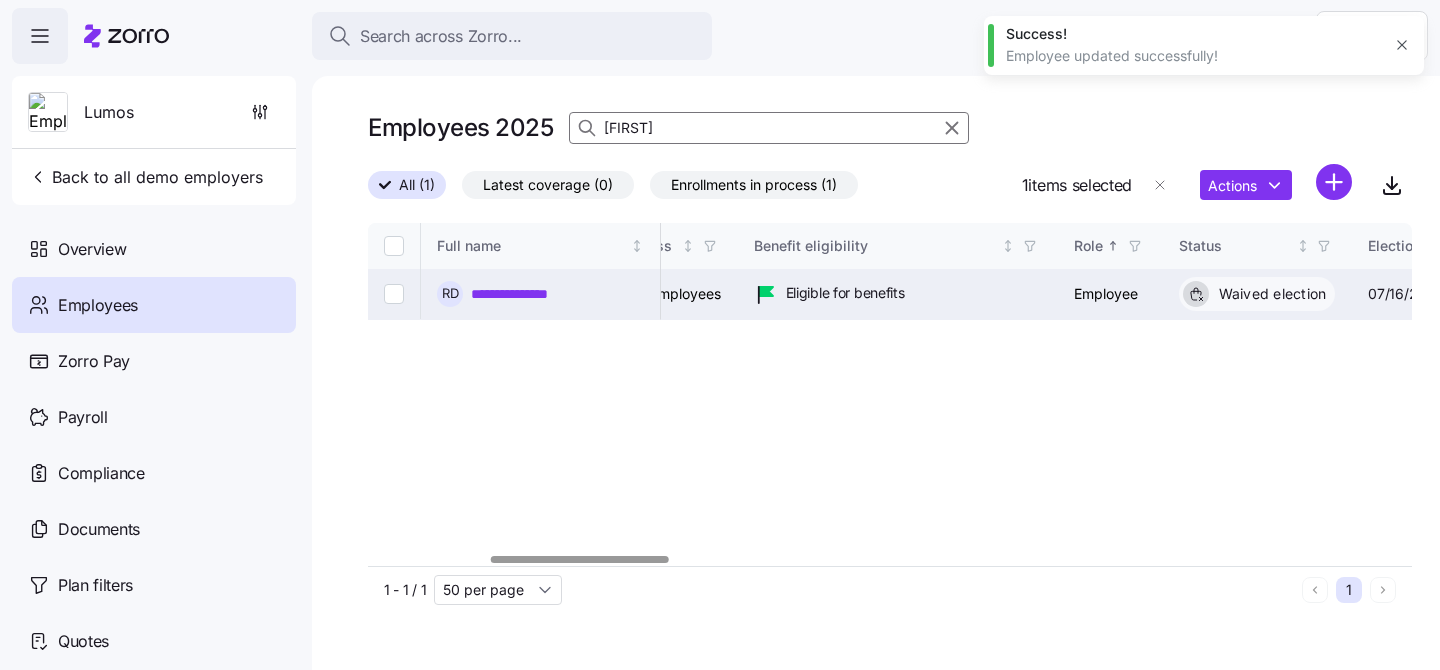 checkbox on "false" 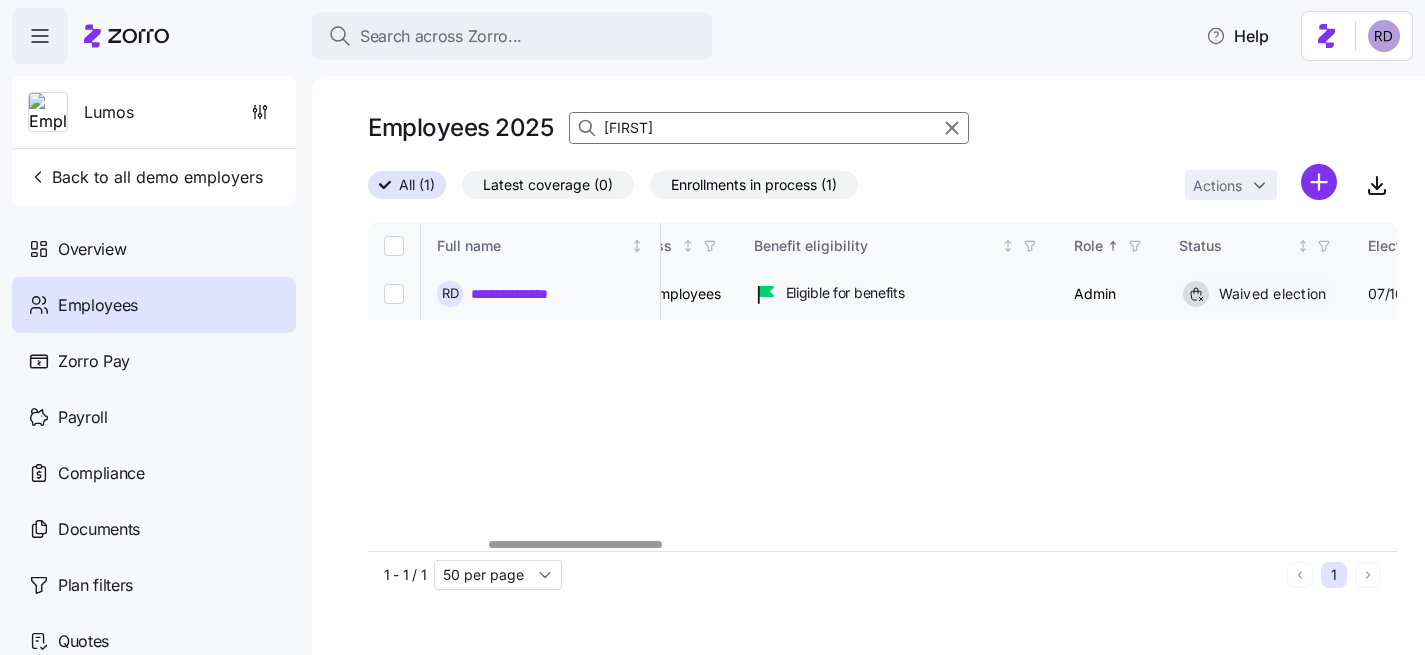 click on "**********" at bounding box center (529, 294) 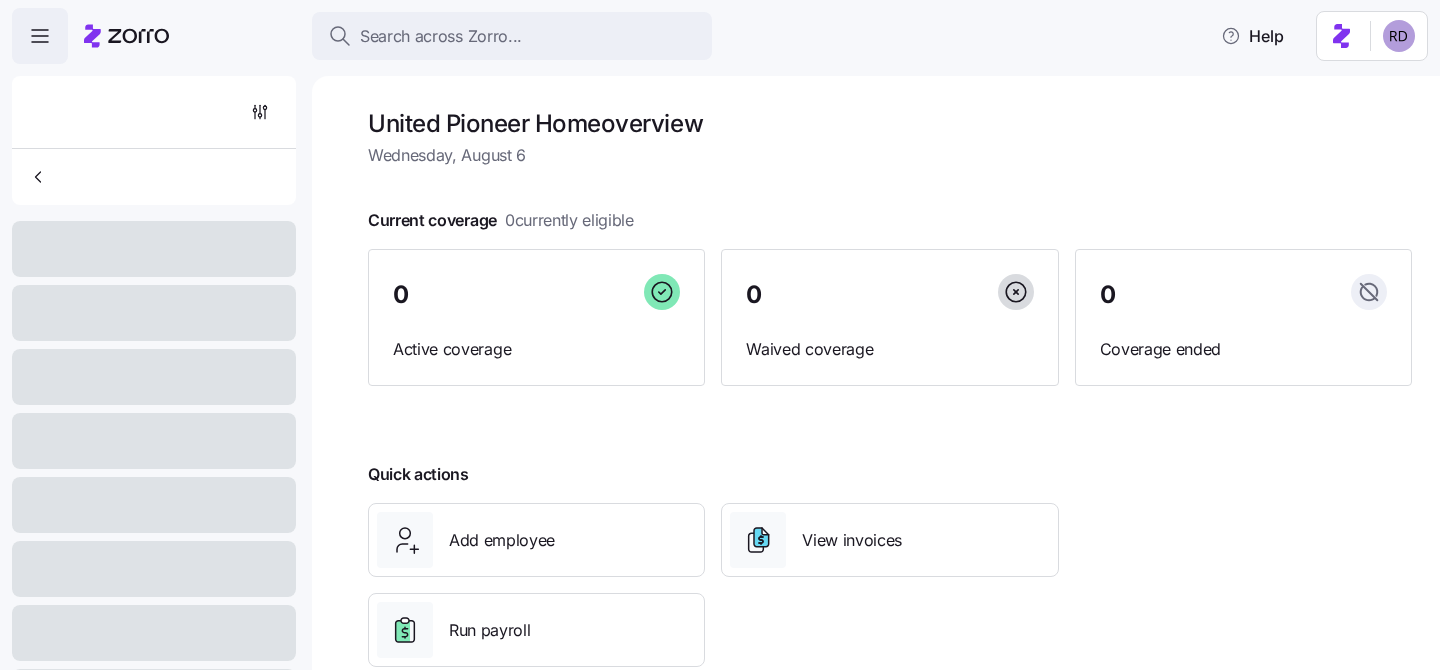 scroll, scrollTop: 0, scrollLeft: 0, axis: both 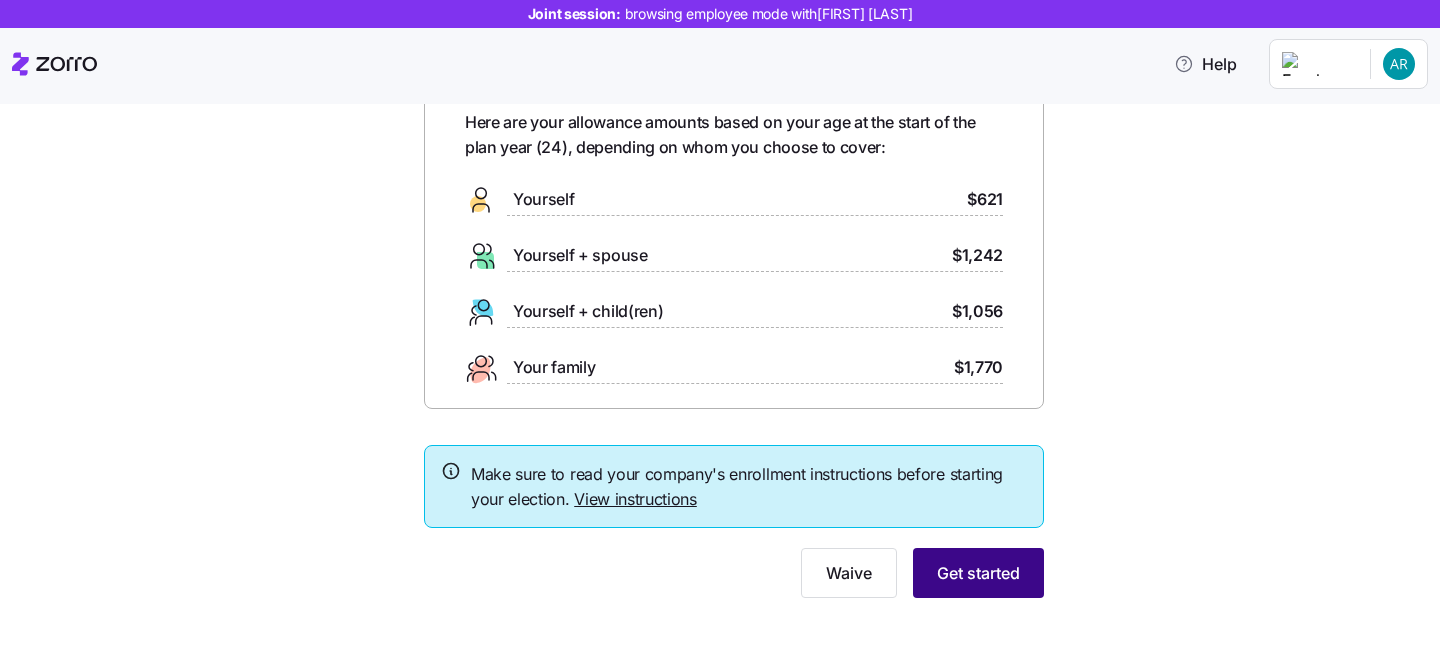 click on "Get started" at bounding box center (978, 573) 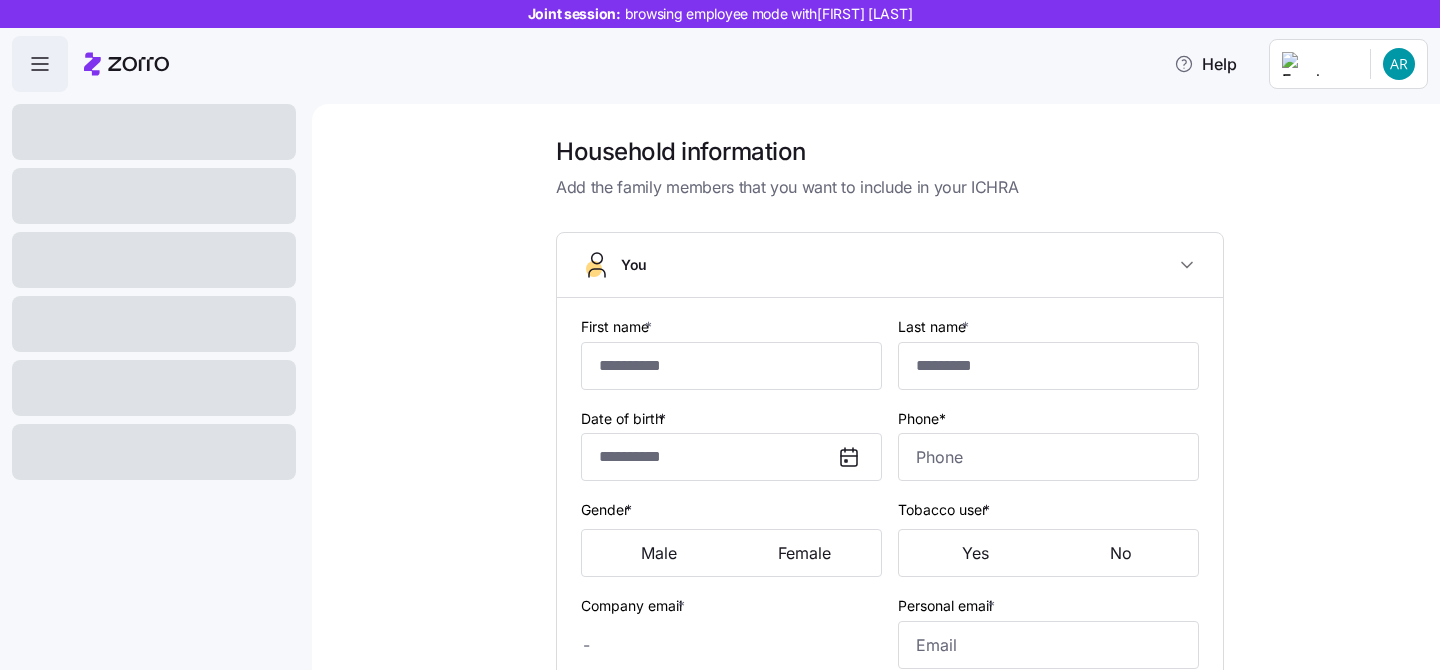 type on "***" 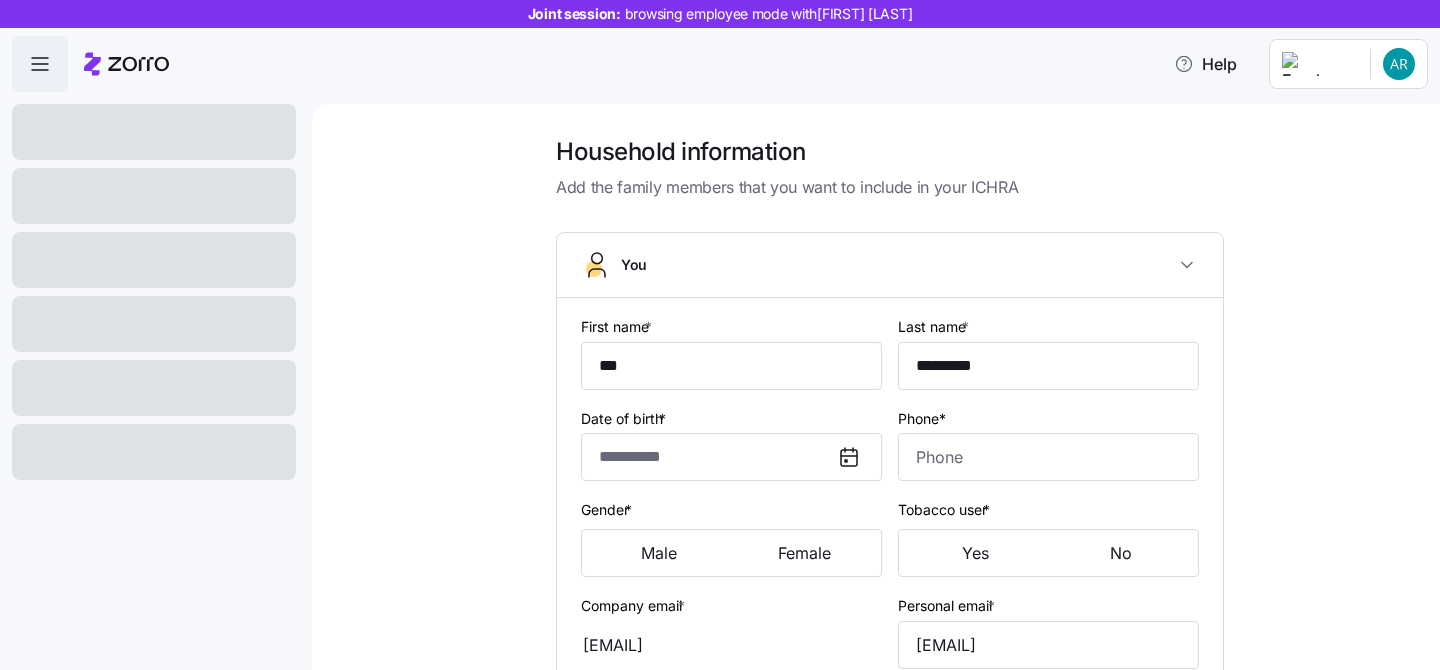 type on "**********" 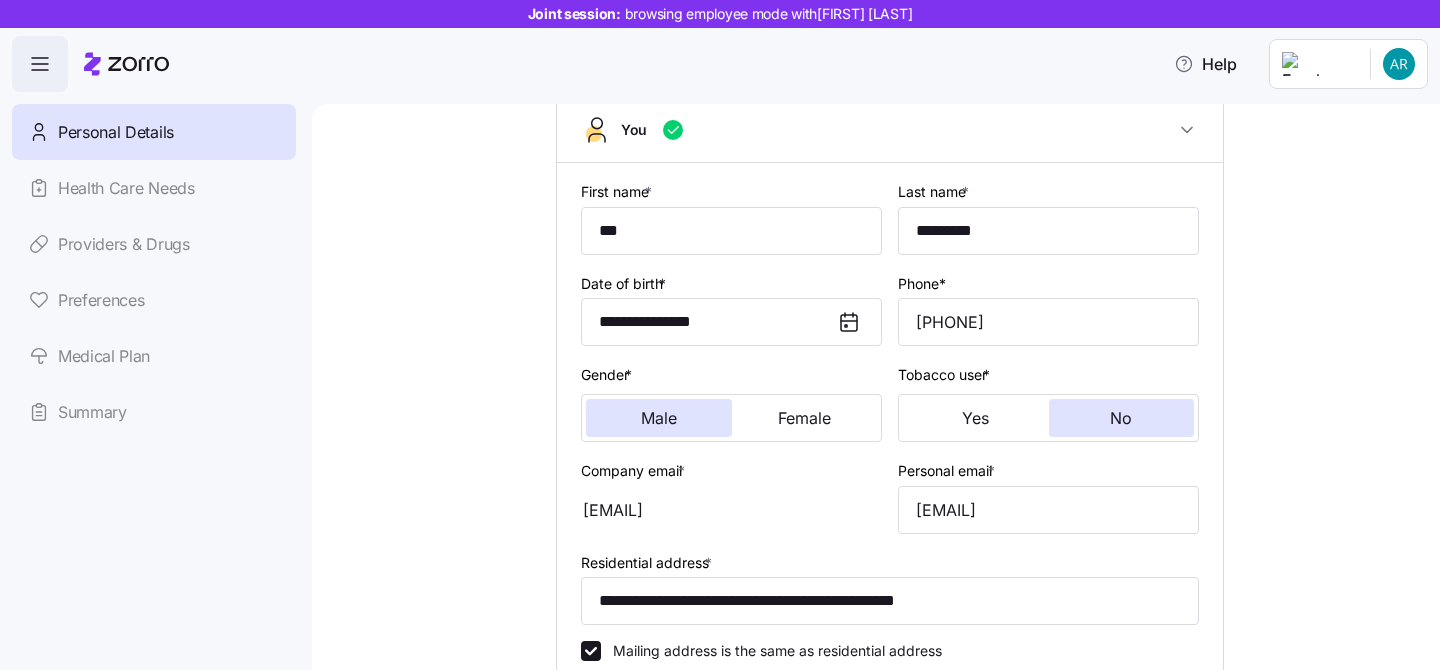 scroll, scrollTop: 0, scrollLeft: 0, axis: both 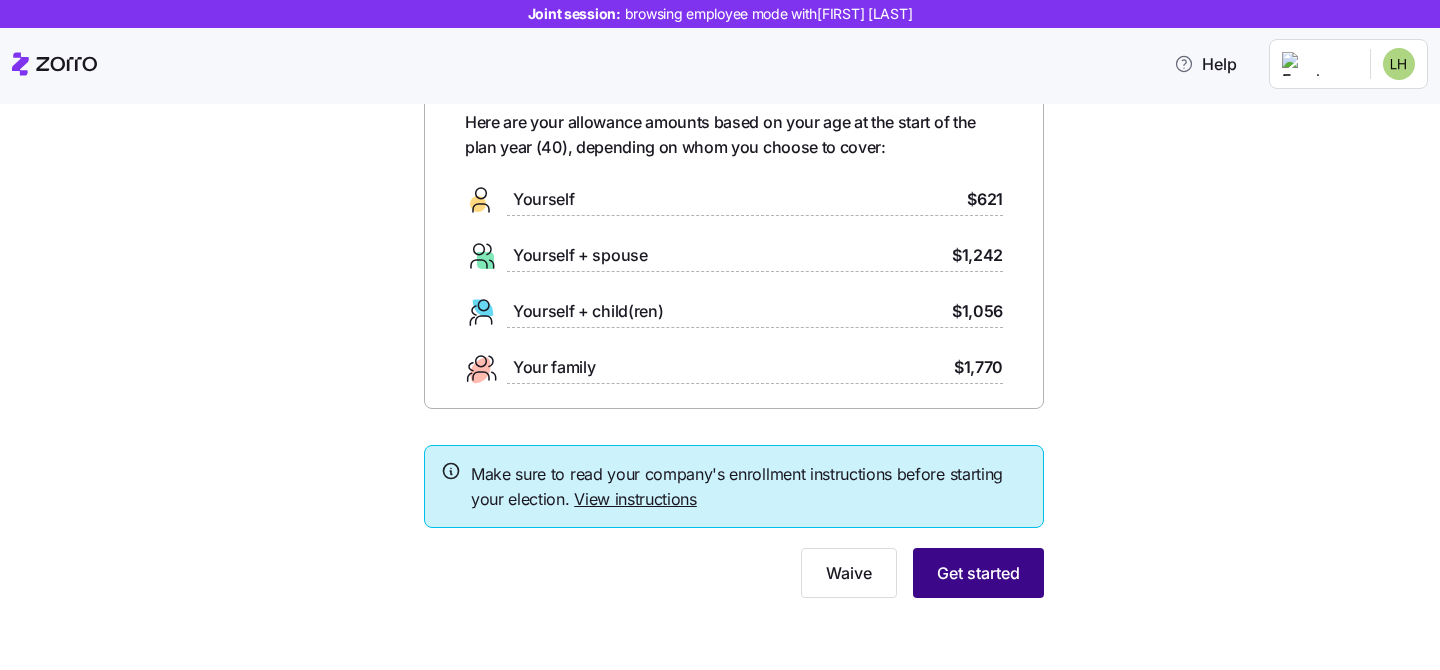 click on "Get started" at bounding box center [978, 573] 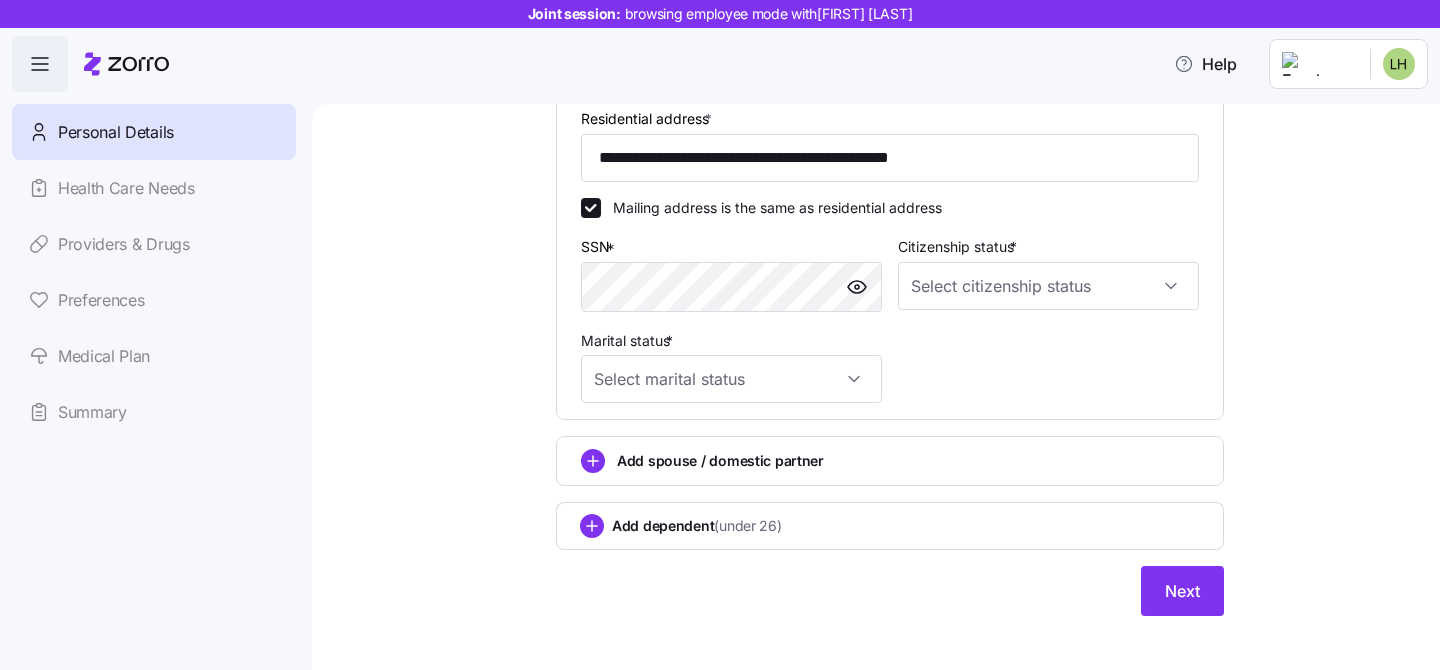scroll, scrollTop: 696, scrollLeft: 0, axis: vertical 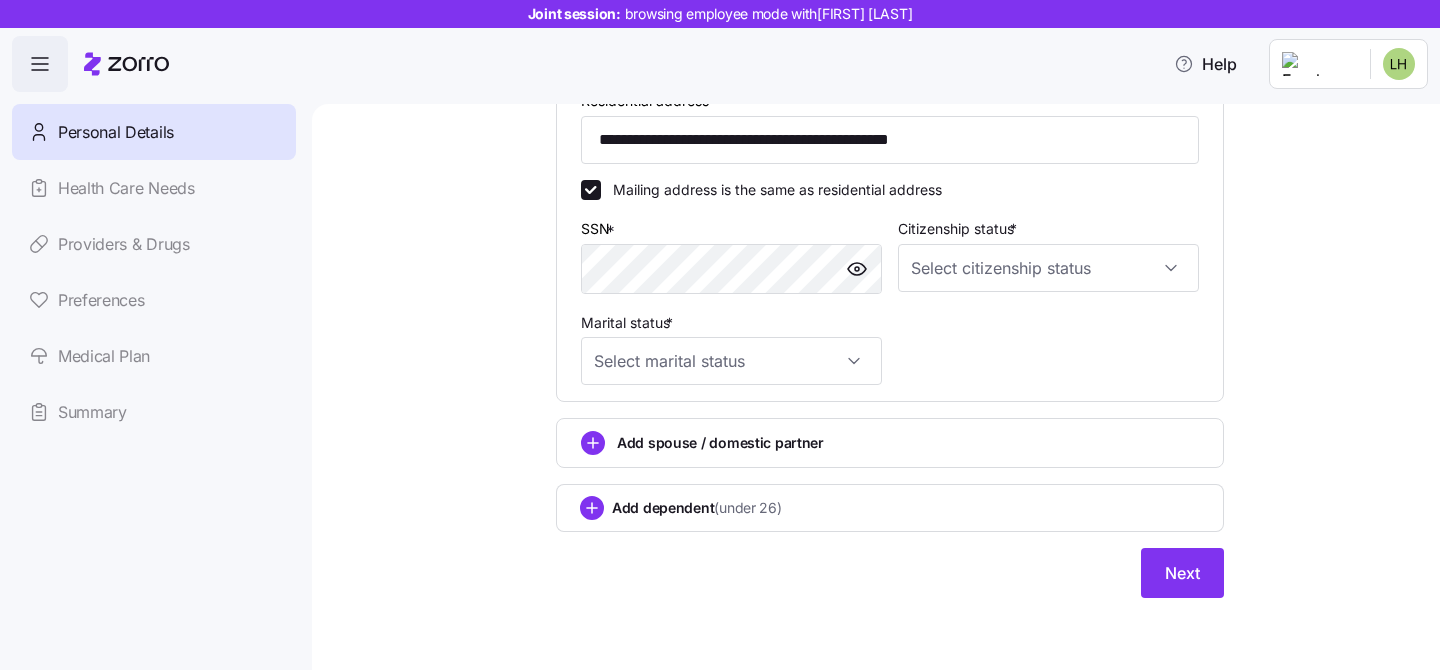 click on "Medical Plan" at bounding box center (154, 356) 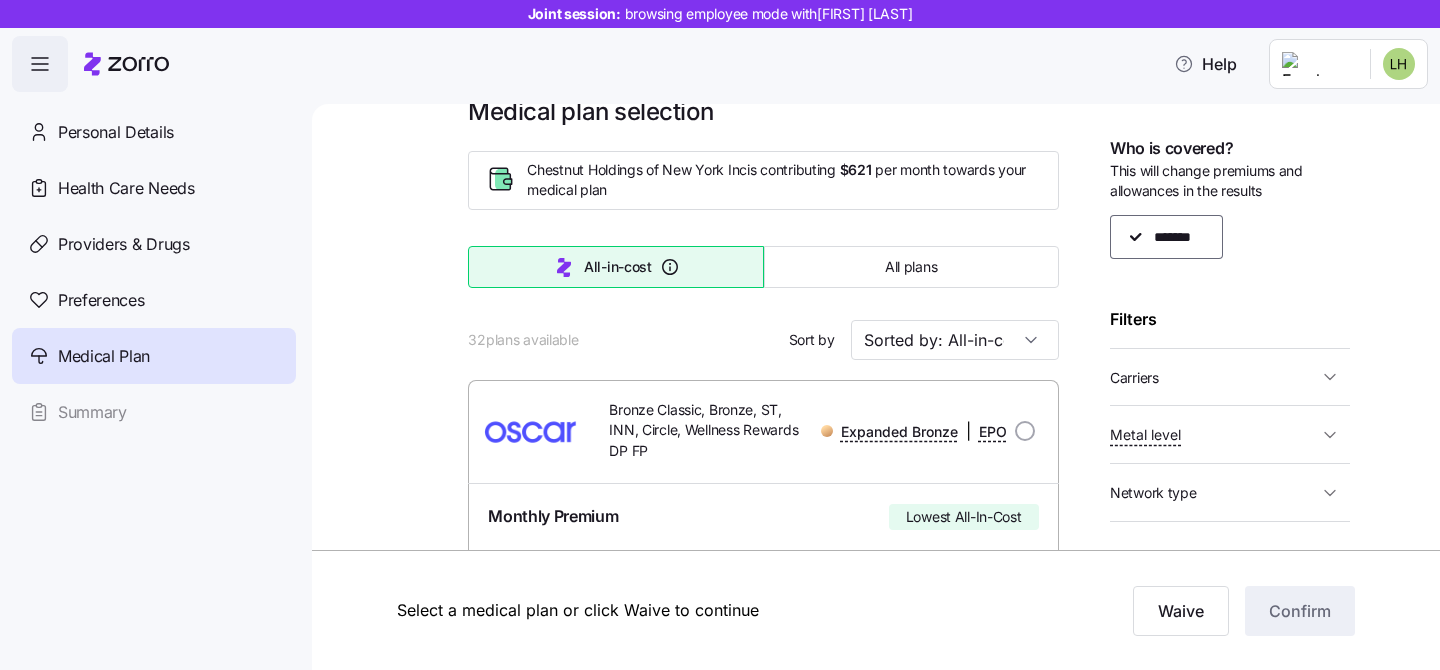 scroll, scrollTop: 0, scrollLeft: 0, axis: both 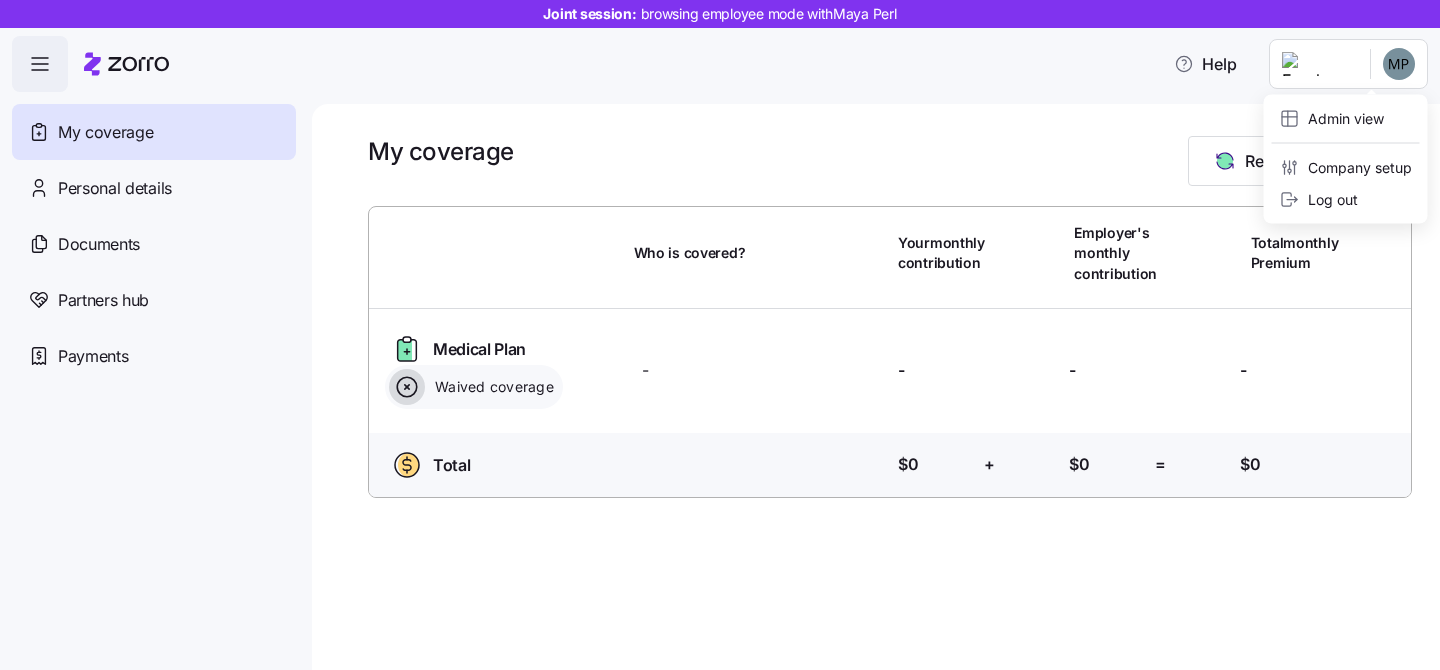 click on "Joint session: browsing employee mode with [FIRST] [LAST] Help My coverage Personal details Documents Partners hub Payments My coverage Report a Life Event Who is covered? Your  monthly contribution Employer's monthly contribution Total  monthly Premium Medical Plan Waived coverage Who is covered? - Your contribution: - Employer's contribution: - Total Premium: - Total Who is covered? Your contribution: $0 + Employer's contribution: $0 = Total Premium: $0 Admin view Company setup Log out" at bounding box center [720, 329] 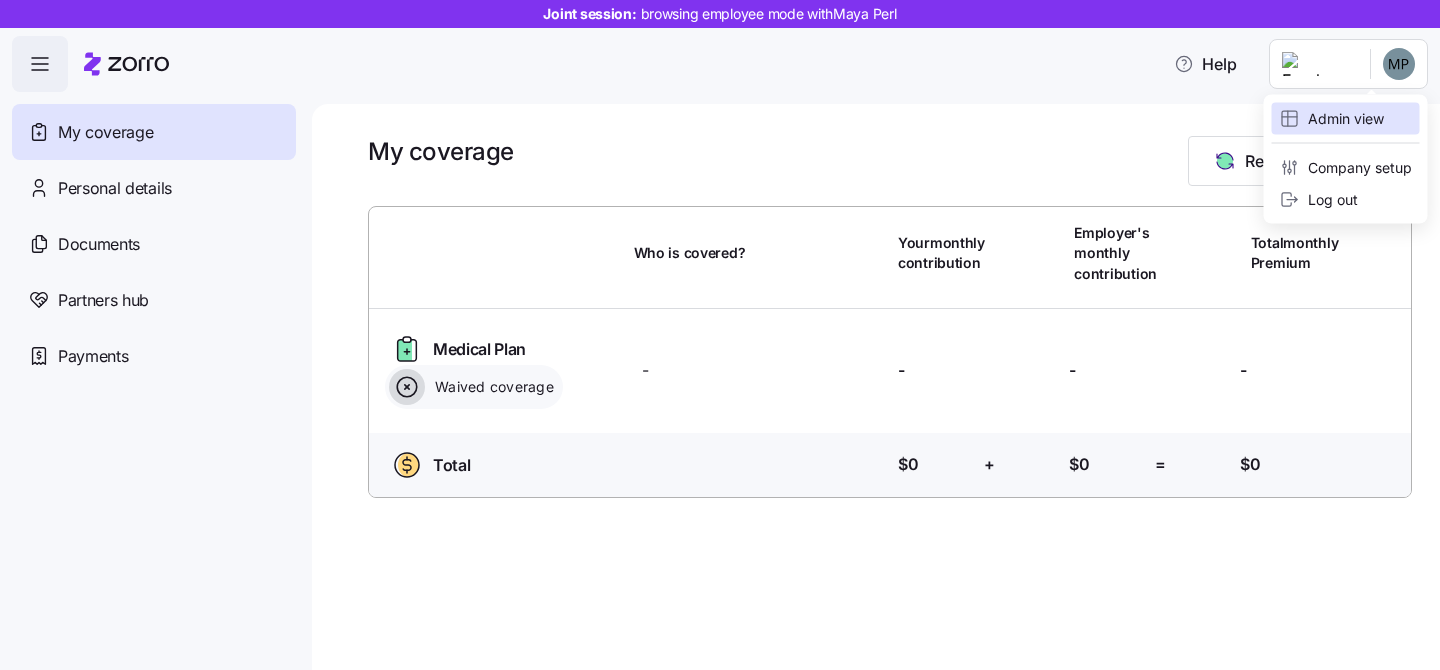 click on "Admin view" at bounding box center (1332, 119) 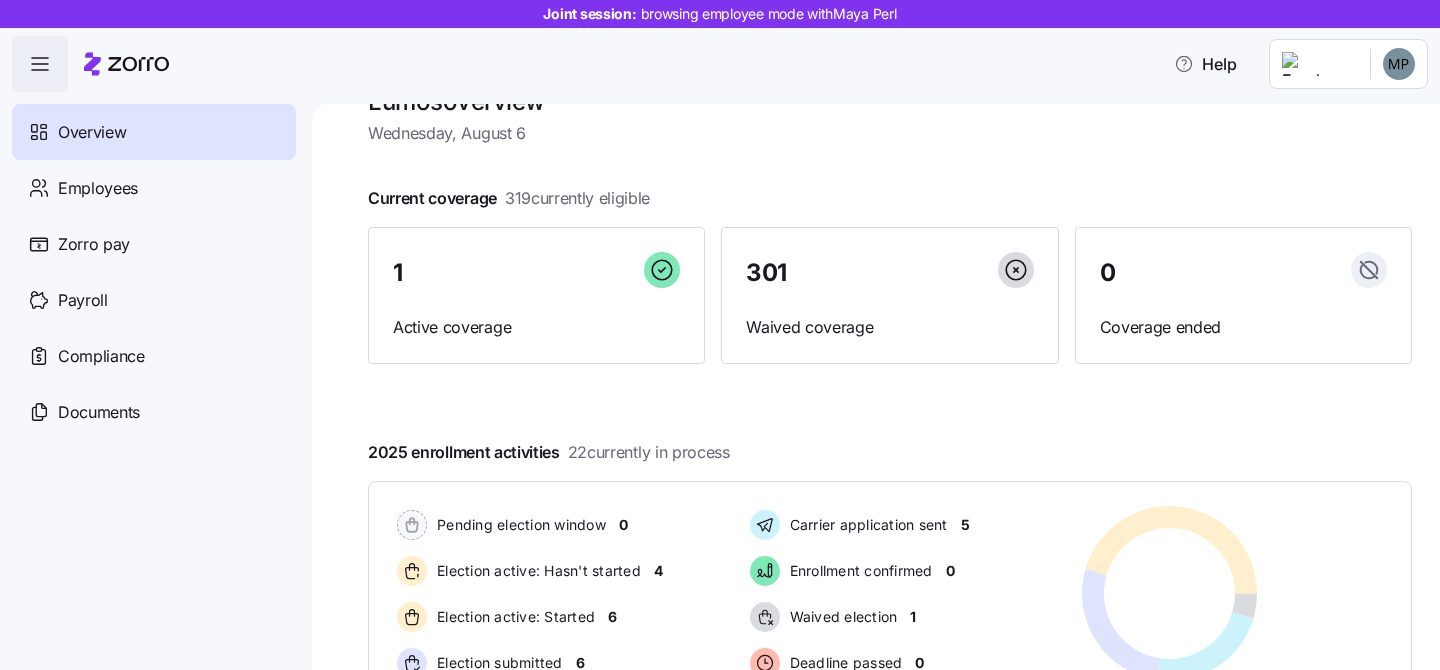 scroll, scrollTop: 58, scrollLeft: 0, axis: vertical 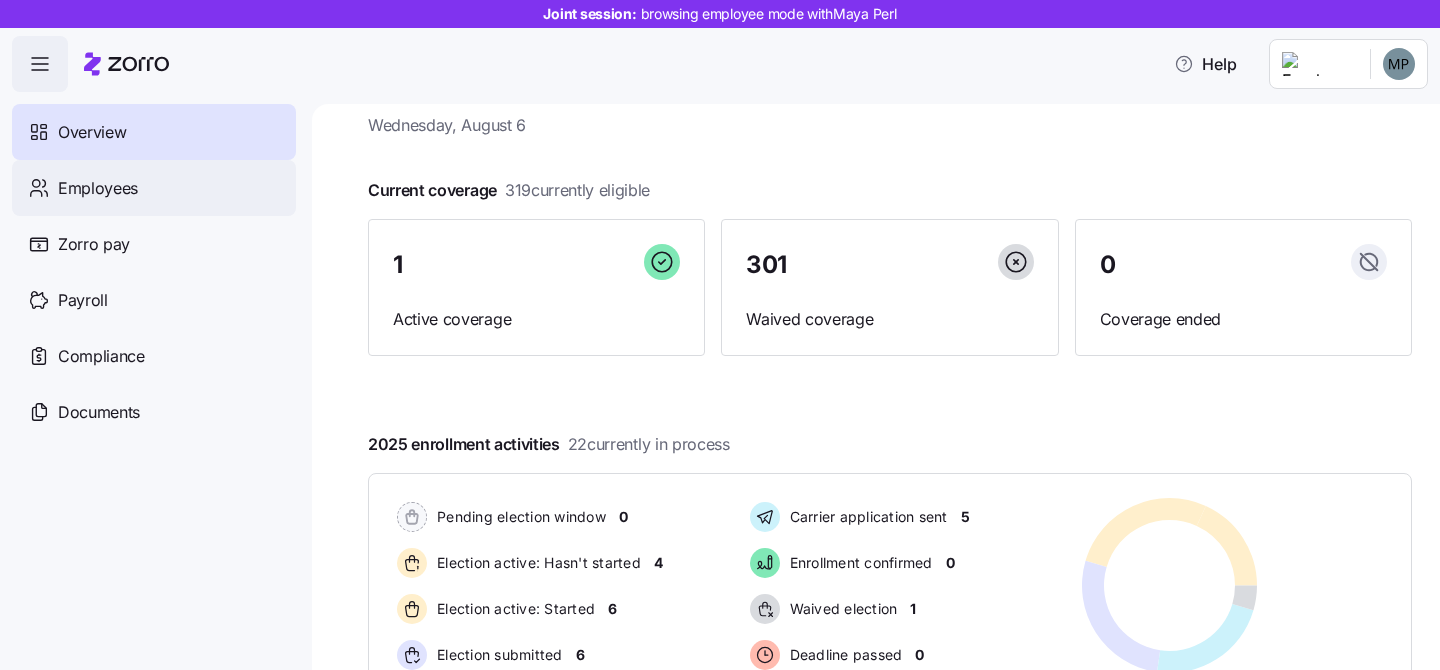 click on "Employees" at bounding box center (154, 188) 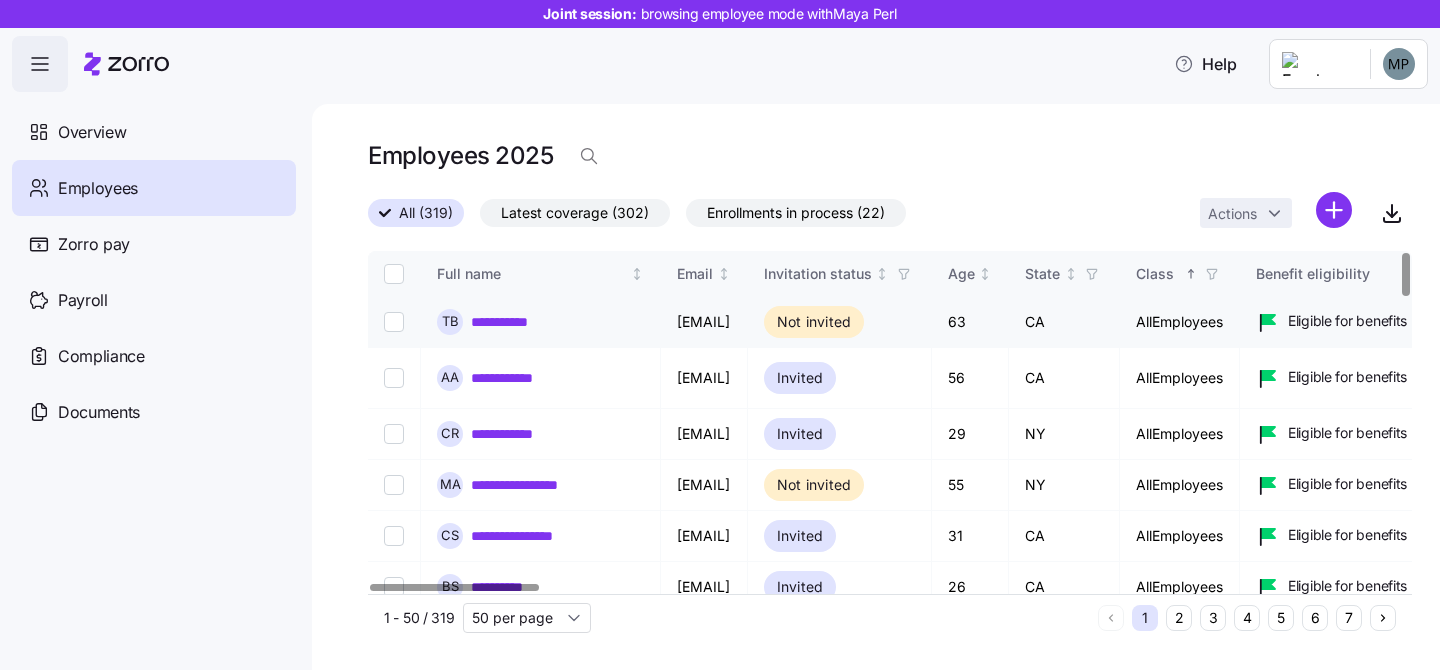 click on "**********" at bounding box center [515, 322] 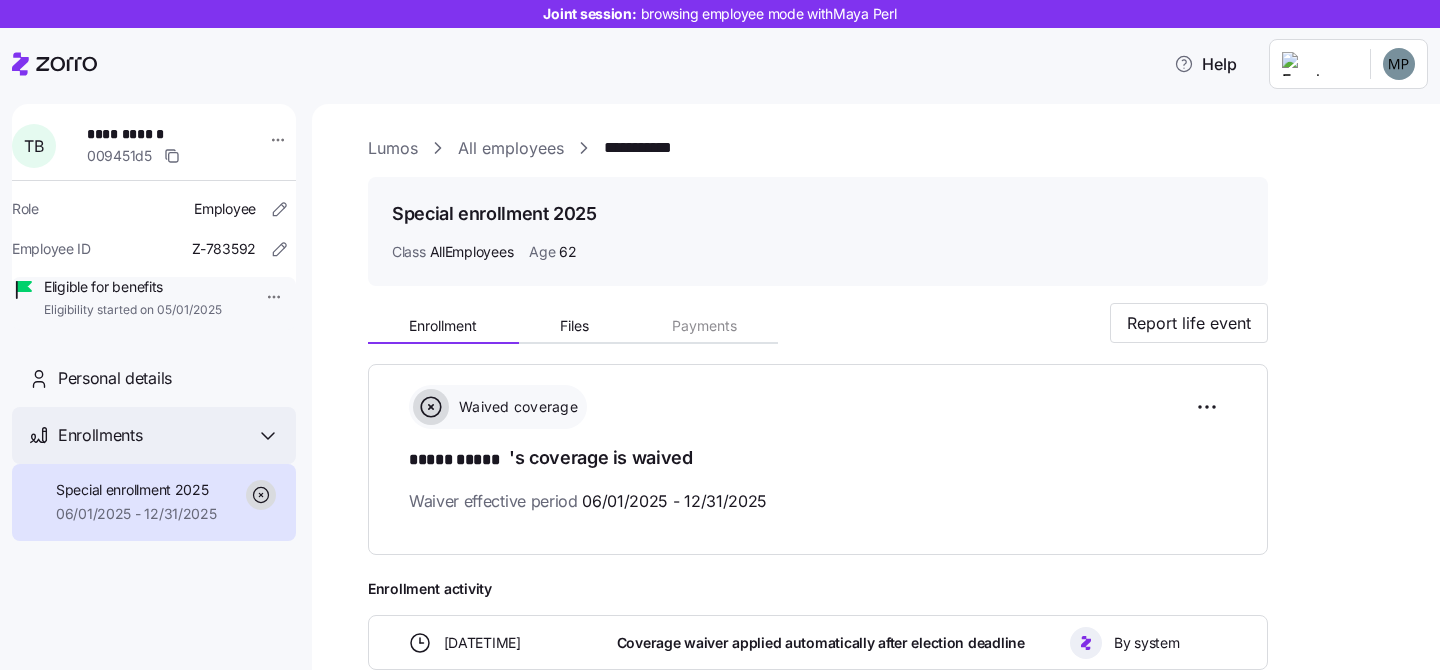 click on "Enrollments" at bounding box center (169, 435) 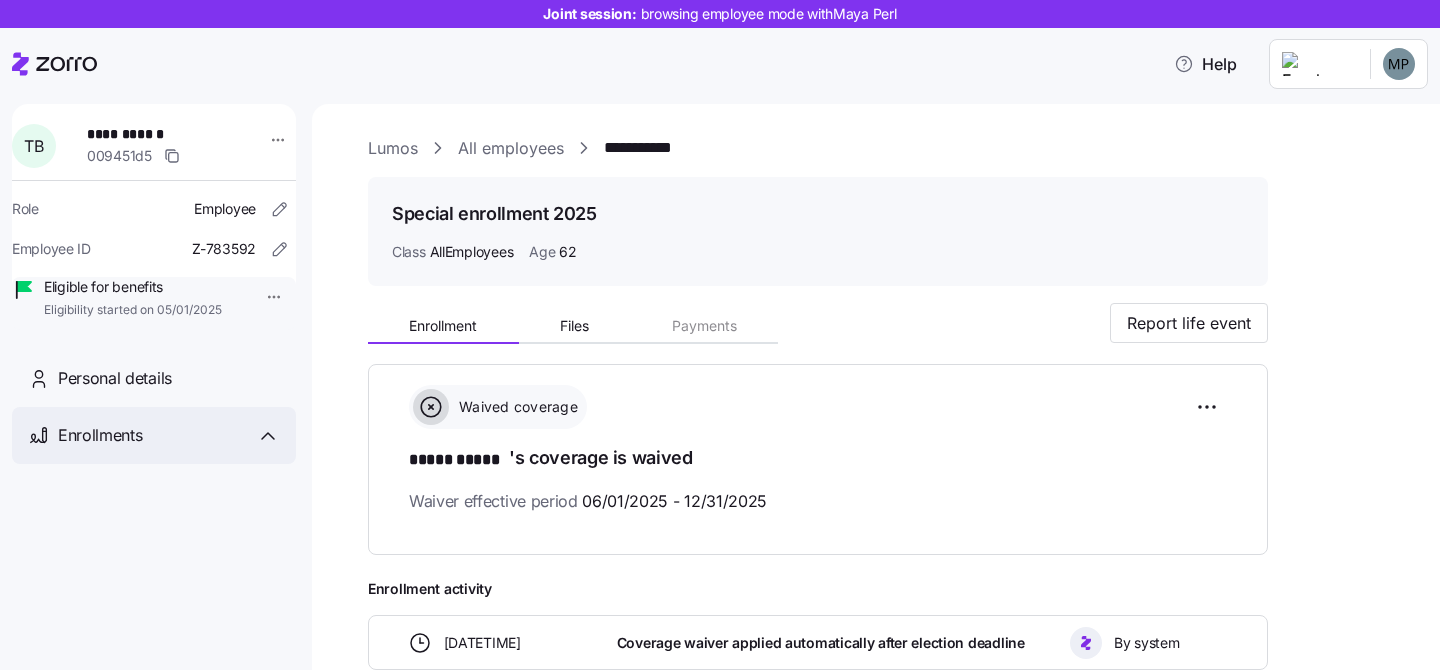 click on "Enrollments" at bounding box center (169, 435) 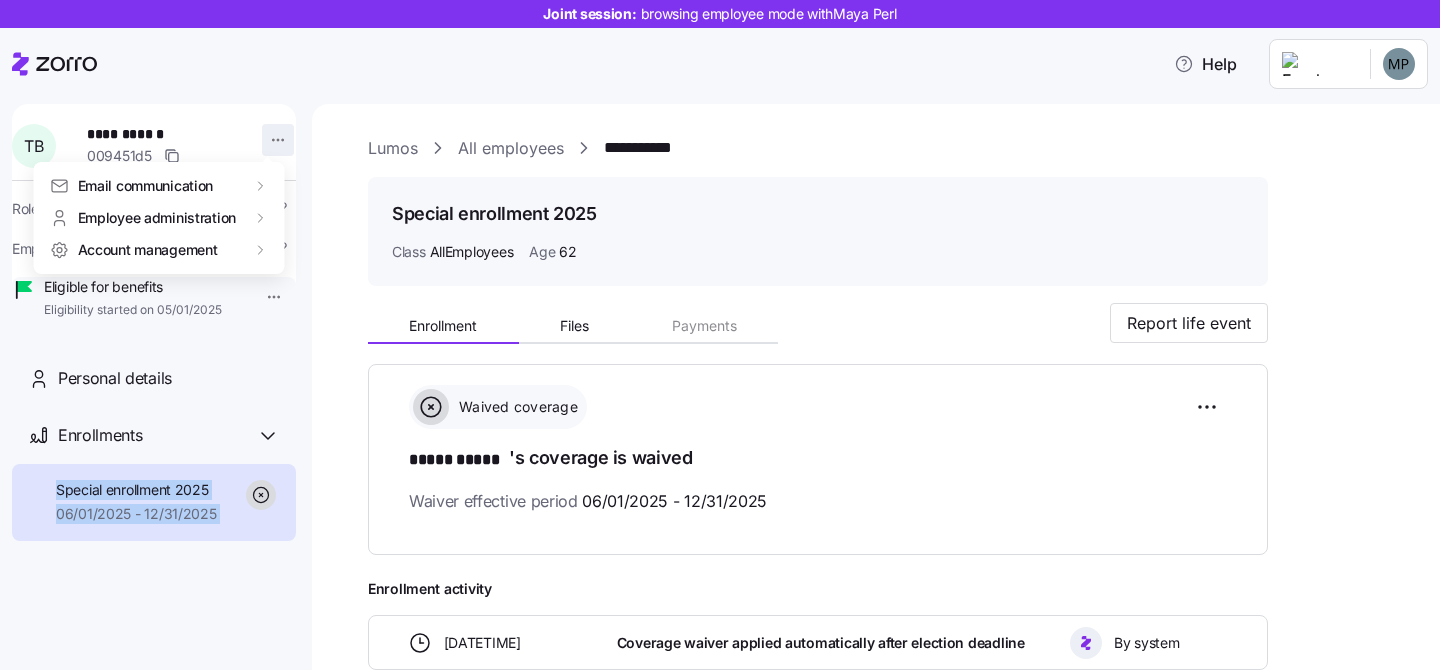 click on "**********" at bounding box center (720, 329) 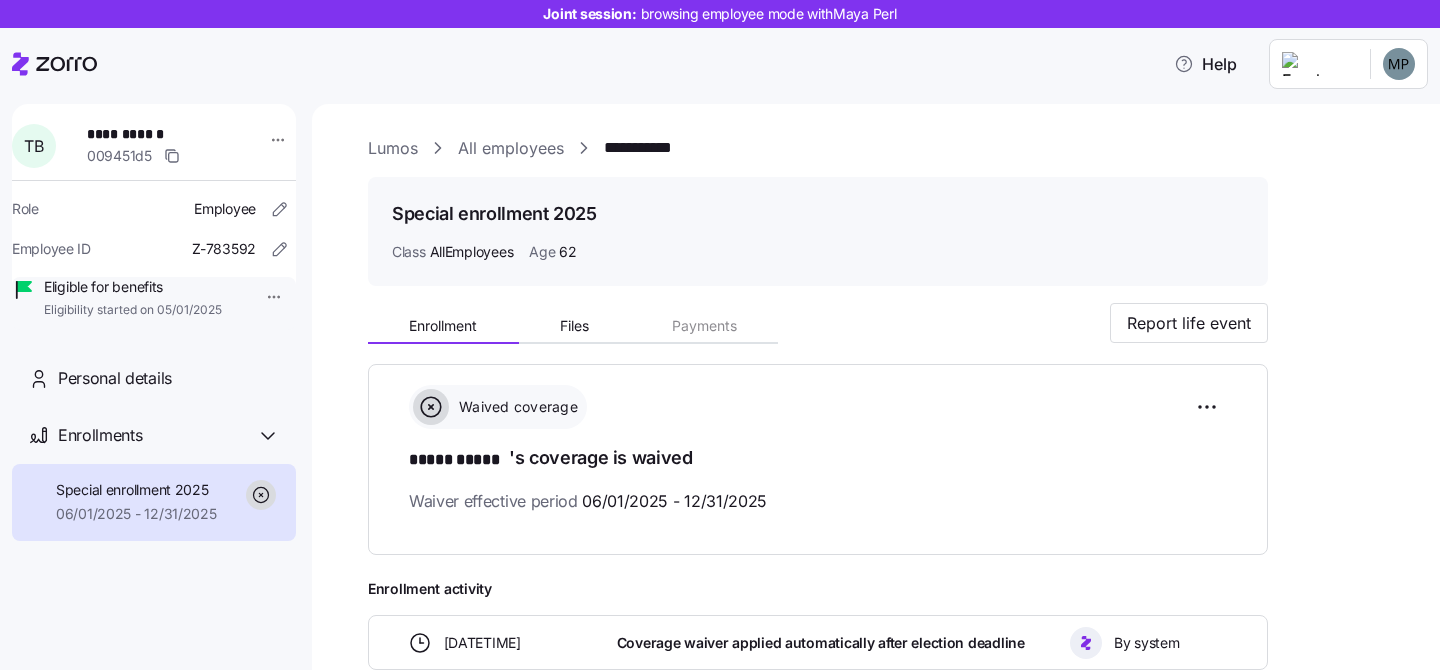 click on "**********" at bounding box center (720, 329) 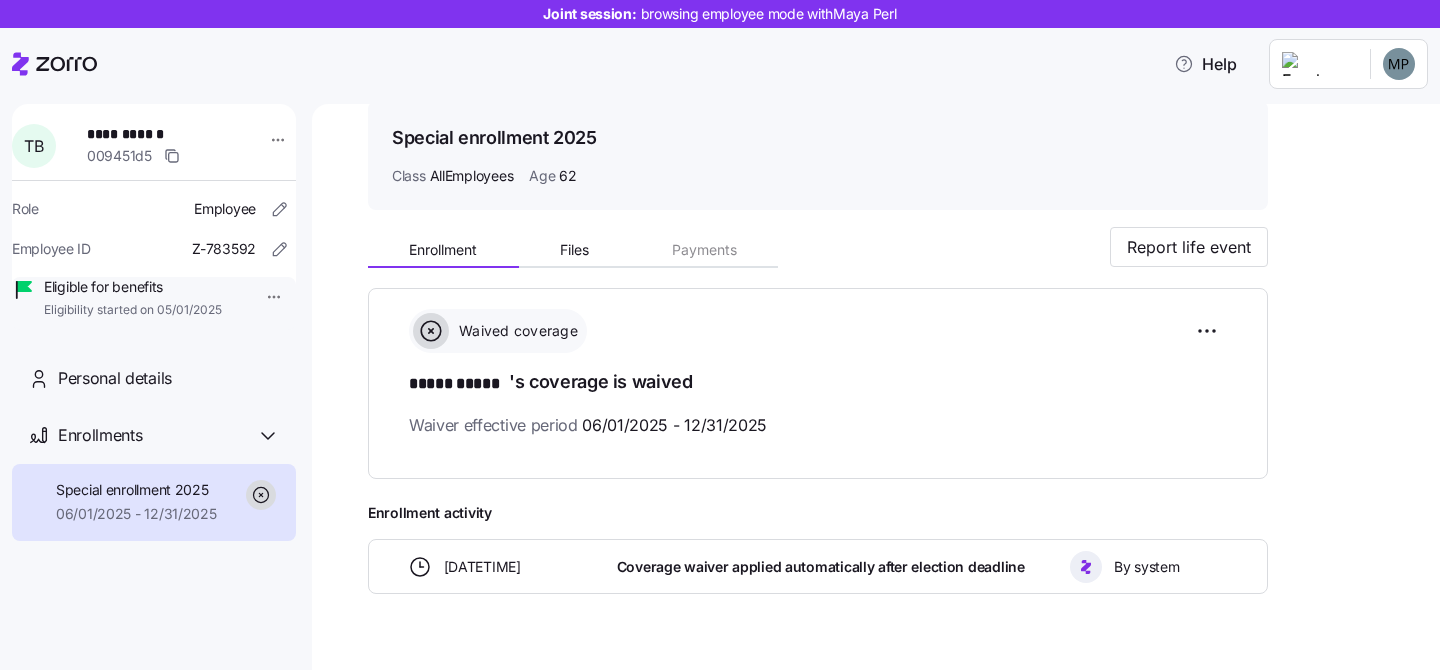 scroll, scrollTop: 100, scrollLeft: 0, axis: vertical 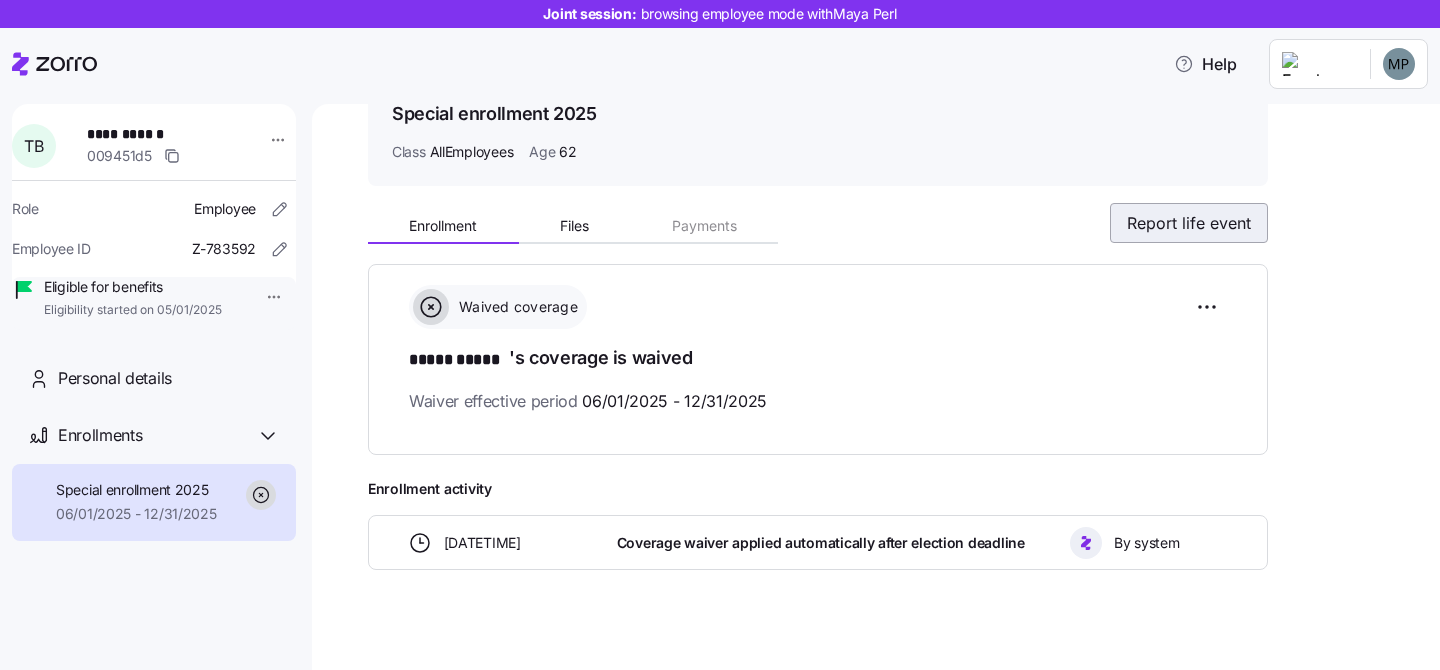 click on "Report life event" at bounding box center [1189, 223] 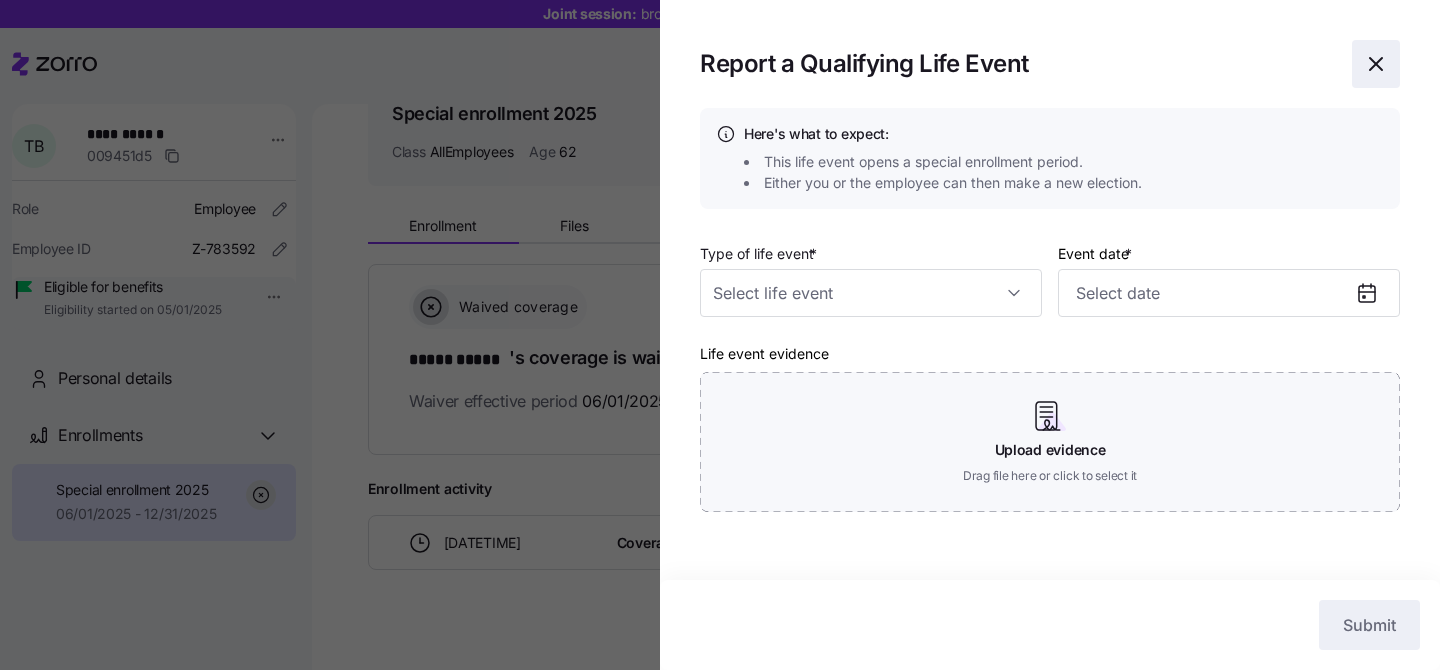 click 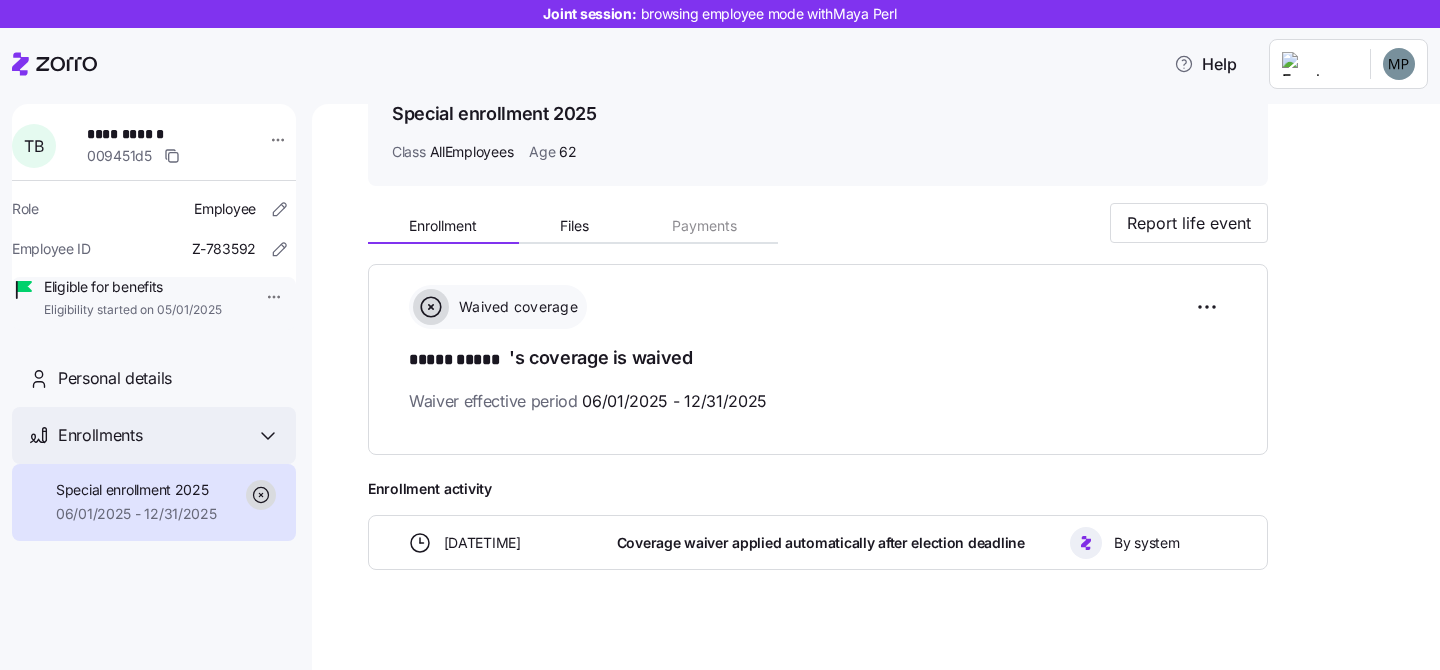 click on "Enrollments" at bounding box center (169, 435) 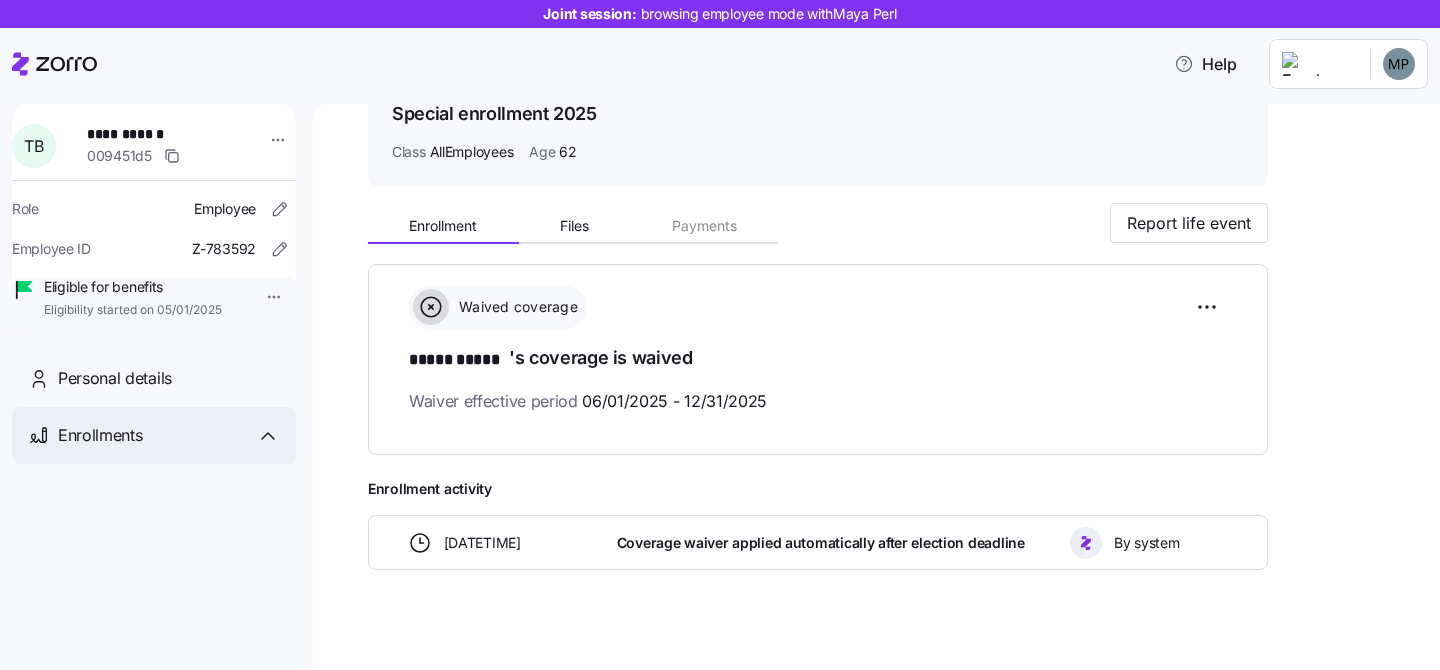 click on "Enrollments" at bounding box center (169, 435) 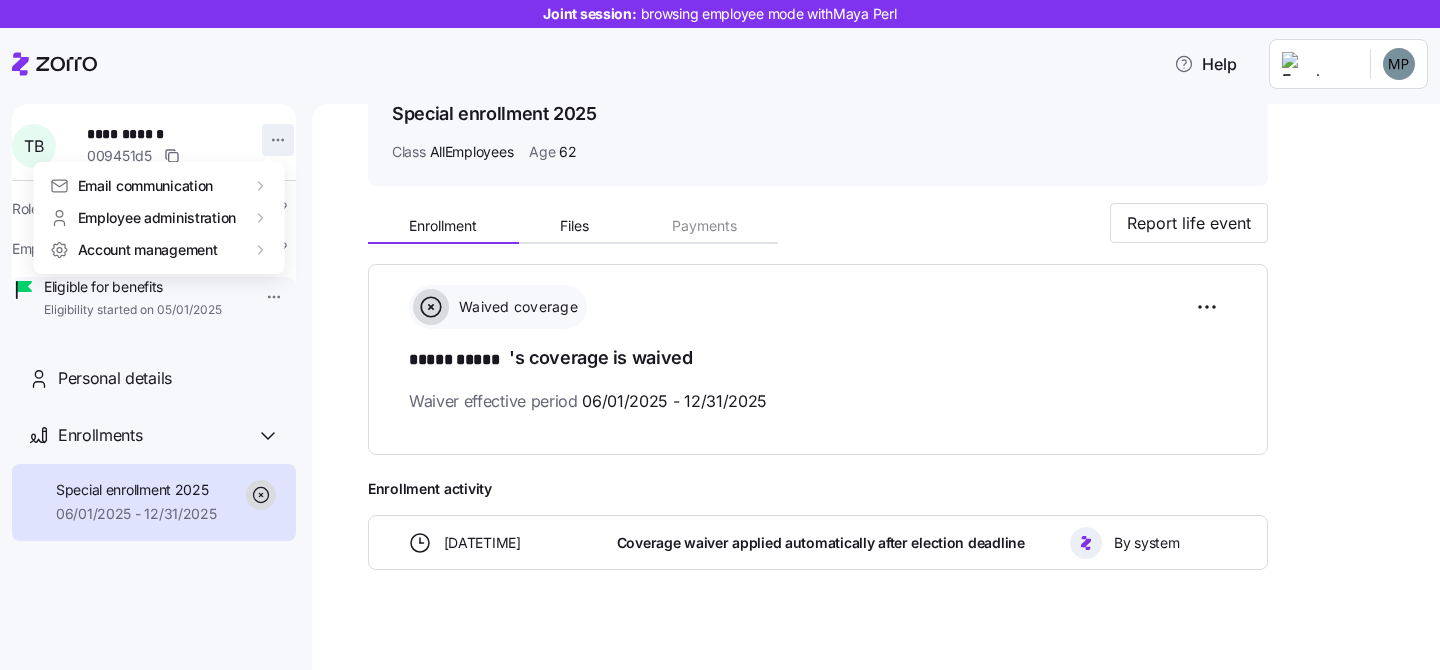 click on "**********" at bounding box center (720, 329) 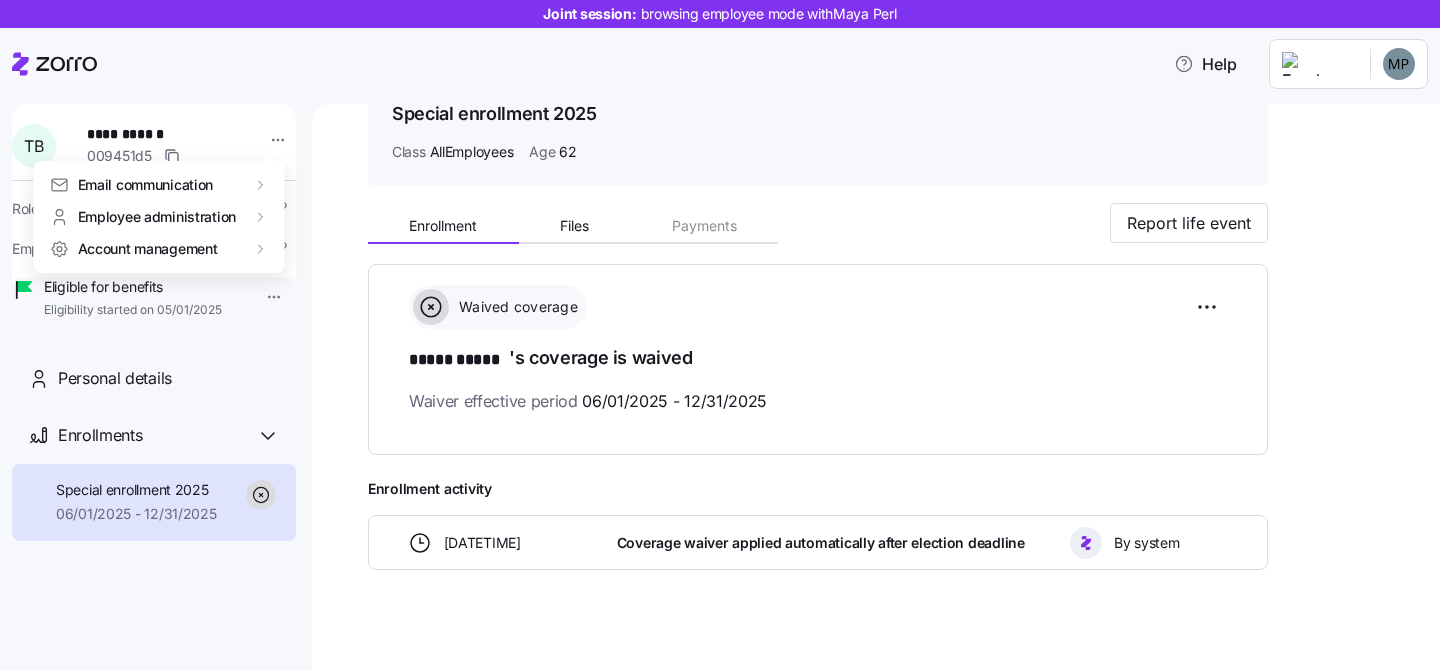 click on "**********" at bounding box center [720, 329] 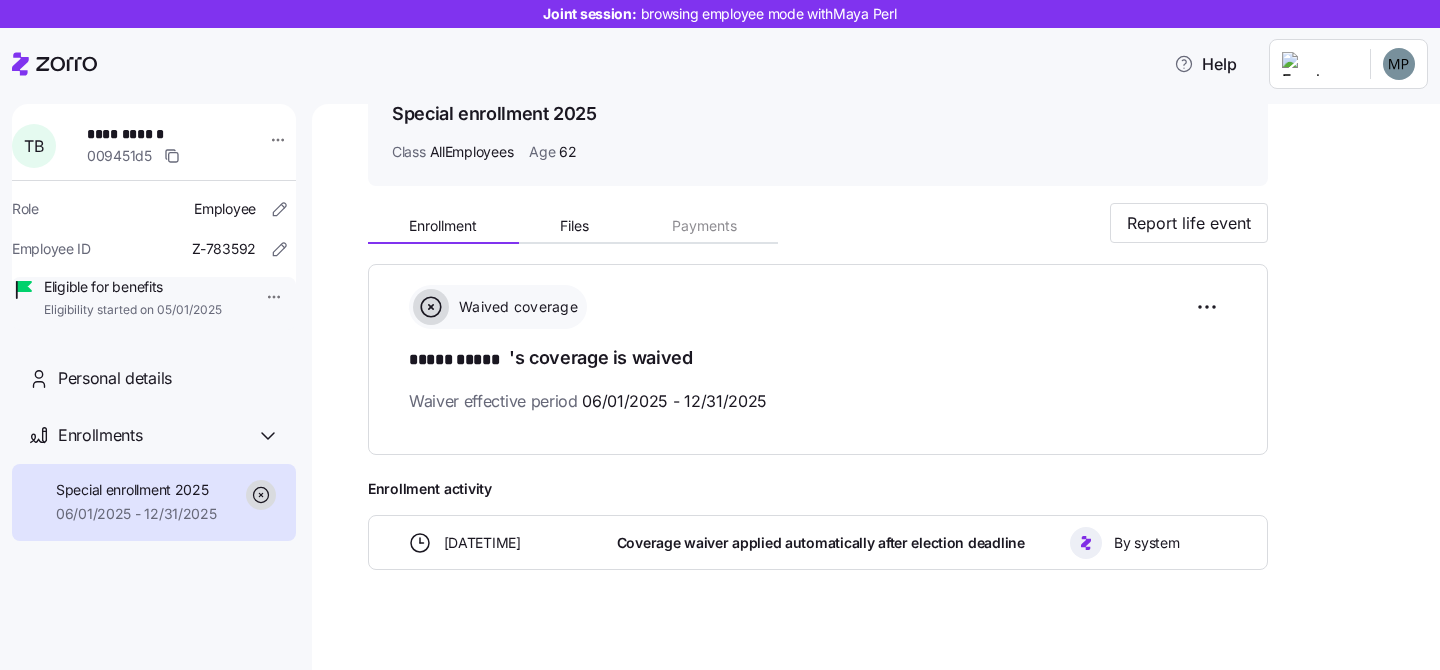 click on "**********" at bounding box center [720, 329] 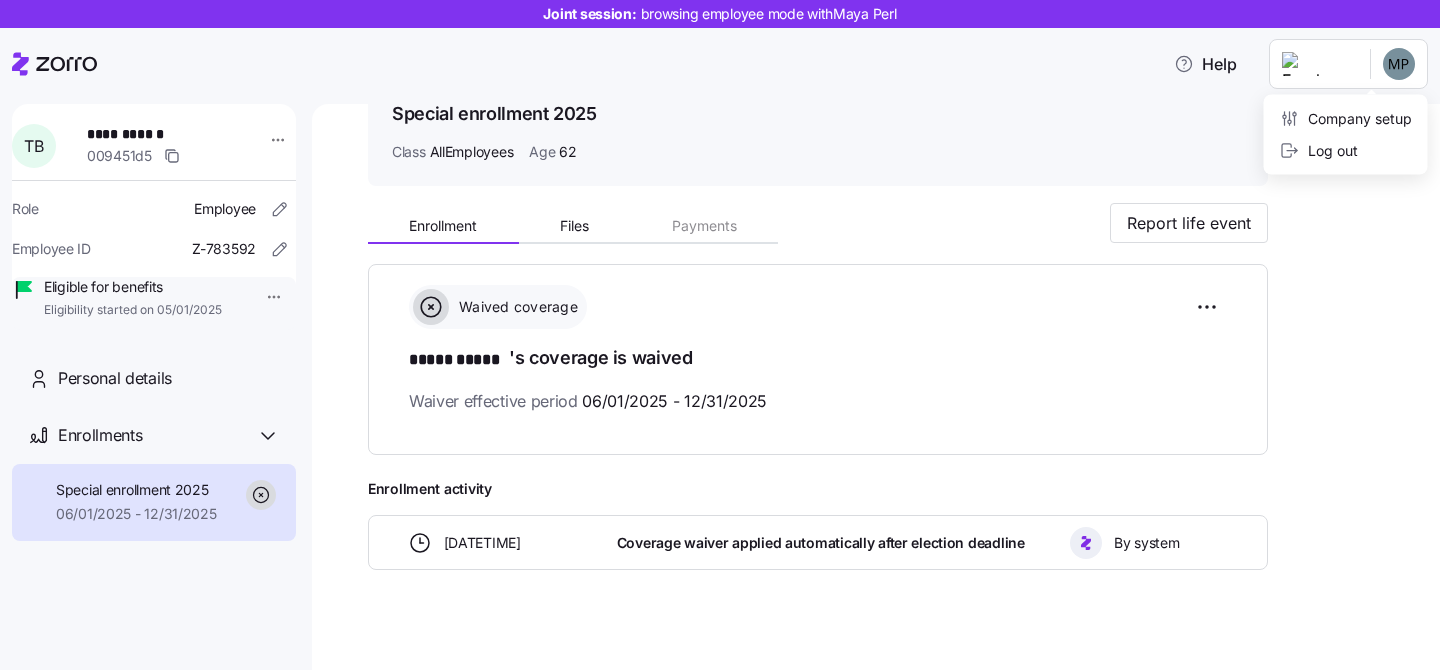 click on "**********" at bounding box center (720, 329) 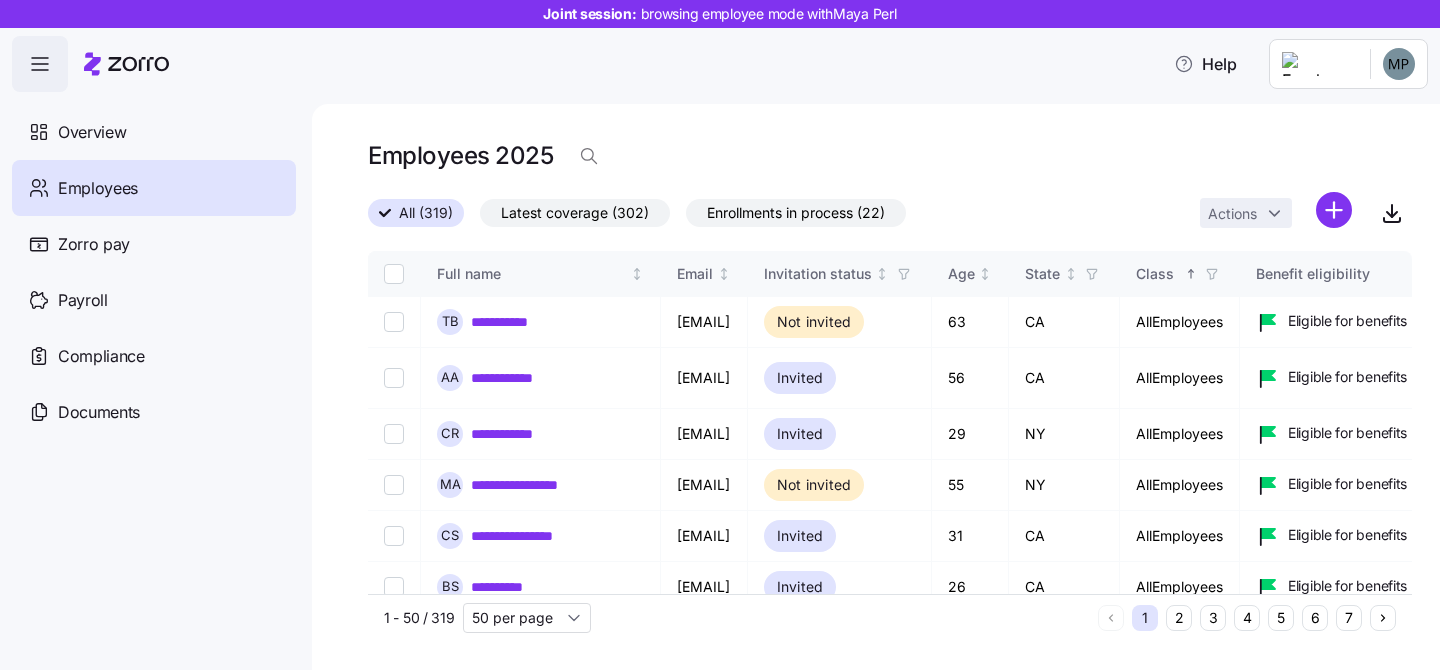 click on "**********" at bounding box center (720, 329) 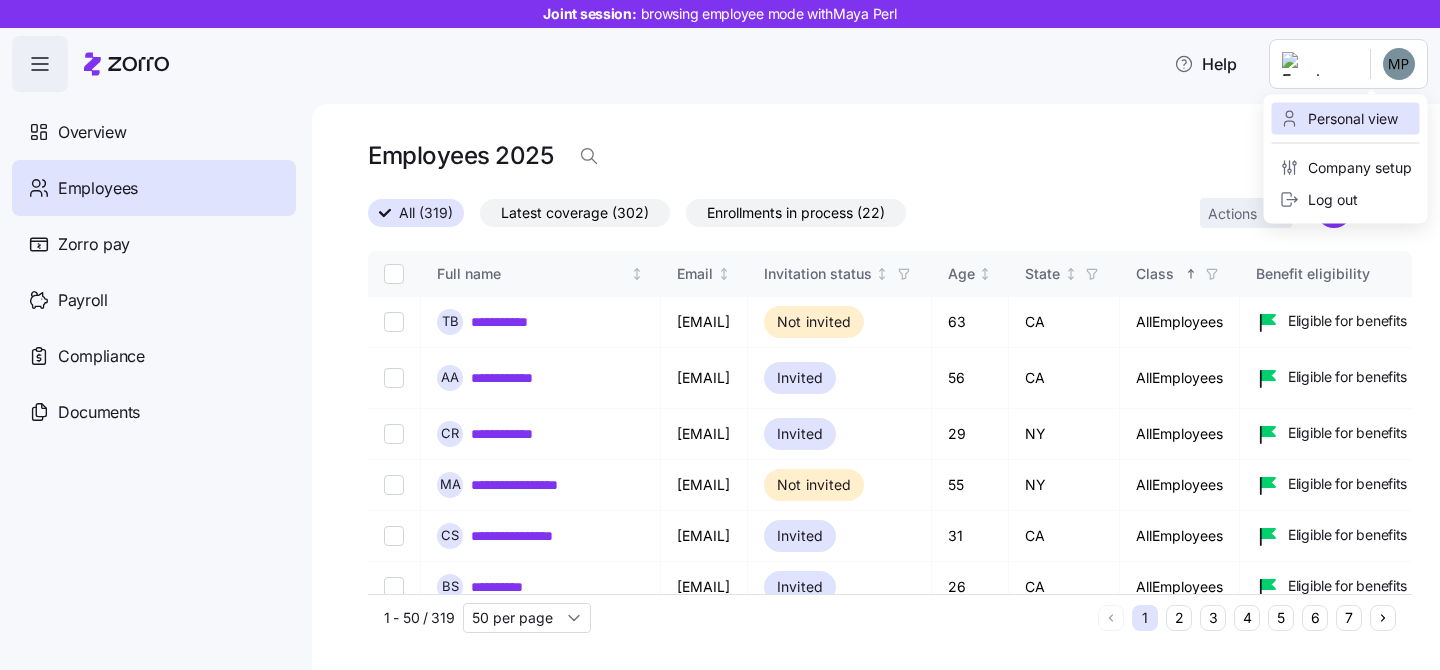 click on "Personal view" at bounding box center (1339, 119) 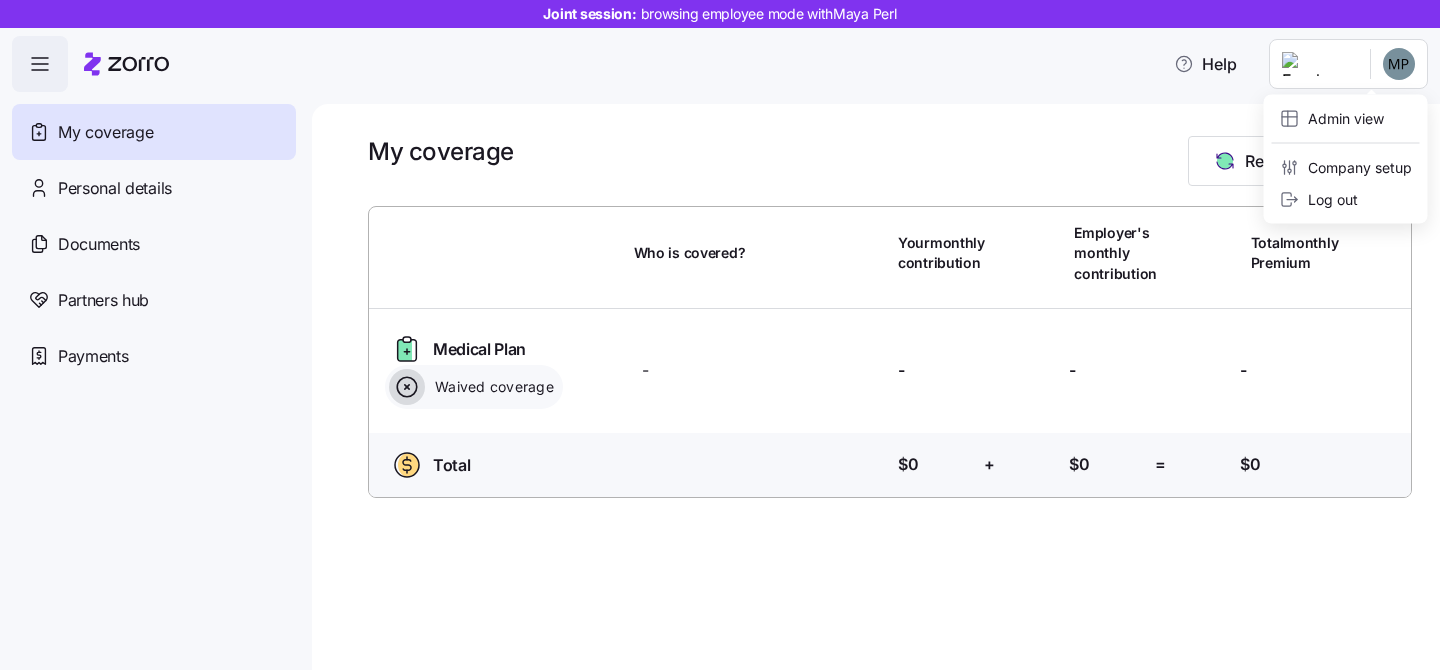click on "Joint session: browsing employee mode with [FIRST] [LAST] Help My coverage Personal details Documents Partners hub Payments My coverage Report a Life Event Who is covered? Your  monthly contribution Employer's monthly contribution Total  monthly Premium Medical Plan Waived coverage Who is covered? - Your contribution: - Employer's contribution: - Total Premium: - Total Who is covered? Your contribution: $0 + Employer's contribution: $0 = Total Premium: $0 My Coverage | Zorro Admin view Company setup Log out" at bounding box center [720, 329] 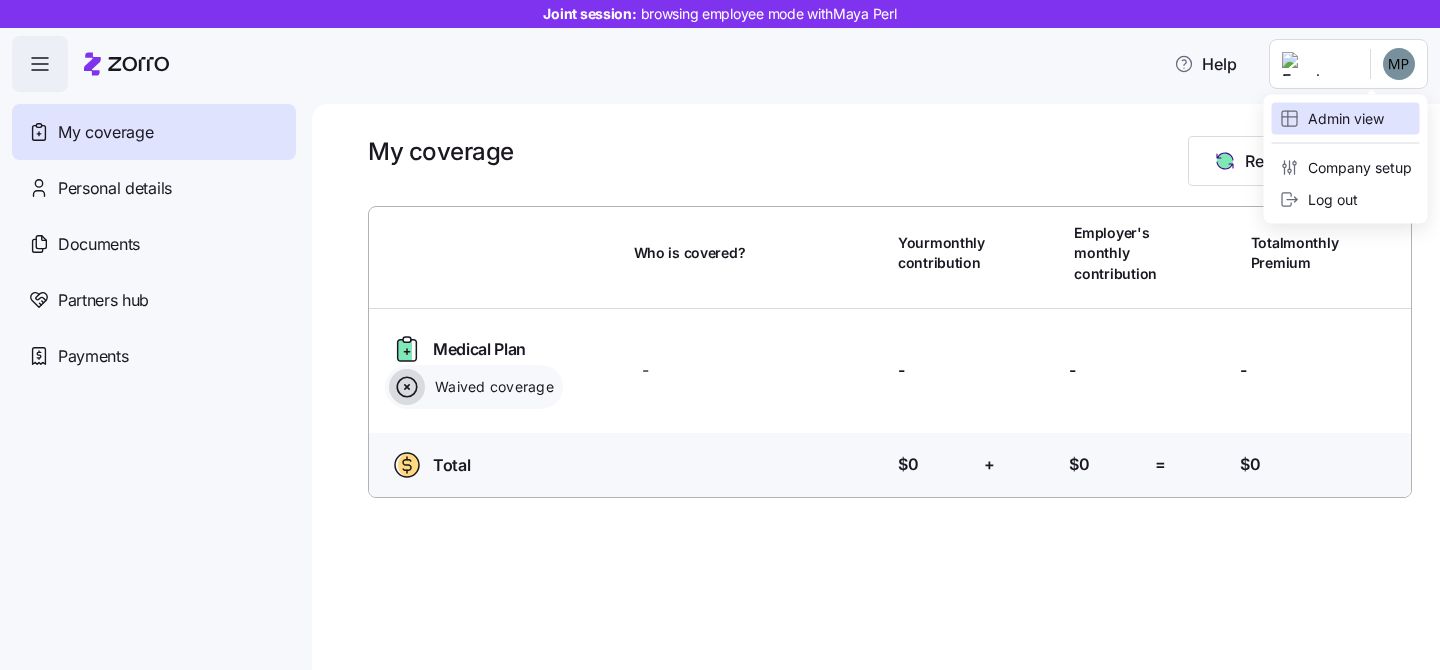 click on "Admin view" at bounding box center [1332, 119] 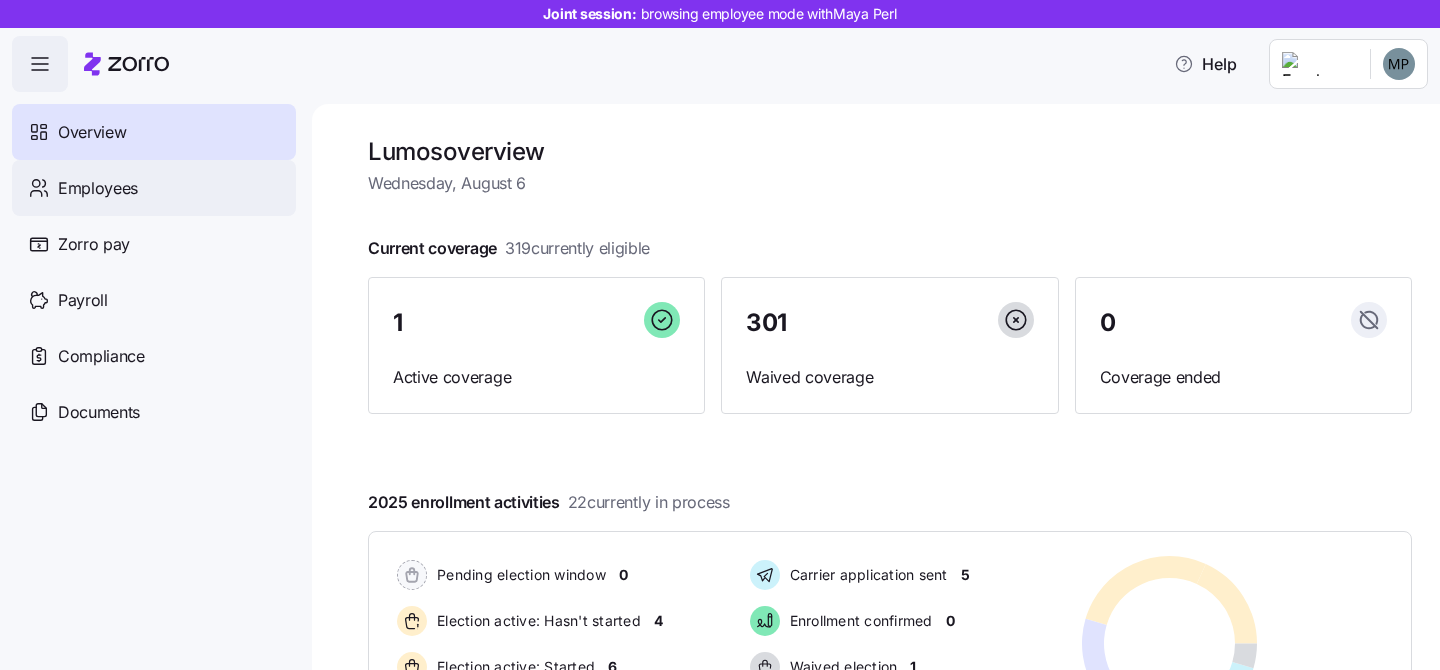 click on "Employees" at bounding box center (154, 188) 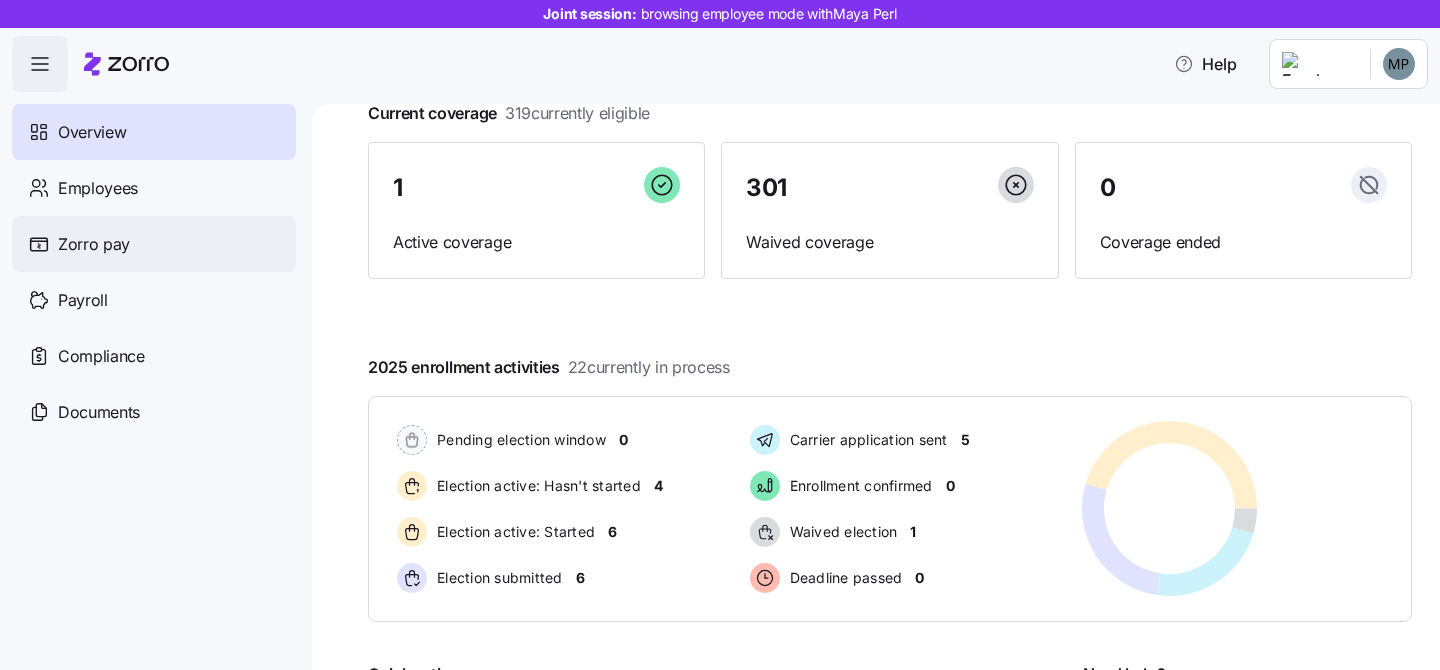 scroll, scrollTop: 157, scrollLeft: 0, axis: vertical 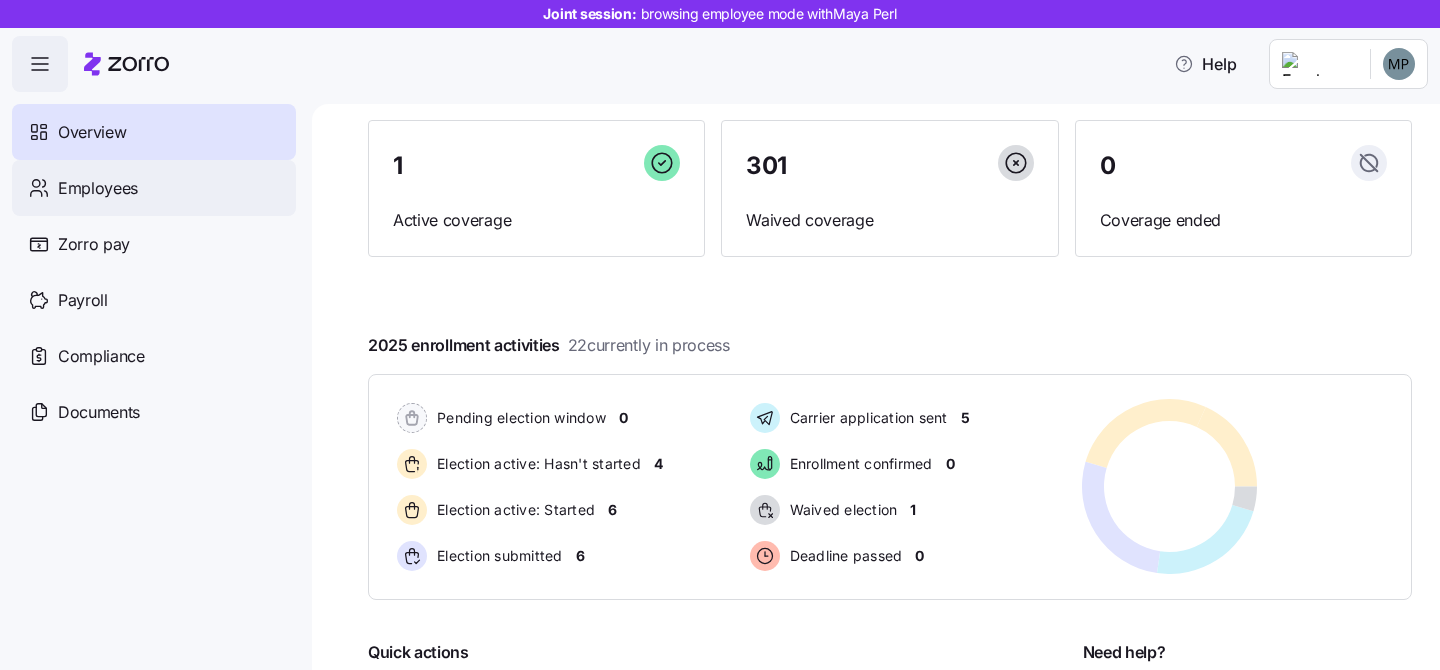 click on "Employees" at bounding box center (154, 188) 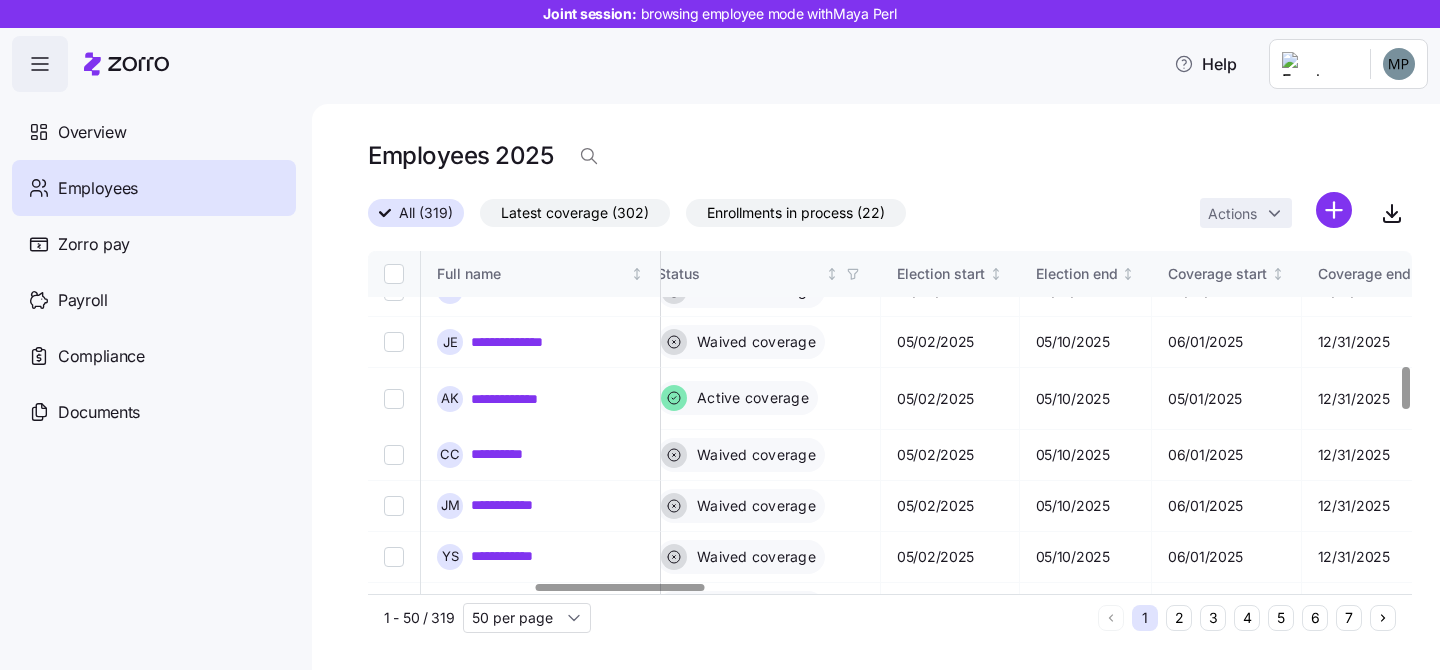 scroll, scrollTop: 925, scrollLeft: 1024, axis: both 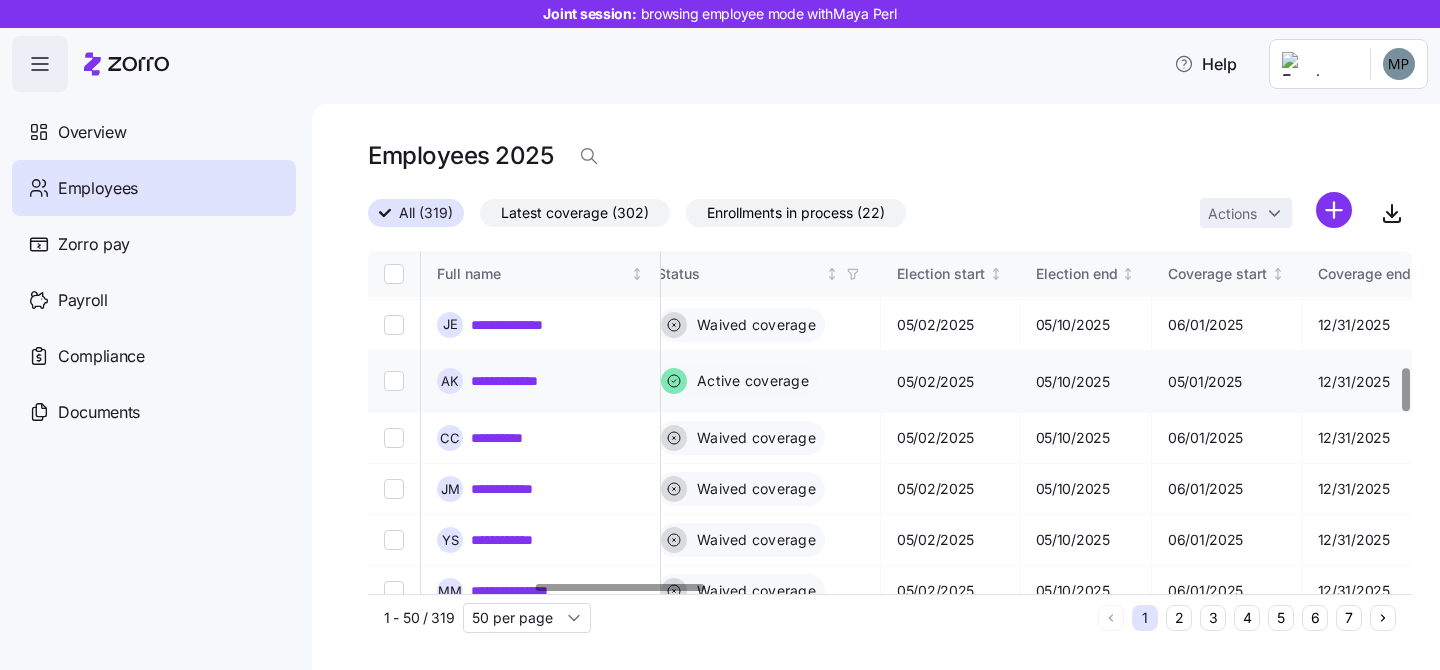 click on "**********" at bounding box center [514, 381] 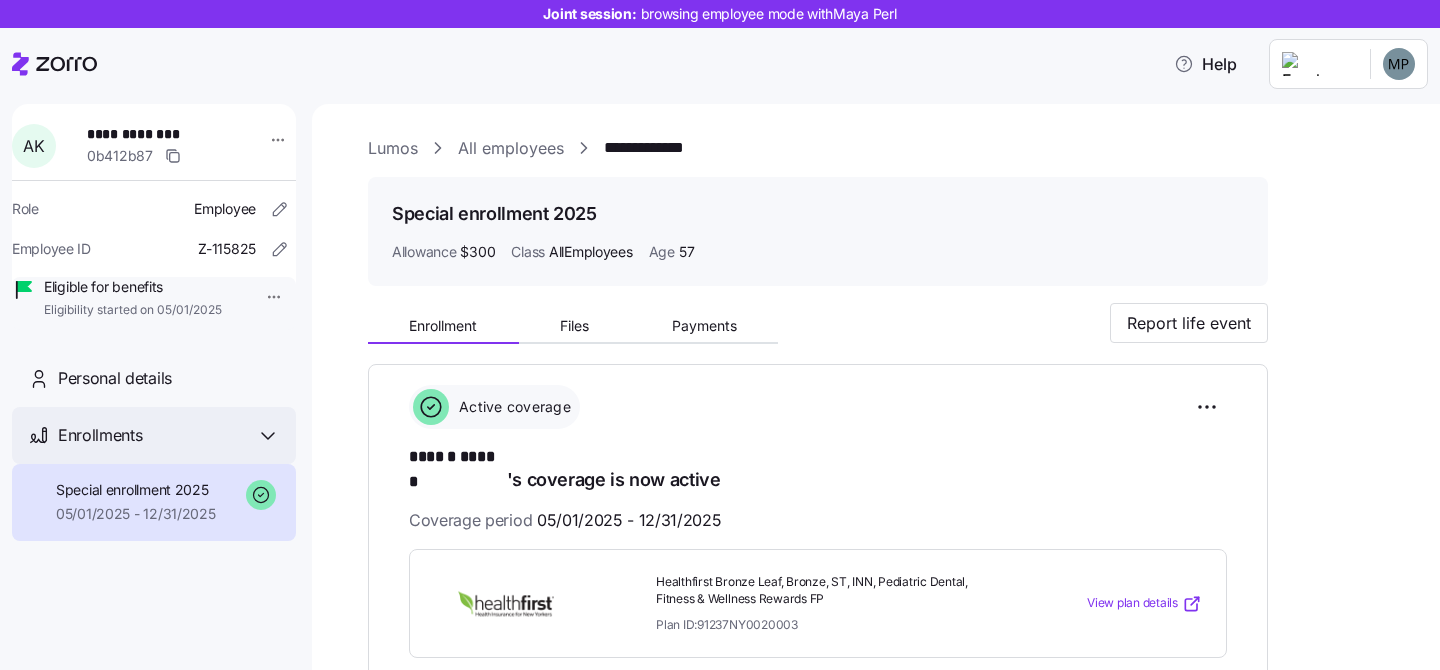 click on "Enrollments" at bounding box center (169, 435) 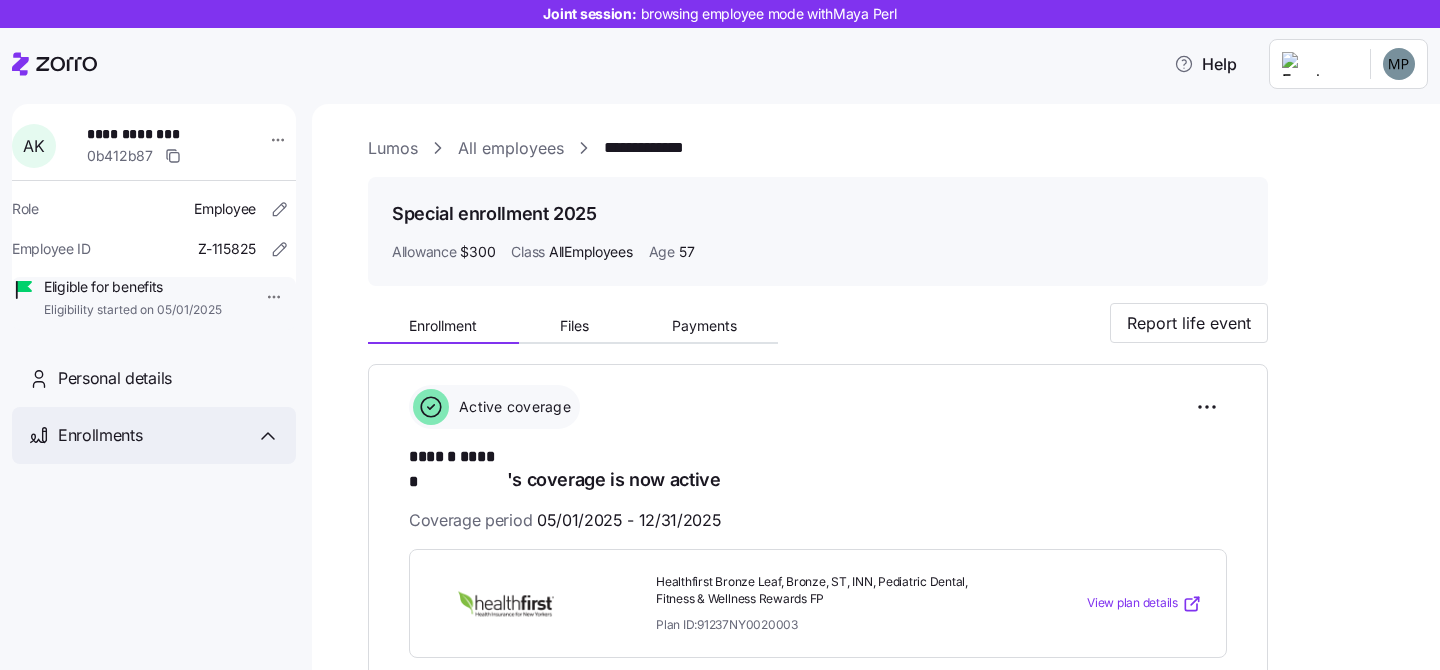 click on "Enrollments" at bounding box center [169, 435] 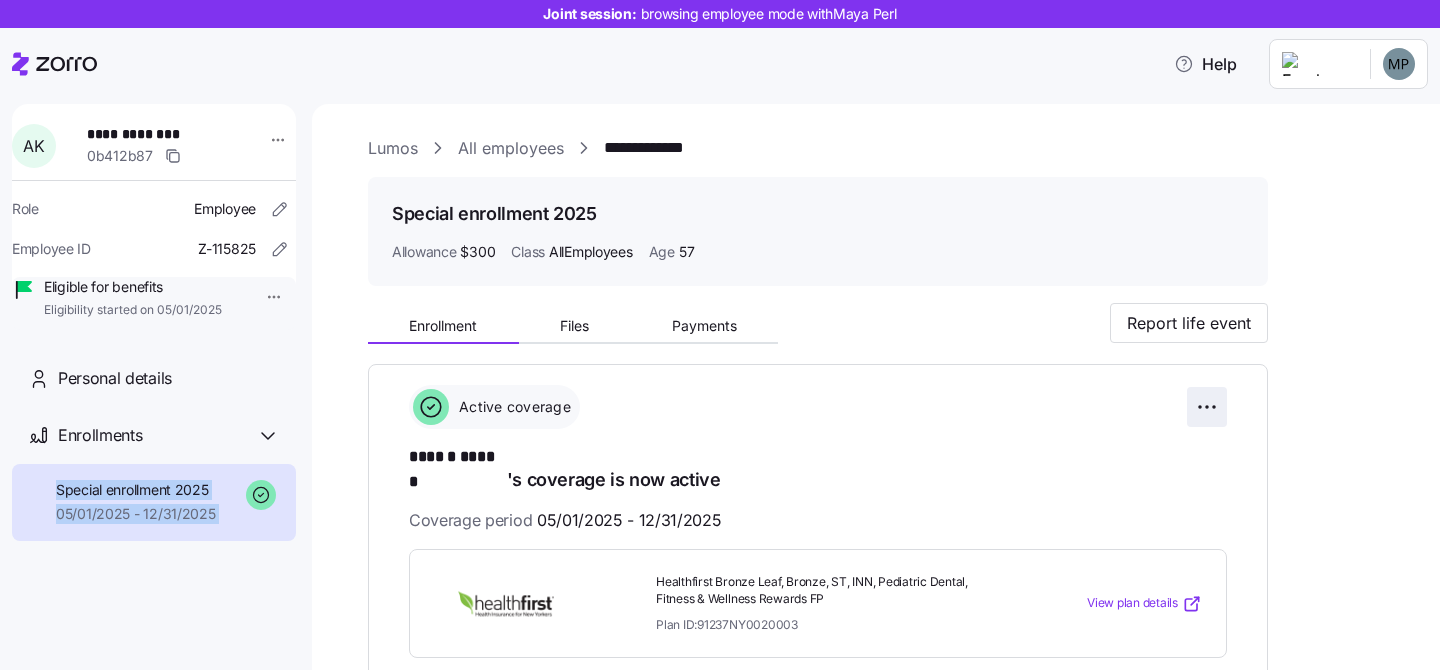click on "**********" at bounding box center (720, 329) 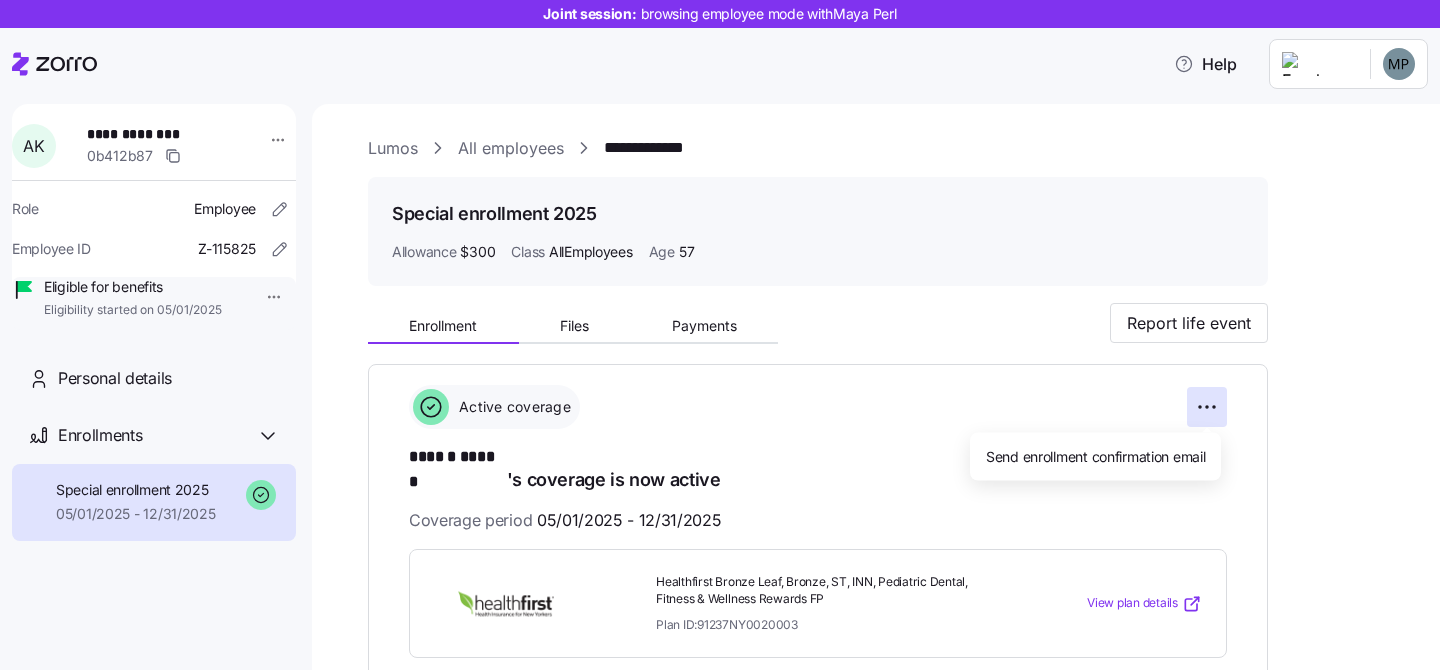 click on "**********" at bounding box center (720, 329) 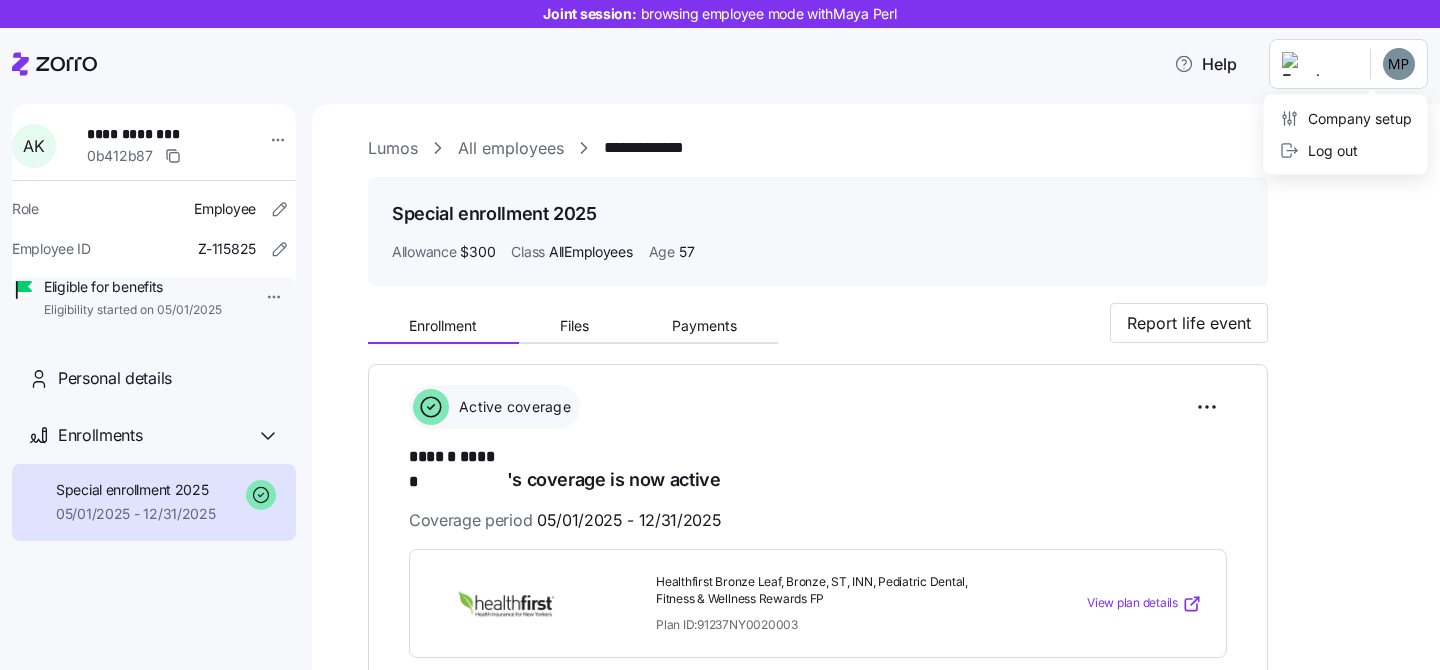 click on "**********" at bounding box center [720, 329] 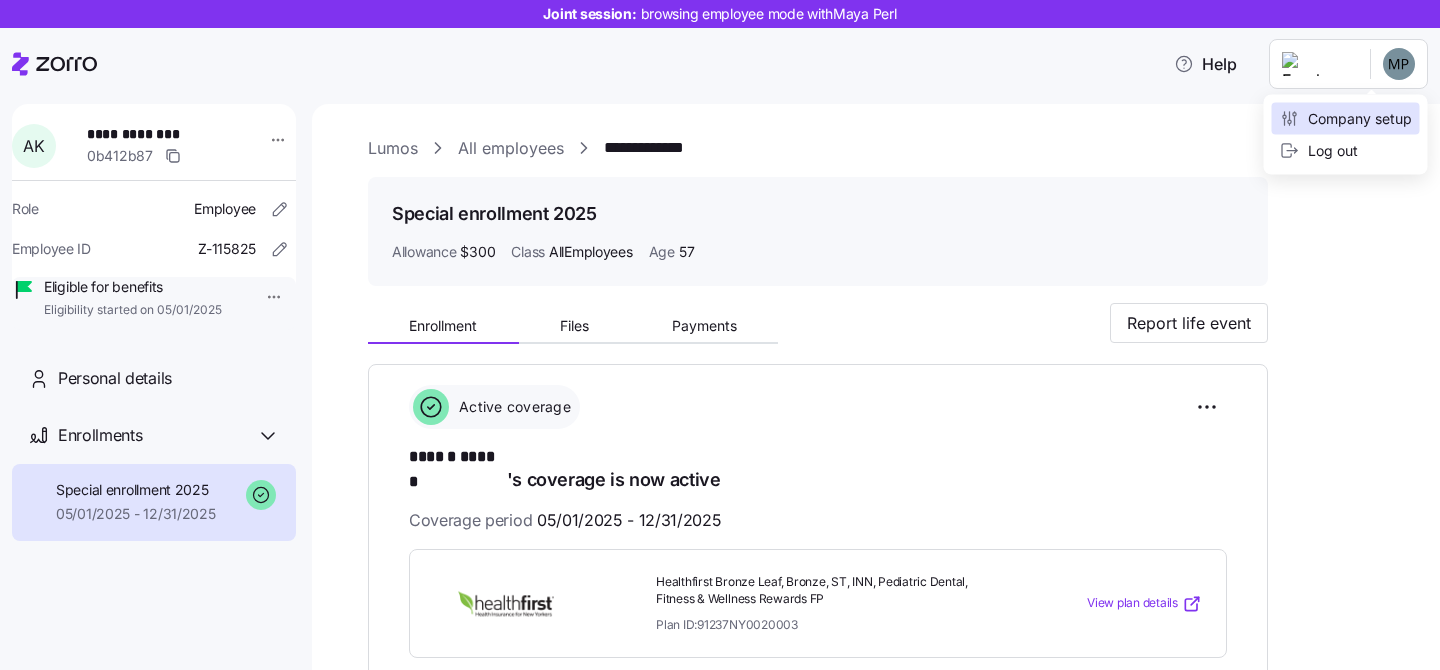 click on "Company setup" at bounding box center (1346, 119) 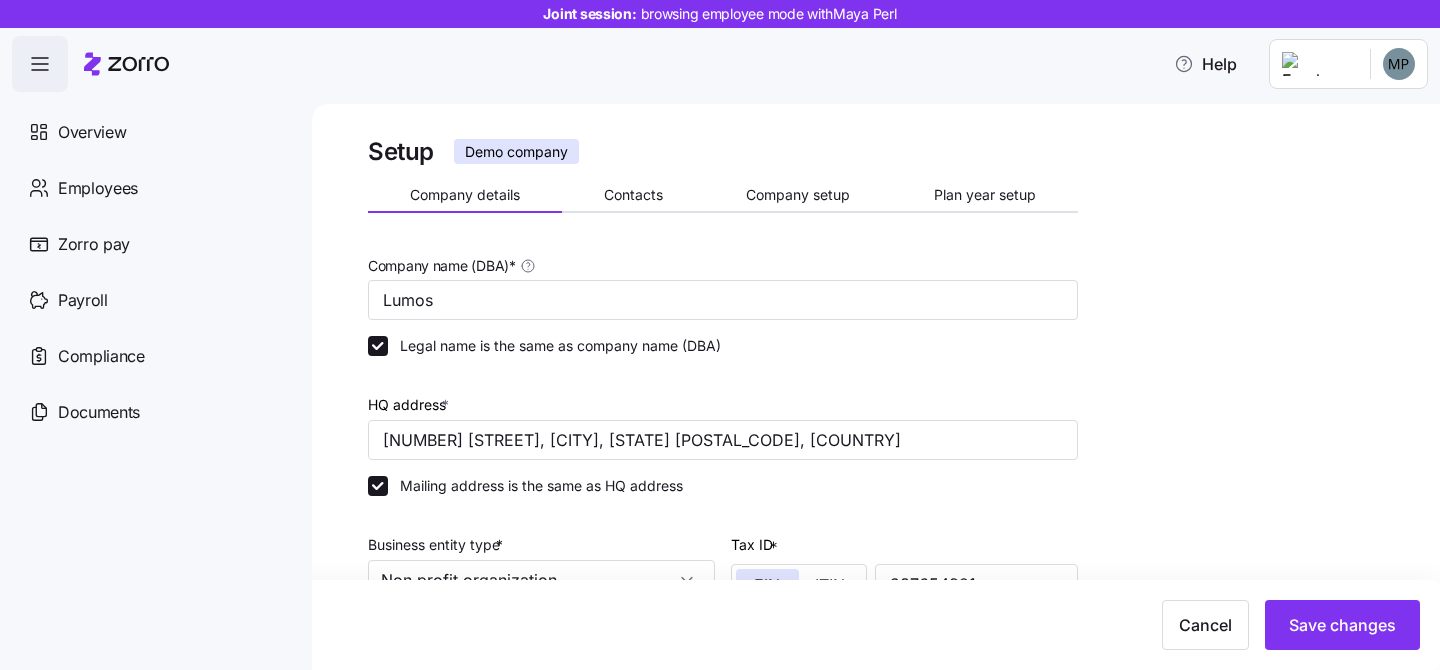 click on "Joint session: browsing employee mode with [FIRST] [LAST] Help Overview Employees Zorro pay Payroll Compliance Documents Setup Demo company Company details Contacts Company setup Plan year setup Company name (DBA)  * Lumos Legal name is the same as company name (DBA) HQ address  * [NUMBER] [STREET], [CITY], [STATE] [POSTAL_CODE], [COUNTRY] Mailing address is the same as HQ address Business entity type  * Non profit organization Tax ID  * EIN ITIN   987654321 NAICS code  * 11142 - Nursery and Floriculture Production If you don’t know your NAICS code  read more Company logo * https://zorro-employer-images-prod.s3.us-east-1.amazonaws.com/1ddd33cf-90bd-438a-8d67-1effb86d2d78/Screenshot_2025-05-02_at_07.38.52. png Cancel Save changes Zorro C corporation S corporation Non profit organization Partnership Limited liability corporation Limited liability partnership Sole proprietorship Union Government agency Other Agriculture, Forestry, Fishing and Hunting 11 Crop Production 111 Oilseed and Grain Farming 1111 Soybean Farming 11111 111110 21" at bounding box center [720, 329] 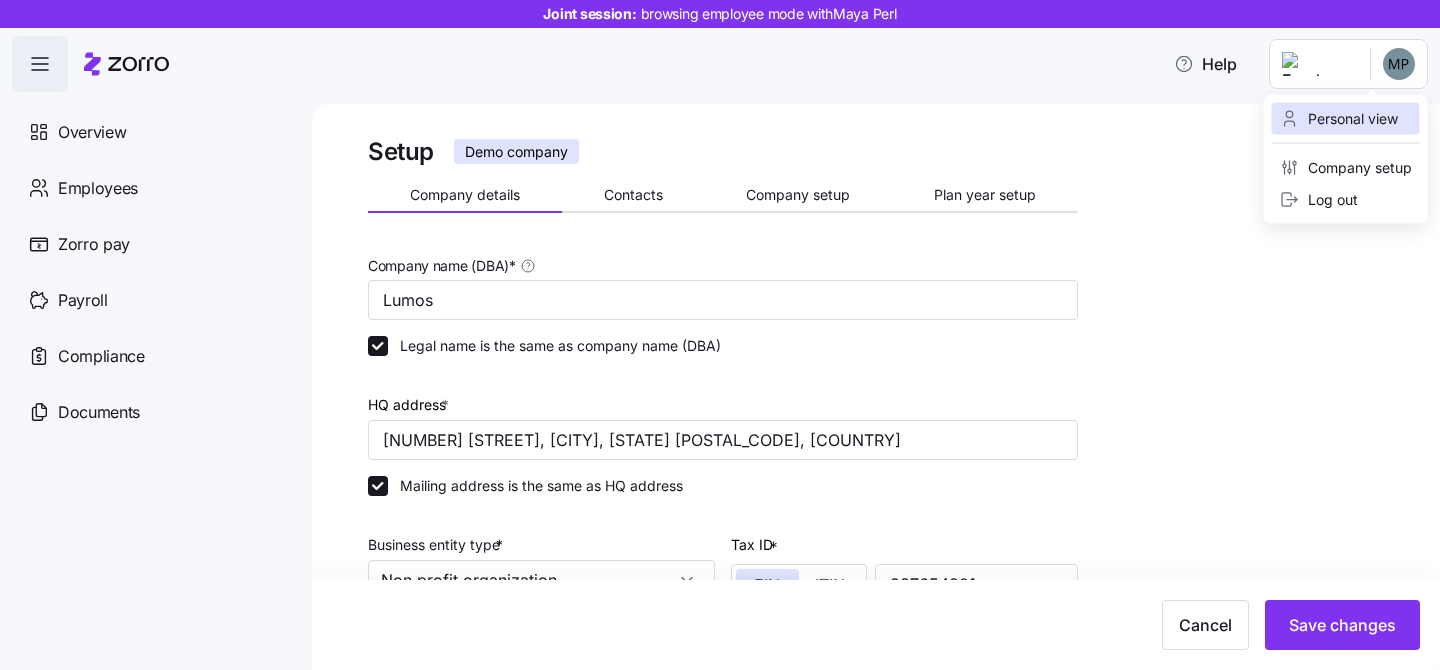 click on "Personal view" at bounding box center (1339, 119) 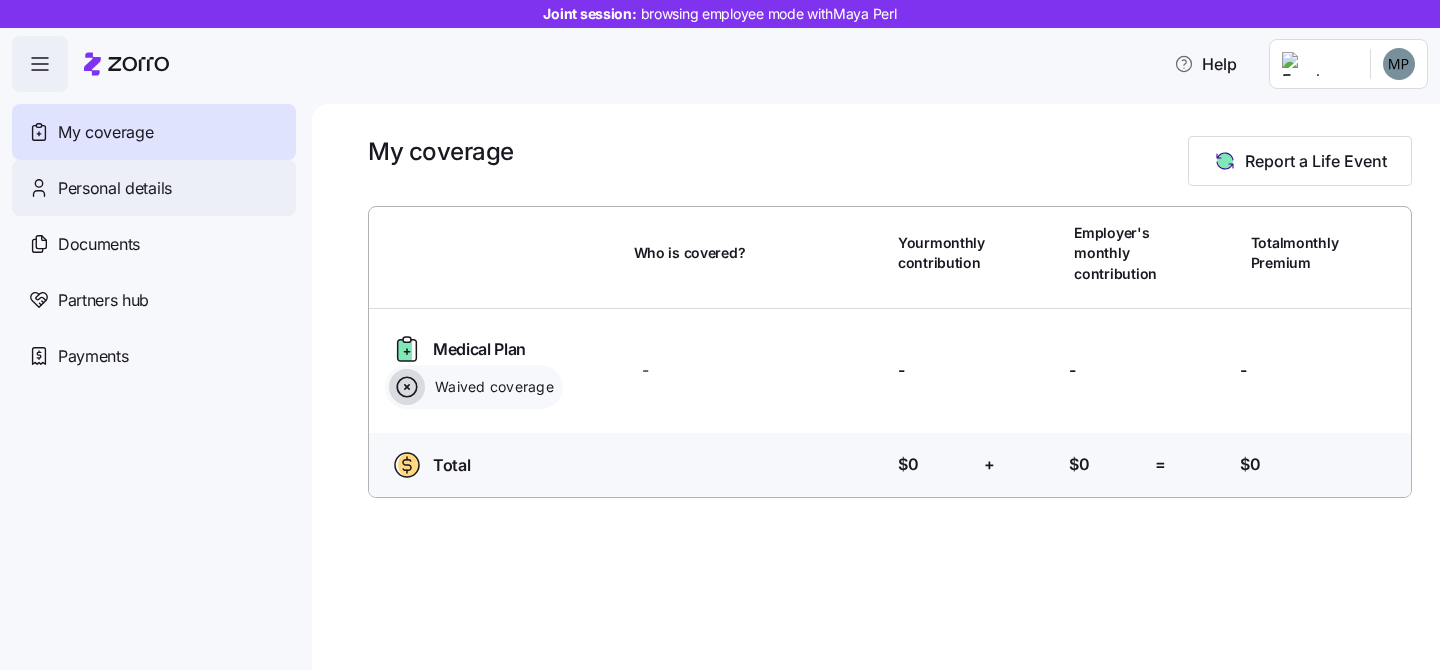 click on "Personal details" at bounding box center (154, 188) 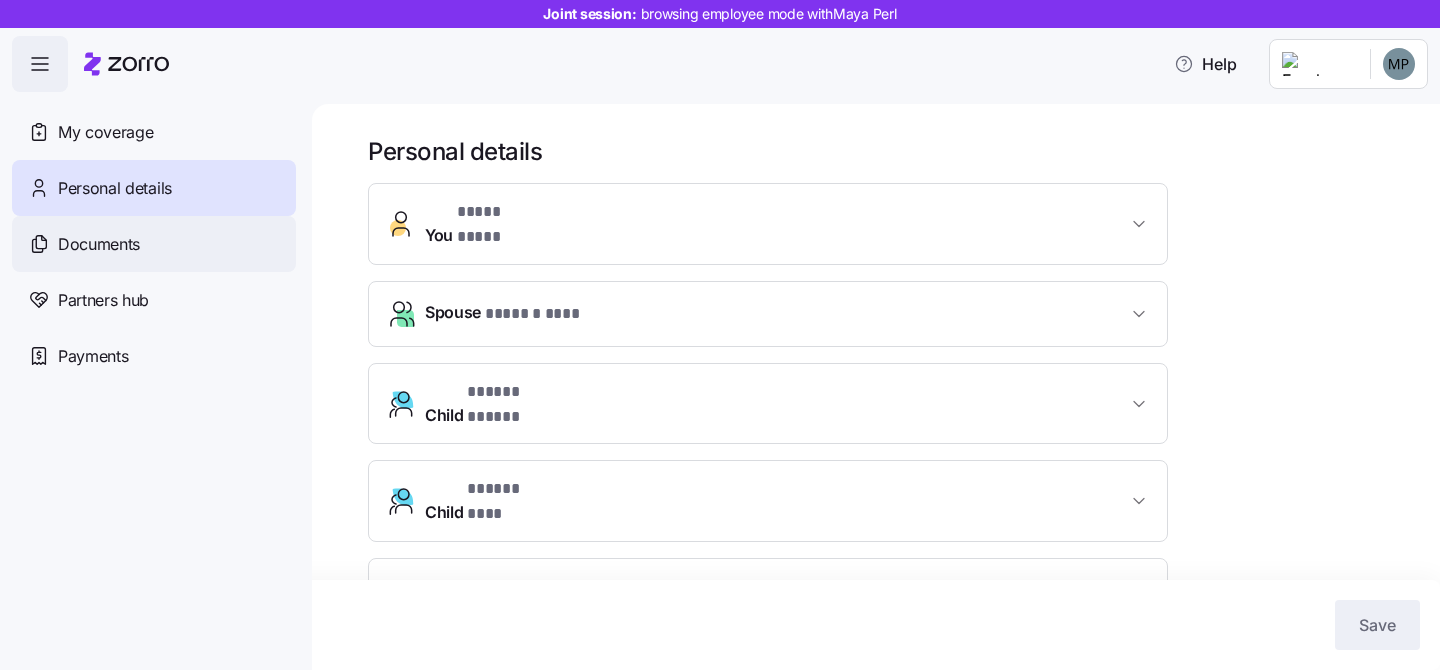 click on "Documents" at bounding box center [154, 244] 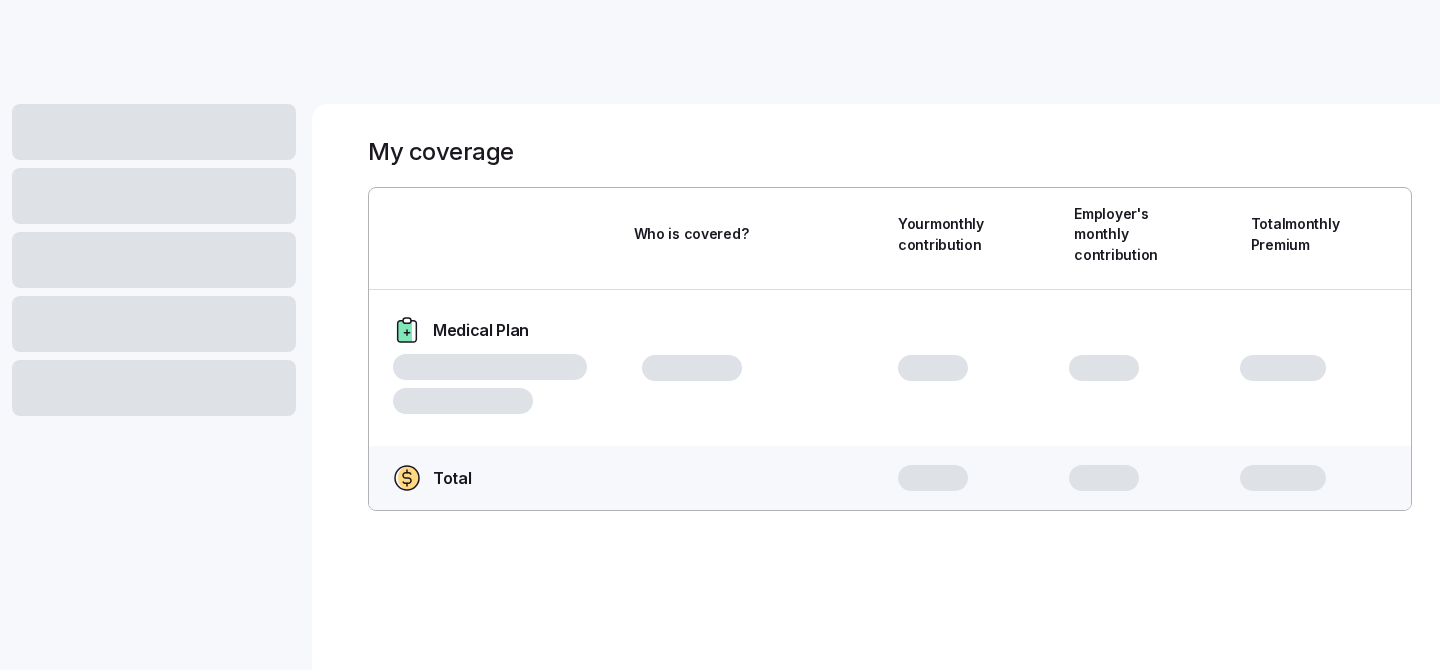 scroll, scrollTop: 0, scrollLeft: 0, axis: both 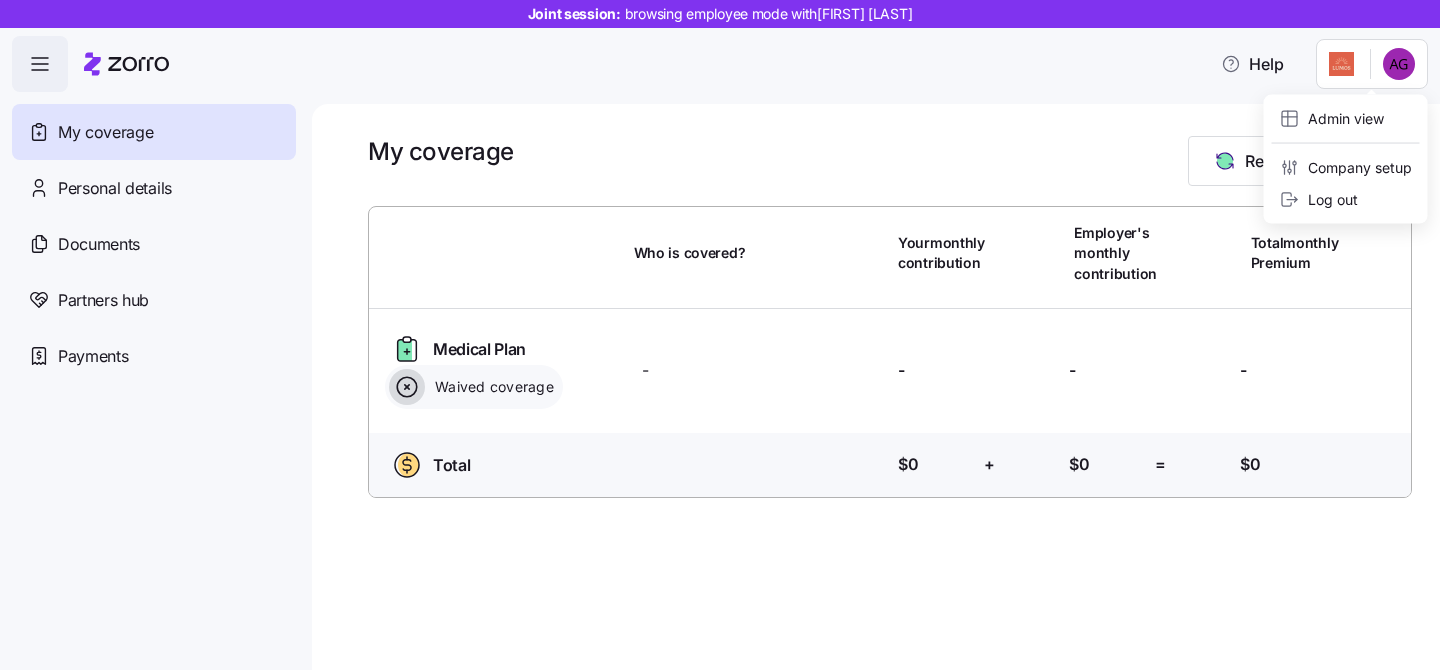 click on "Joint session: browsing employee mode with  Alexandria Gordon Help My coverage Personal details Documents Partners hub Payments My coverage Report a Life Event Who is covered? Your  monthly contribution Employer's monthly contribution Total  monthly Premium Medical Plan Waived coverage Who is covered? - Your contribution: - Employer's contribution: - Total Premium: - Total Who is covered? Your contribution: $0 + Employer's contribution: $0 = Total Premium: $0 Admin view Company setup Log out" at bounding box center [720, 329] 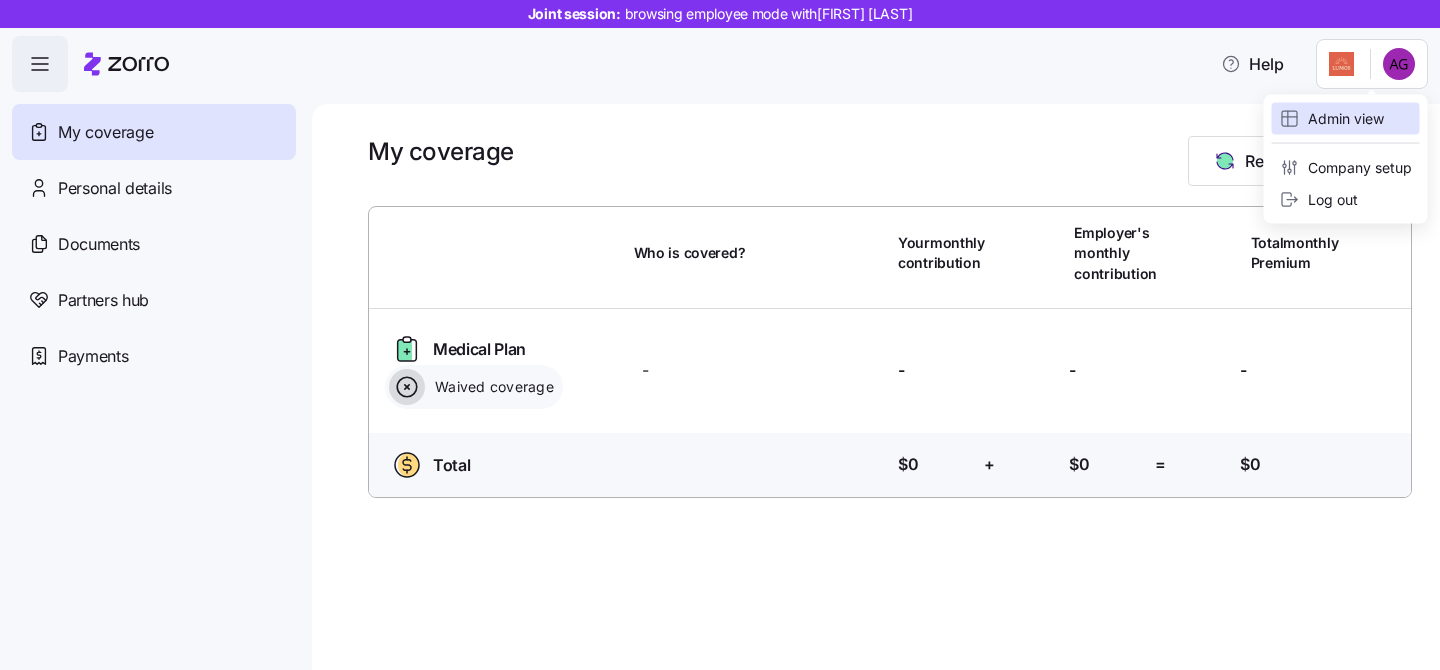 click on "Admin view" at bounding box center (1346, 119) 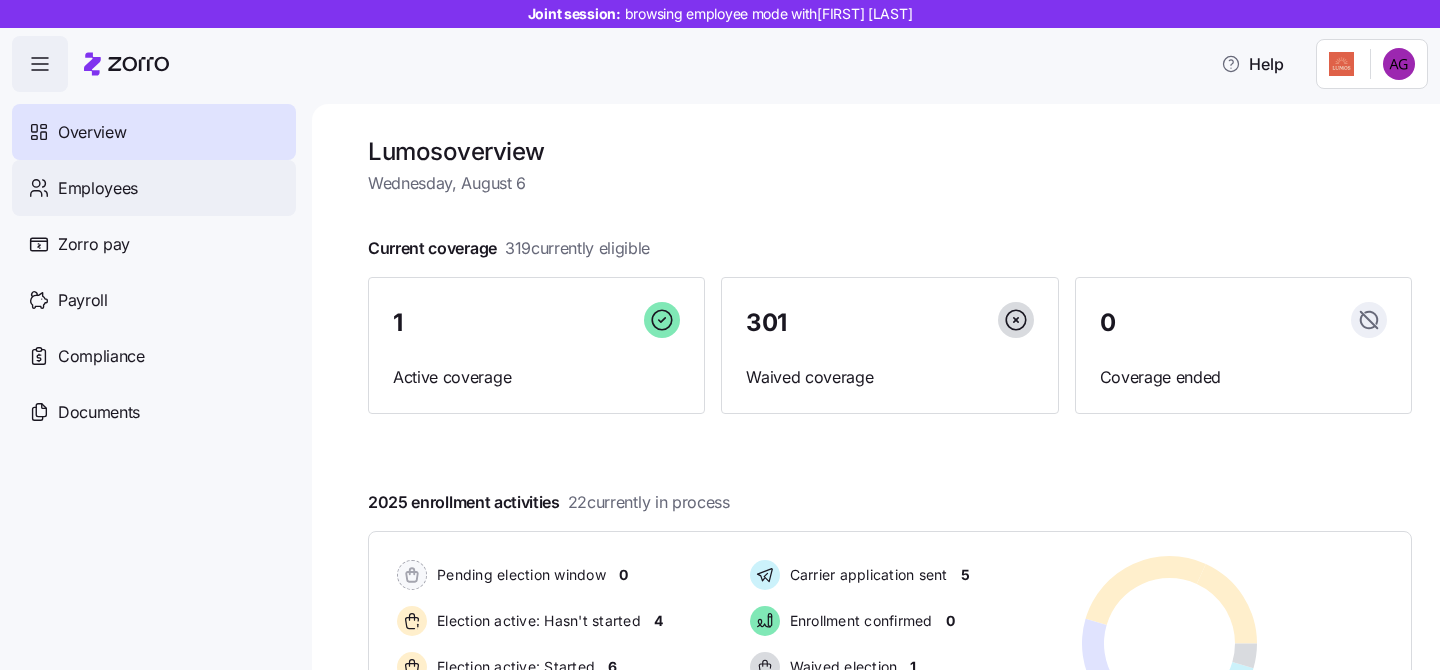 click on "Employees" at bounding box center [154, 188] 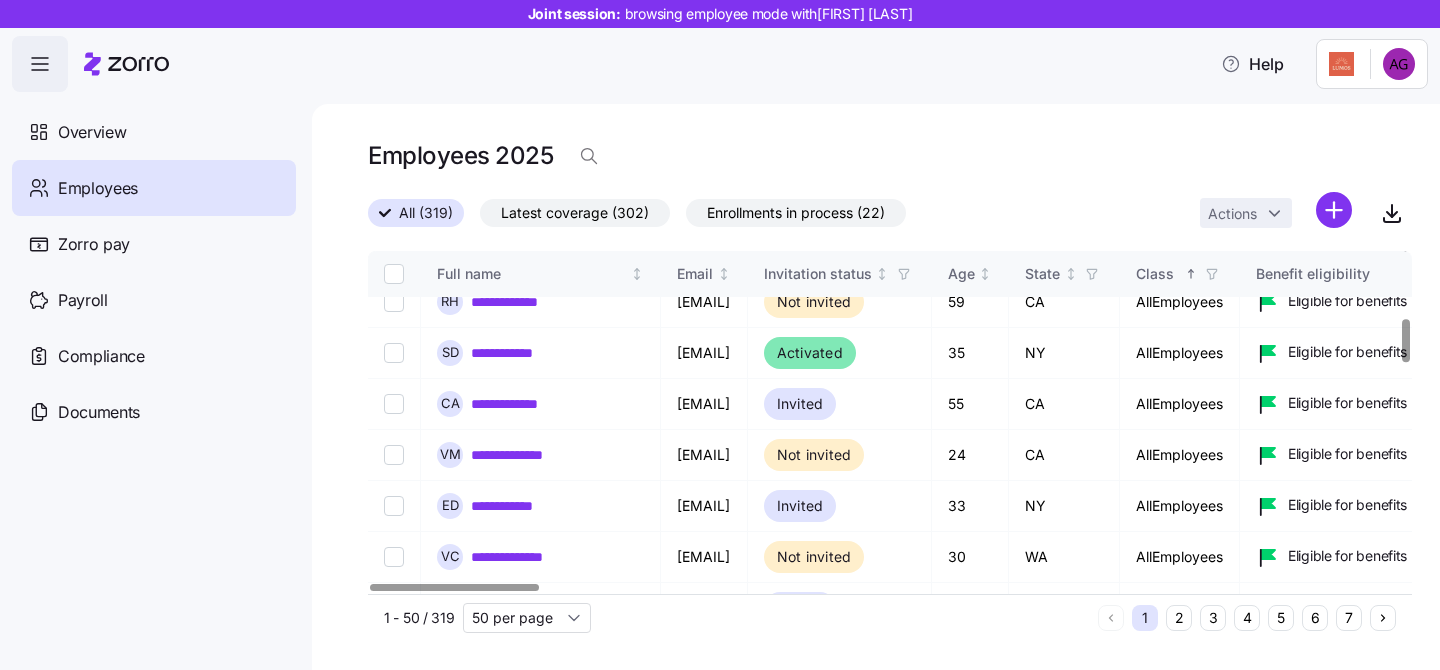 scroll, scrollTop: 531, scrollLeft: 0, axis: vertical 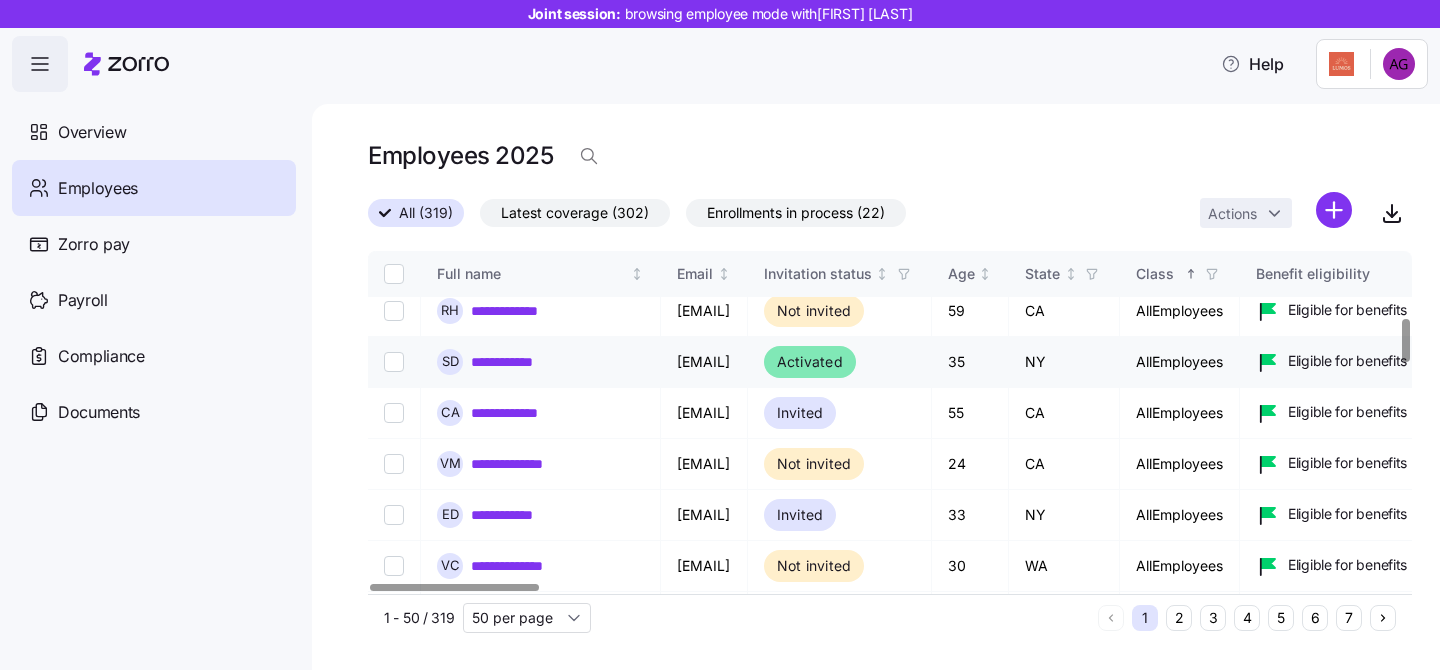 click on "**********" at bounding box center (516, 362) 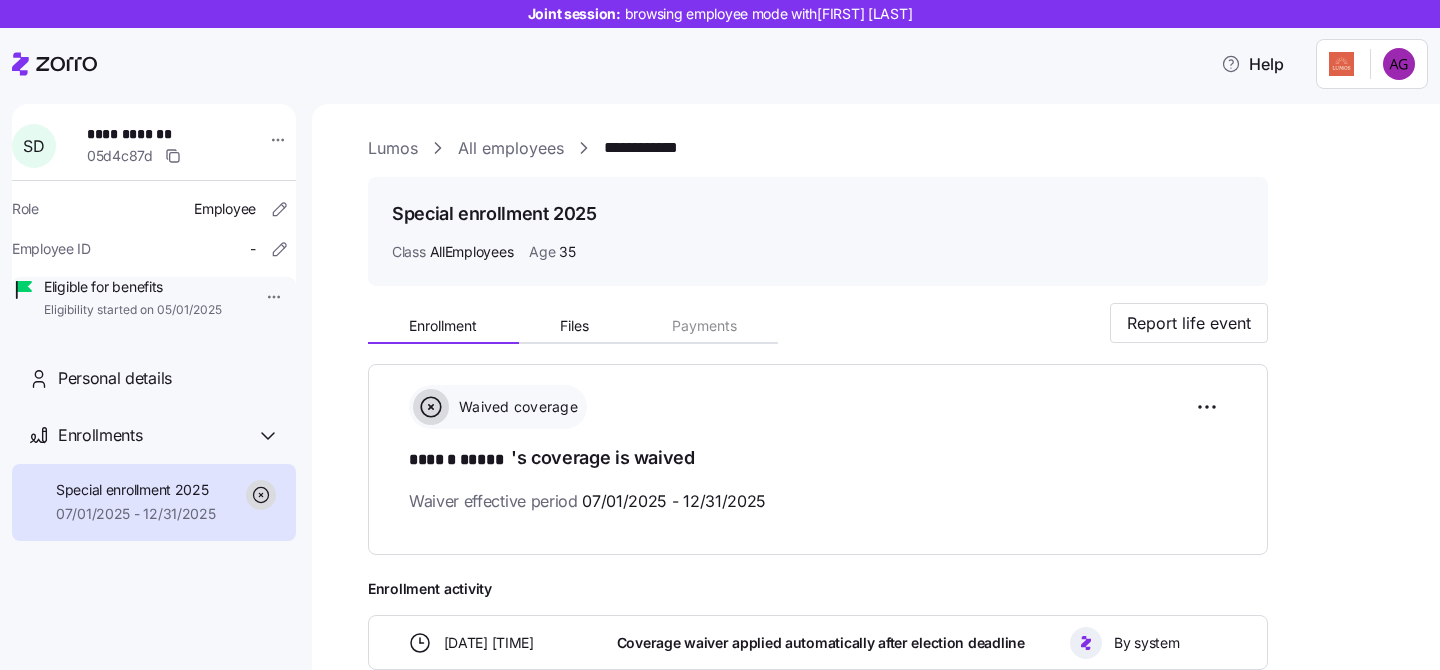 click on "**********" at bounding box center (154, 405) 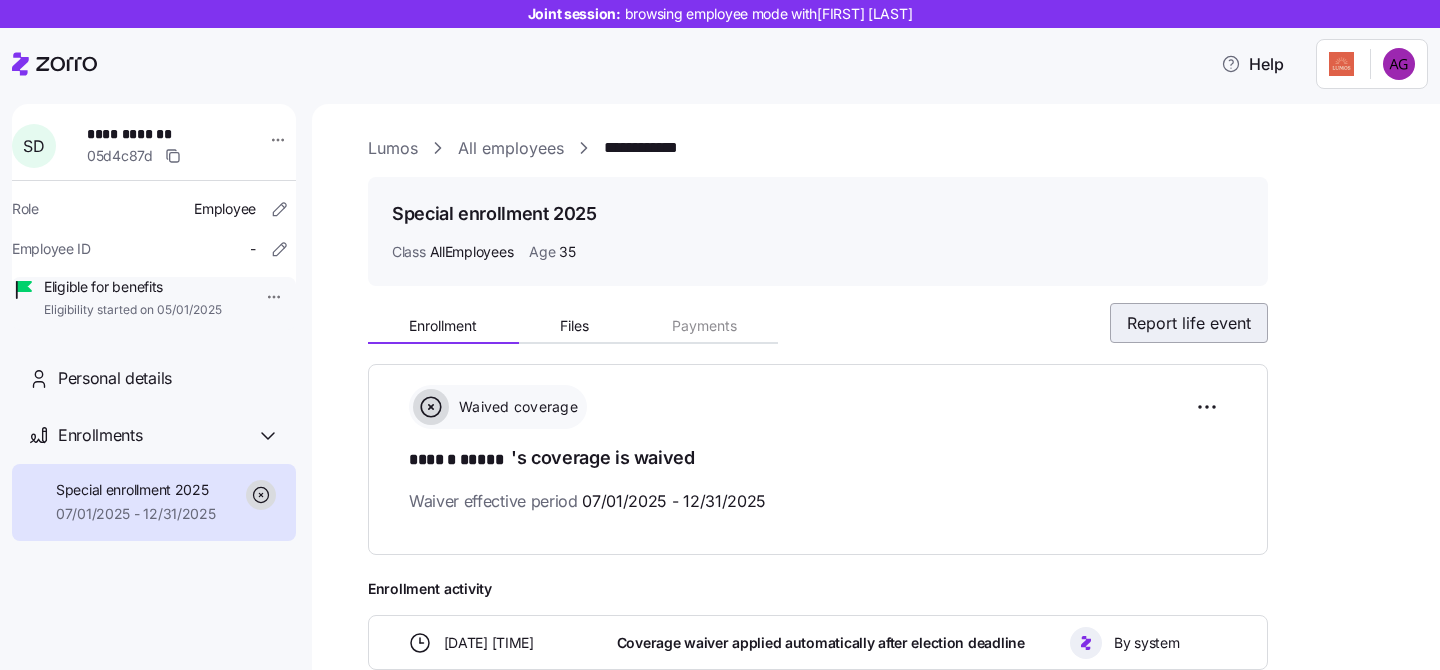 click on "Report life event" at bounding box center [1189, 323] 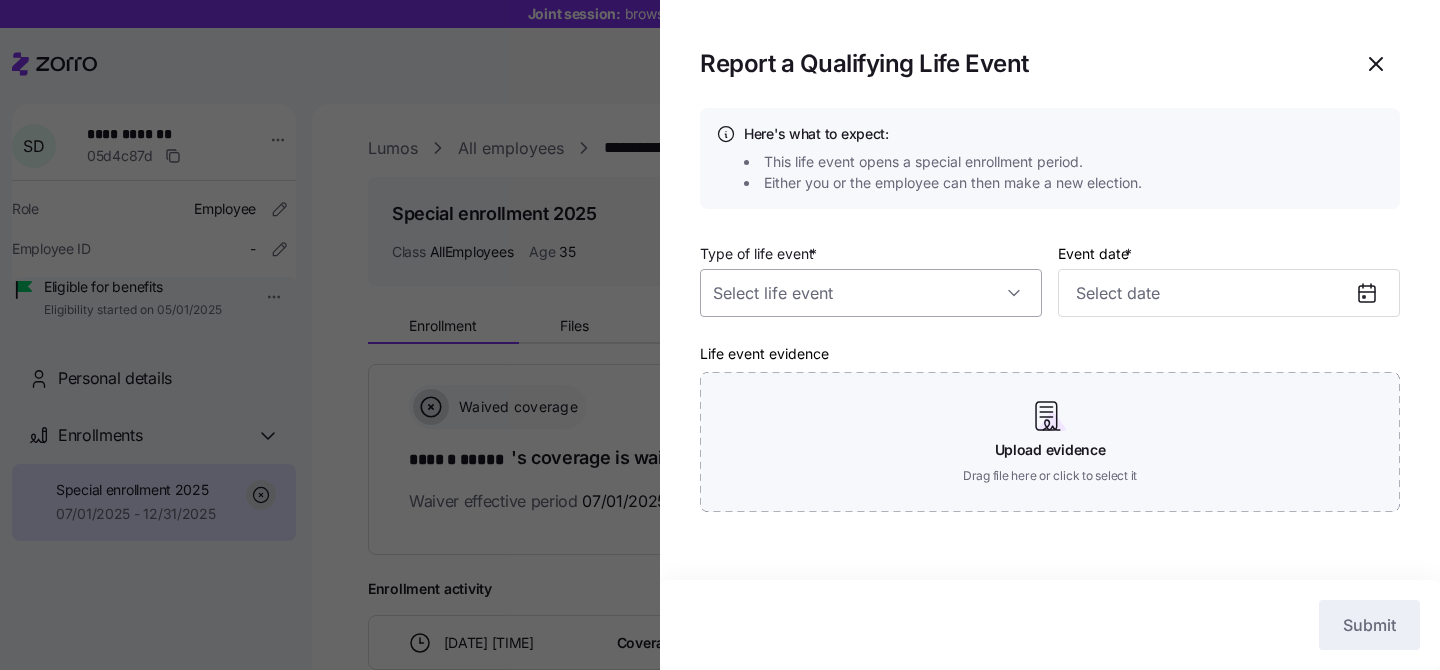 click on "Type of life event  *" at bounding box center [871, 293] 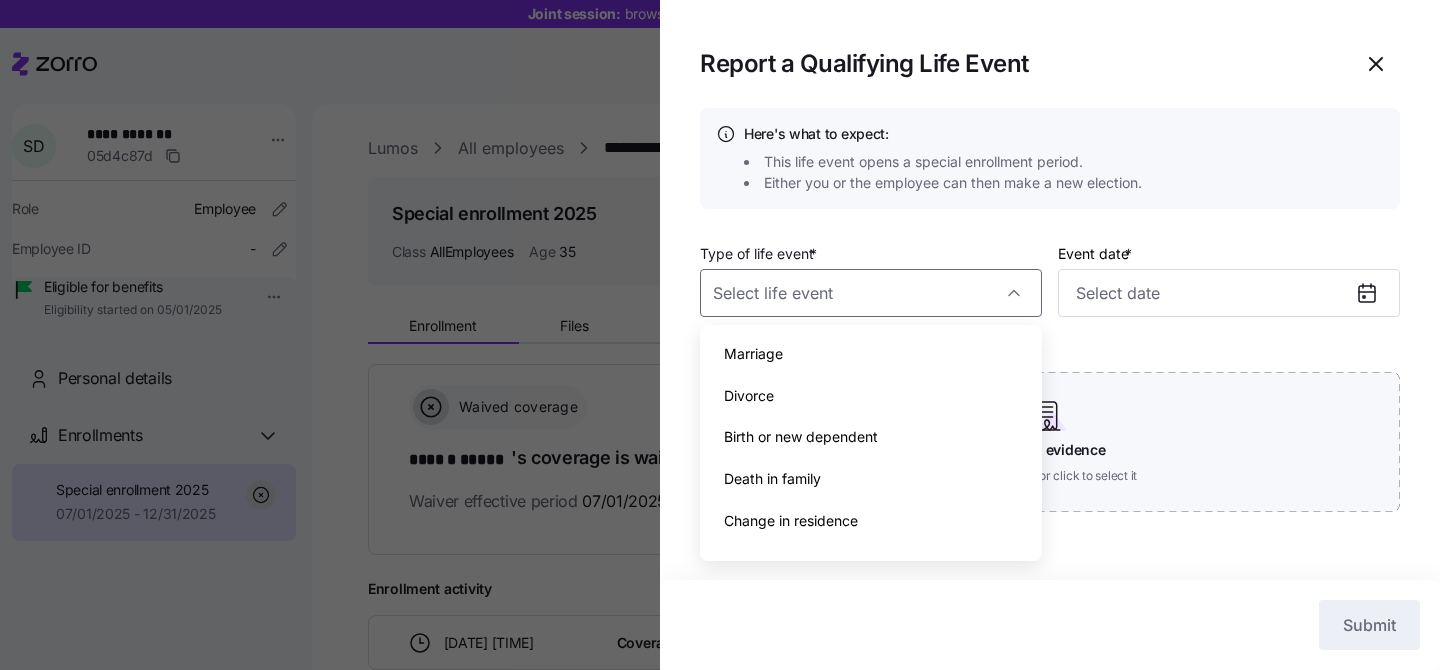 click on "Change in residence" at bounding box center [871, 521] 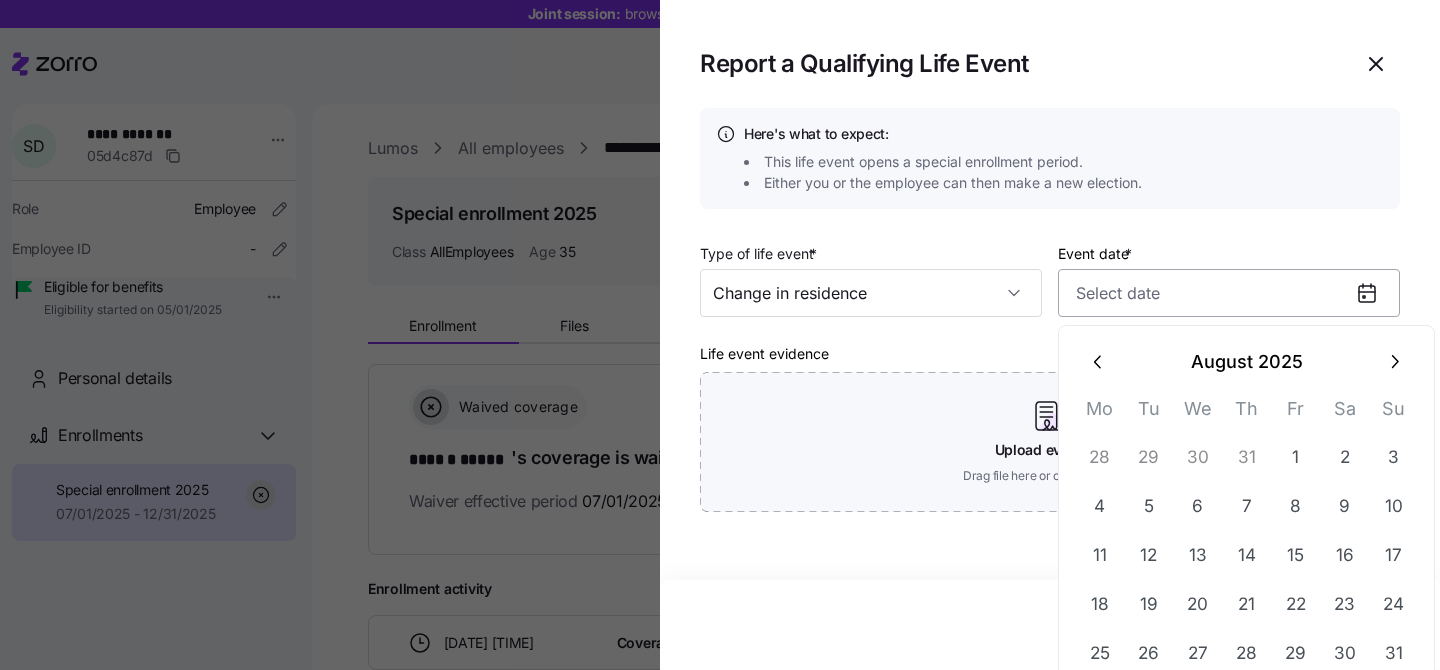 click on "Event date  *" at bounding box center (1229, 293) 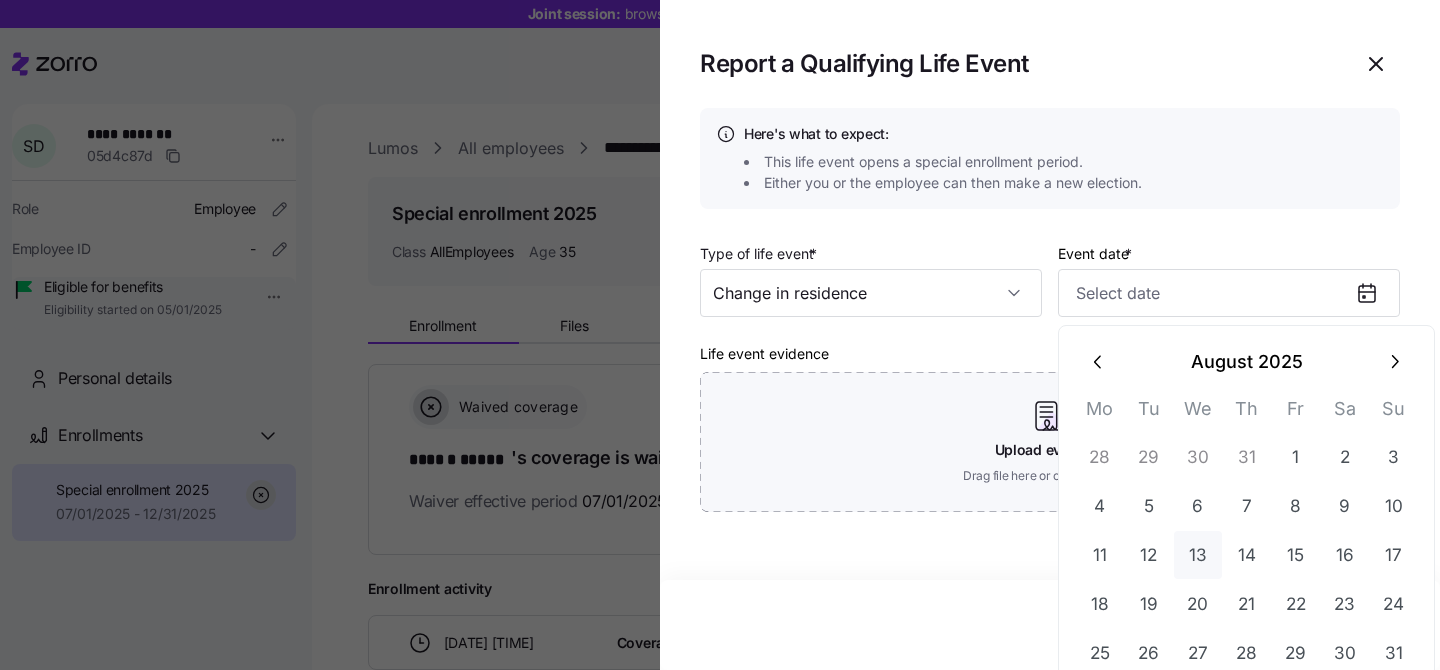 click on "13" at bounding box center (1198, 555) 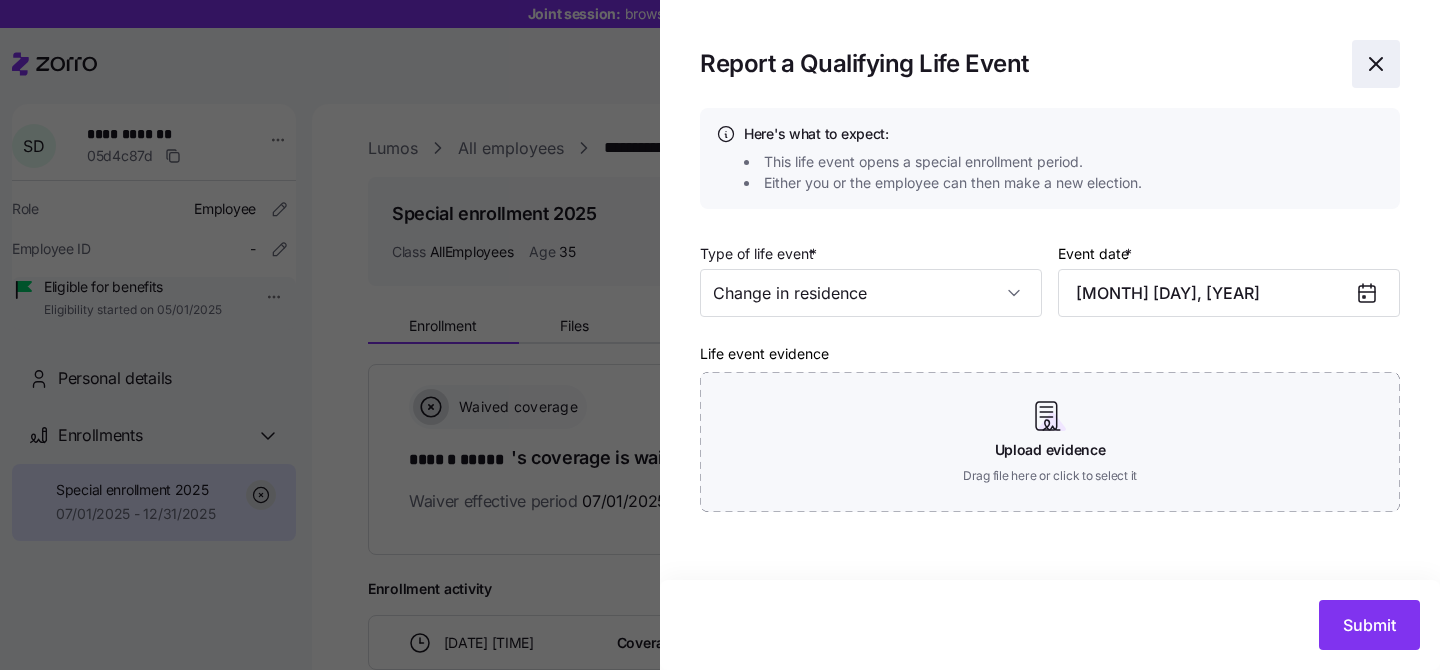 click at bounding box center (1376, 64) 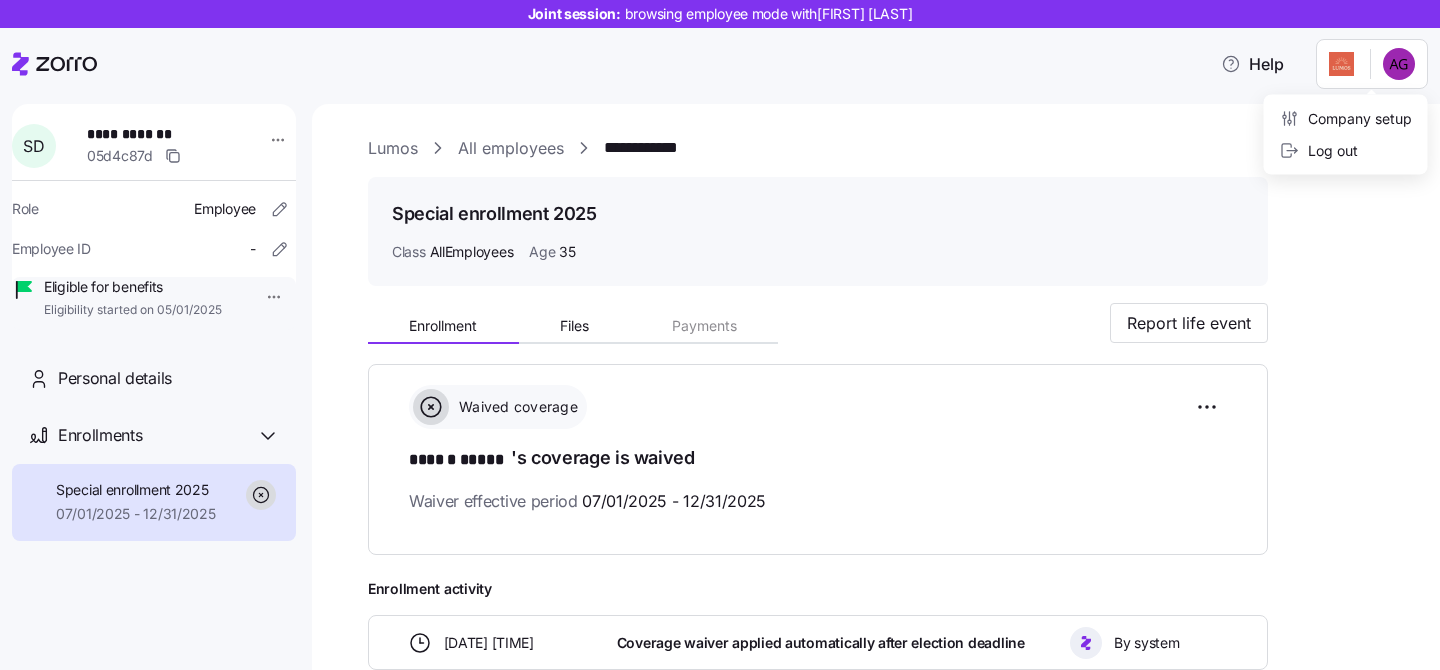click on "**********" at bounding box center [720, 329] 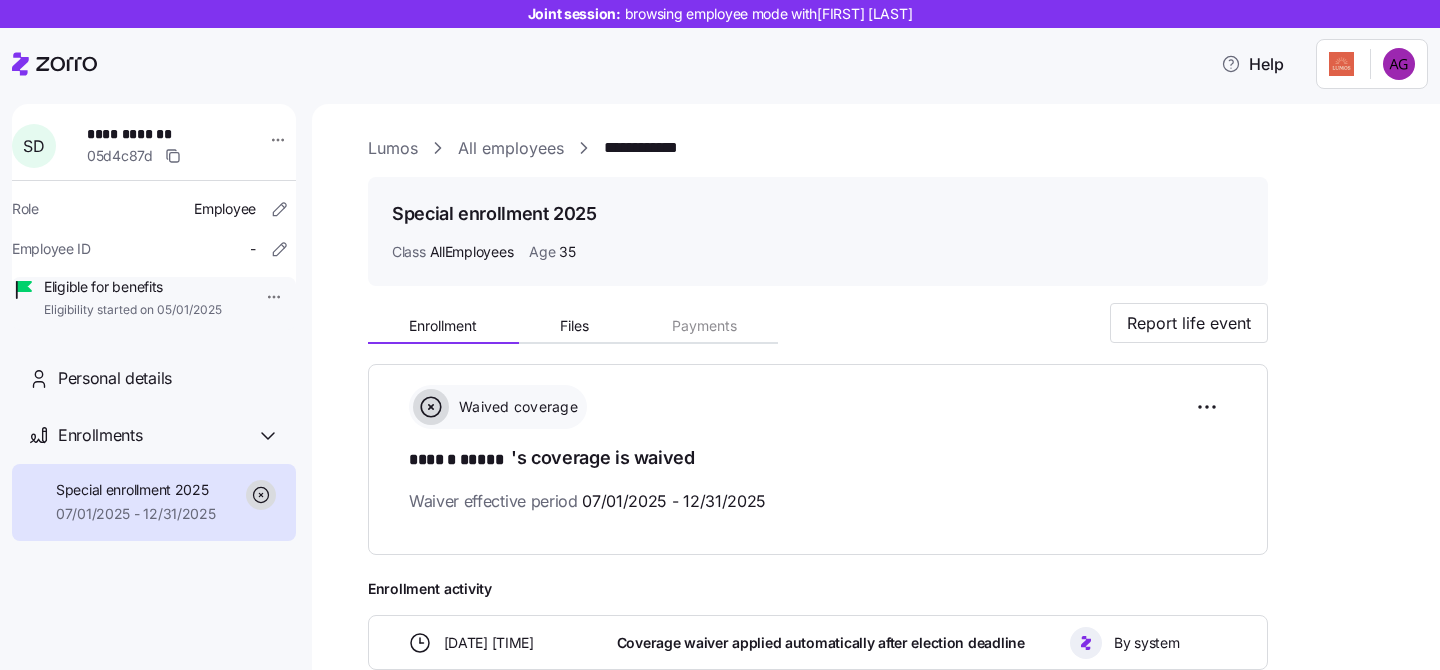 click on "**********" at bounding box center (720, 329) 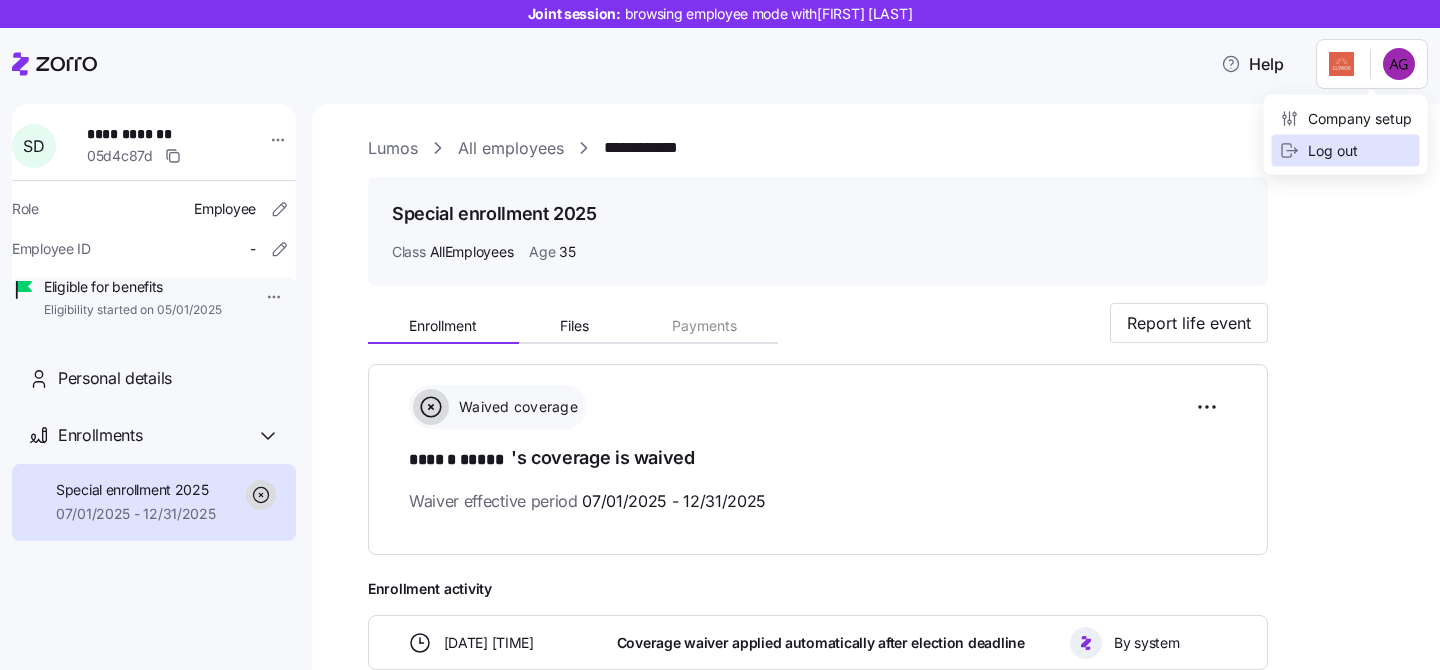 click on "Log out" at bounding box center [1346, 151] 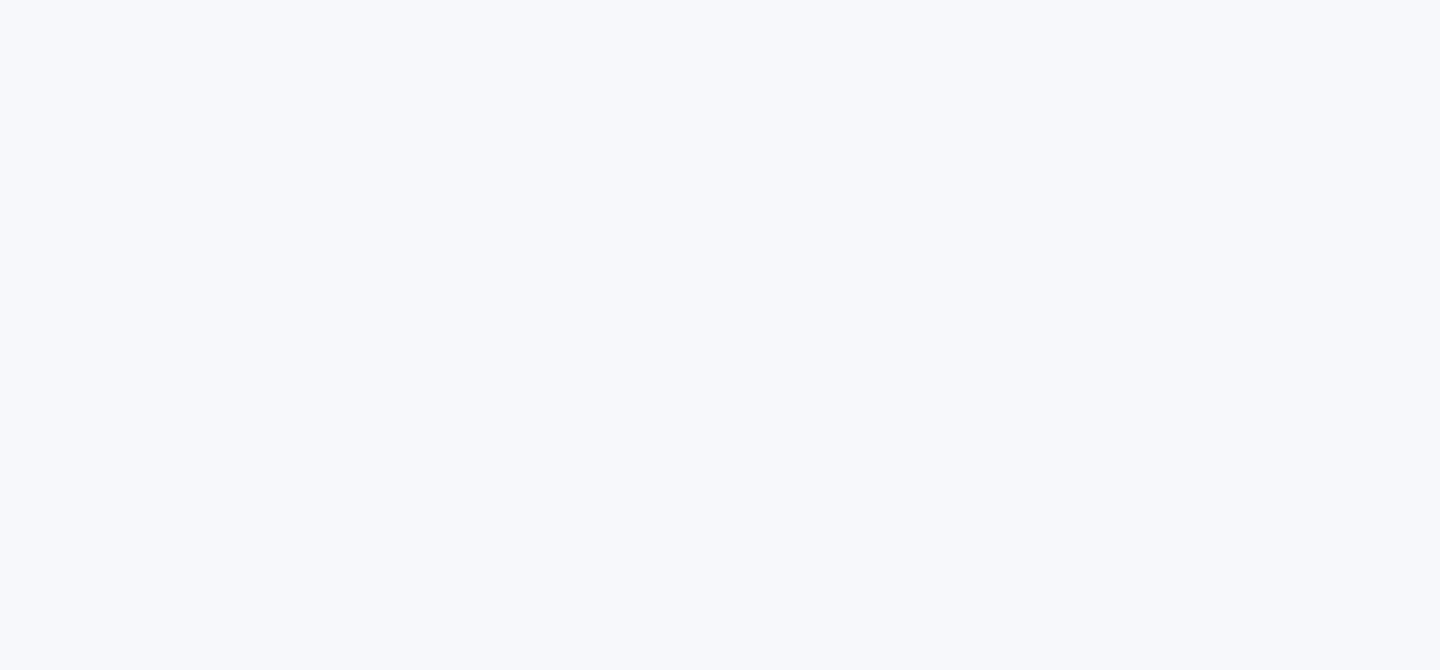 scroll, scrollTop: 0, scrollLeft: 0, axis: both 